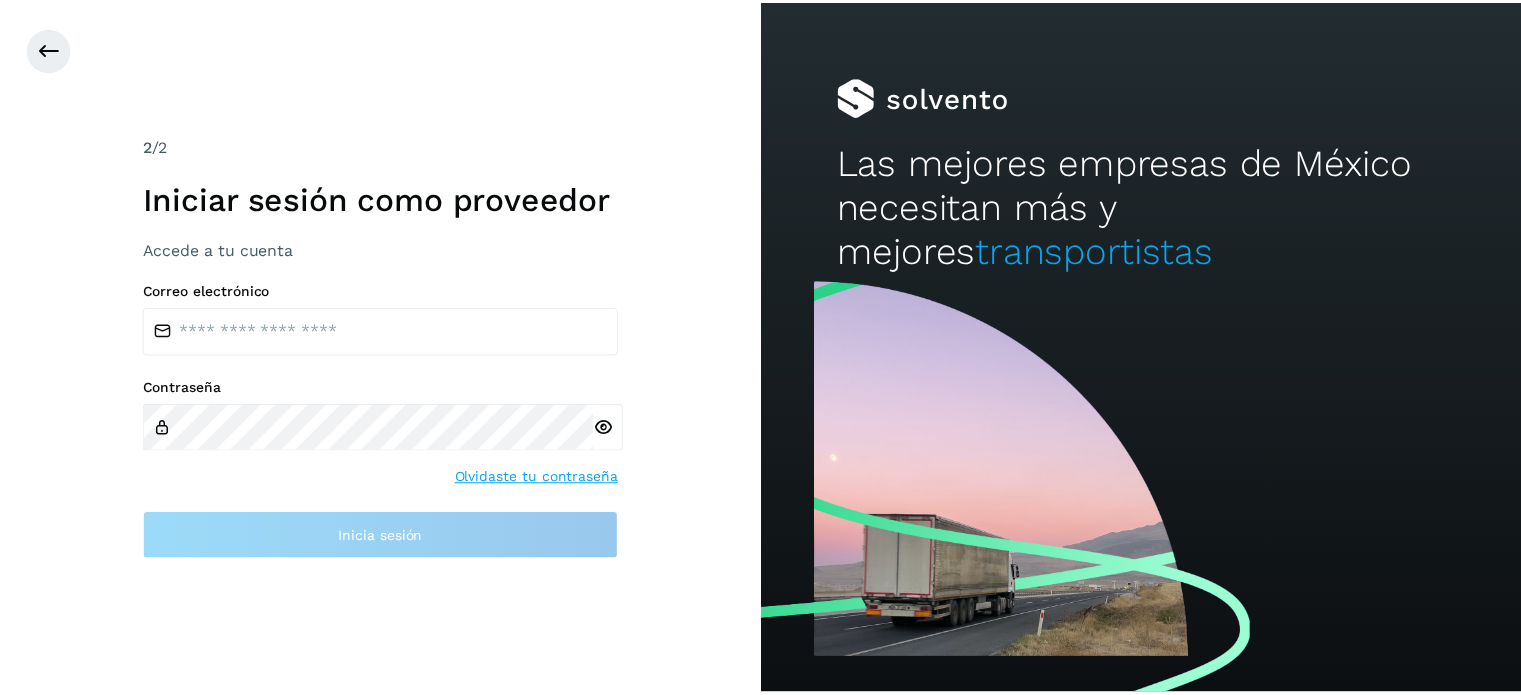scroll, scrollTop: 0, scrollLeft: 0, axis: both 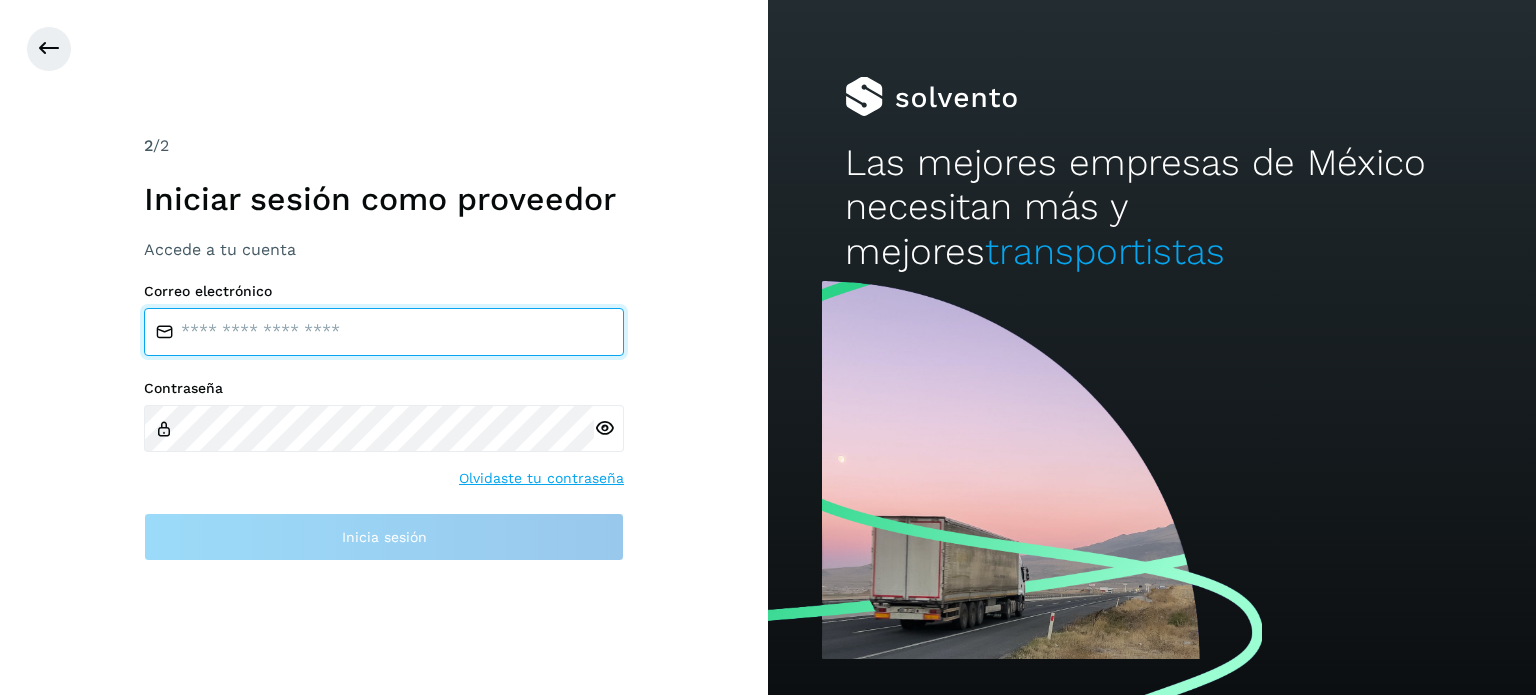 type on "**********" 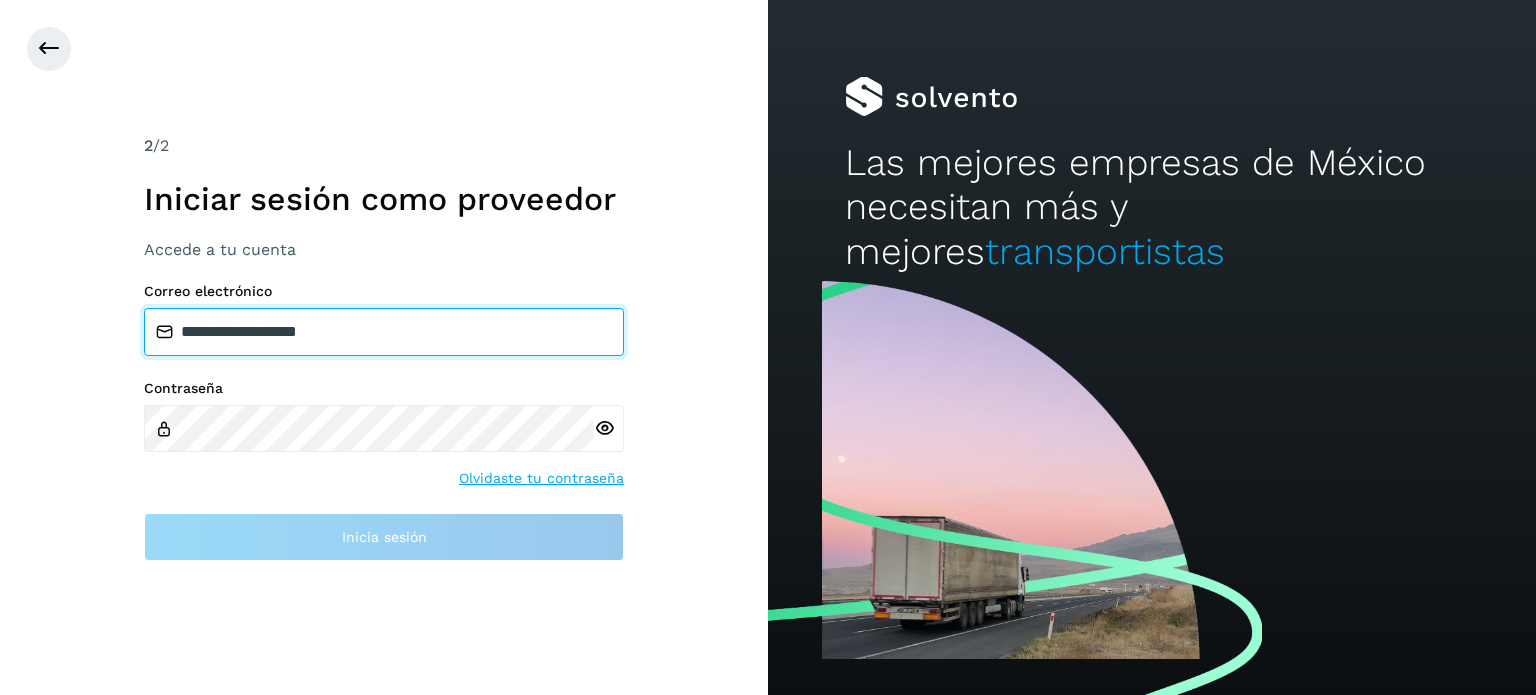 click on "**********" at bounding box center (384, 332) 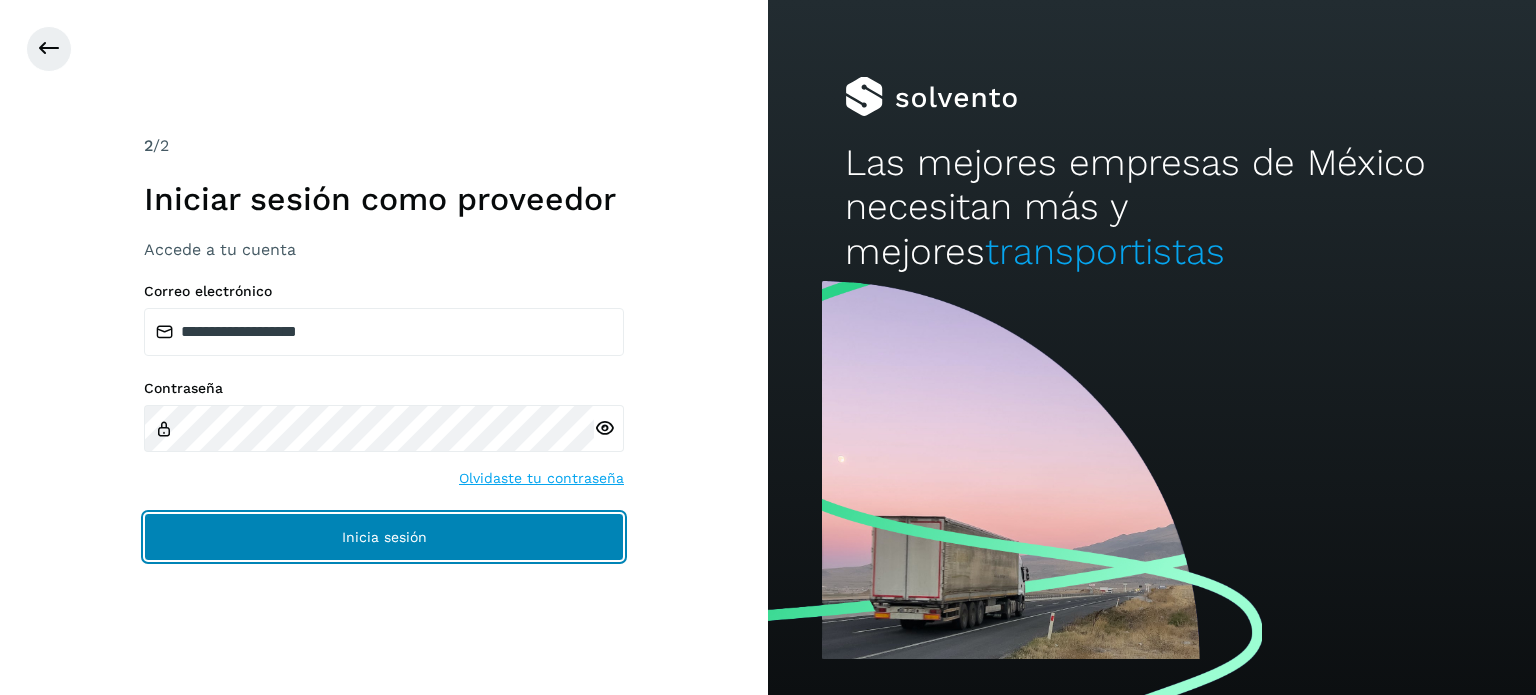 click on "Inicia sesión" at bounding box center [384, 537] 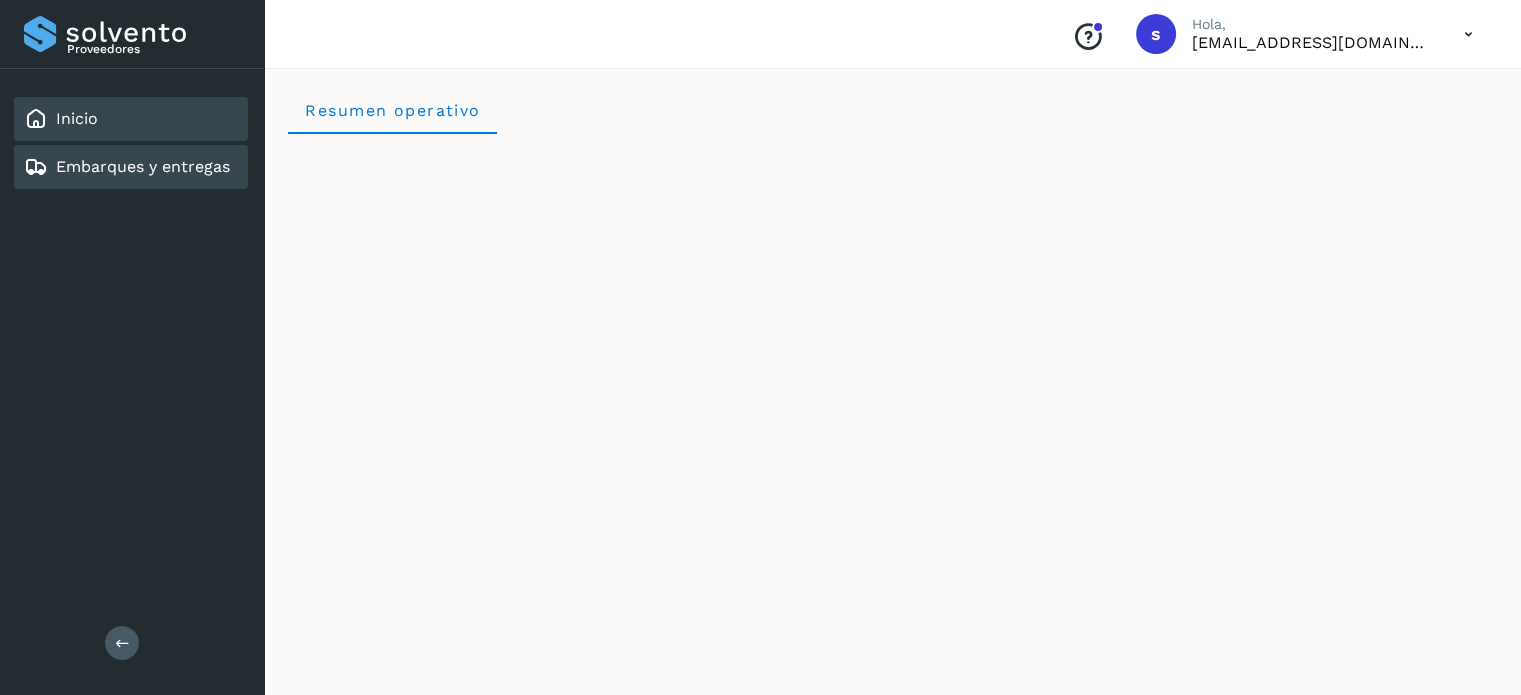 click on "Embarques y entregas" at bounding box center (143, 166) 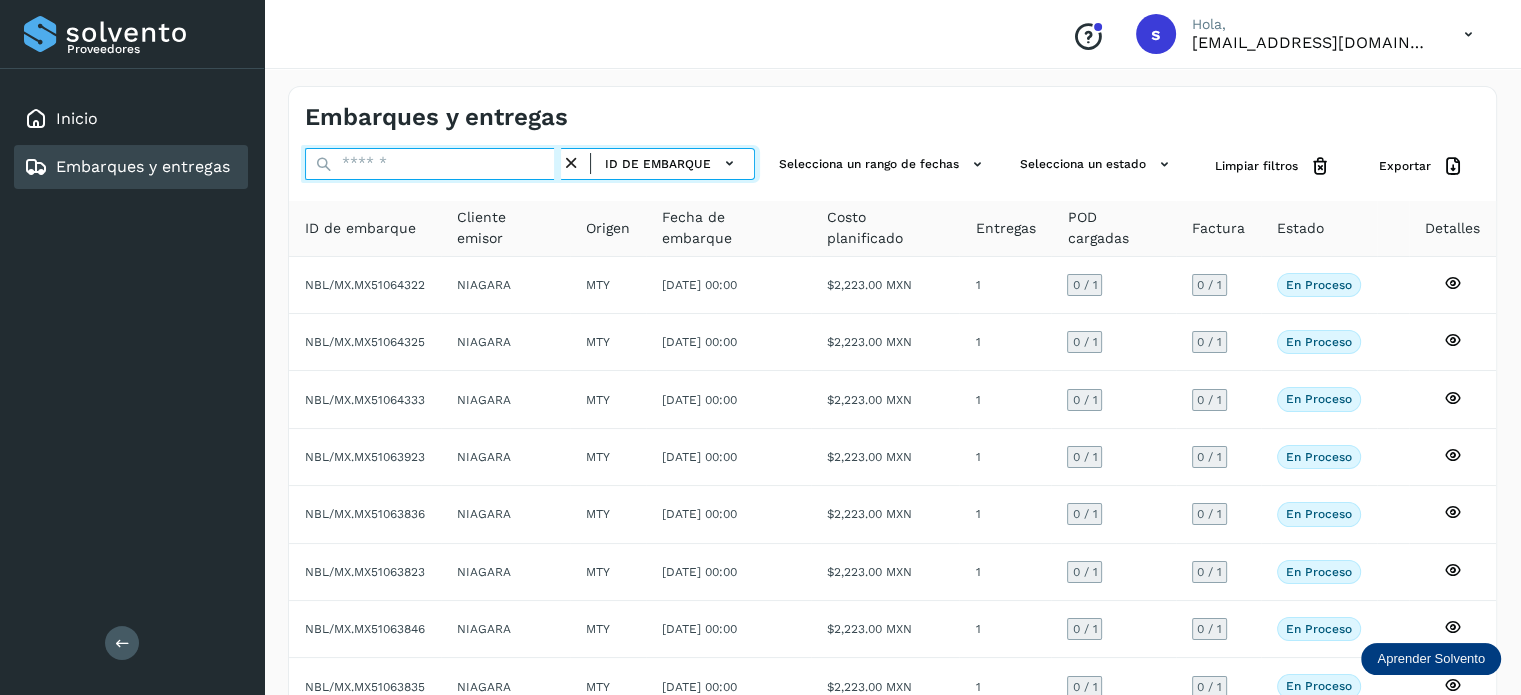 click at bounding box center (433, 164) 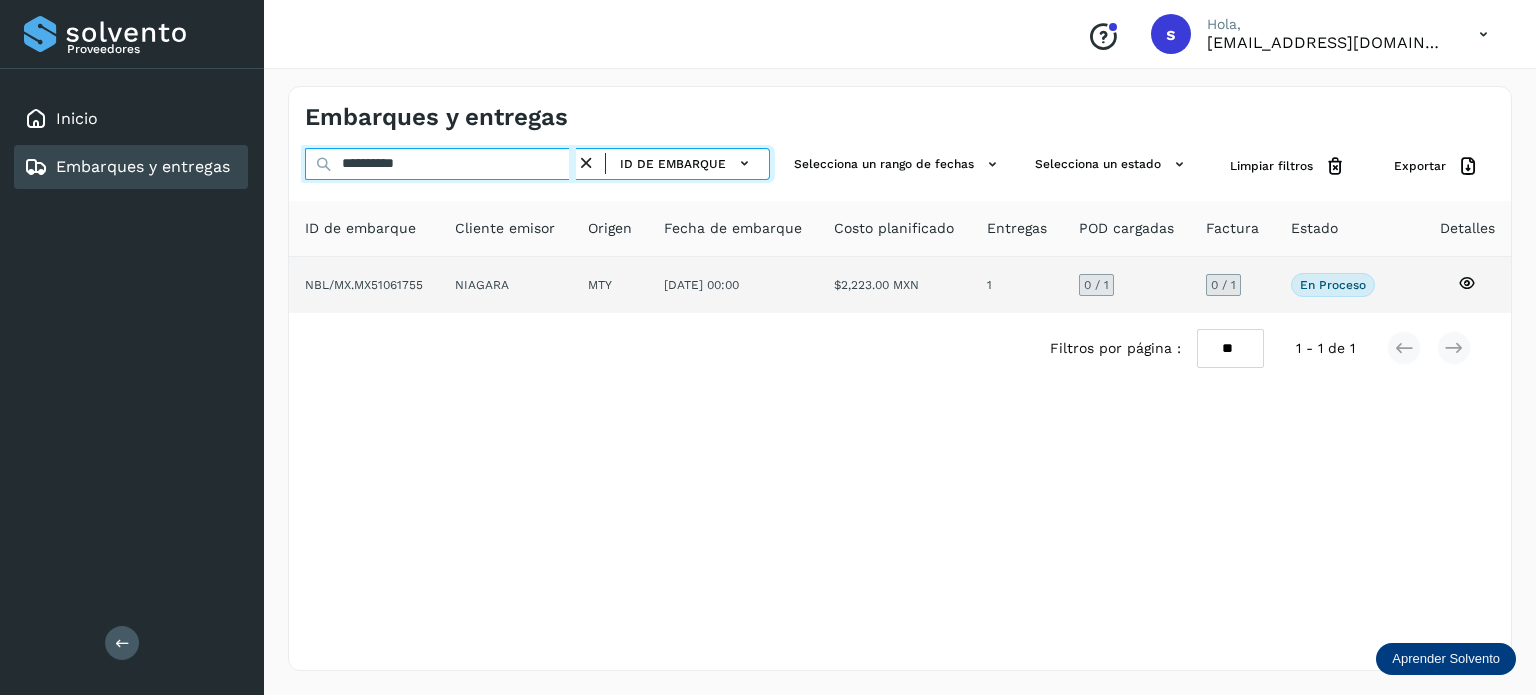 type on "**********" 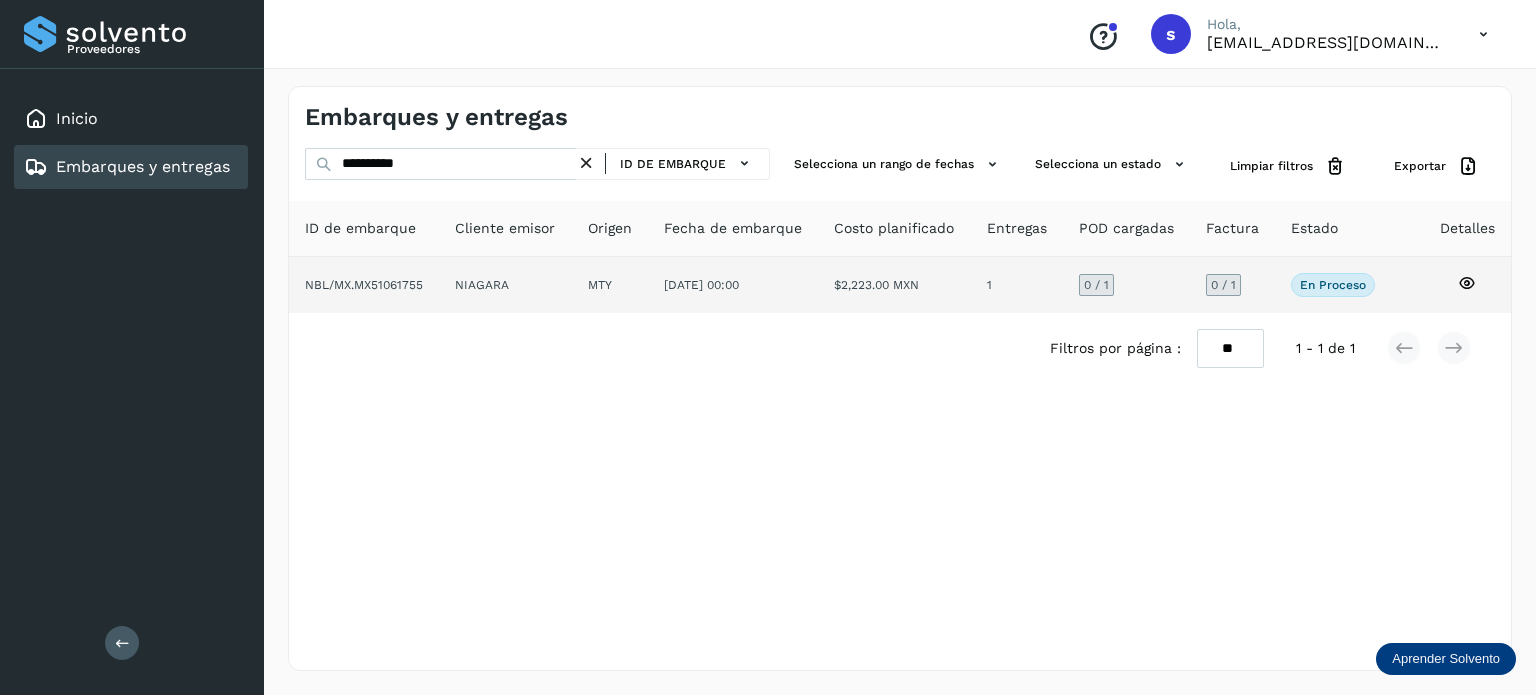 click on "MTY" 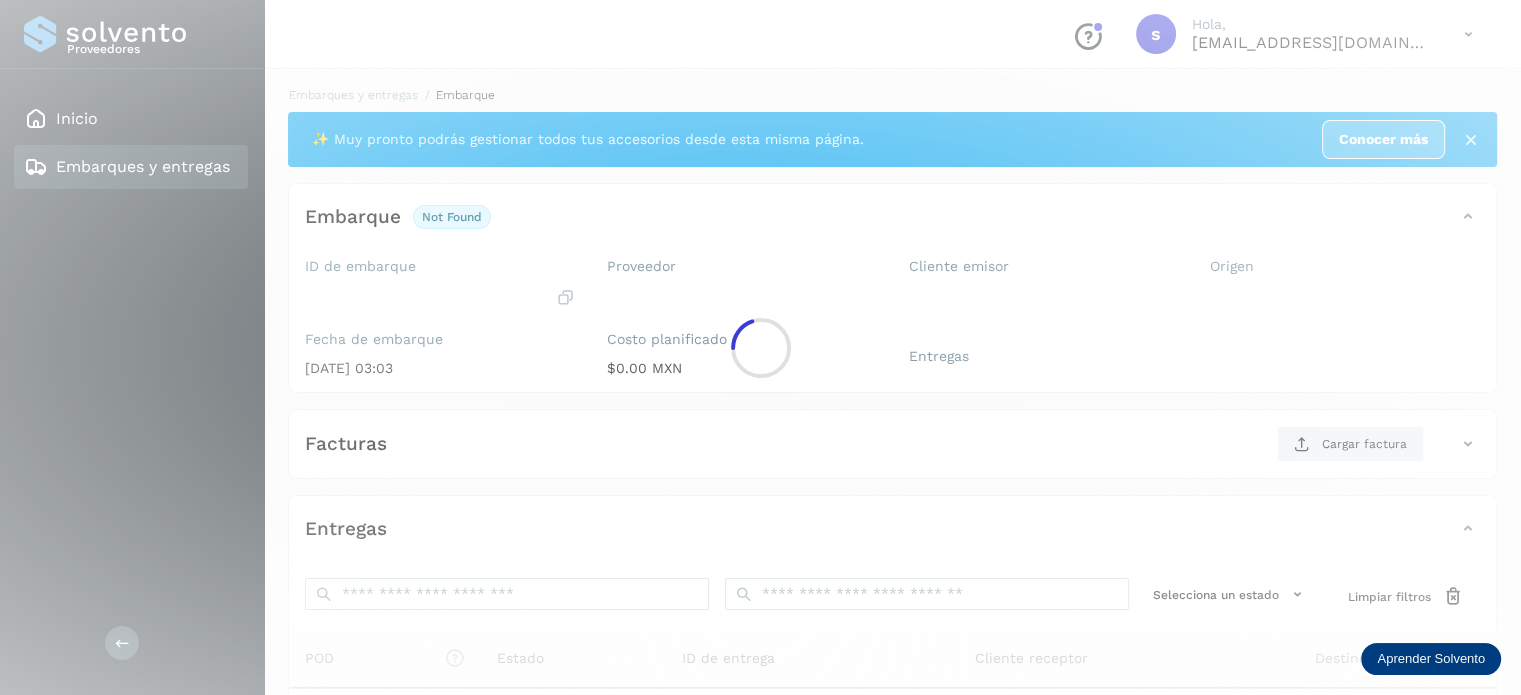 click 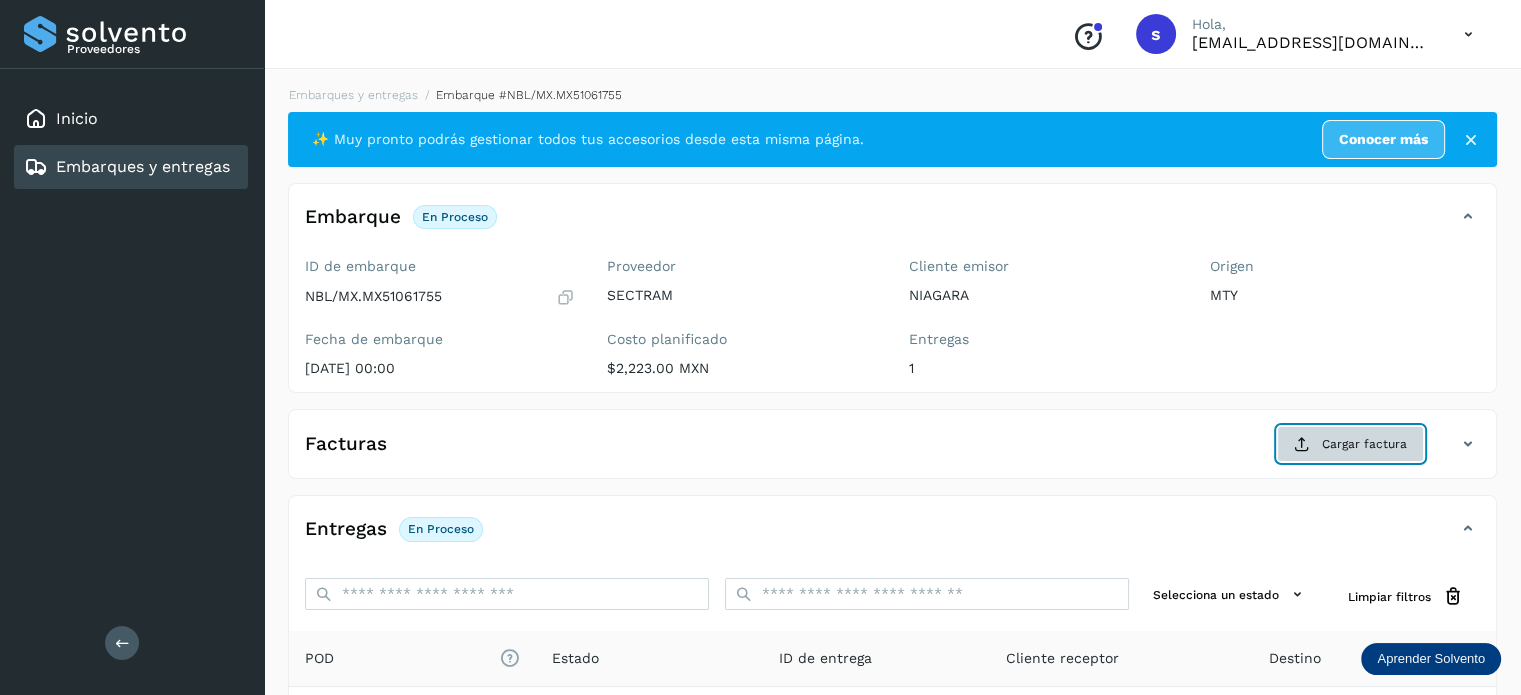 click on "Cargar factura" at bounding box center [1350, 444] 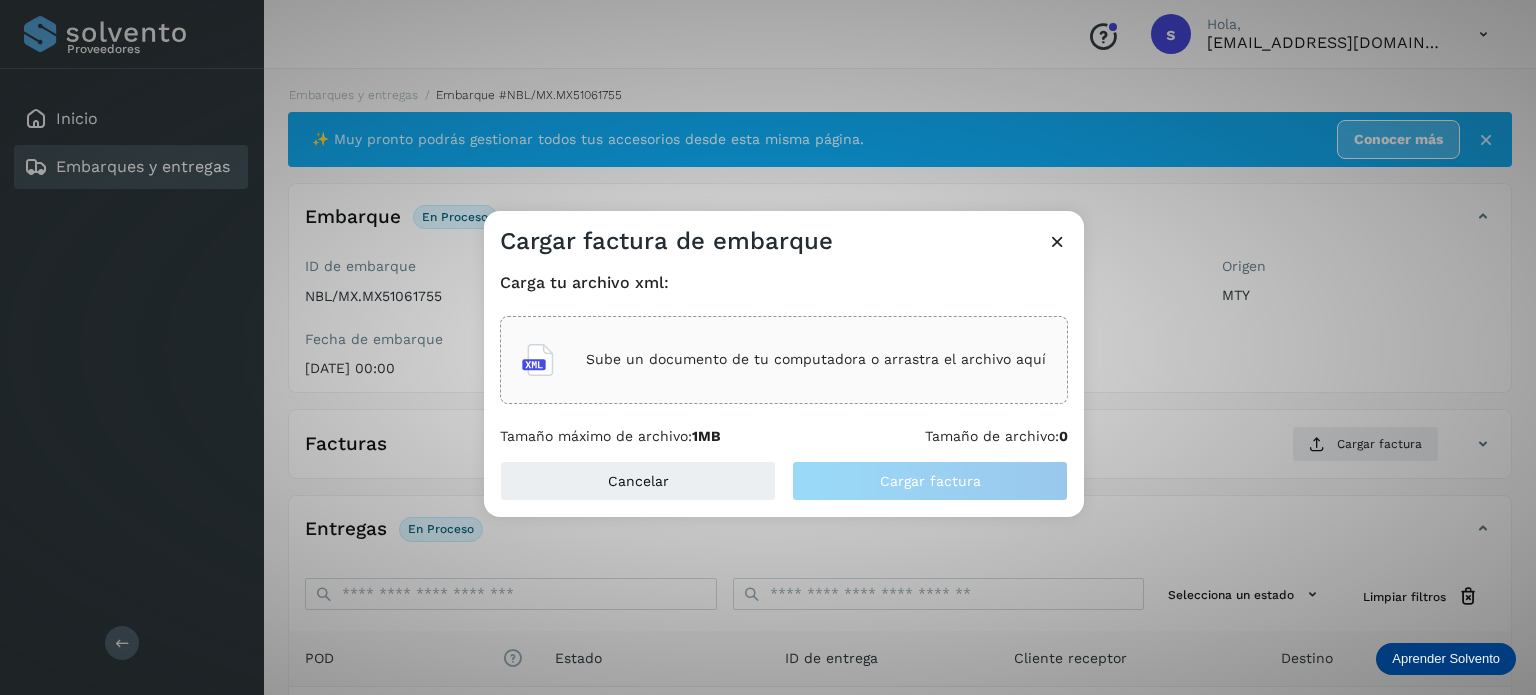click on "Sube un documento de tu computadora o arrastra el archivo aquí" at bounding box center [816, 359] 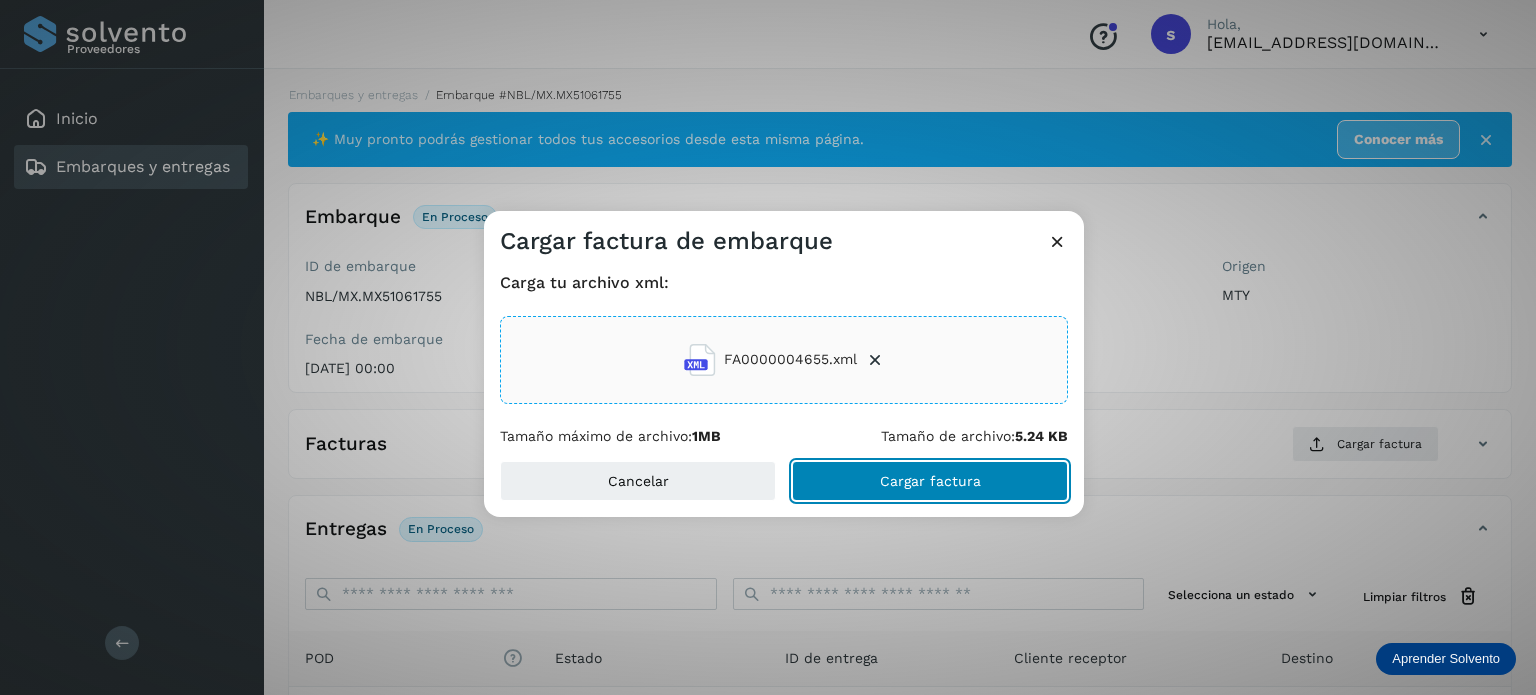 click on "Cargar factura" 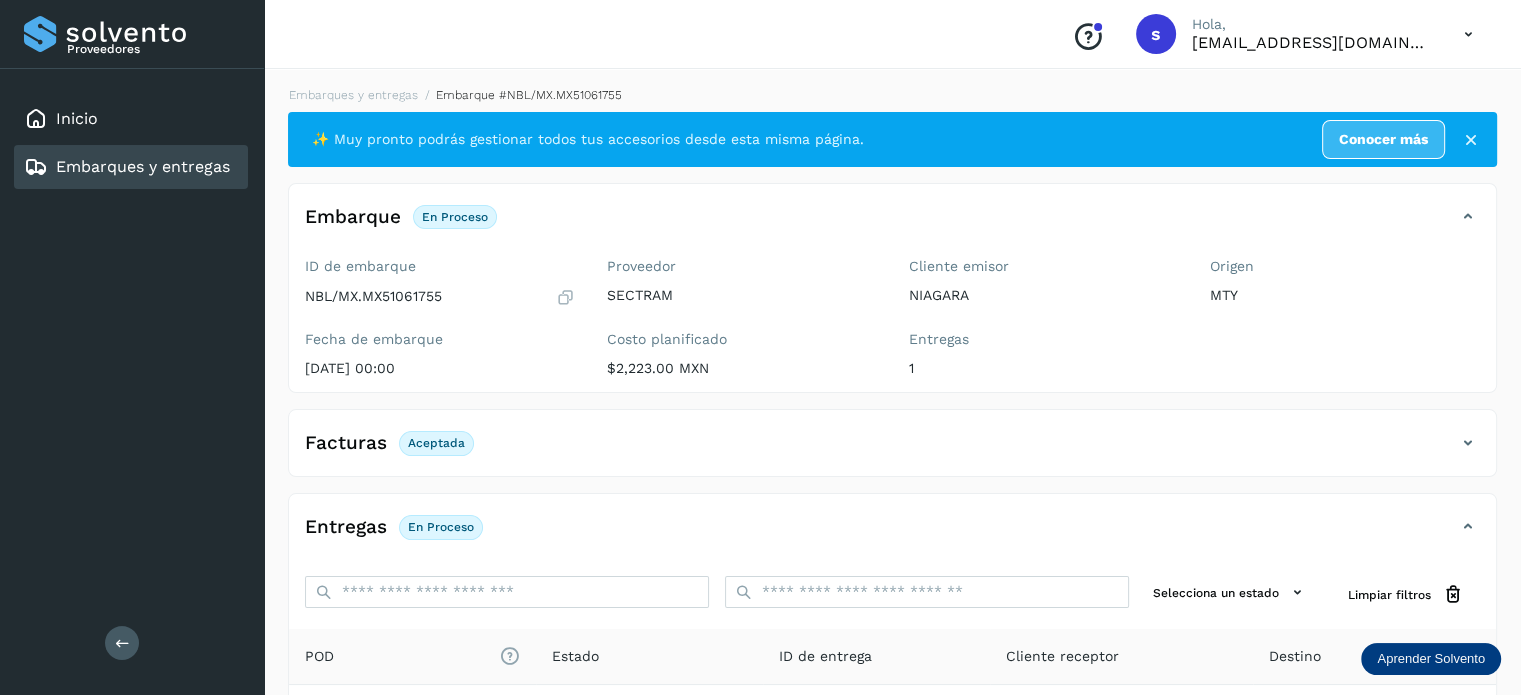 scroll, scrollTop: 250, scrollLeft: 0, axis: vertical 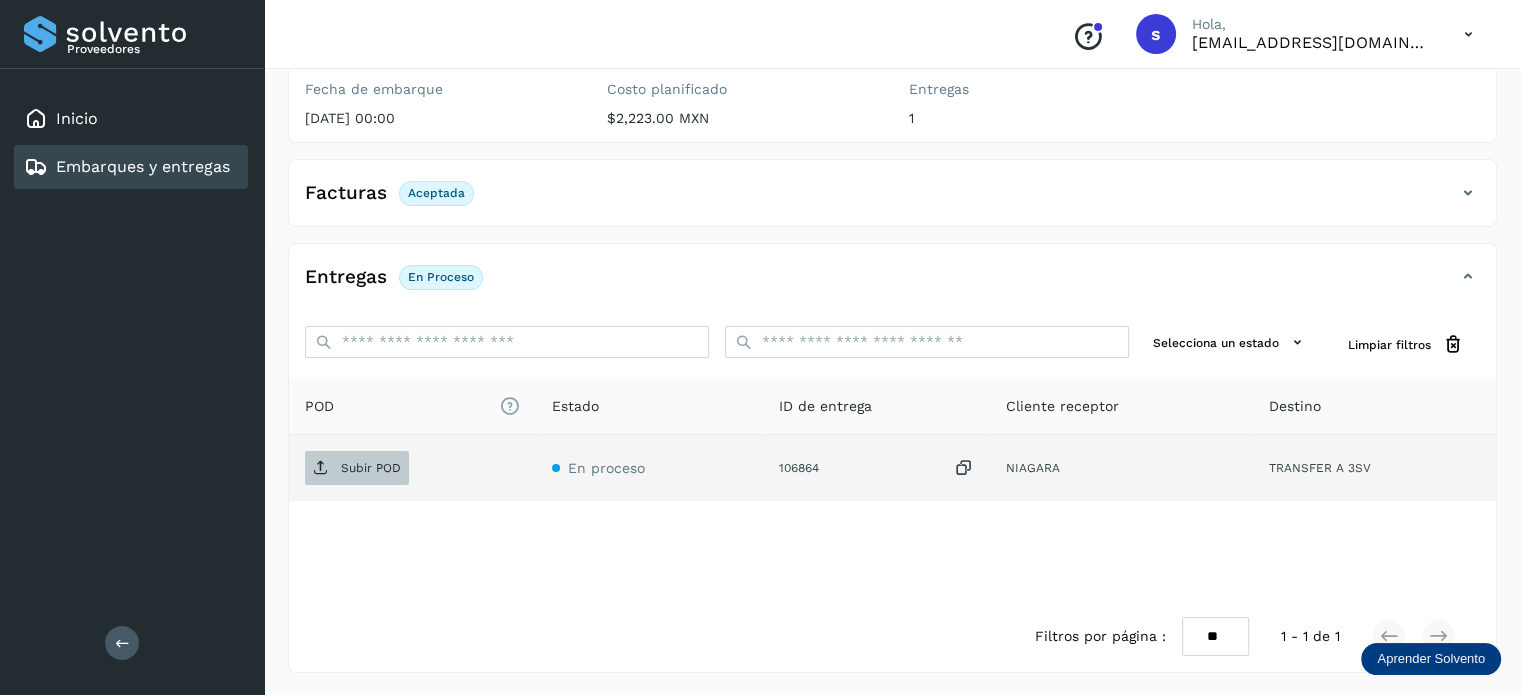 click on "Subir POD" at bounding box center (371, 468) 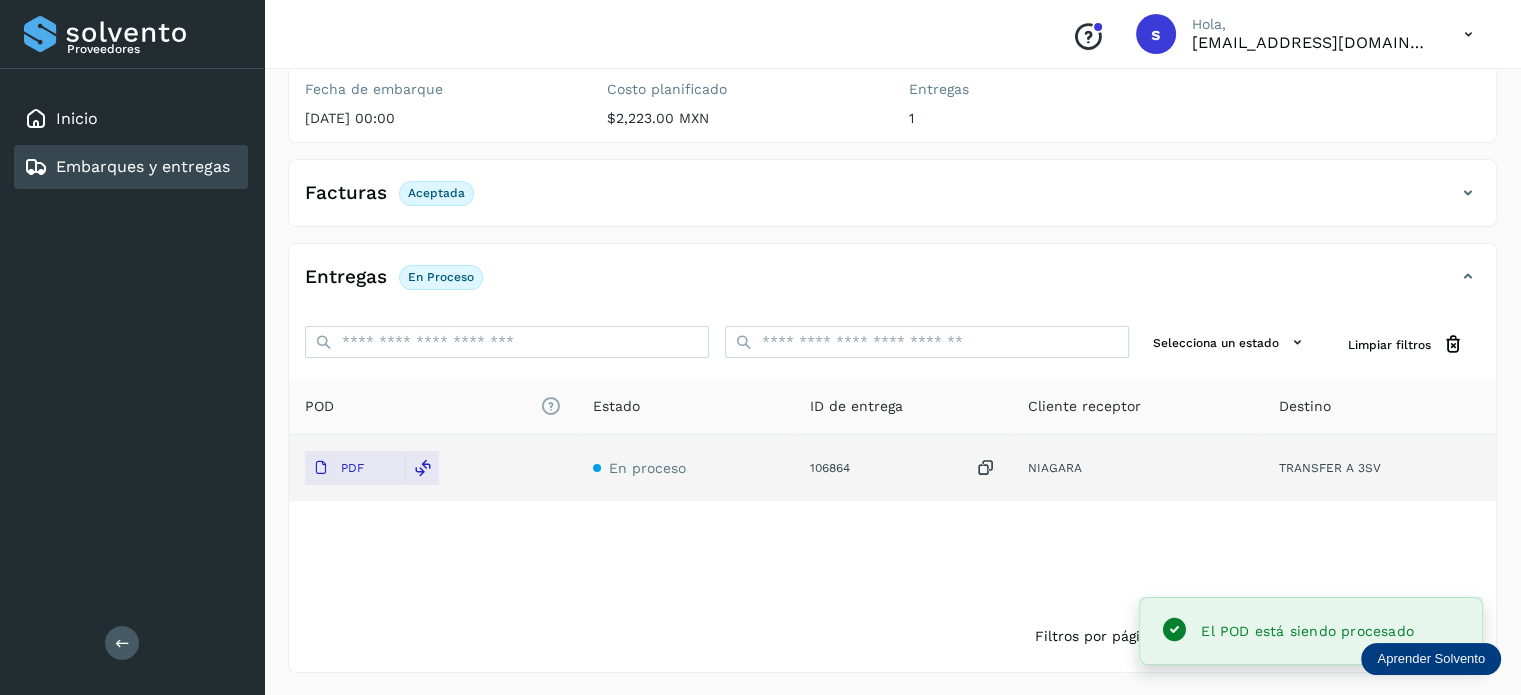 scroll, scrollTop: 0, scrollLeft: 0, axis: both 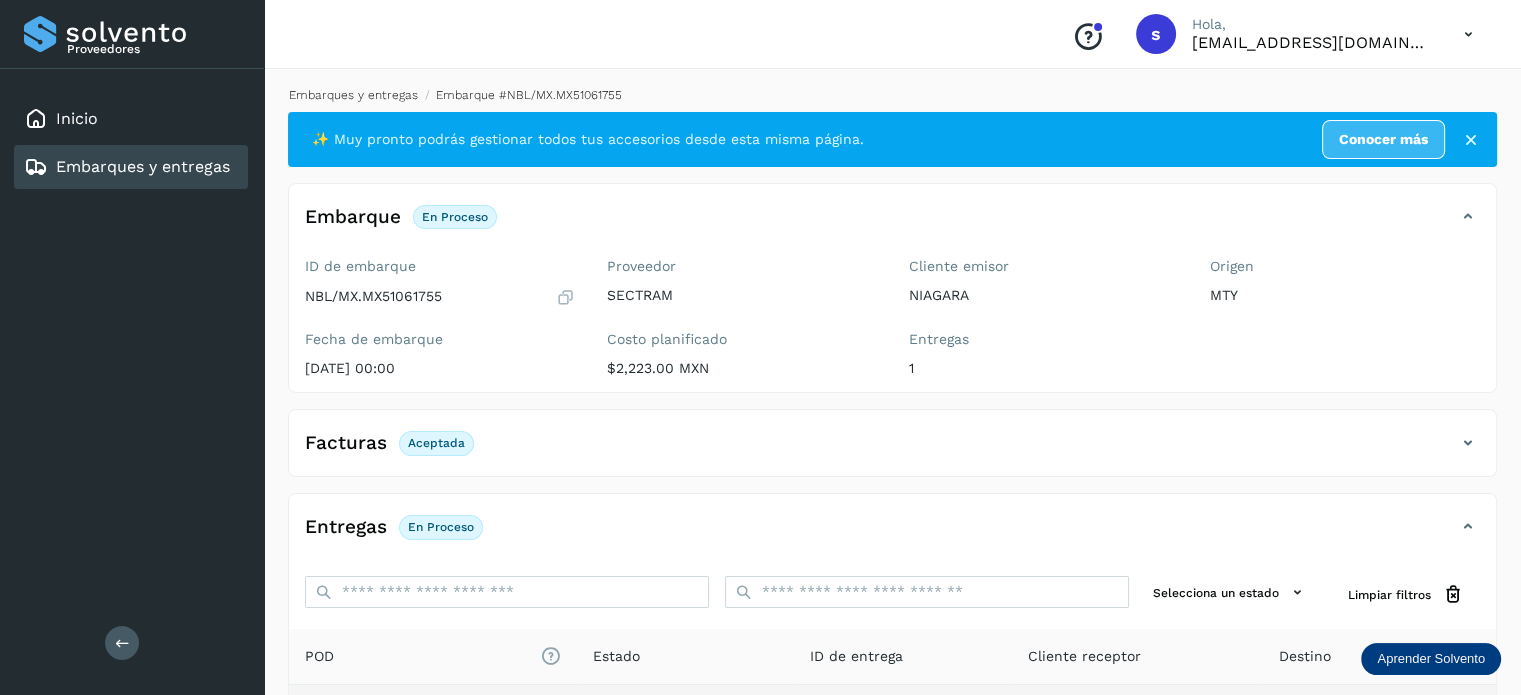 click on "Embarques y entregas" at bounding box center (353, 95) 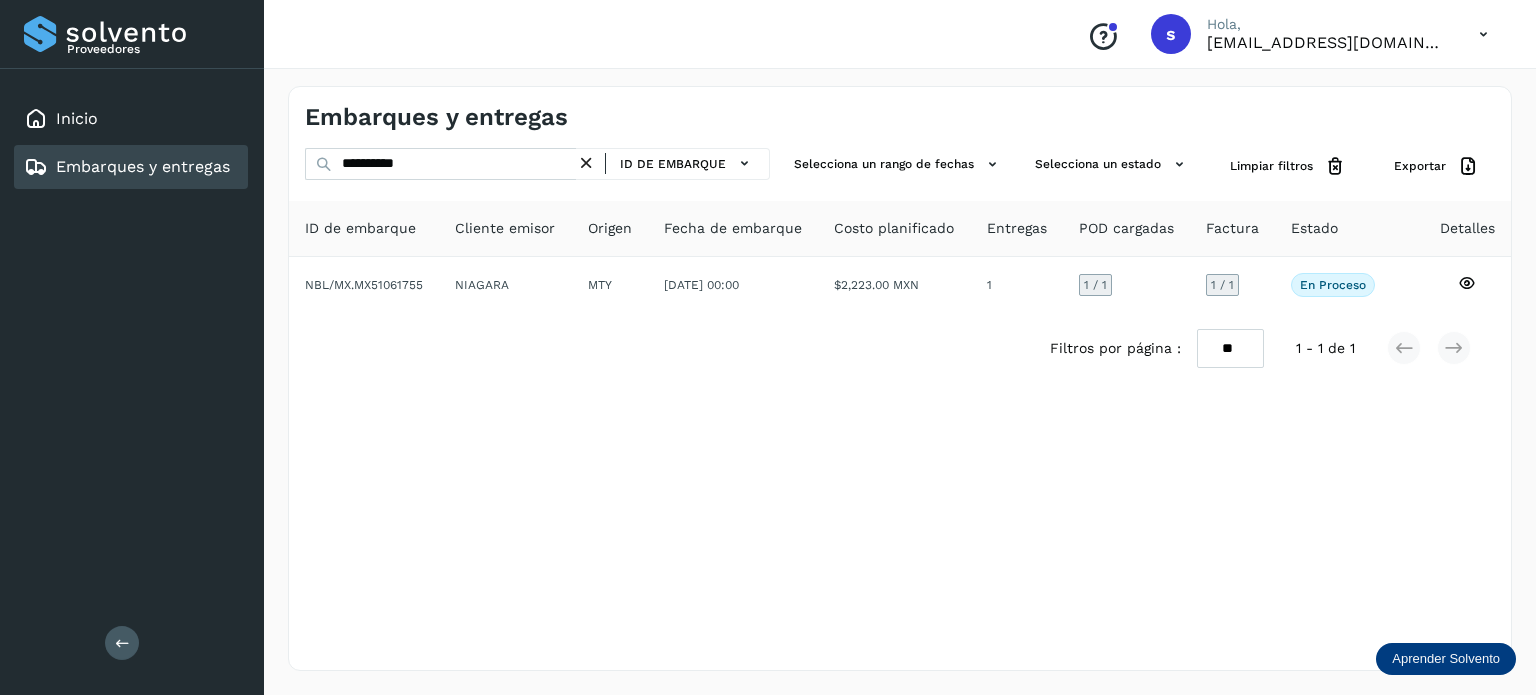 click at bounding box center [586, 163] 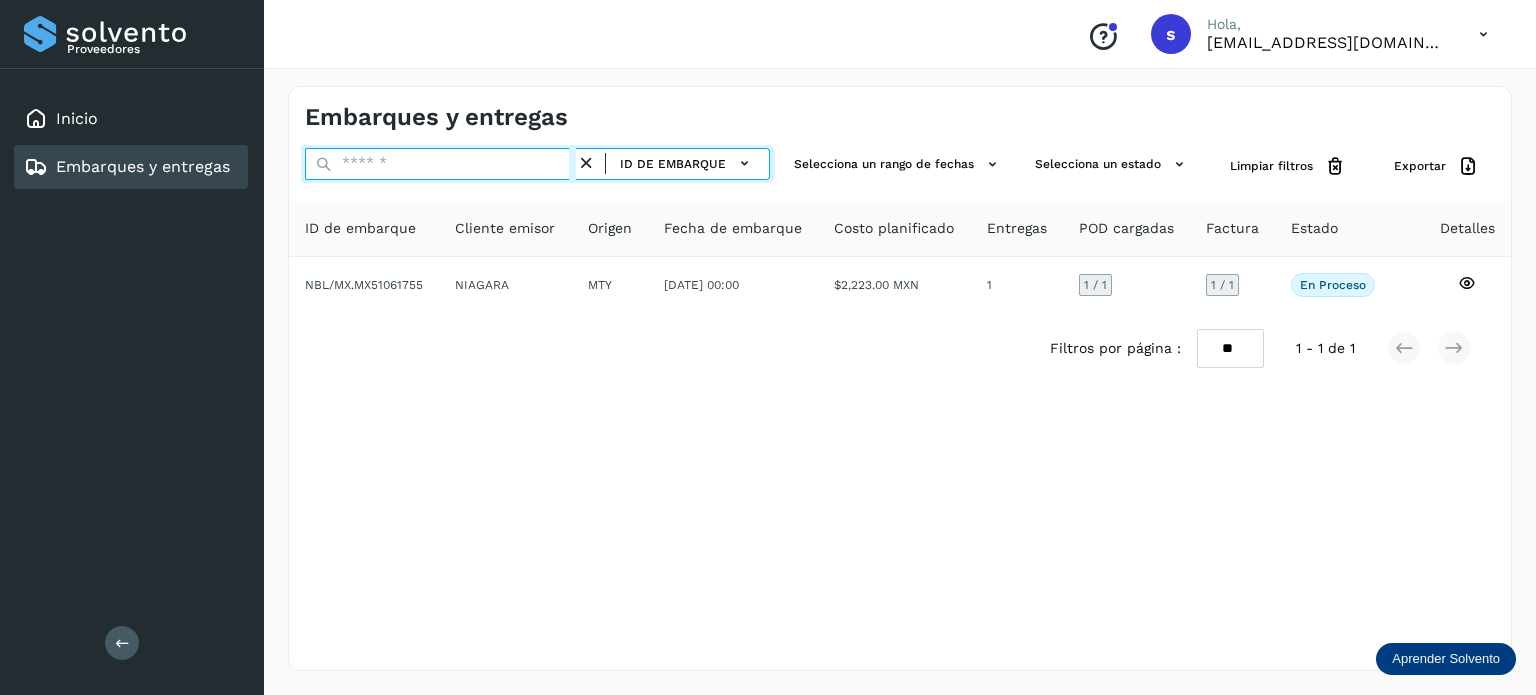 click at bounding box center [440, 164] 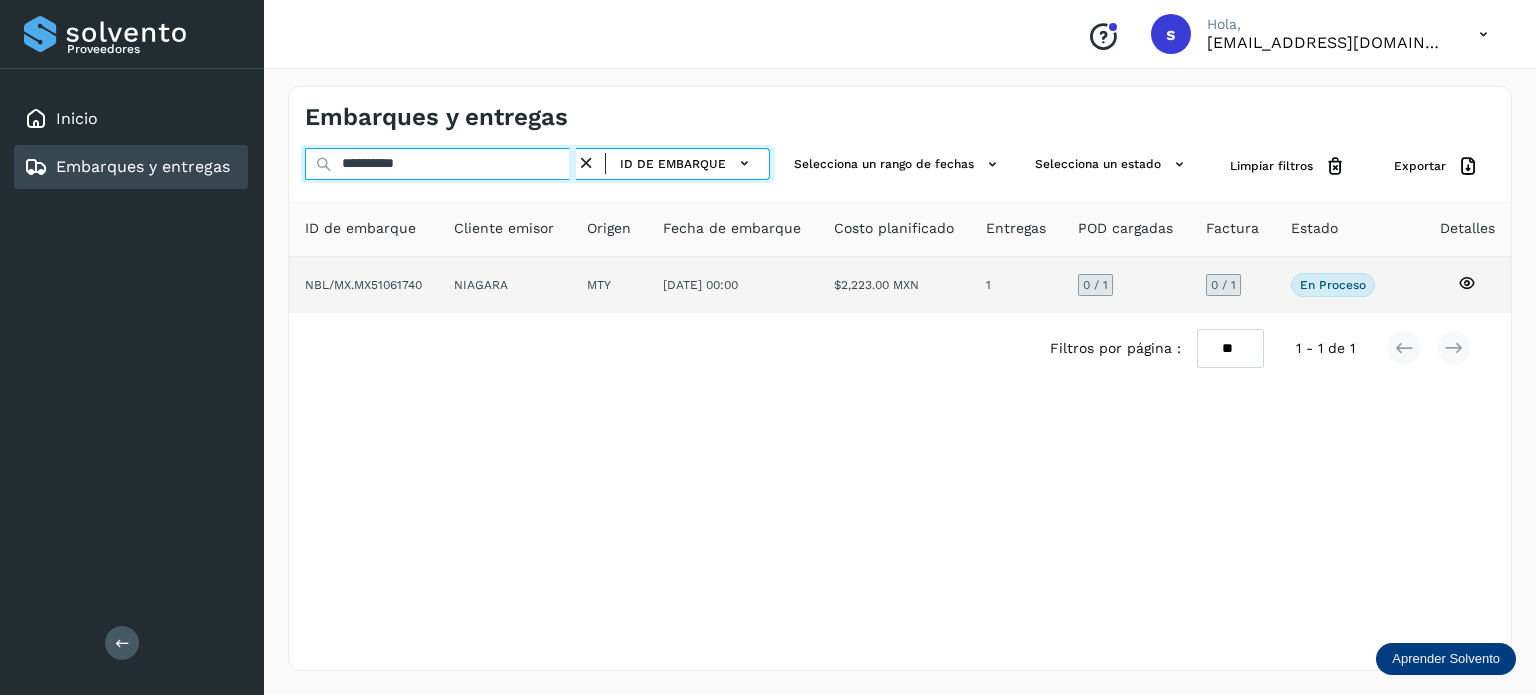 type on "**********" 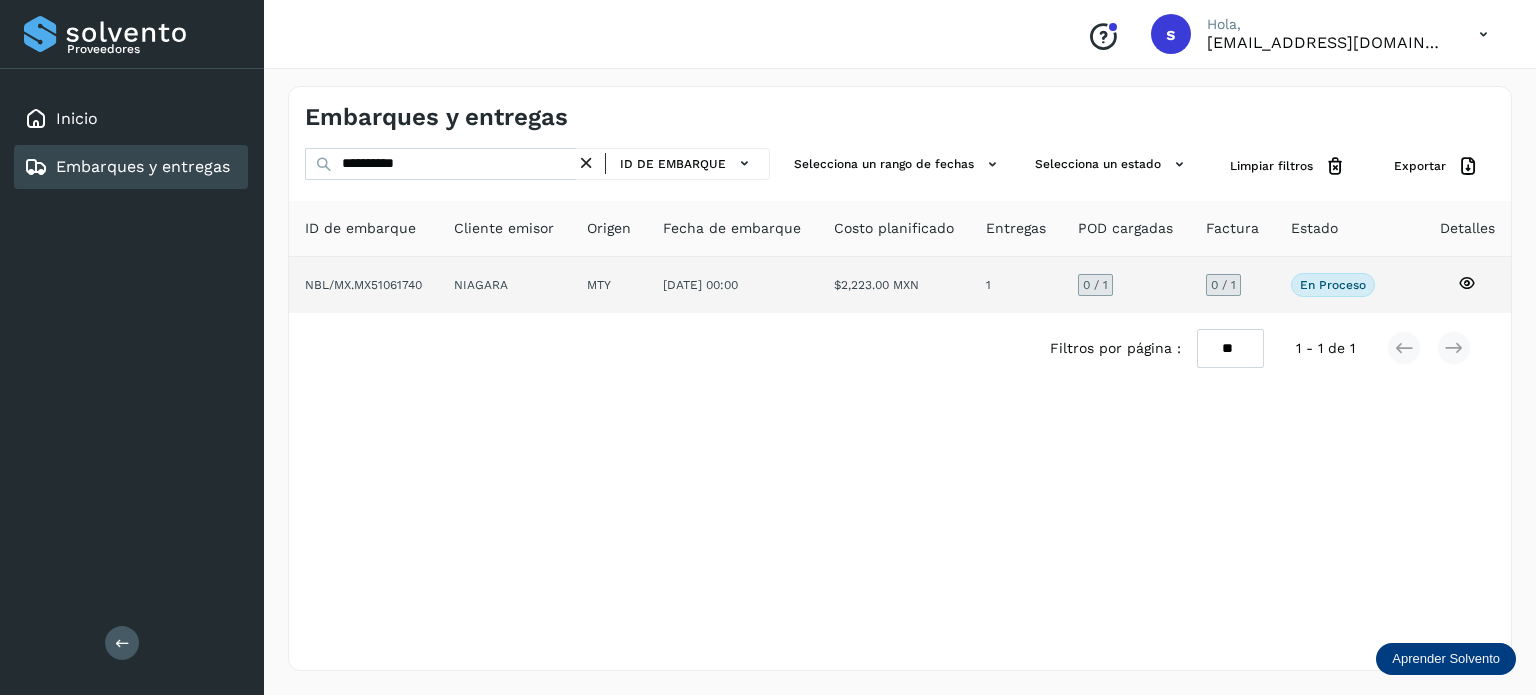 click on "[DATE] 00:00" 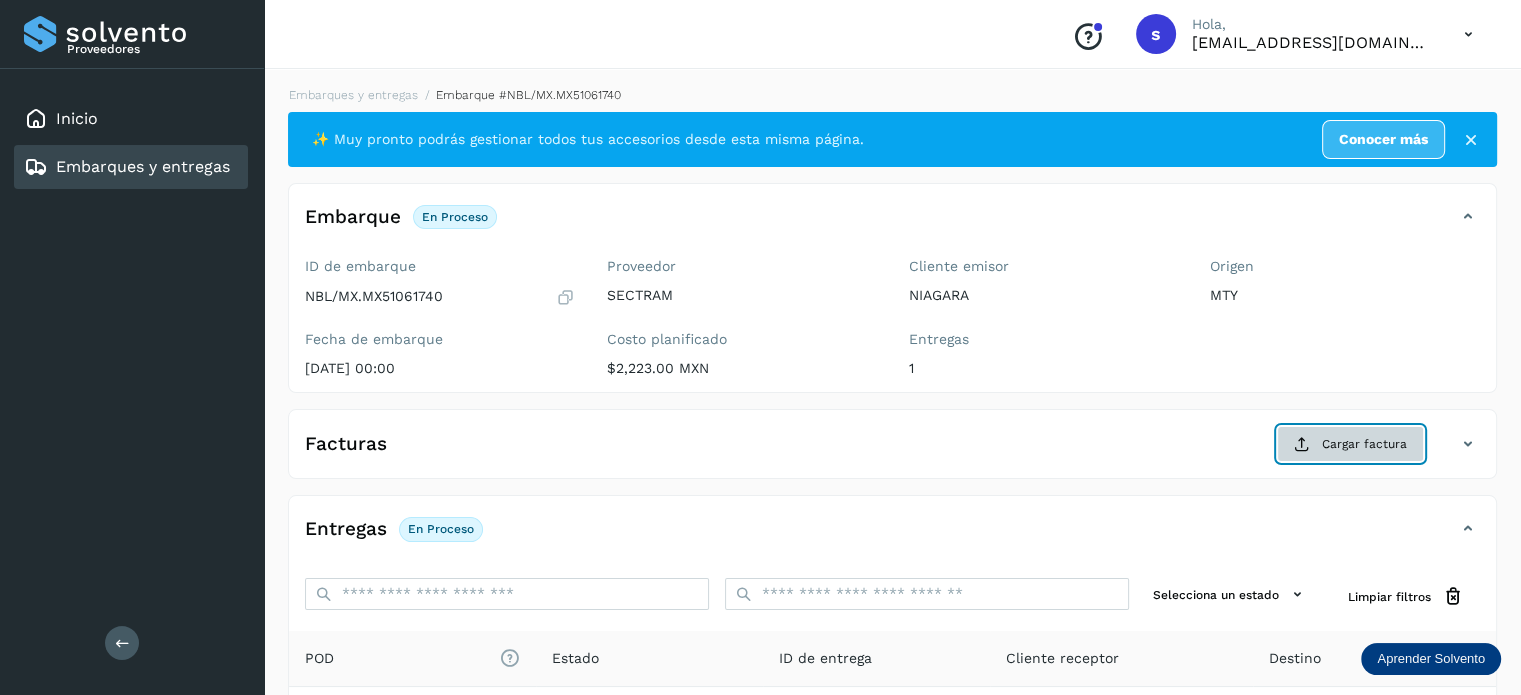 click on "Cargar factura" 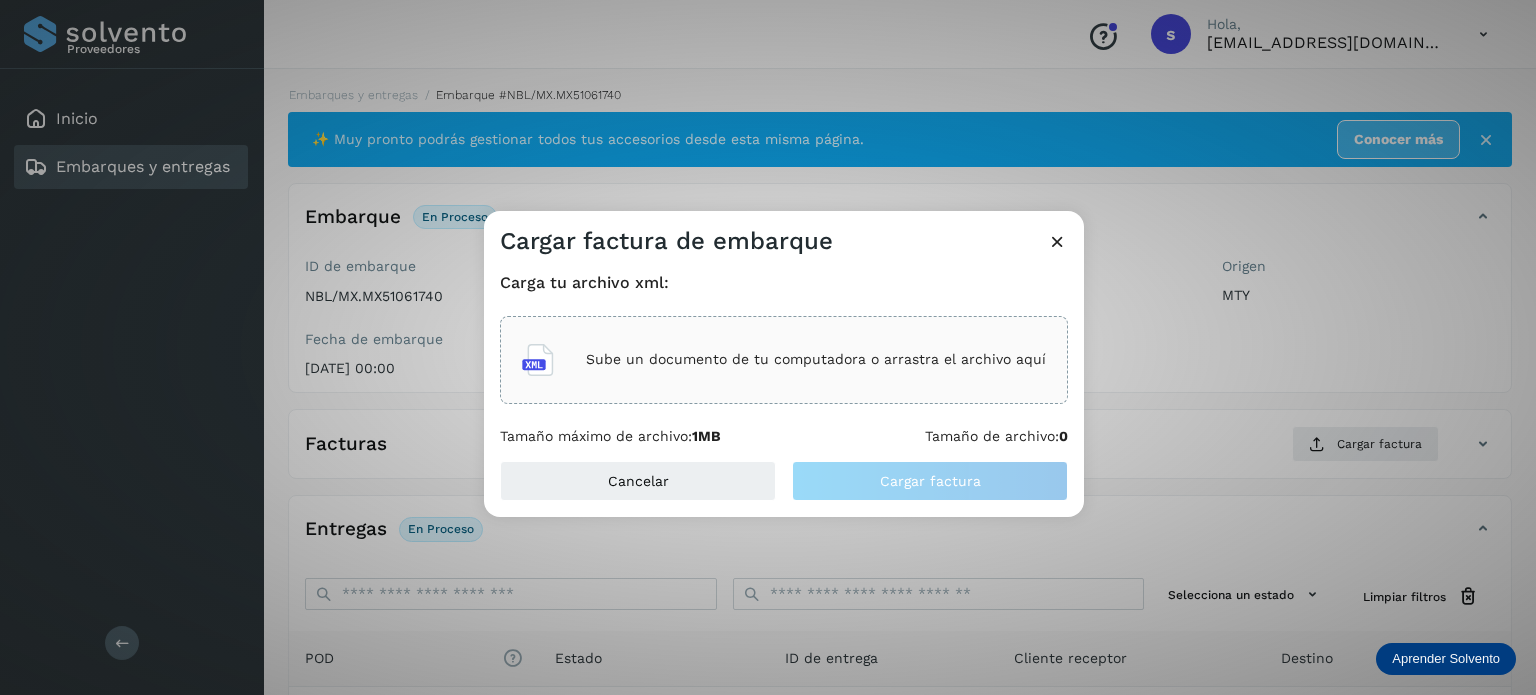 click on "Sube un documento de tu computadora o arrastra el archivo aquí" 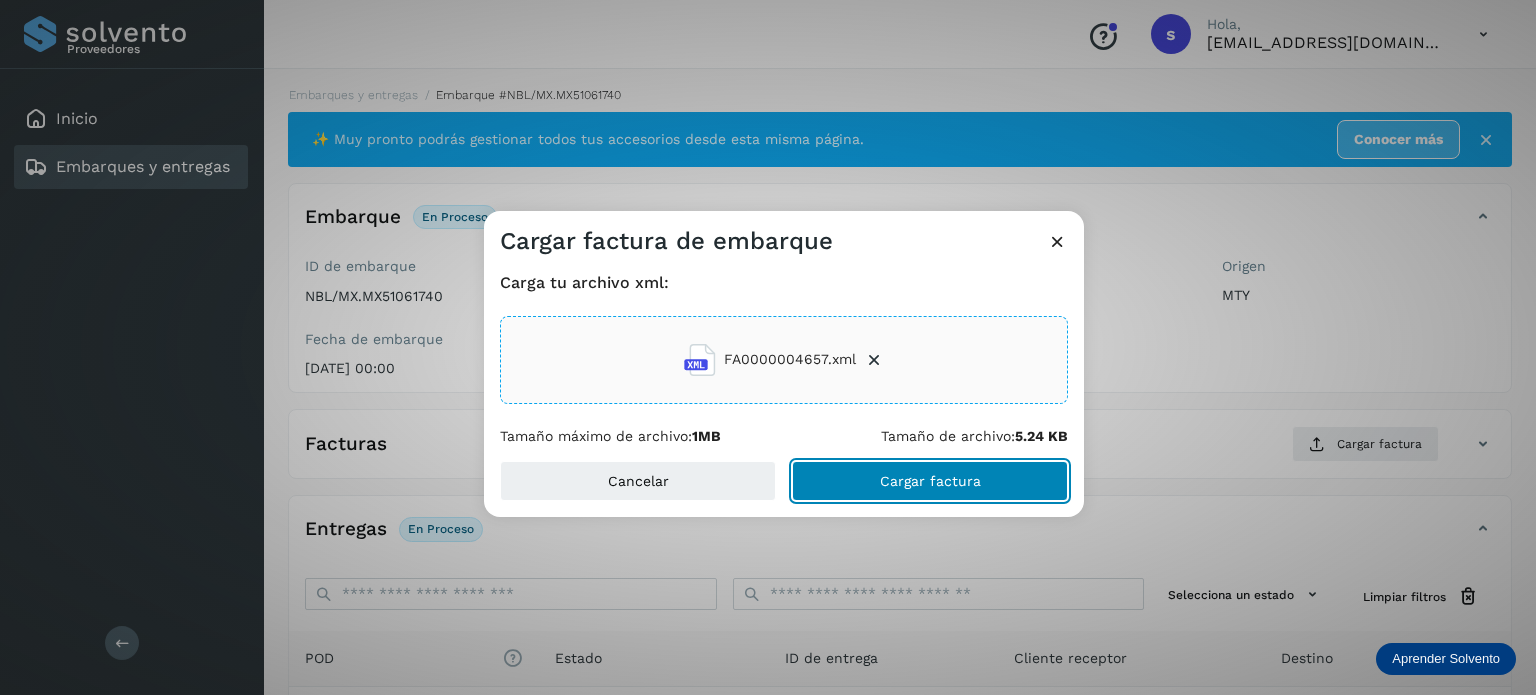 click on "Cargar factura" 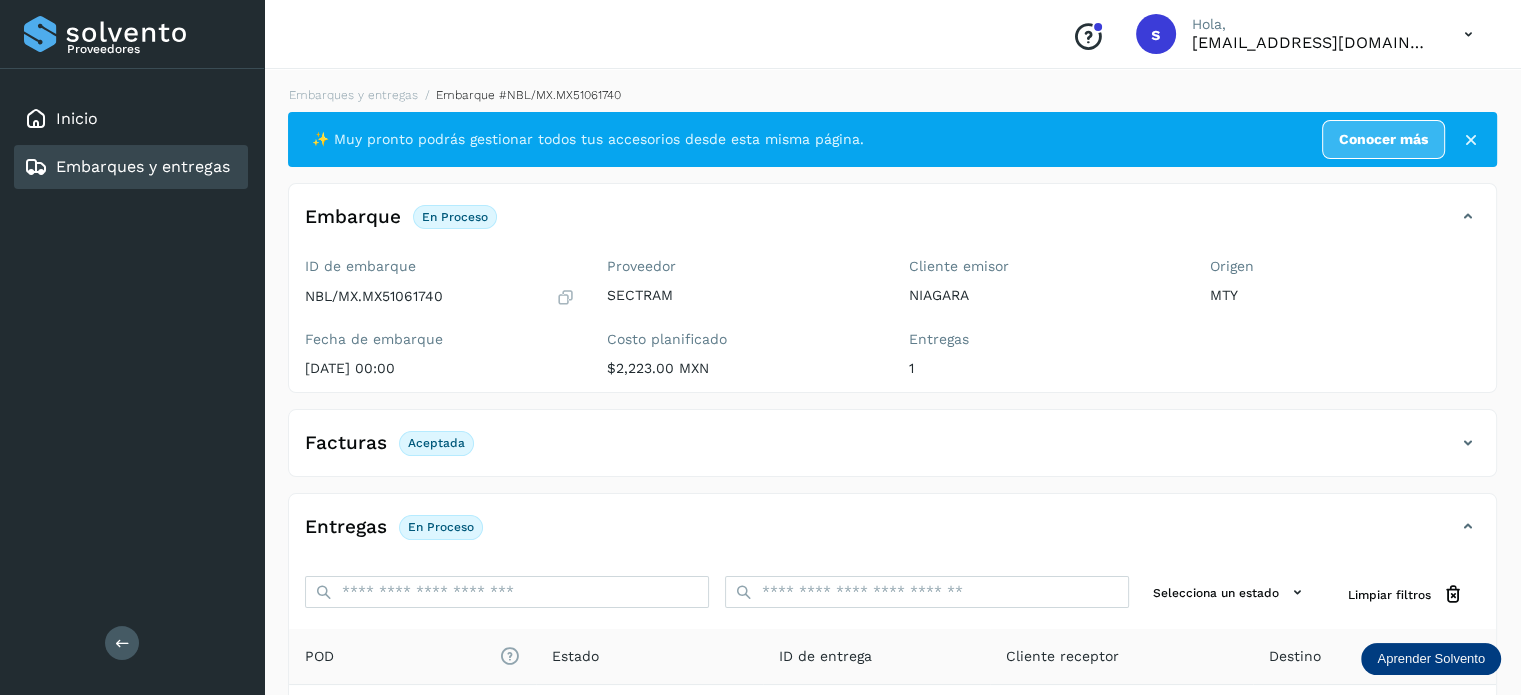 scroll, scrollTop: 250, scrollLeft: 0, axis: vertical 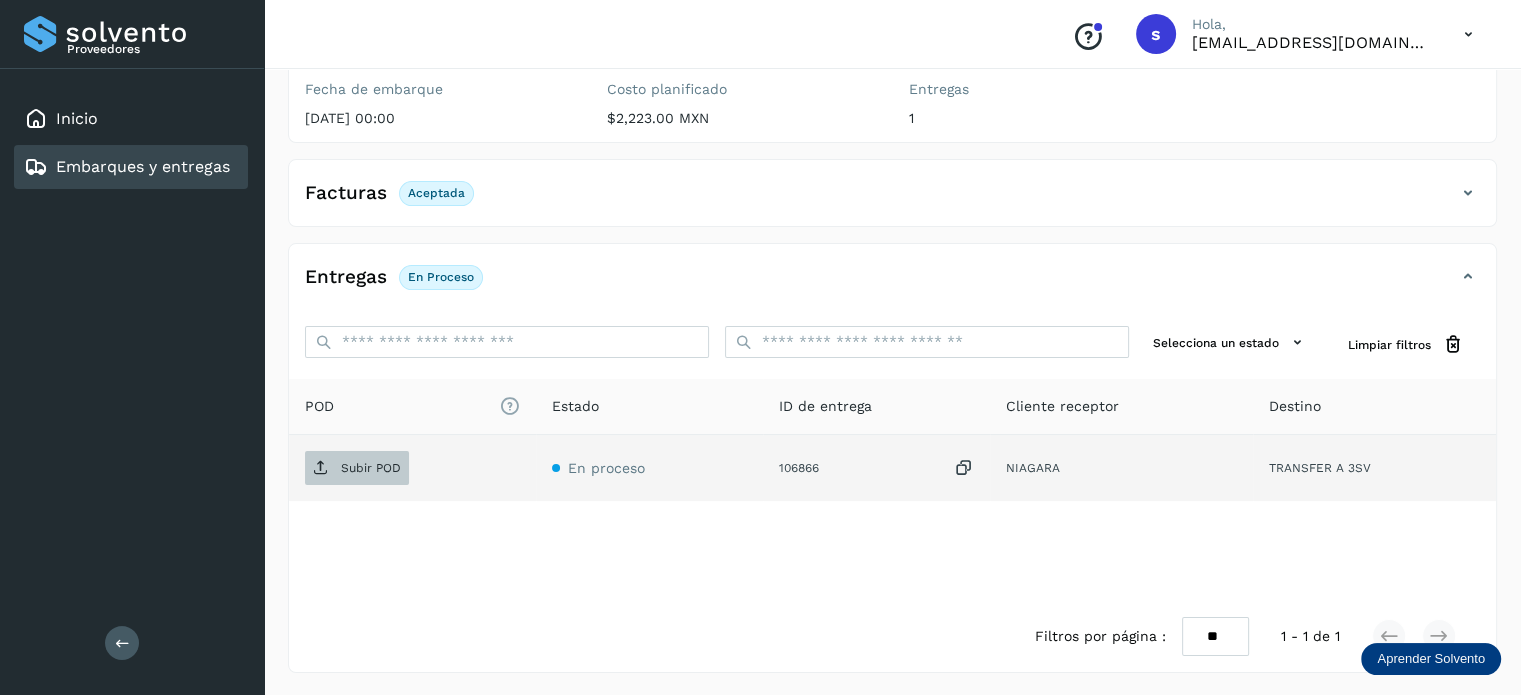 click on "Subir POD" at bounding box center [371, 468] 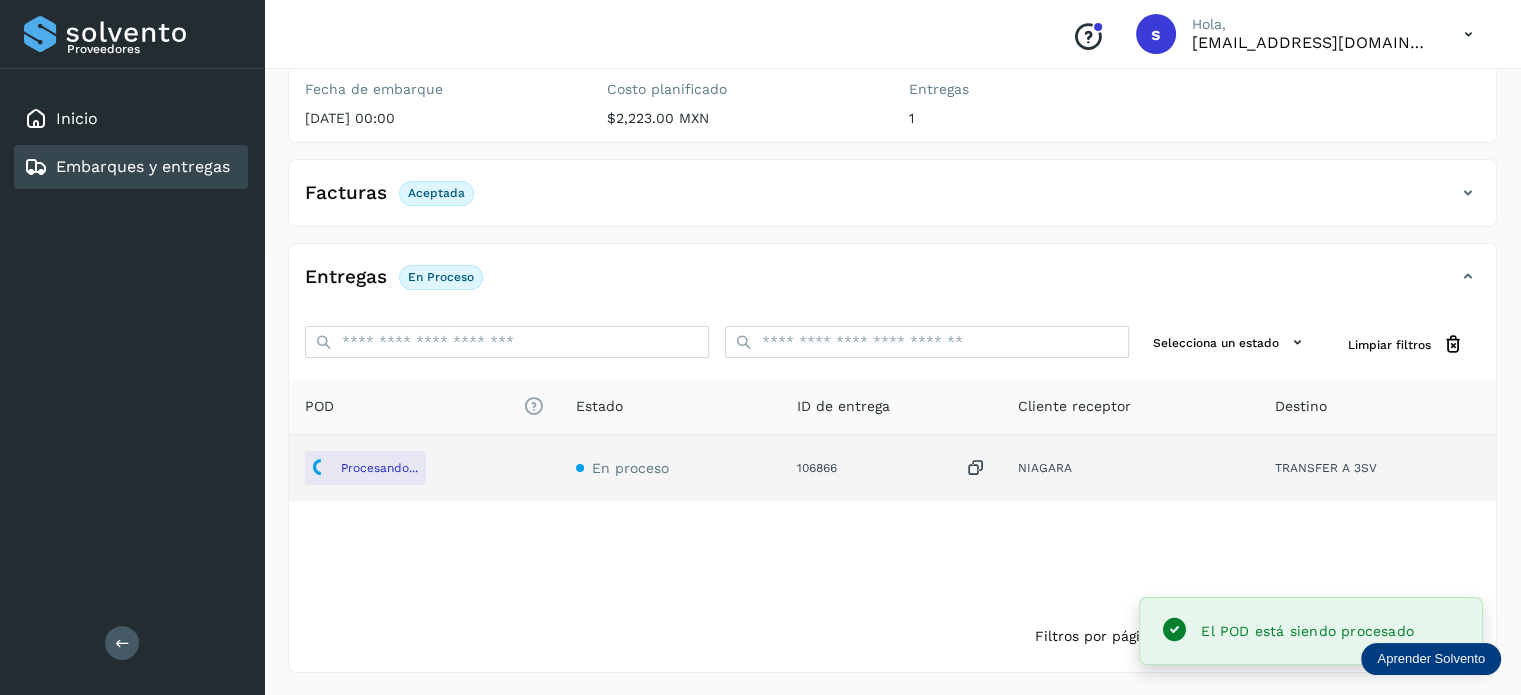 scroll, scrollTop: 0, scrollLeft: 0, axis: both 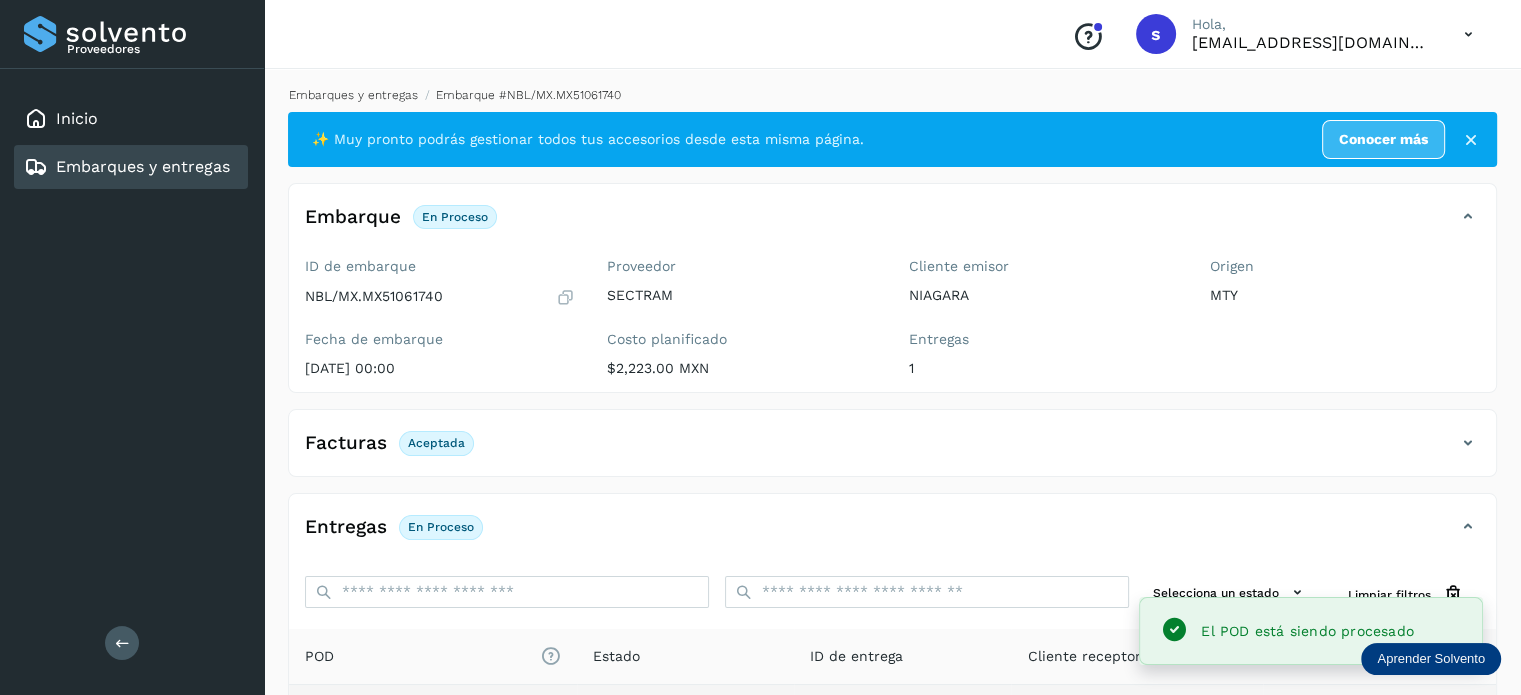 click on "Embarques y entregas" at bounding box center (353, 95) 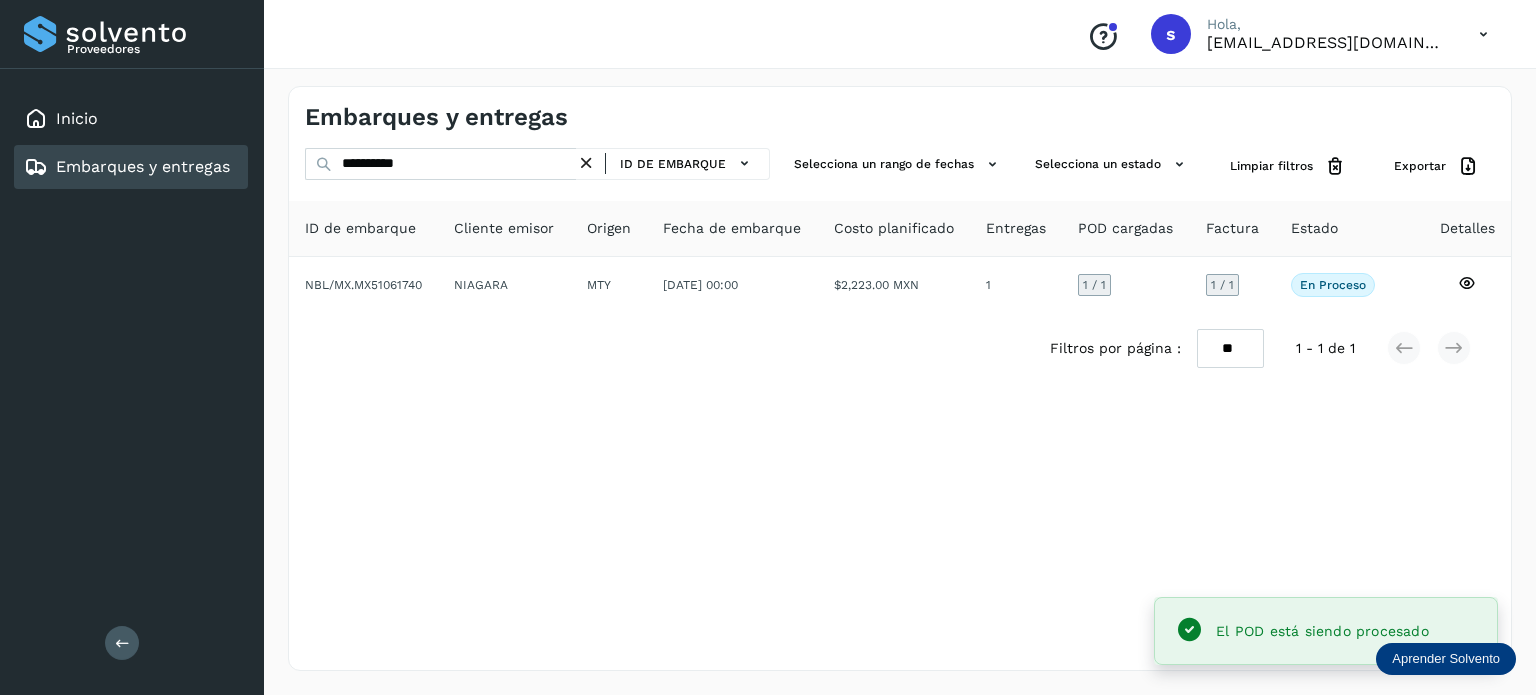 click at bounding box center (586, 163) 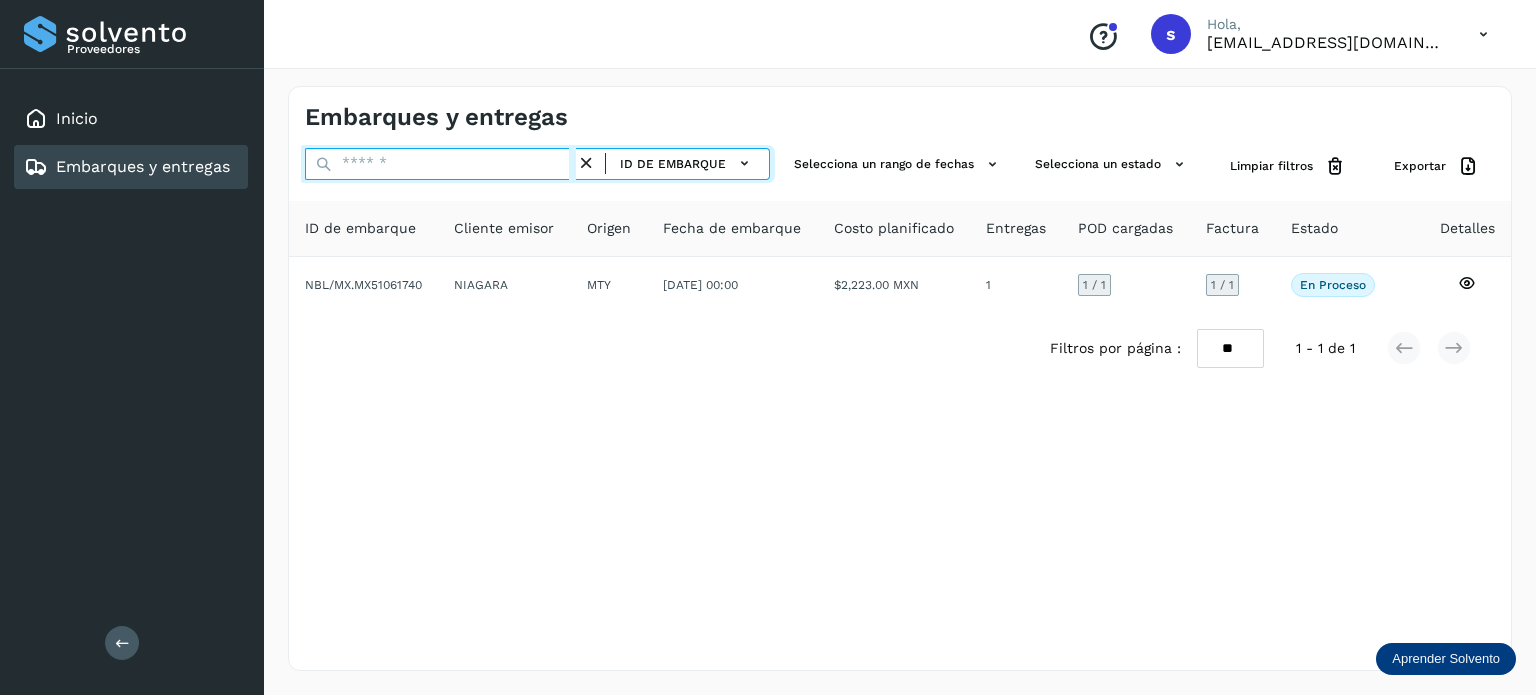 click at bounding box center [440, 164] 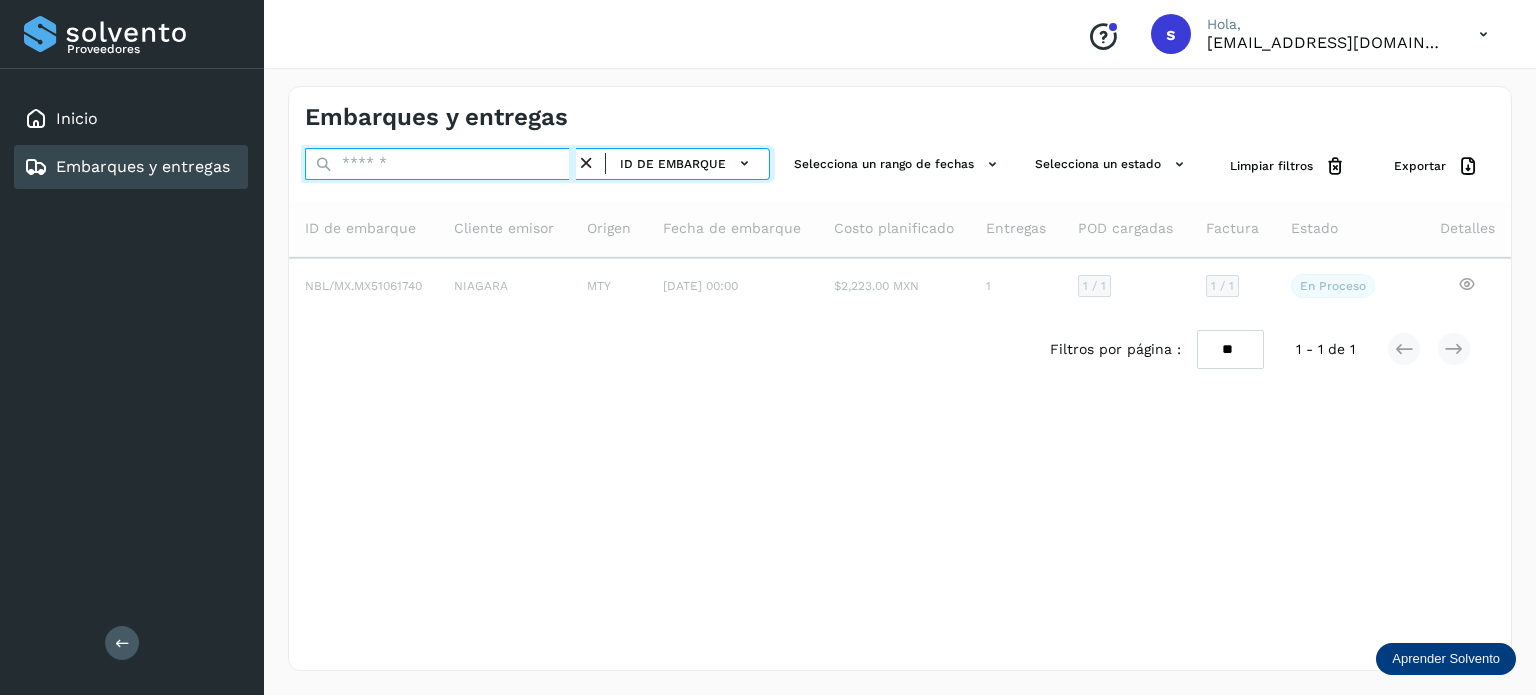 paste on "**********" 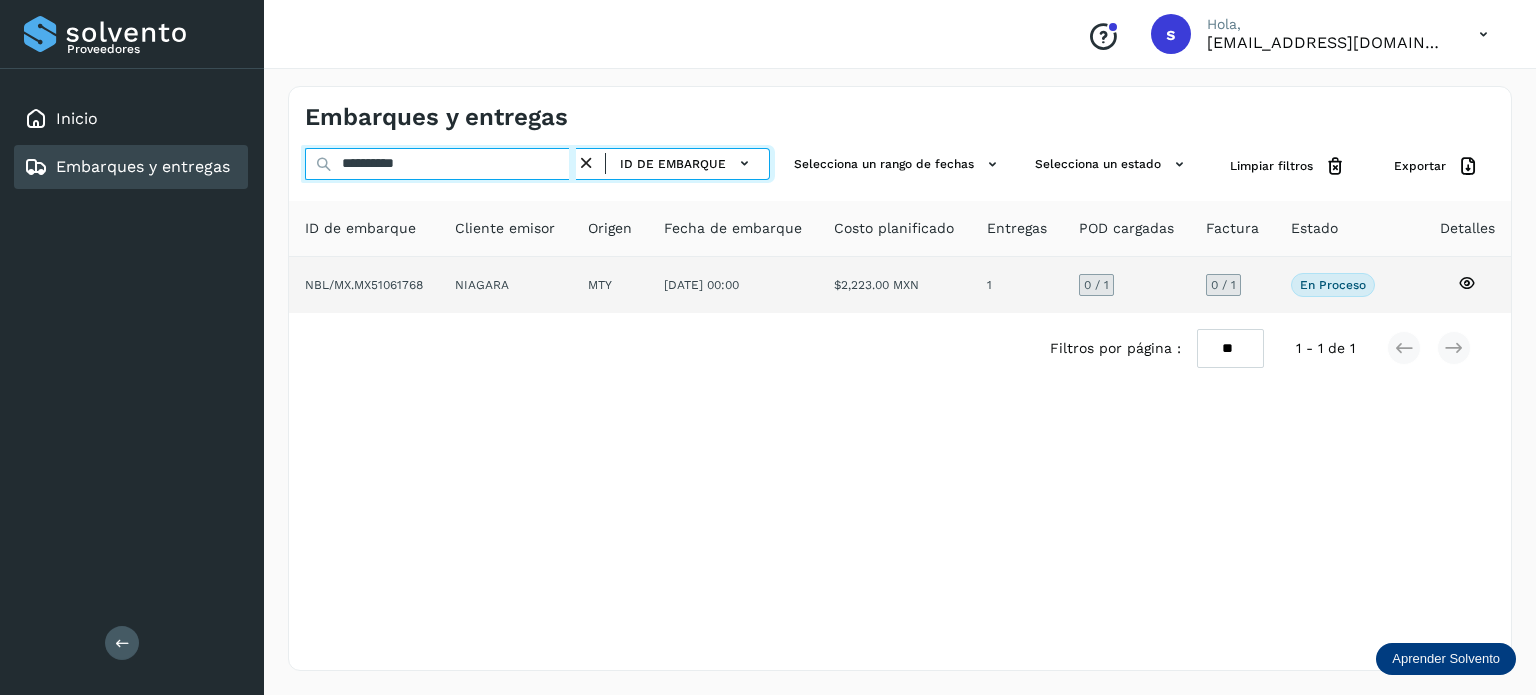 type on "**********" 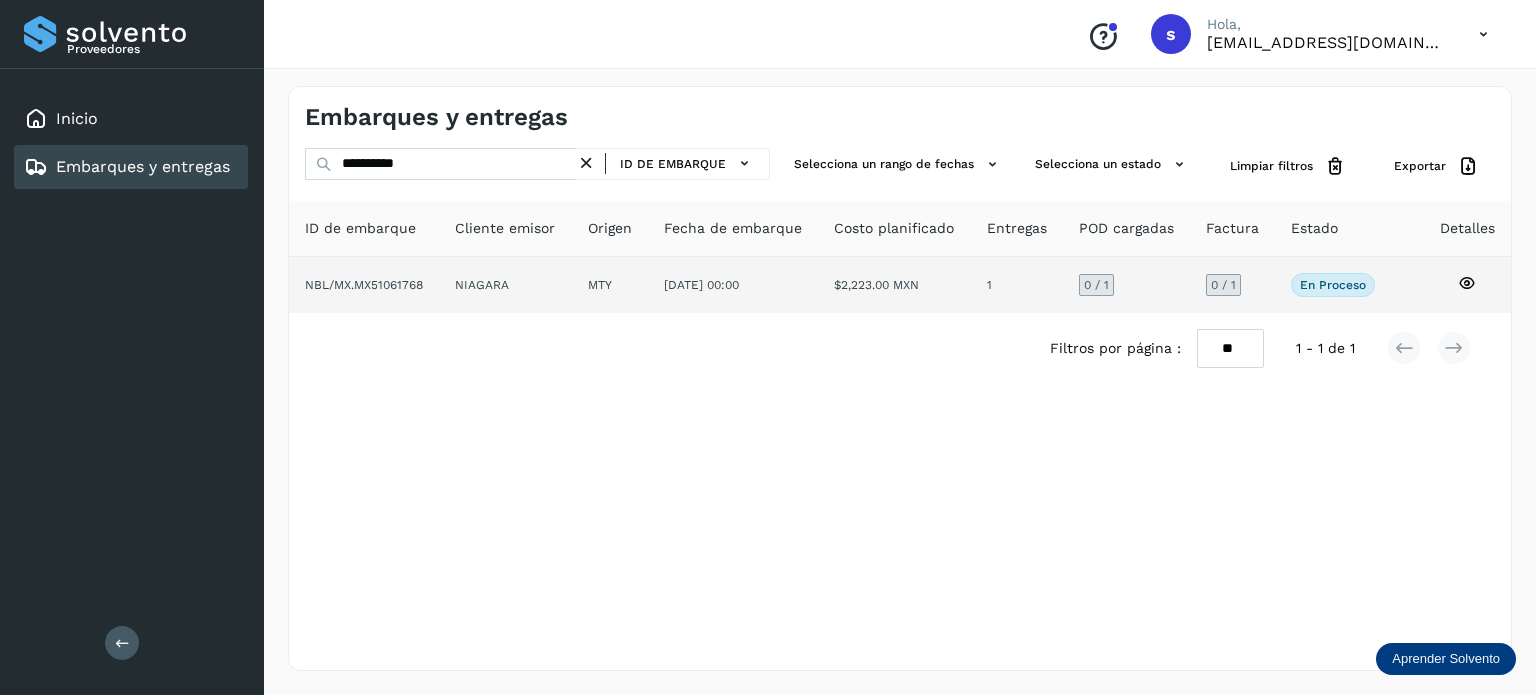 click on "NIAGARA" 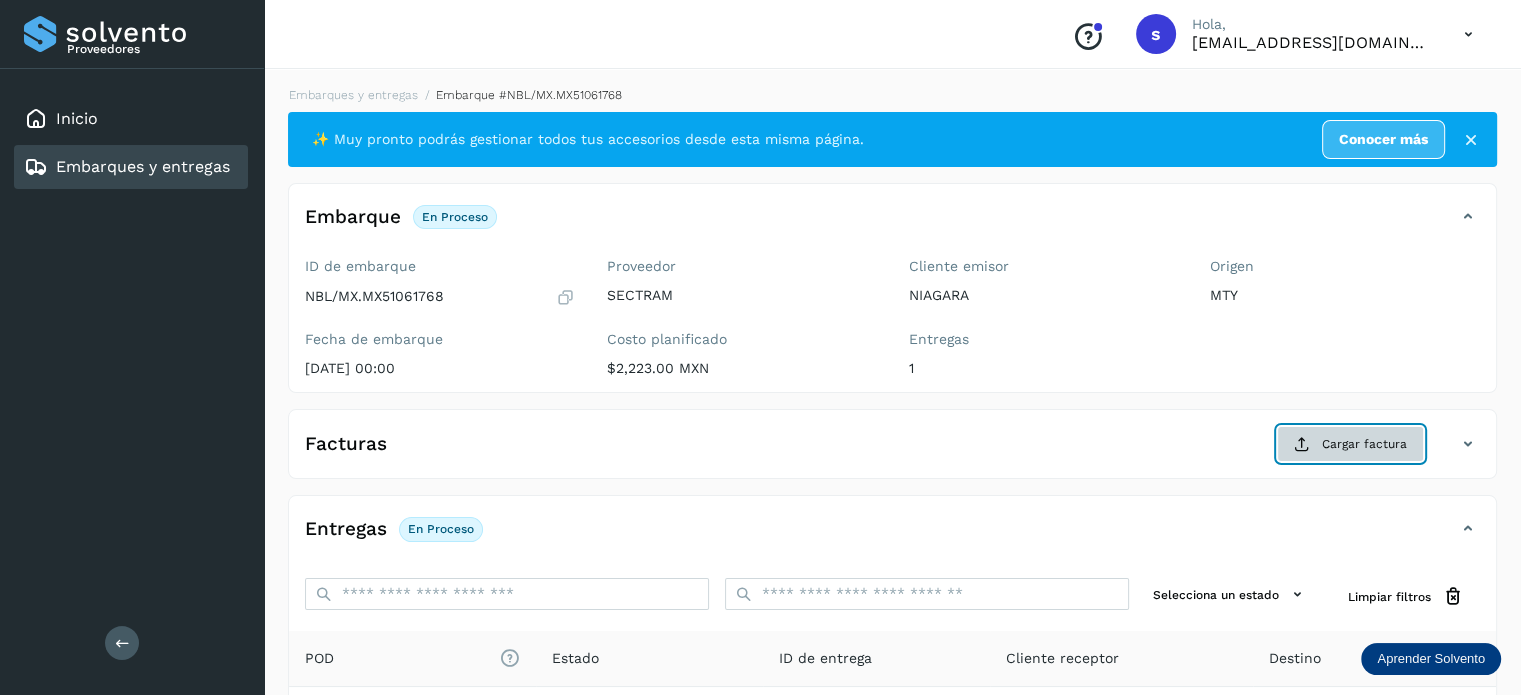 click on "Cargar factura" at bounding box center (1350, 444) 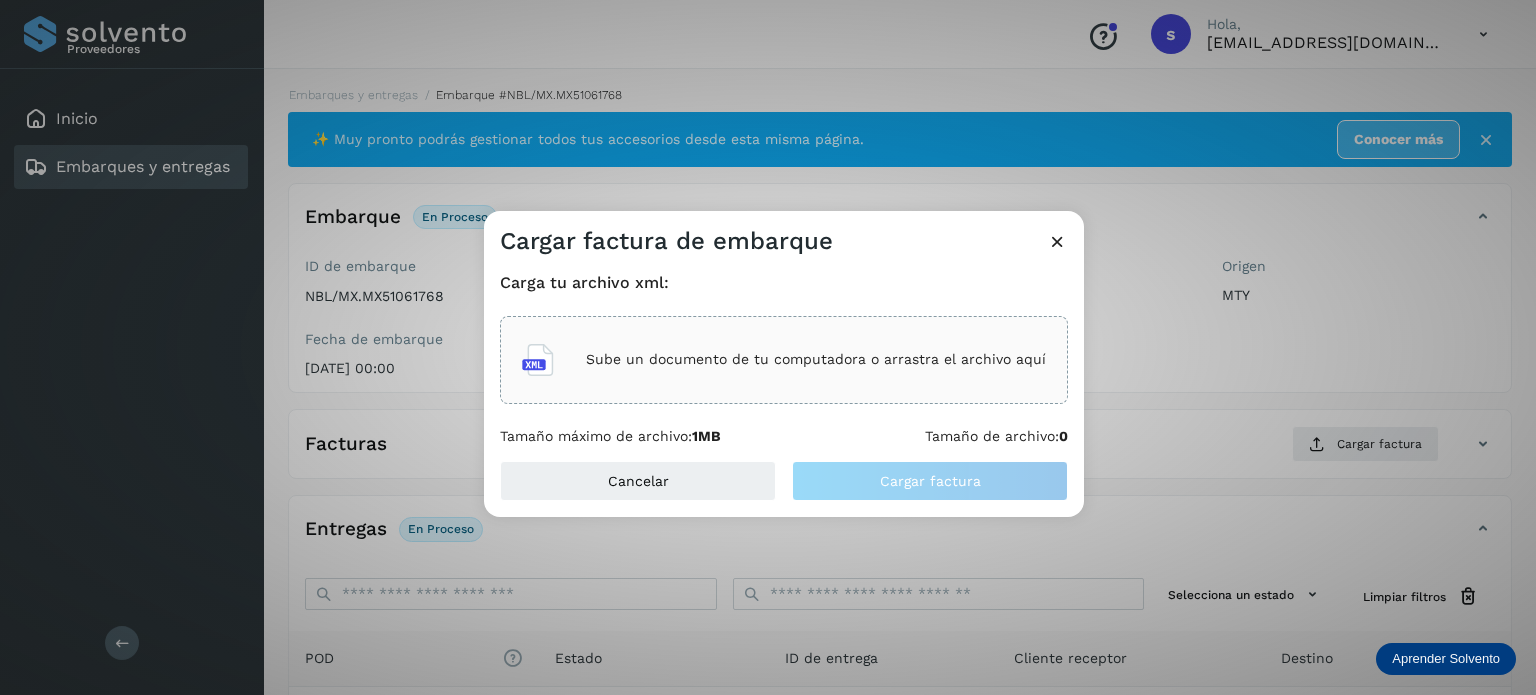 click on "Sube un documento de tu computadora o arrastra el archivo aquí" at bounding box center [816, 359] 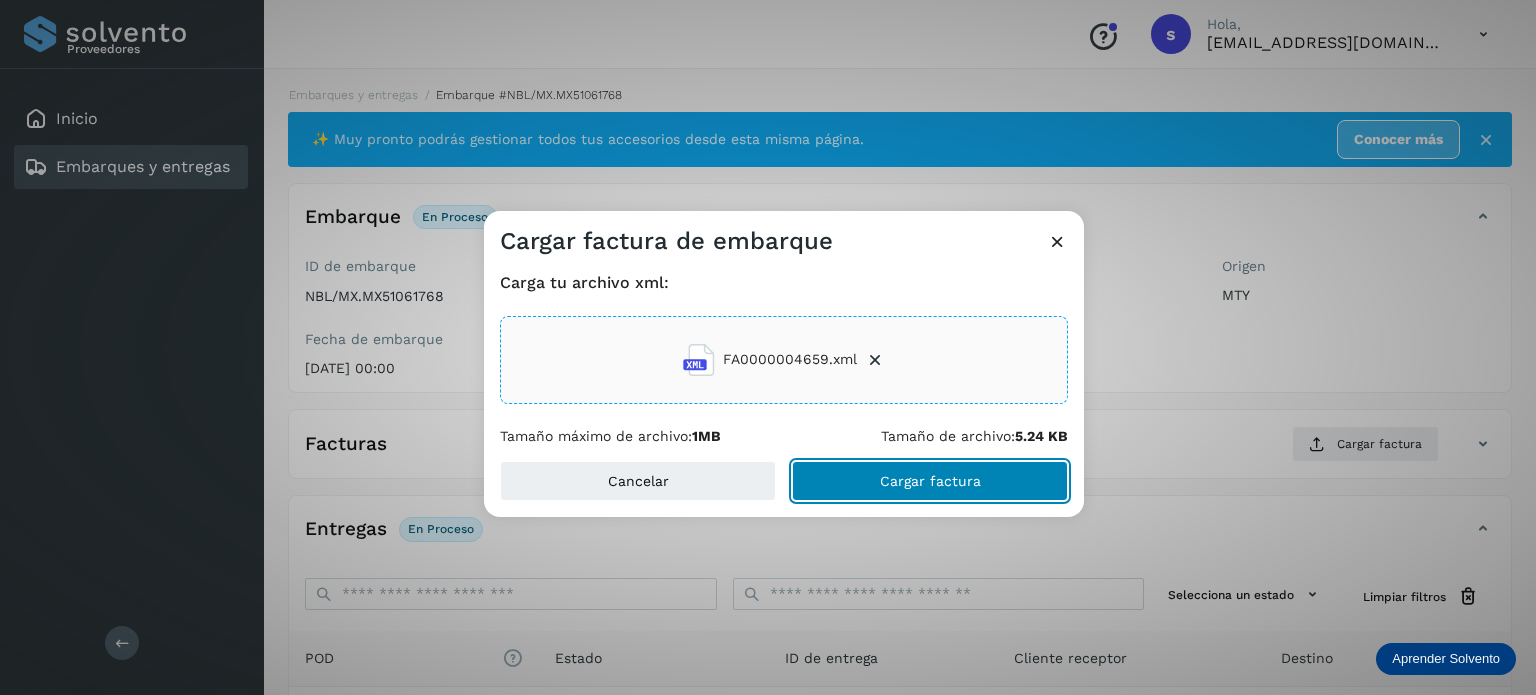 click on "Cargar factura" 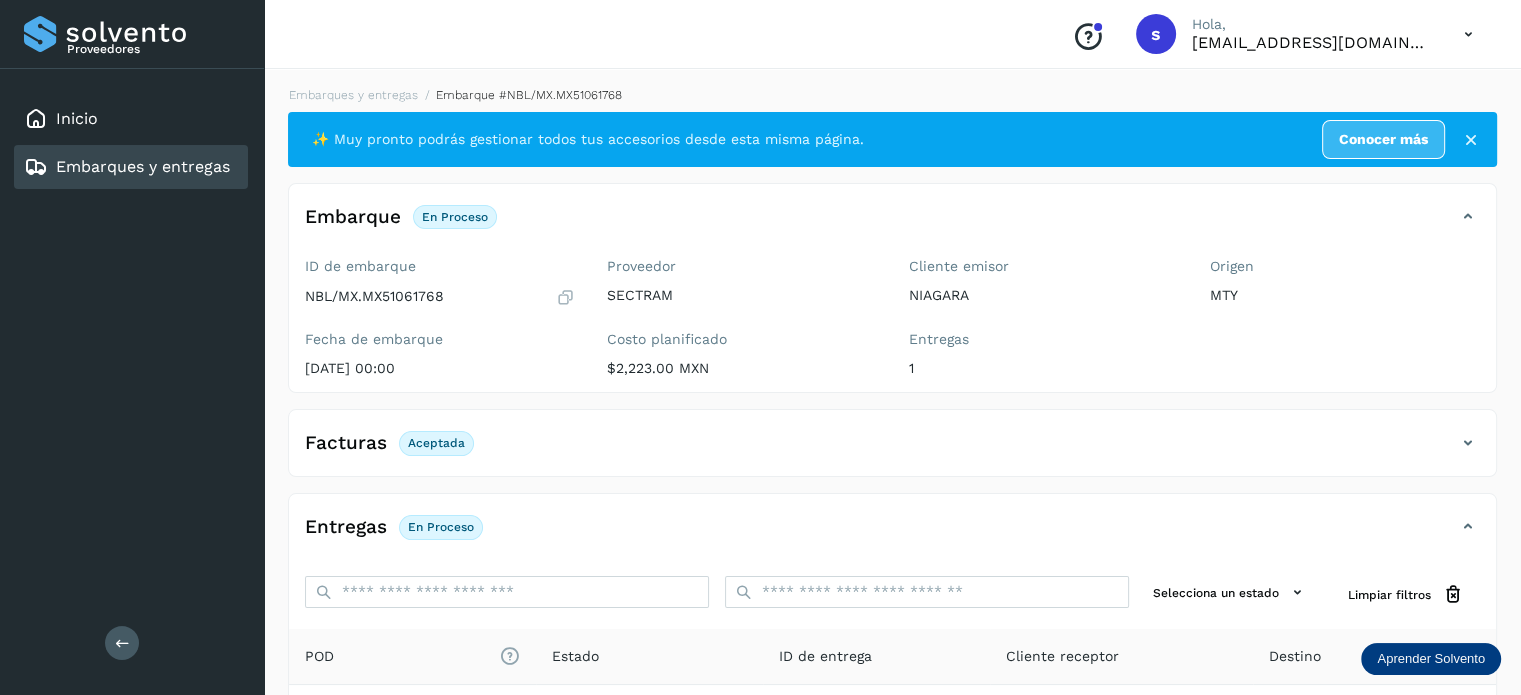 scroll, scrollTop: 250, scrollLeft: 0, axis: vertical 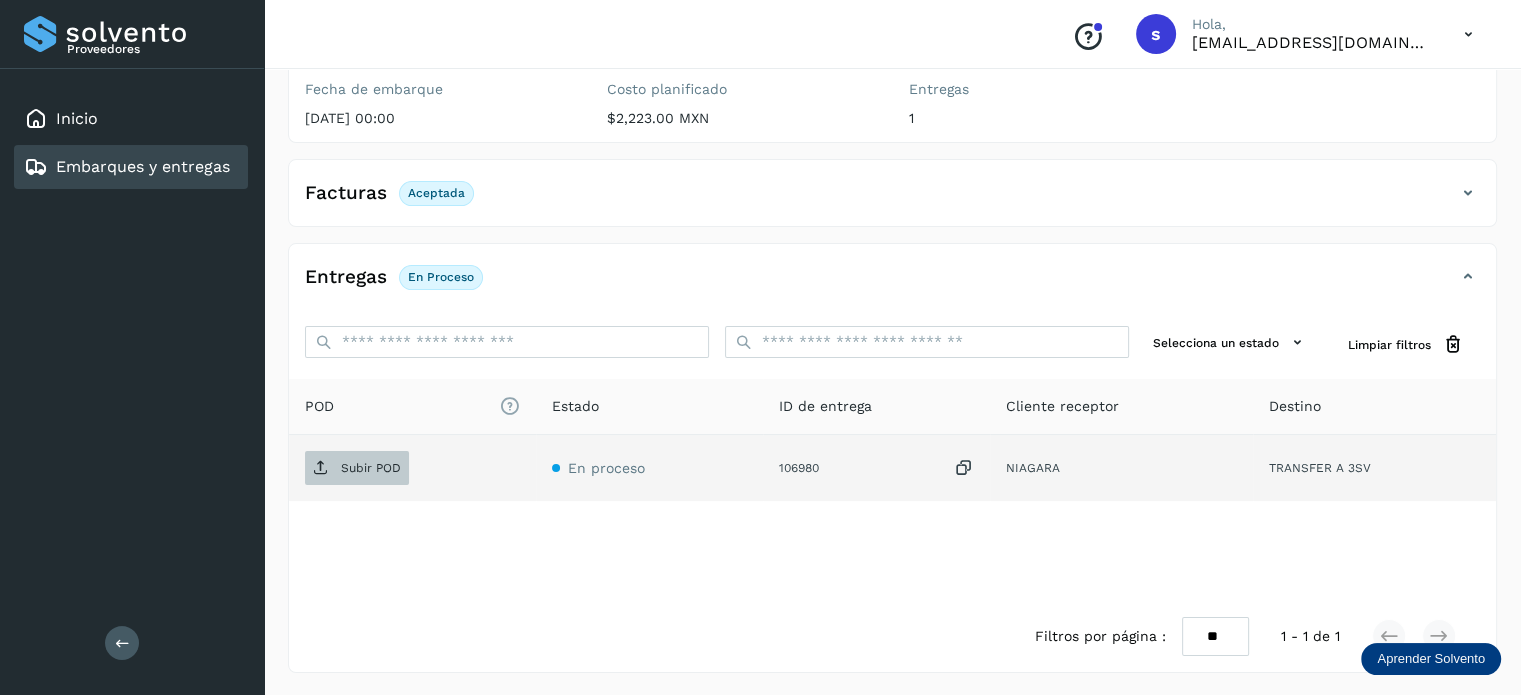 click on "Subir POD" at bounding box center [357, 468] 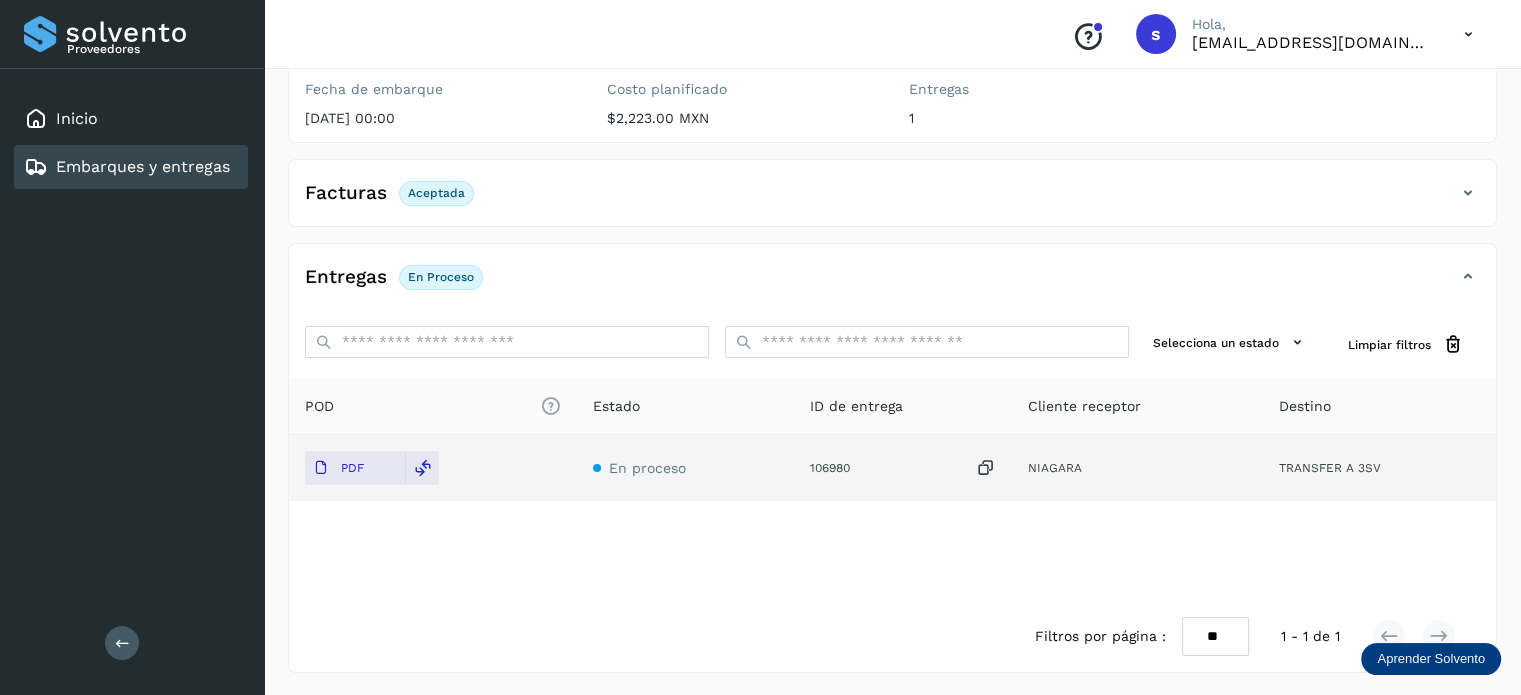 scroll, scrollTop: 0, scrollLeft: 0, axis: both 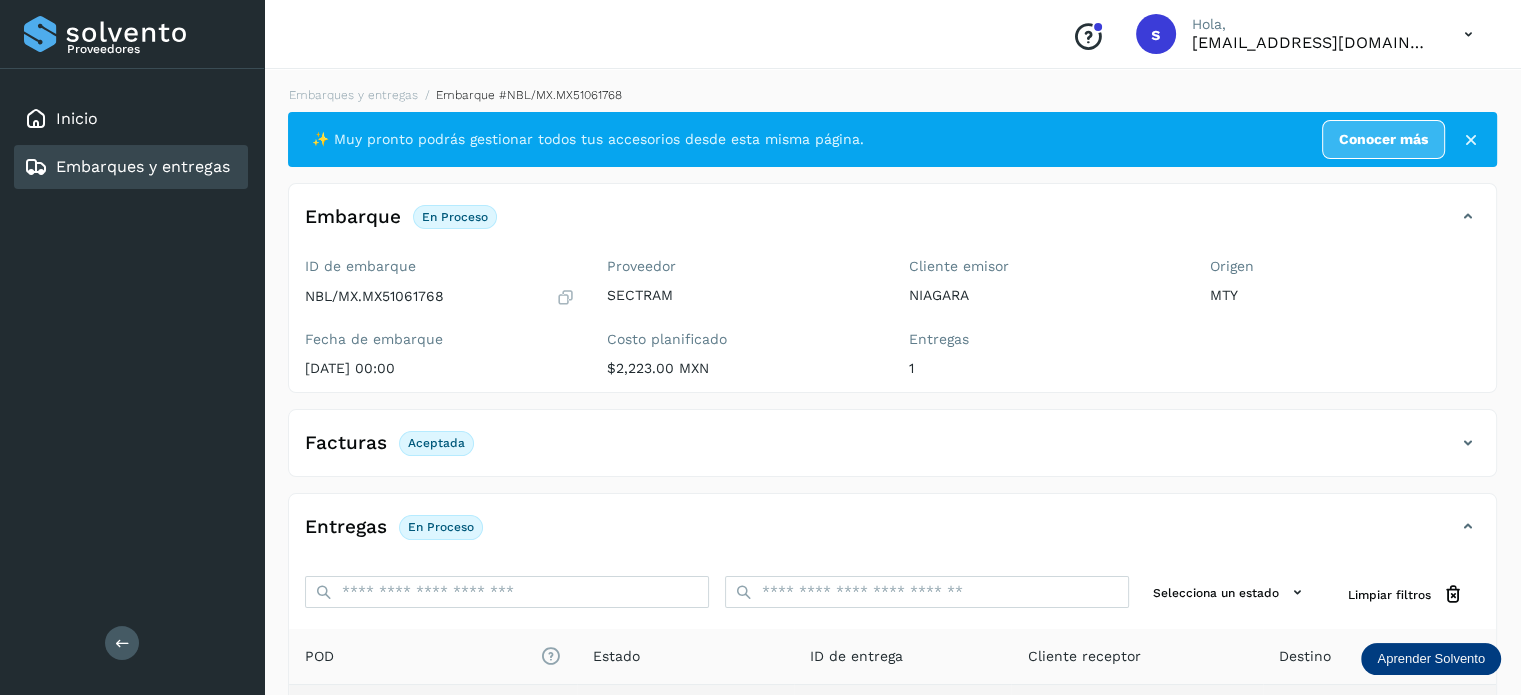 click on "Embarques y entregas" 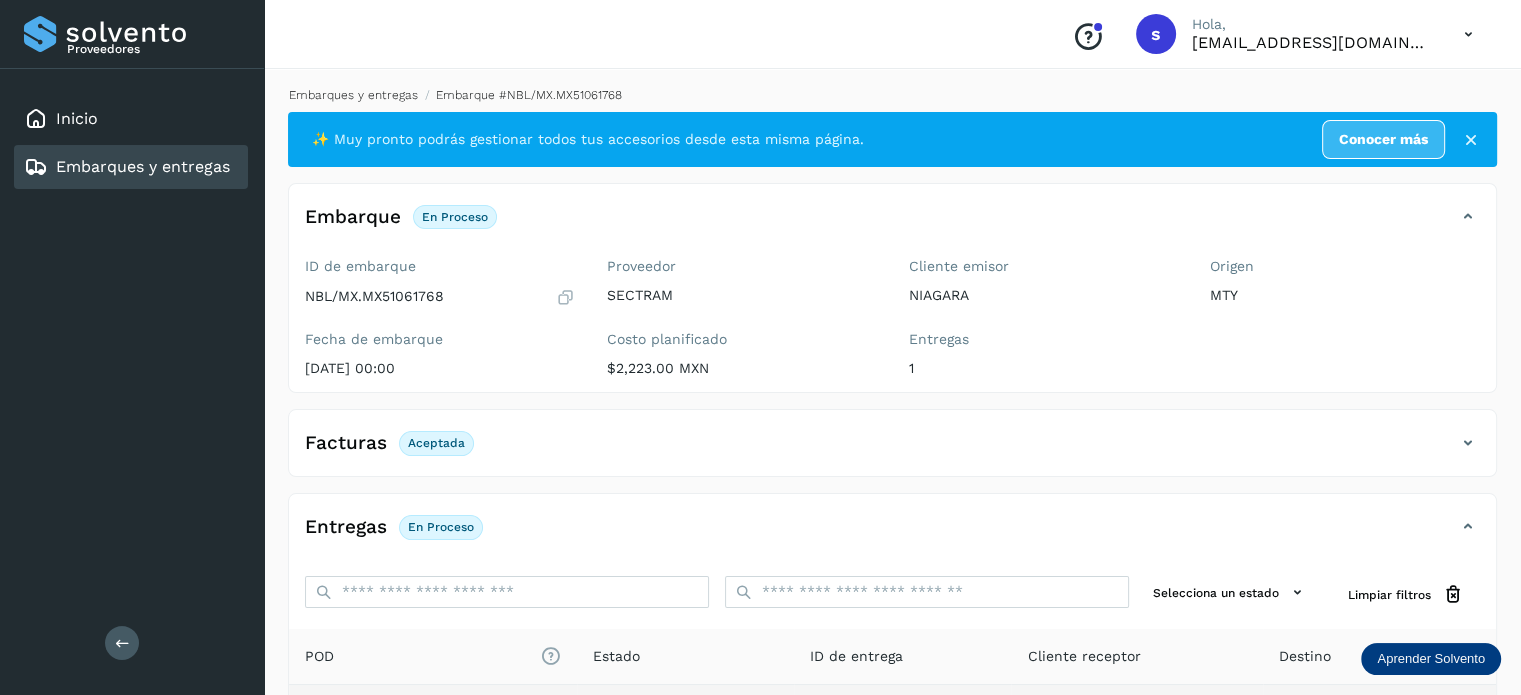 click on "Embarques y entregas" at bounding box center (353, 95) 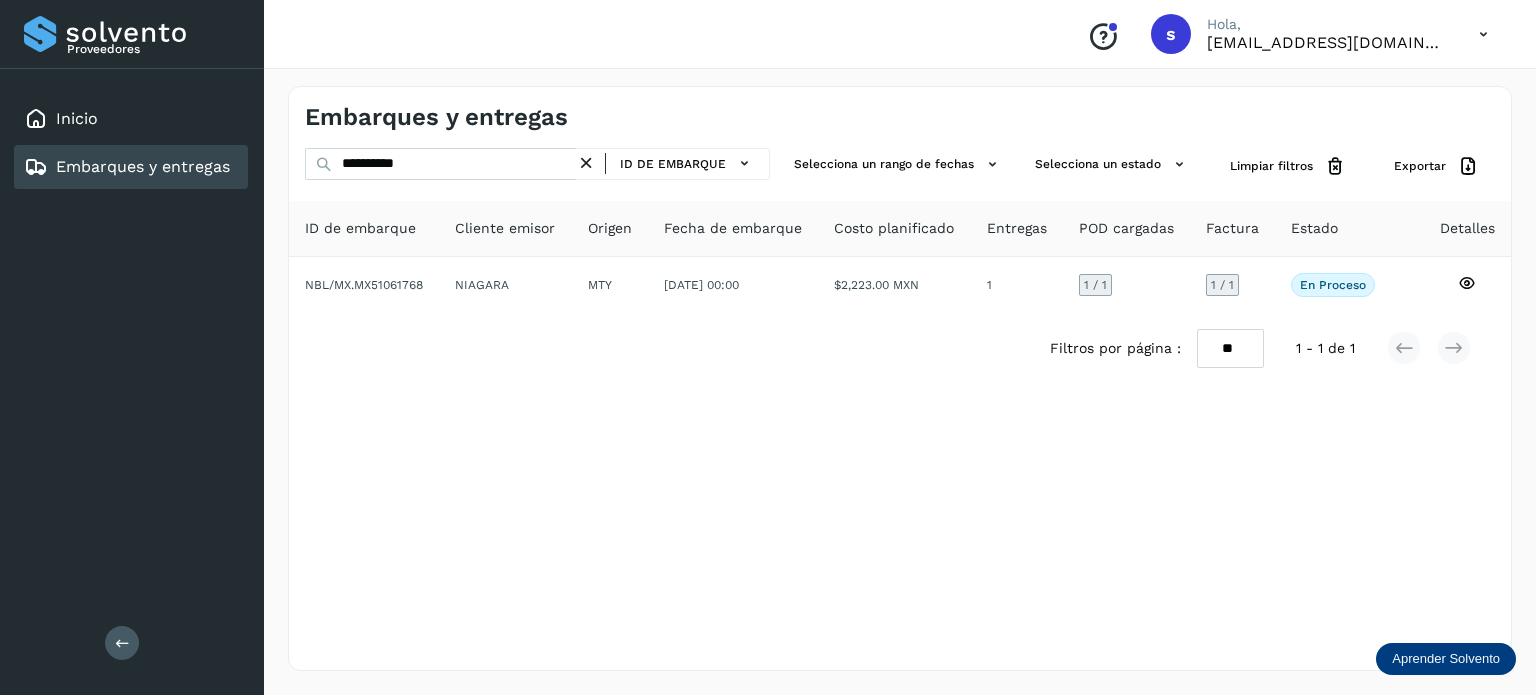 click at bounding box center [586, 163] 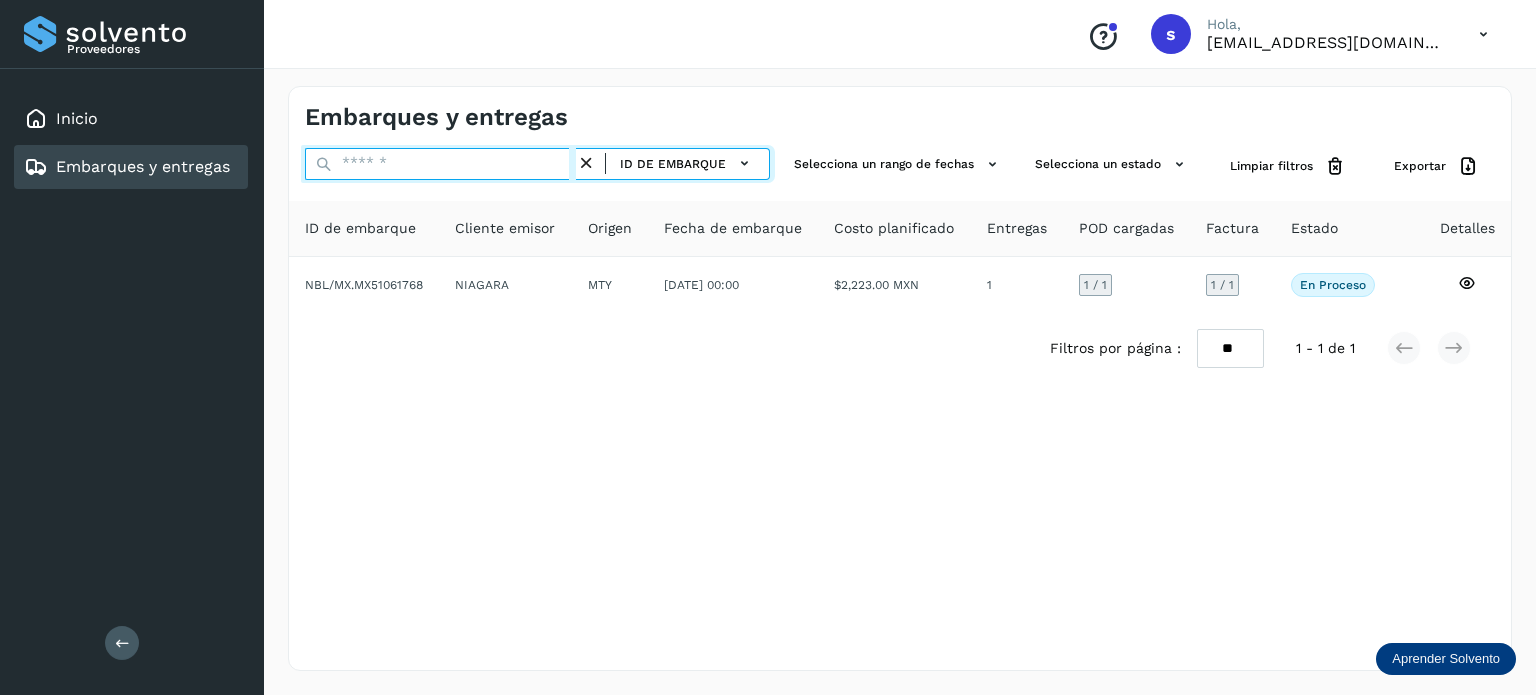 click at bounding box center [440, 164] 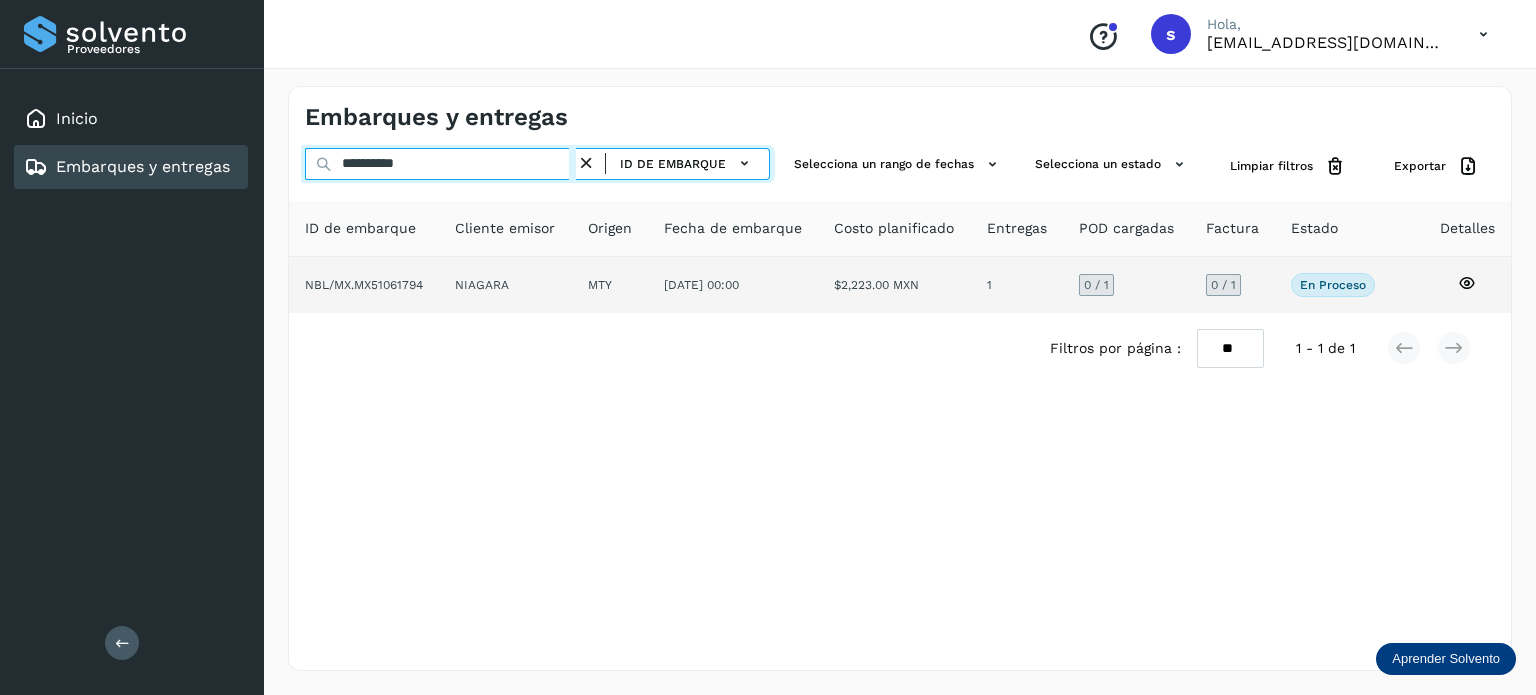 type on "**********" 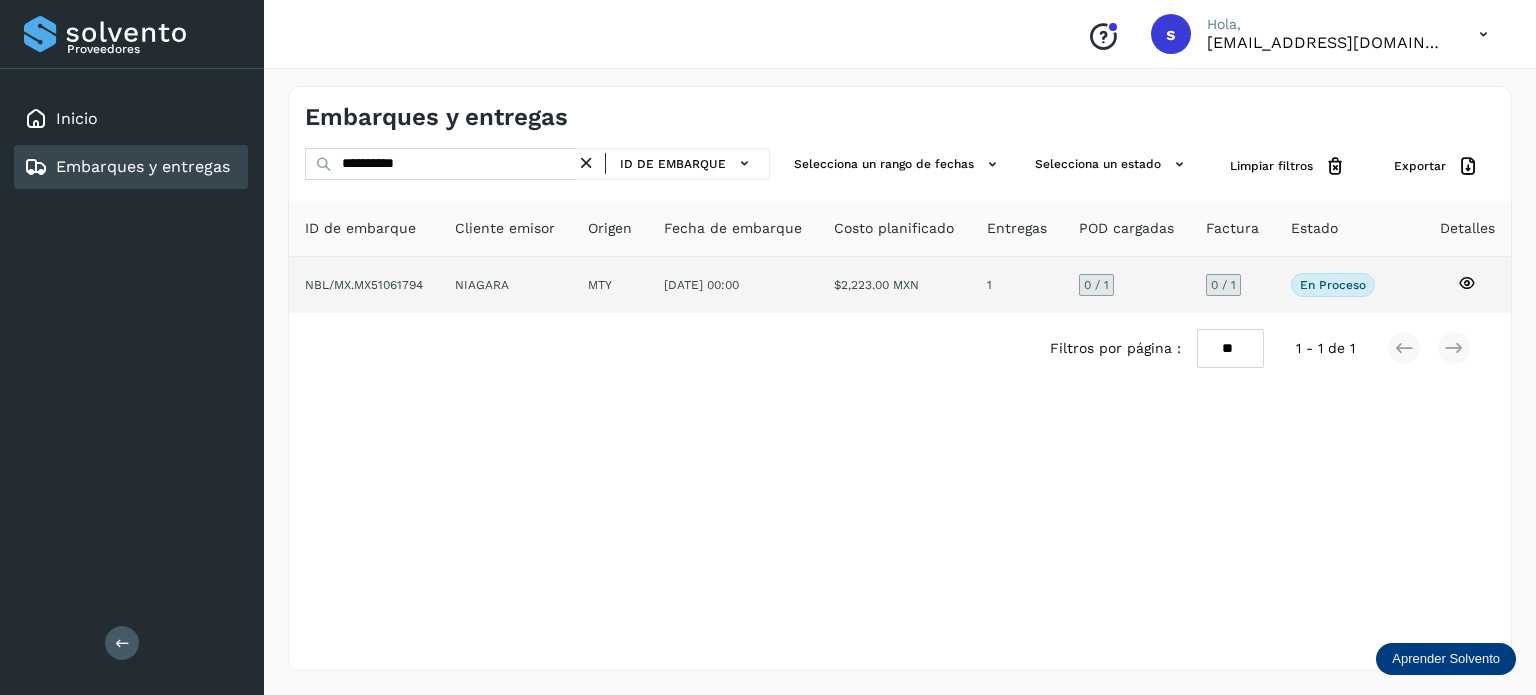click on "NIAGARA" 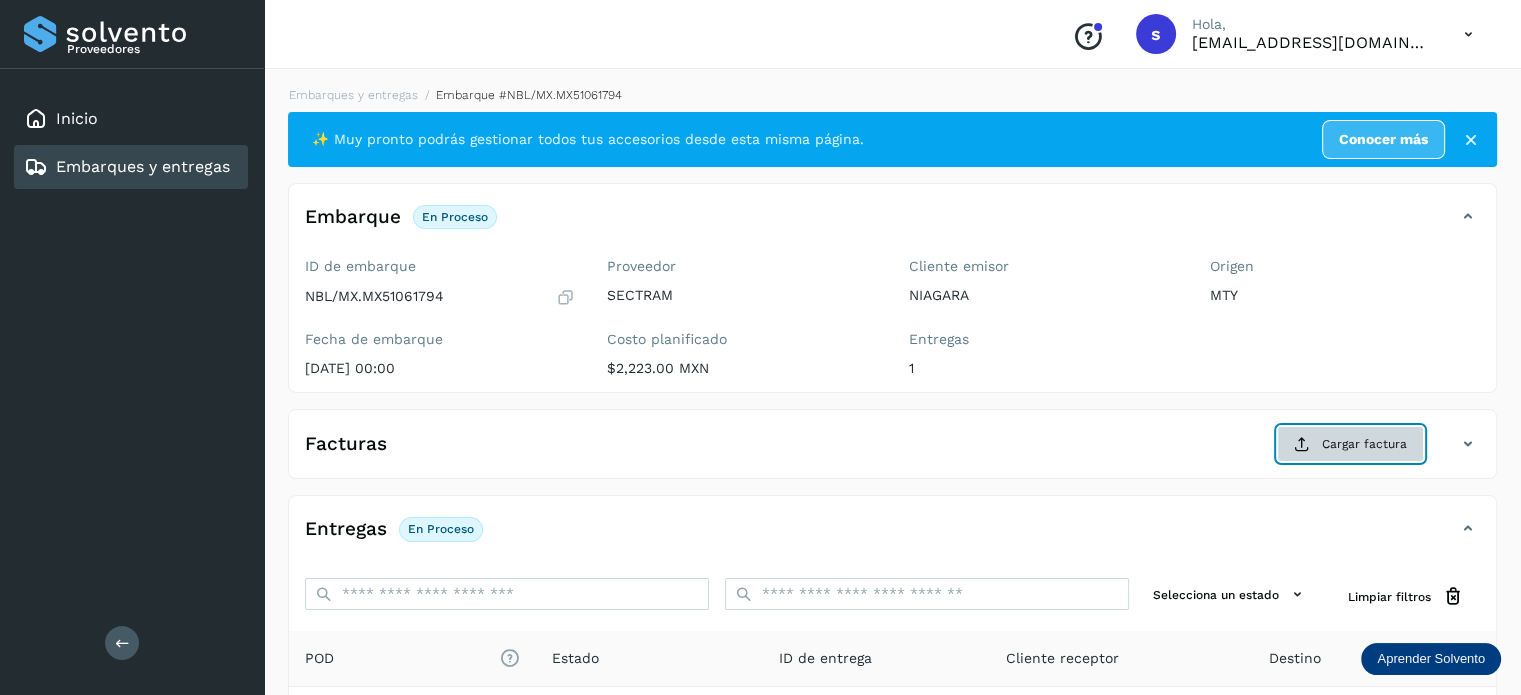 click on "Cargar factura" 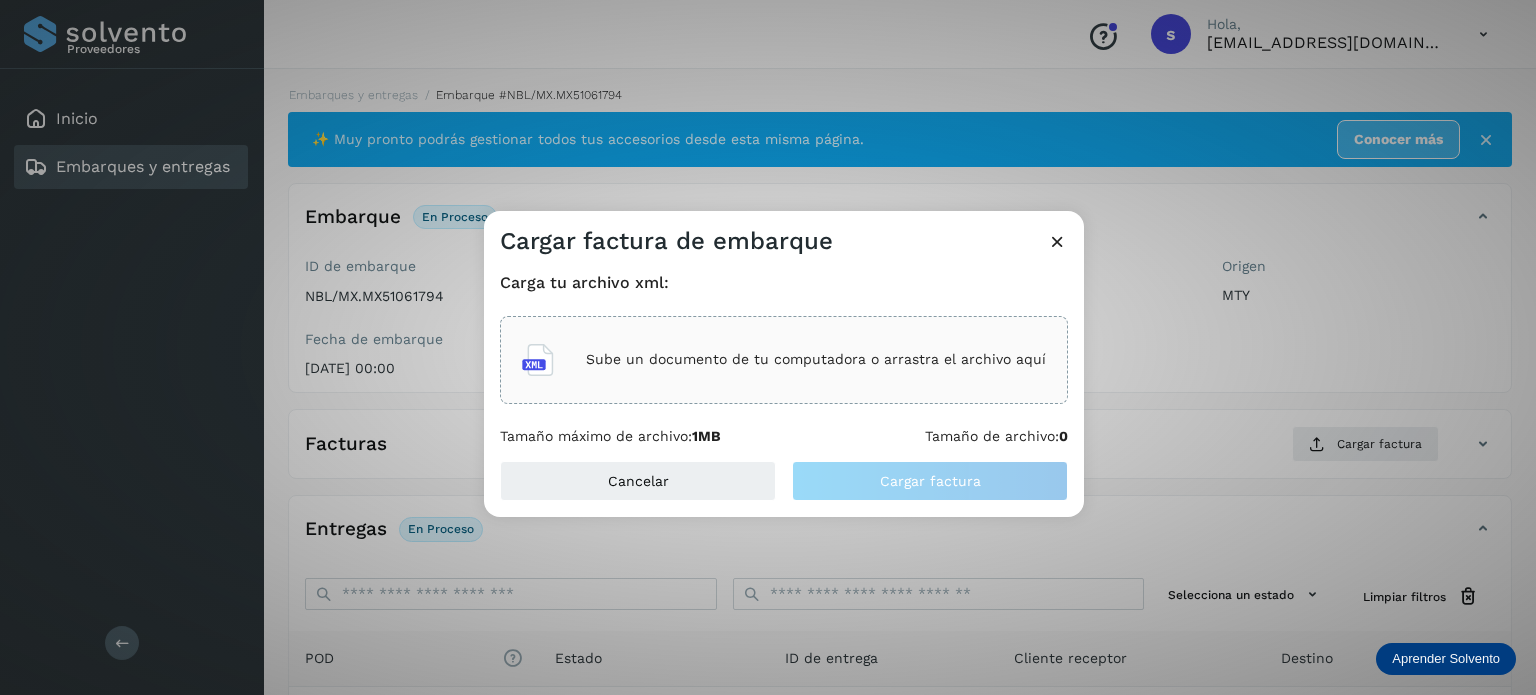 click on "Sube un documento de tu computadora o arrastra el archivo aquí" 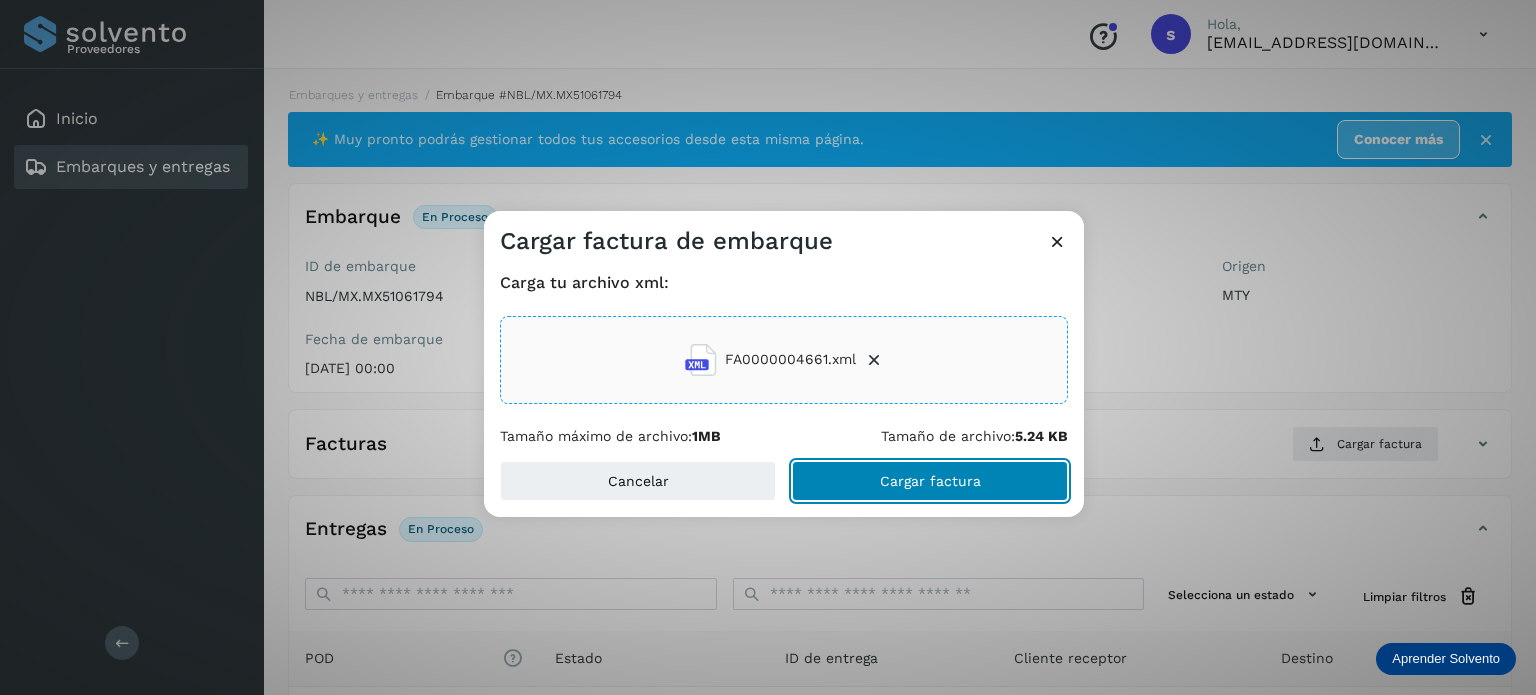 click on "Cargar factura" 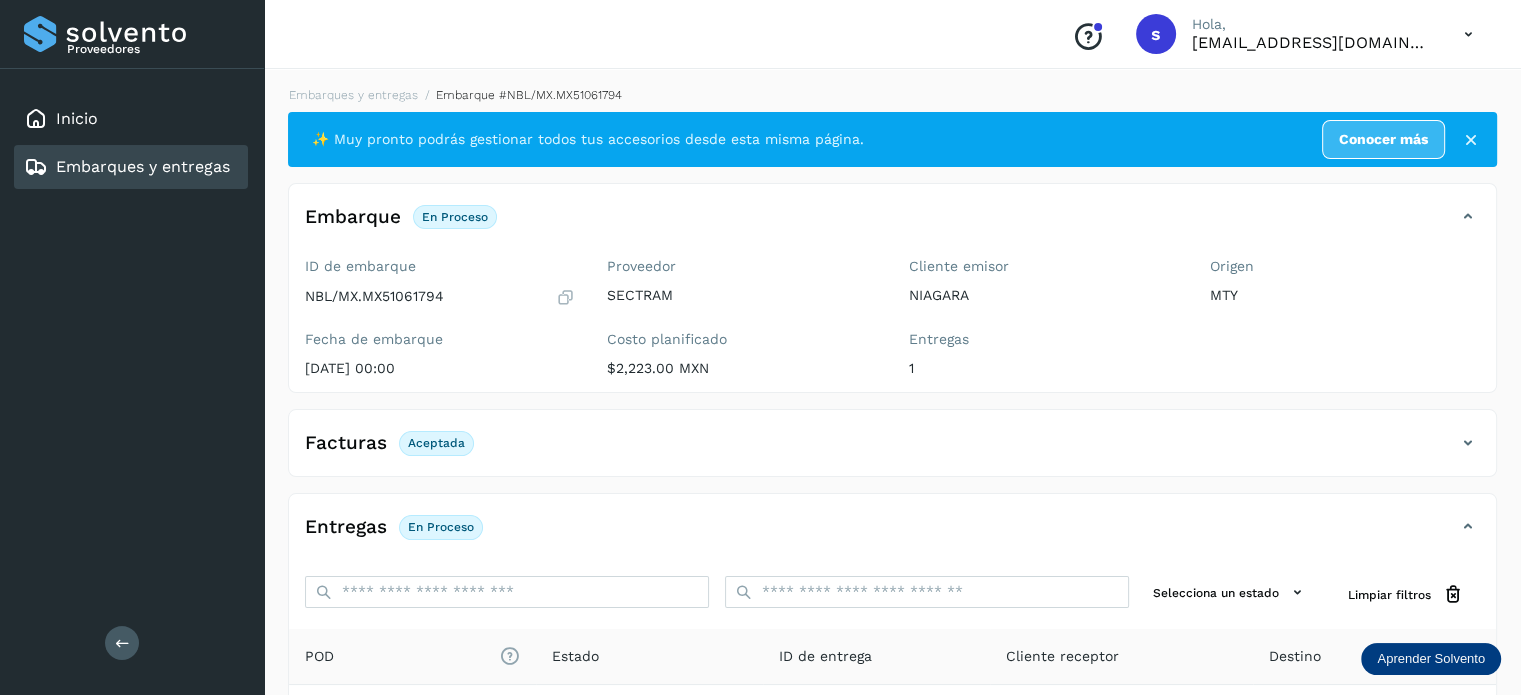 scroll, scrollTop: 250, scrollLeft: 0, axis: vertical 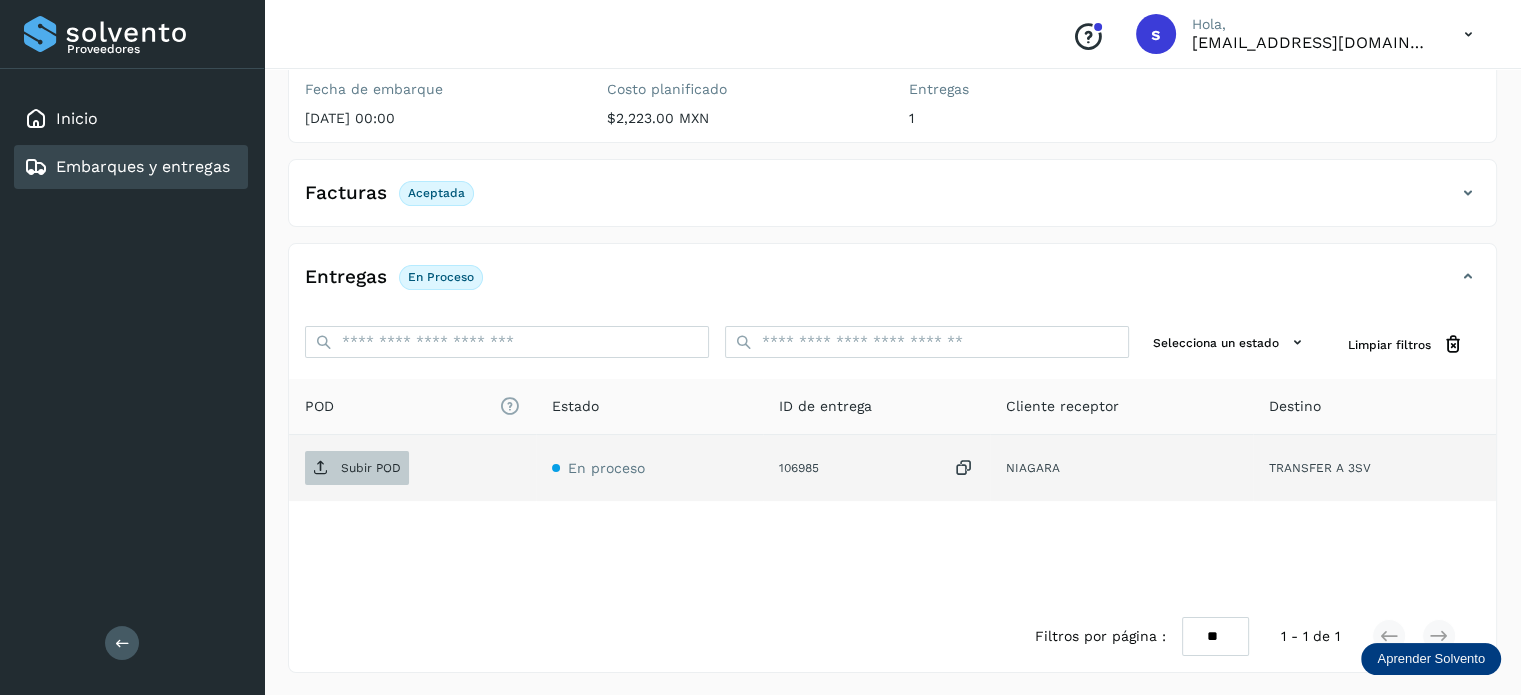 click on "Subir POD" at bounding box center (371, 468) 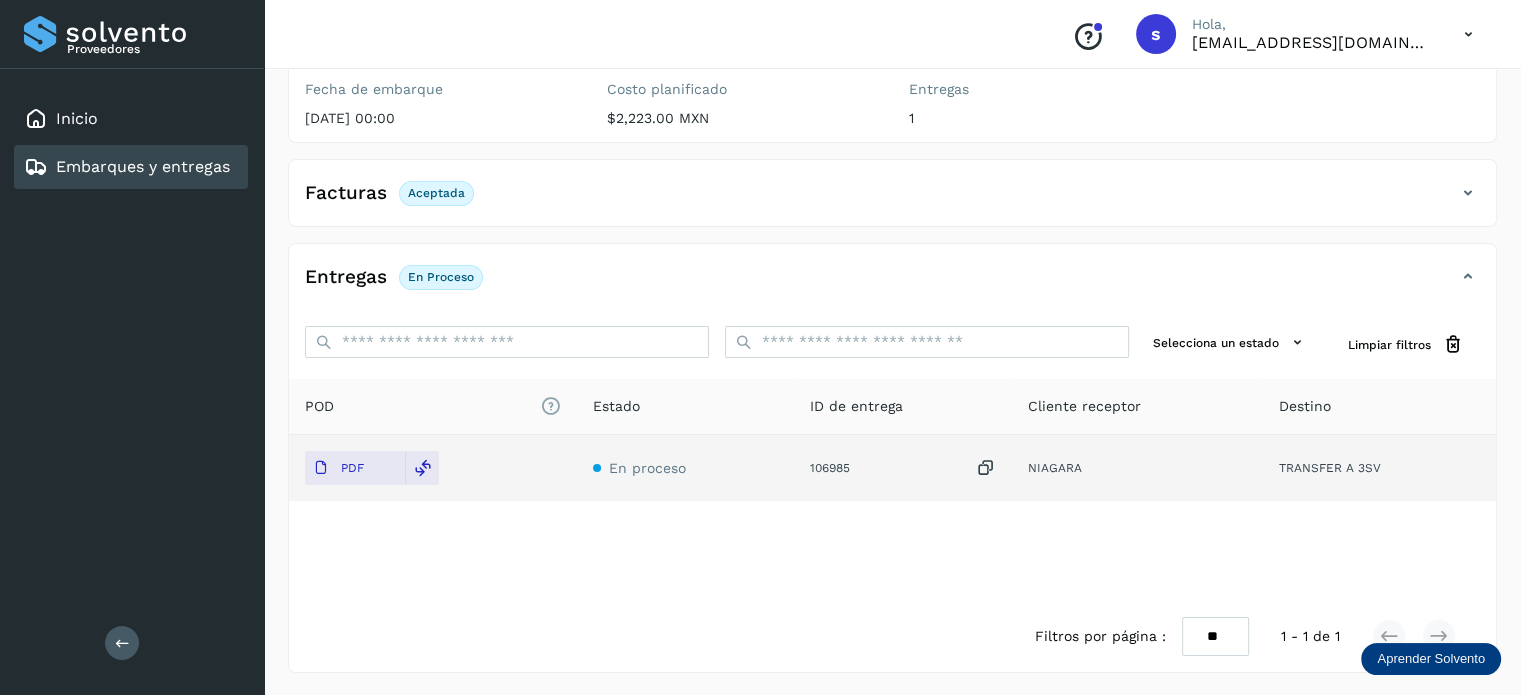 scroll, scrollTop: 0, scrollLeft: 0, axis: both 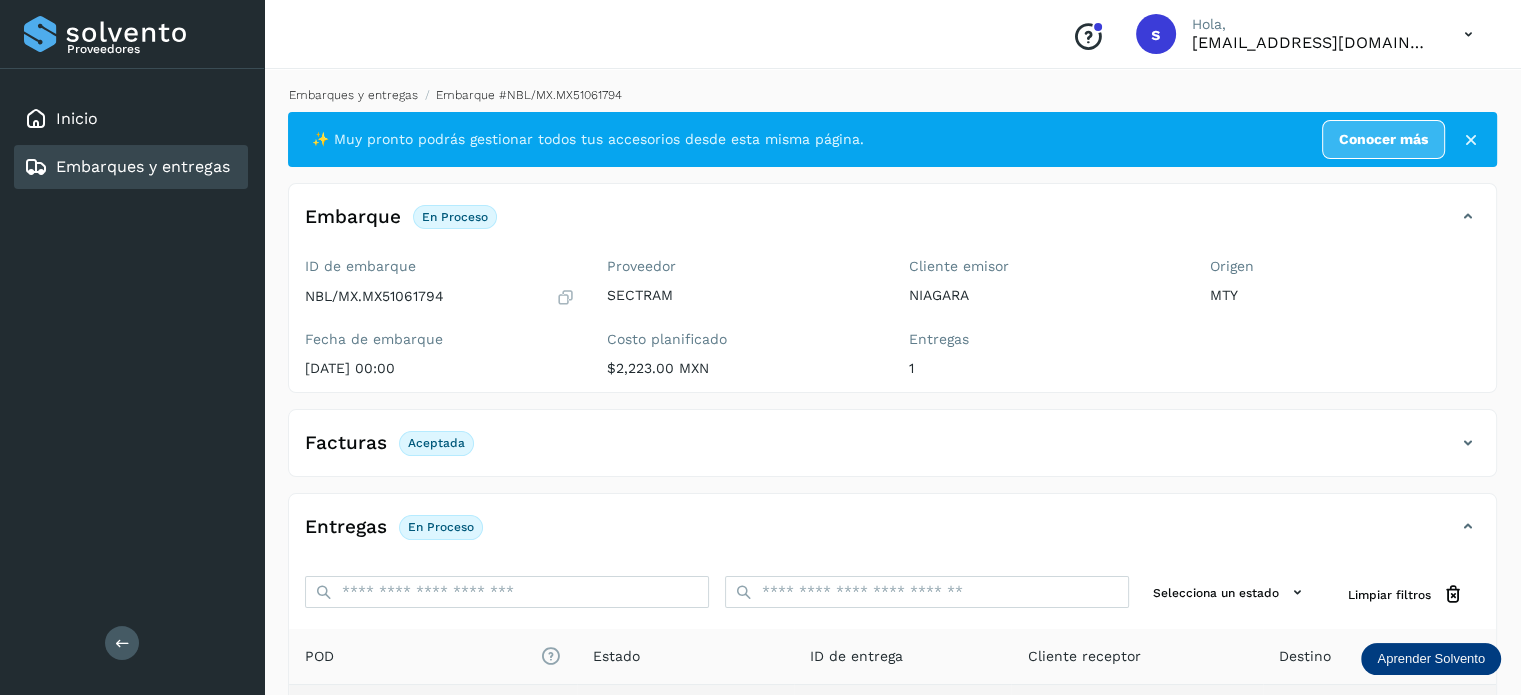 click on "Embarques y entregas" at bounding box center [353, 95] 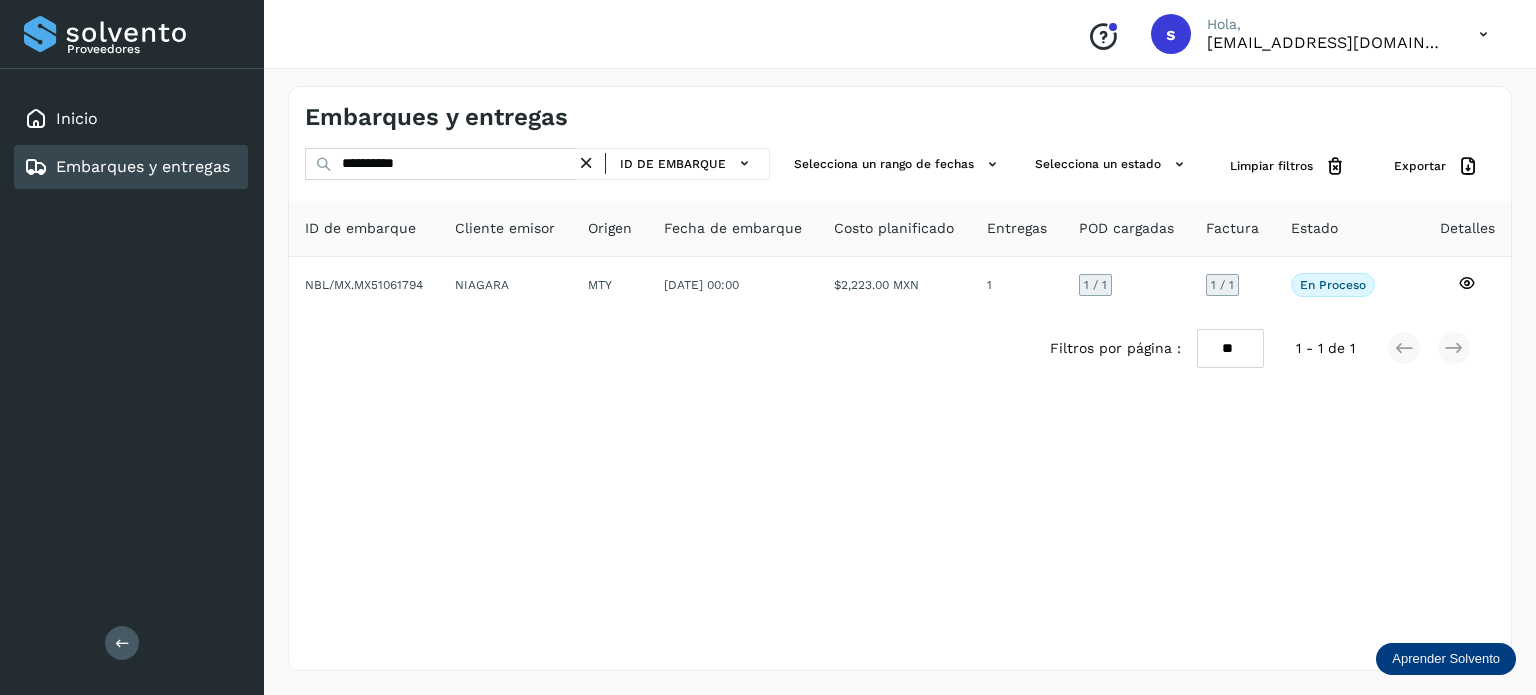 click at bounding box center (586, 163) 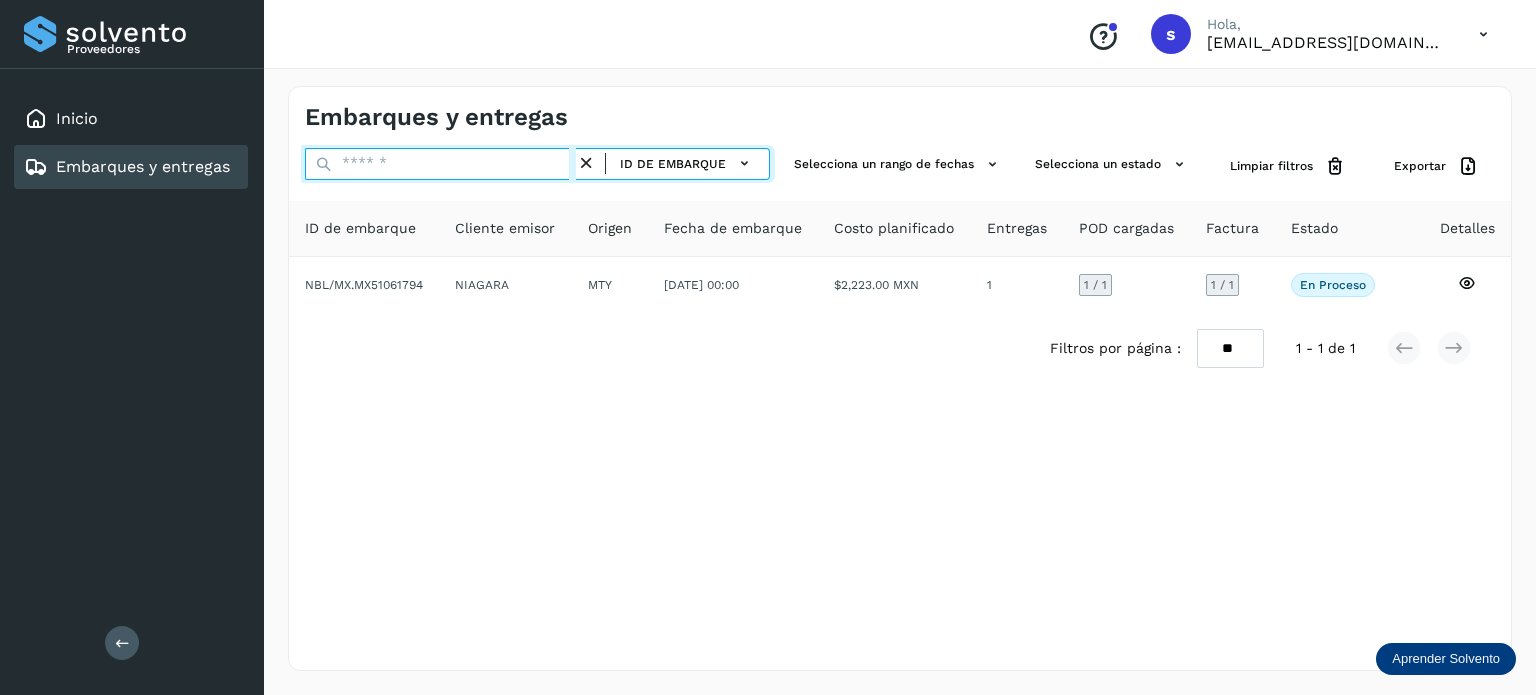 click at bounding box center (440, 164) 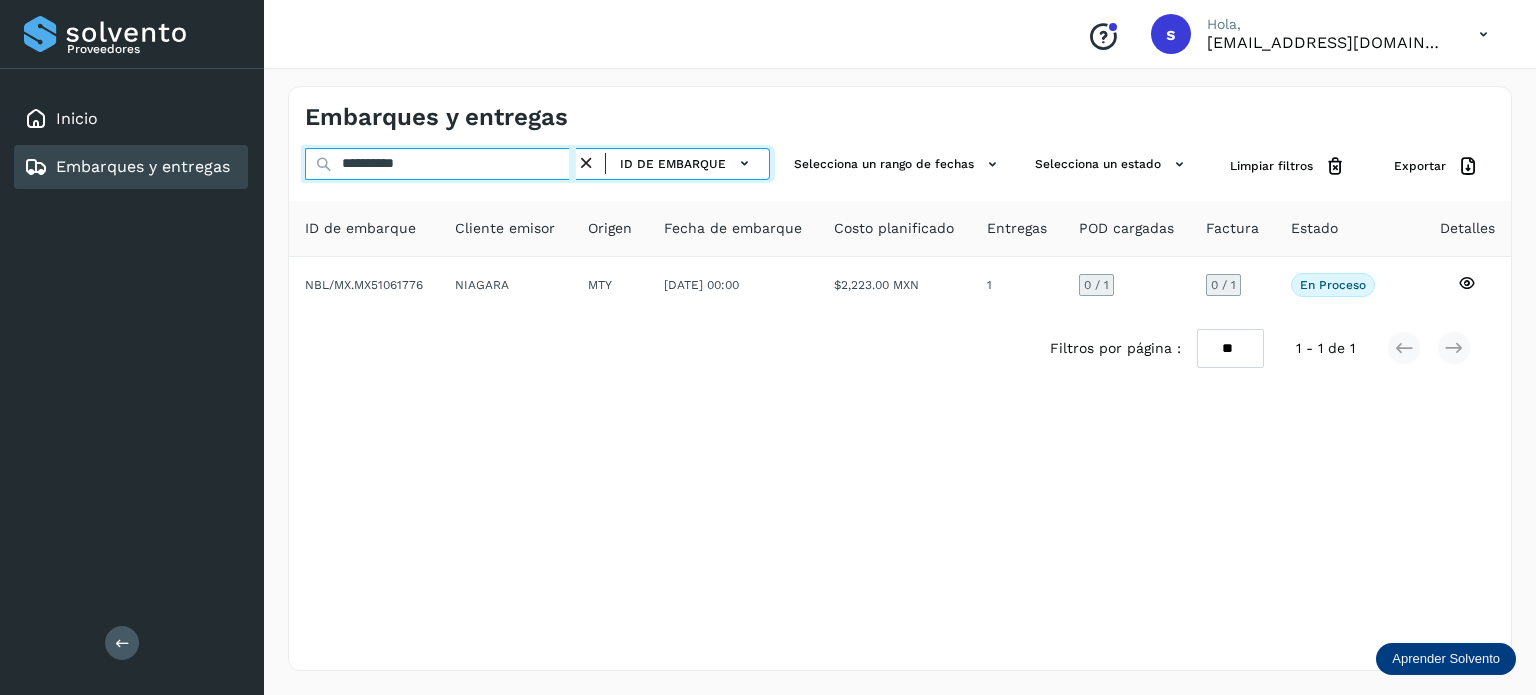 type on "**********" 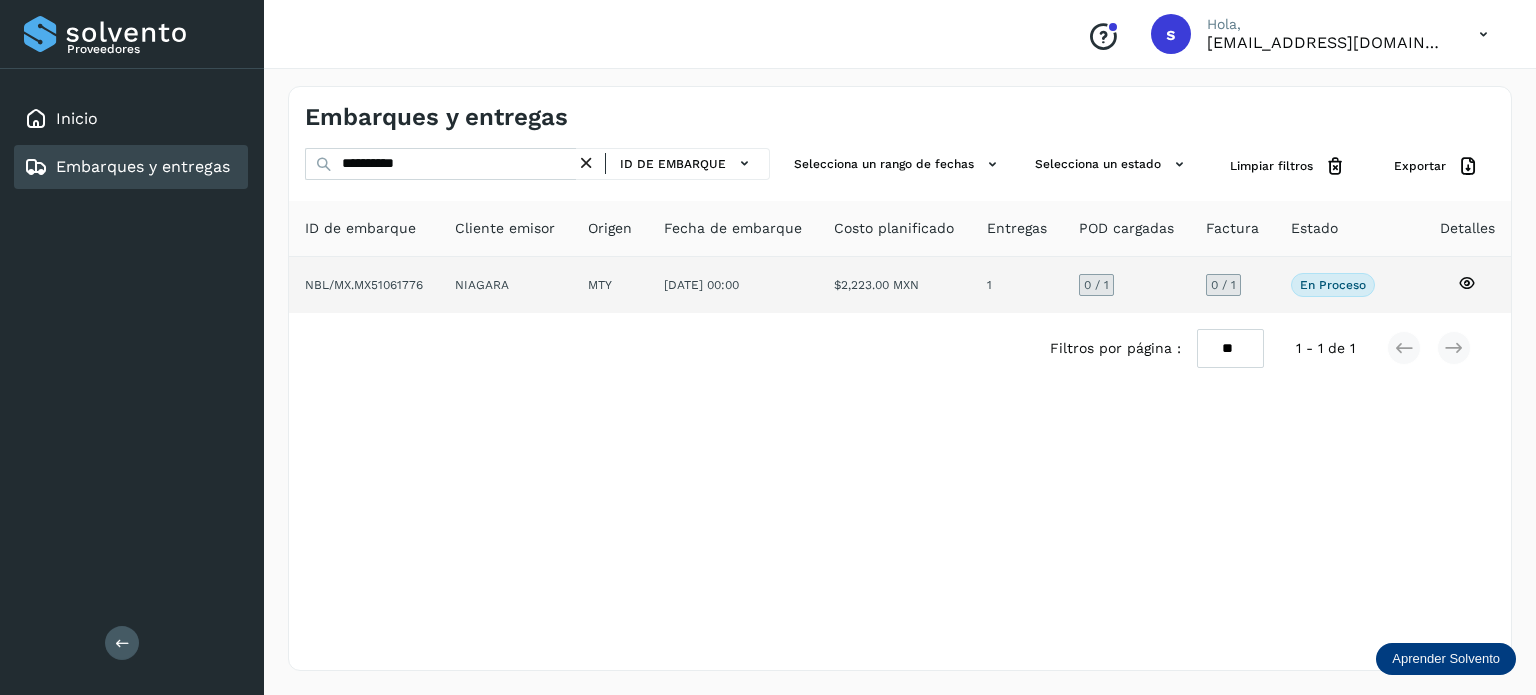 click on "MTY" 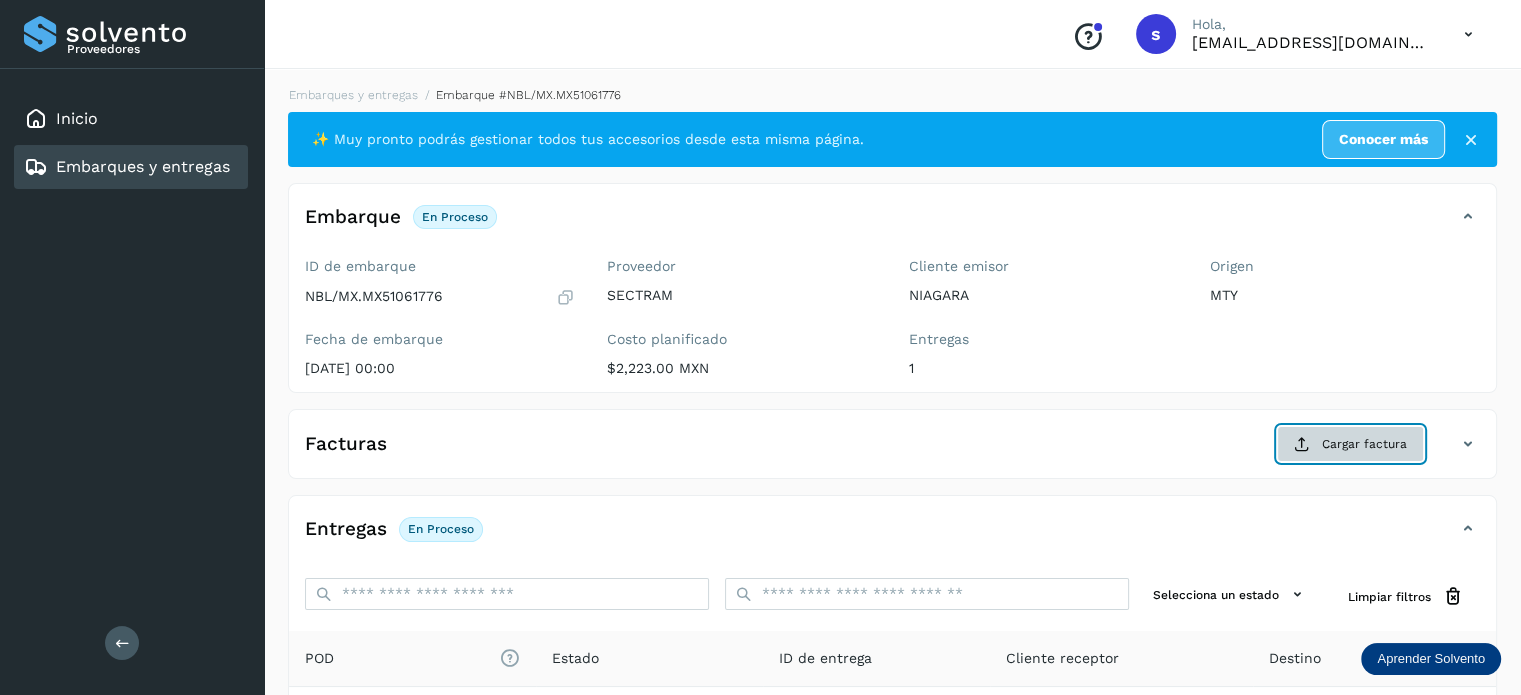 click on "Cargar factura" at bounding box center (1350, 444) 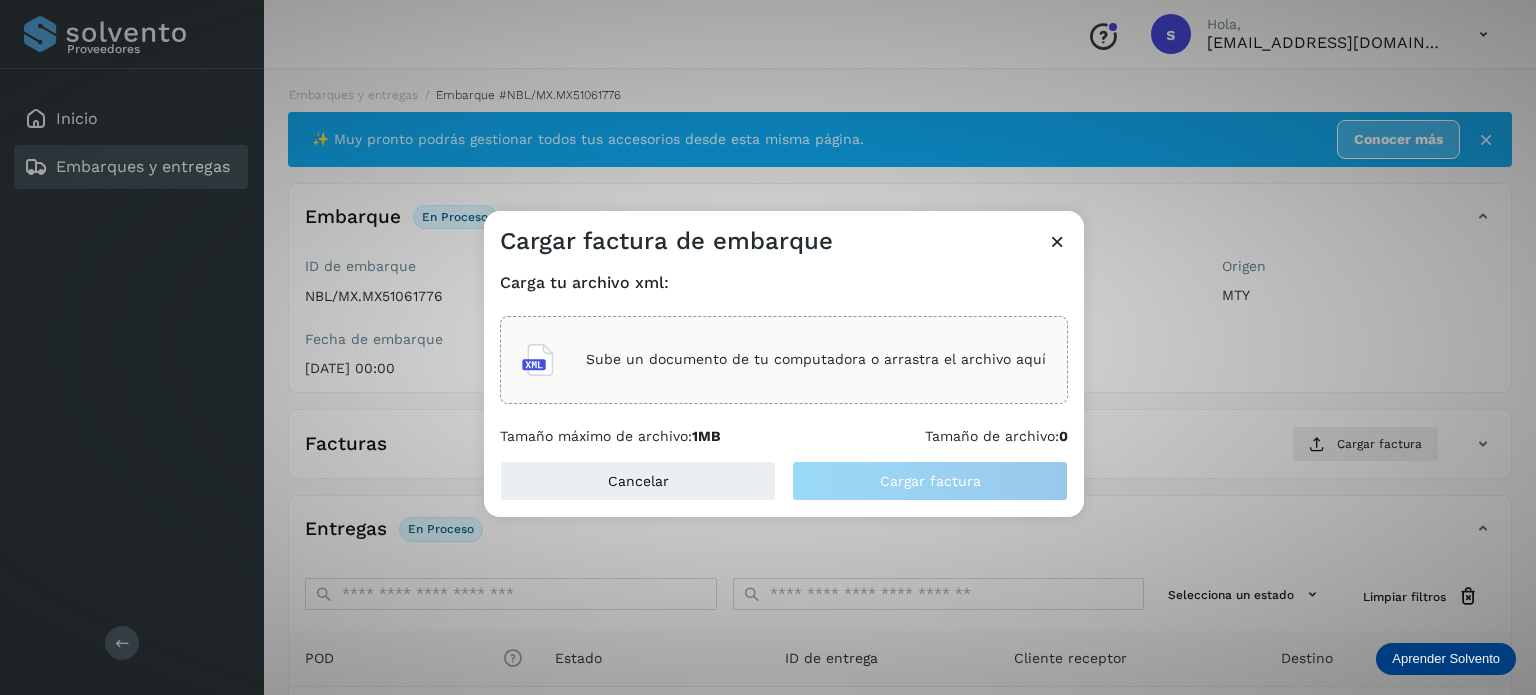click on "Sube un documento de tu computadora o arrastra el archivo aquí" 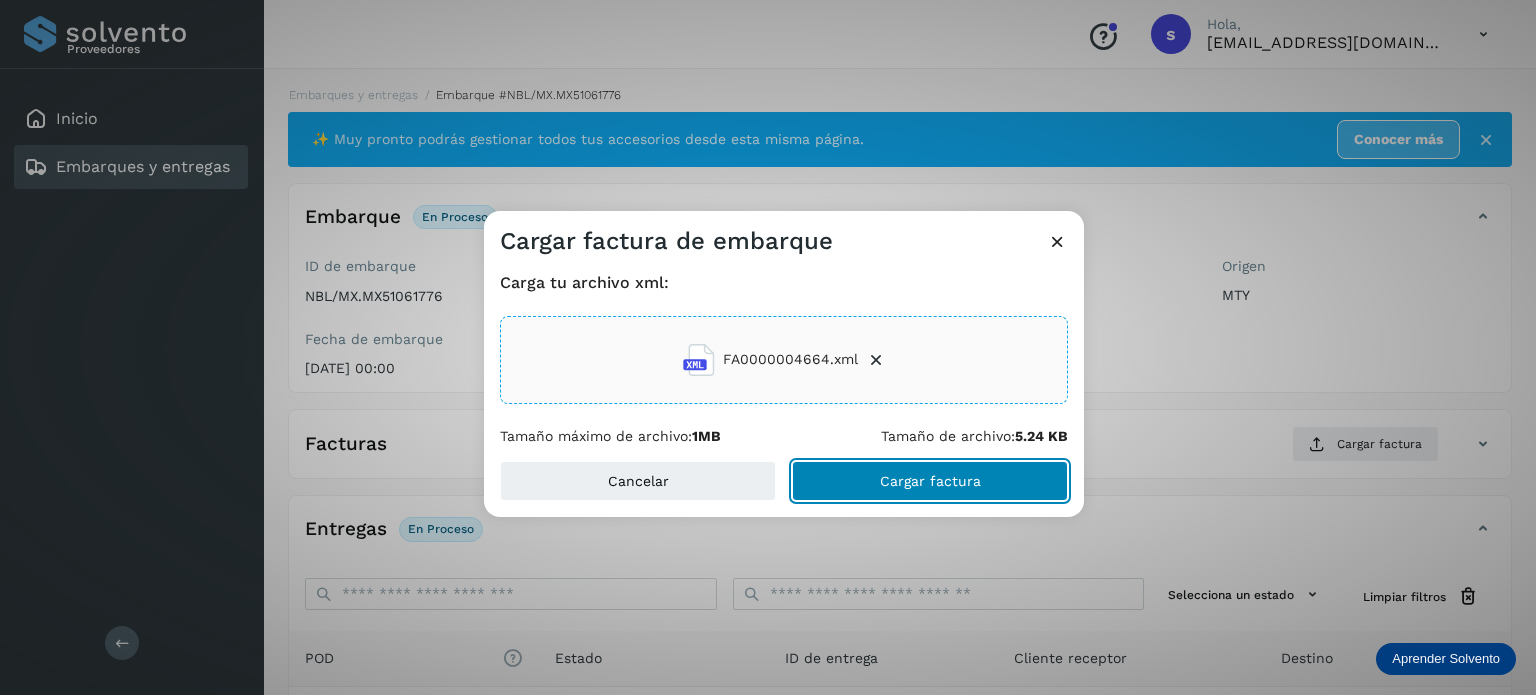 click on "Cargar factura" 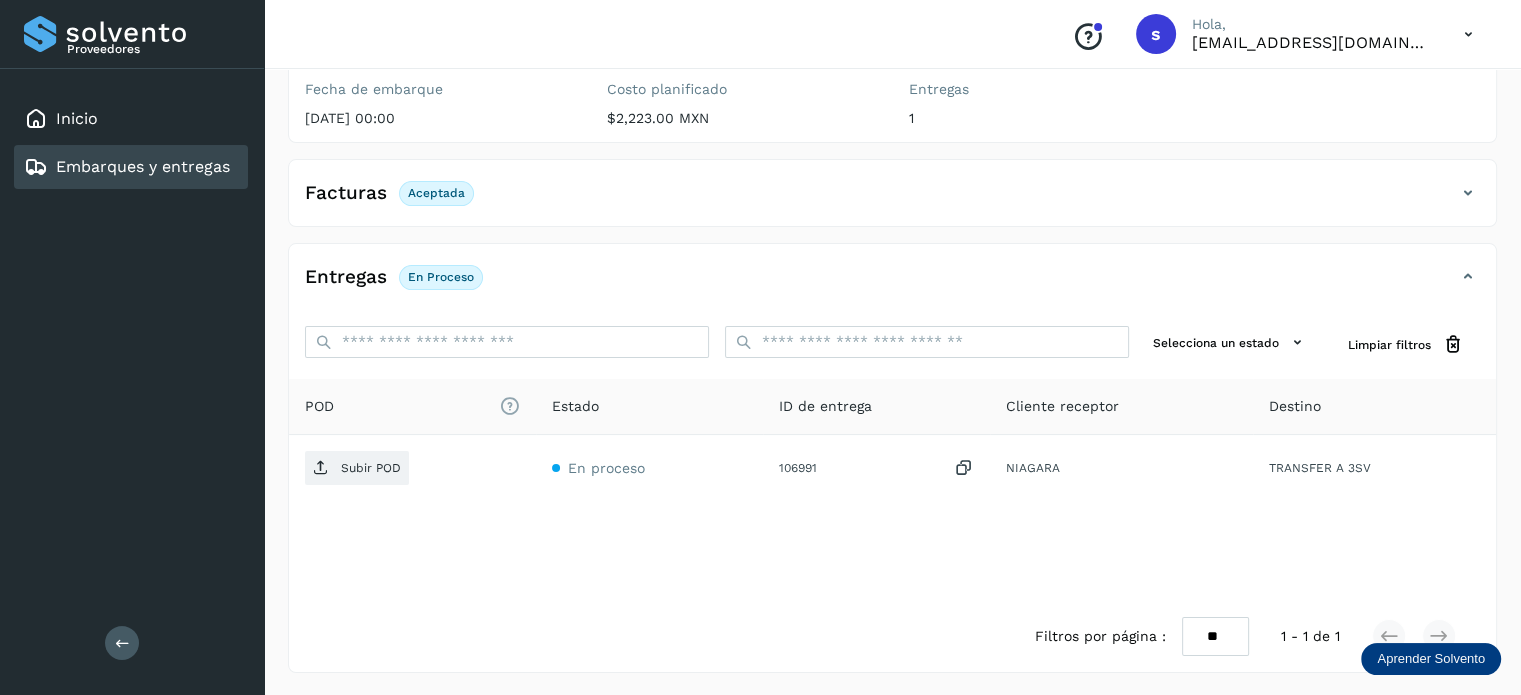 scroll, scrollTop: 249, scrollLeft: 0, axis: vertical 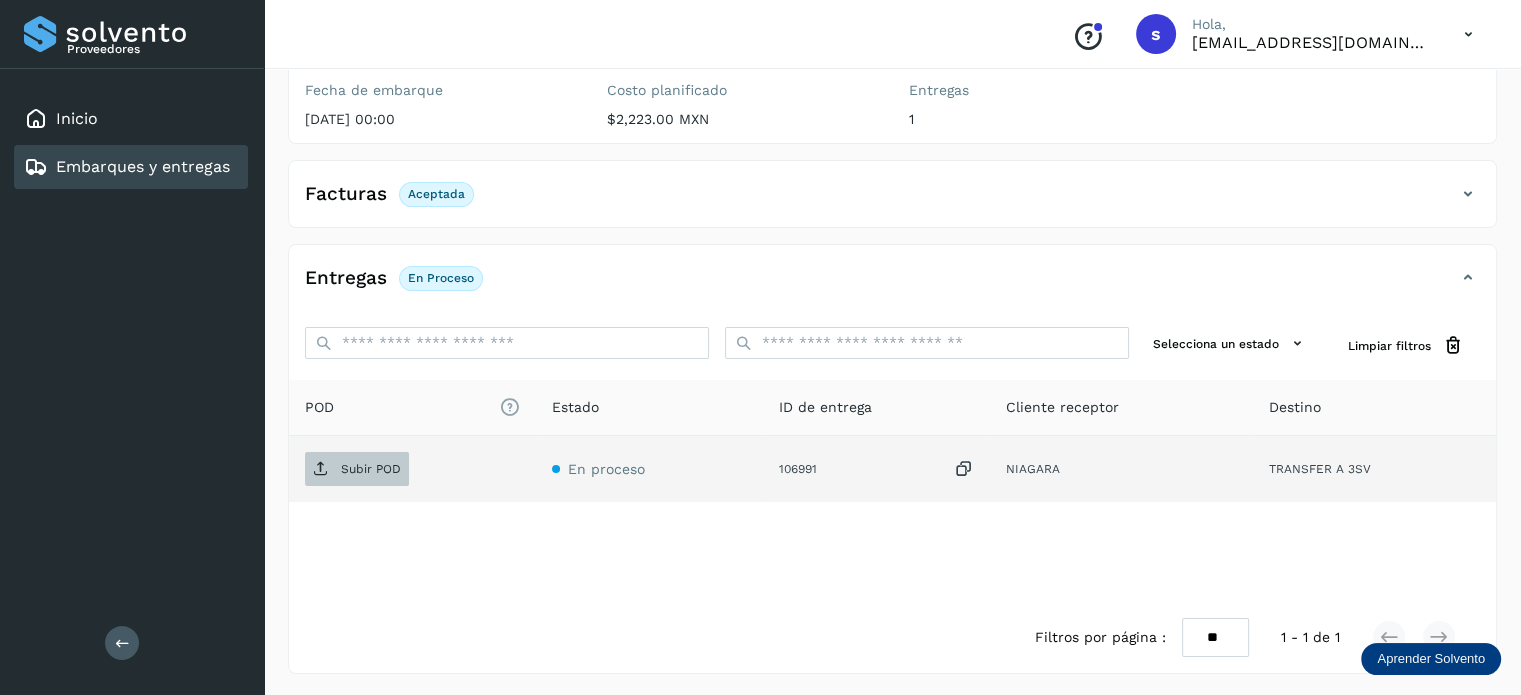 click on "Subir POD" at bounding box center [357, 469] 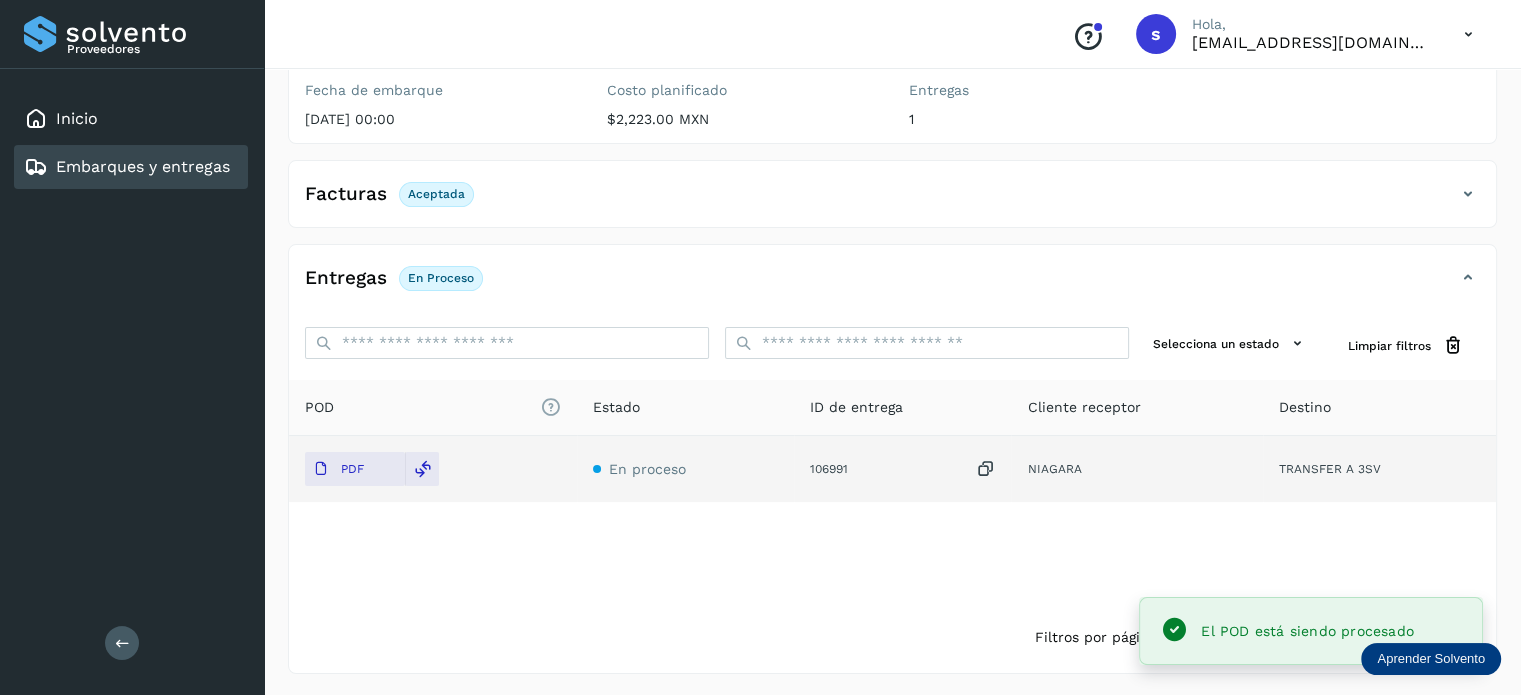 scroll, scrollTop: 0, scrollLeft: 0, axis: both 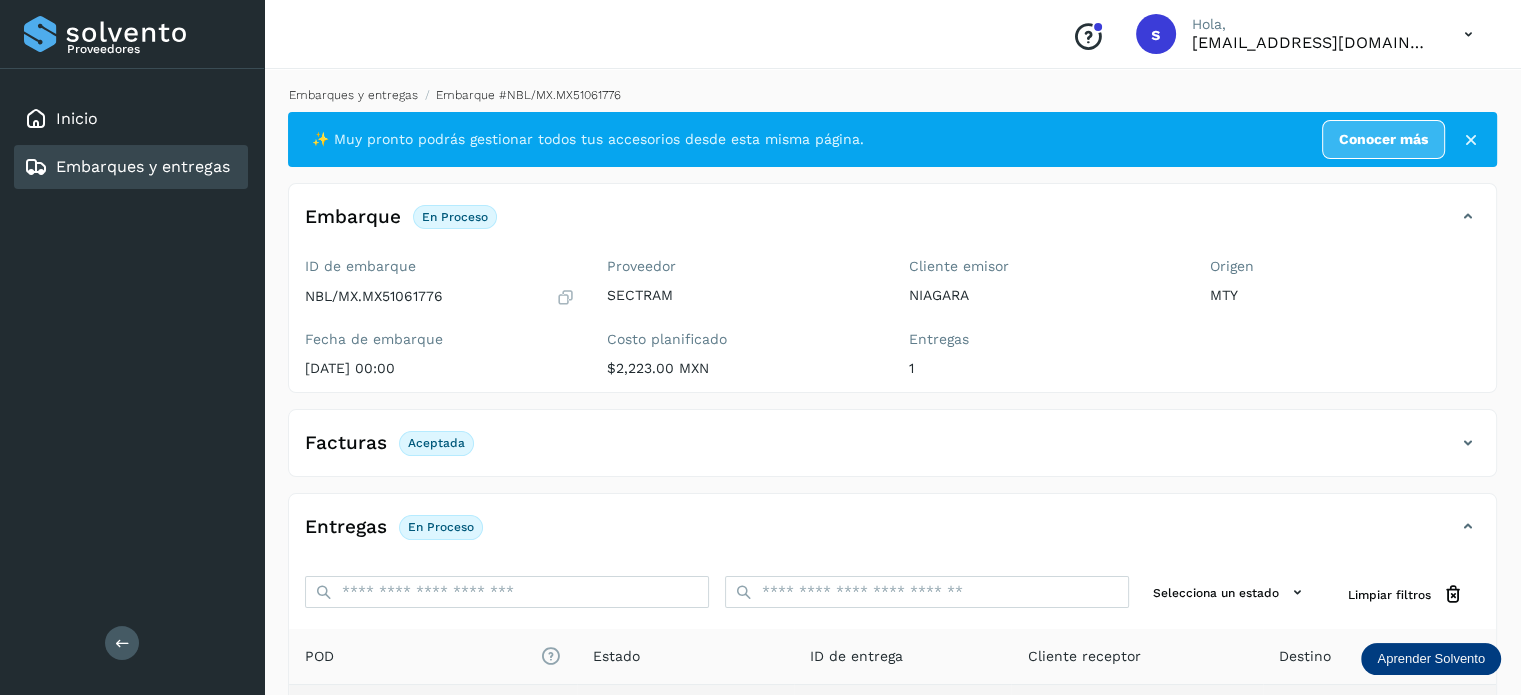 click on "Embarques y entregas" at bounding box center (353, 95) 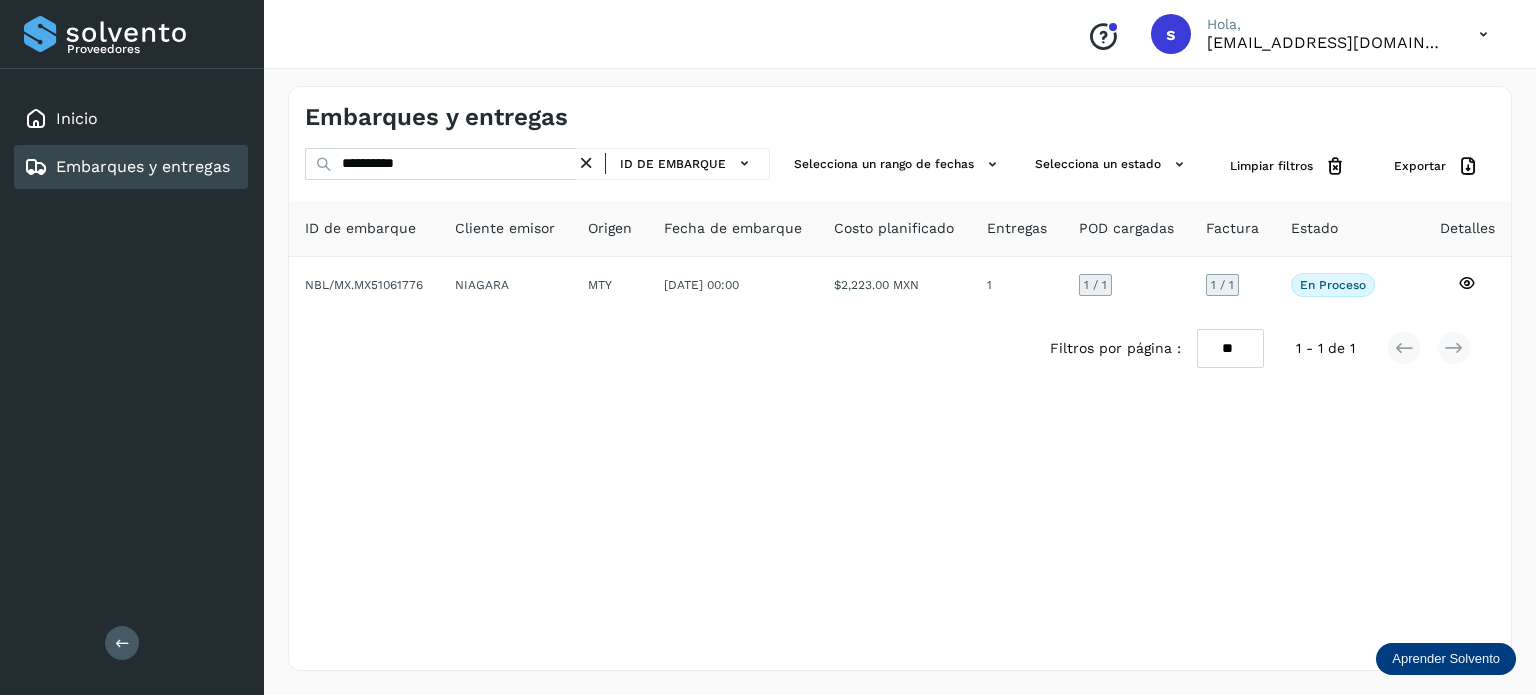 click at bounding box center (586, 163) 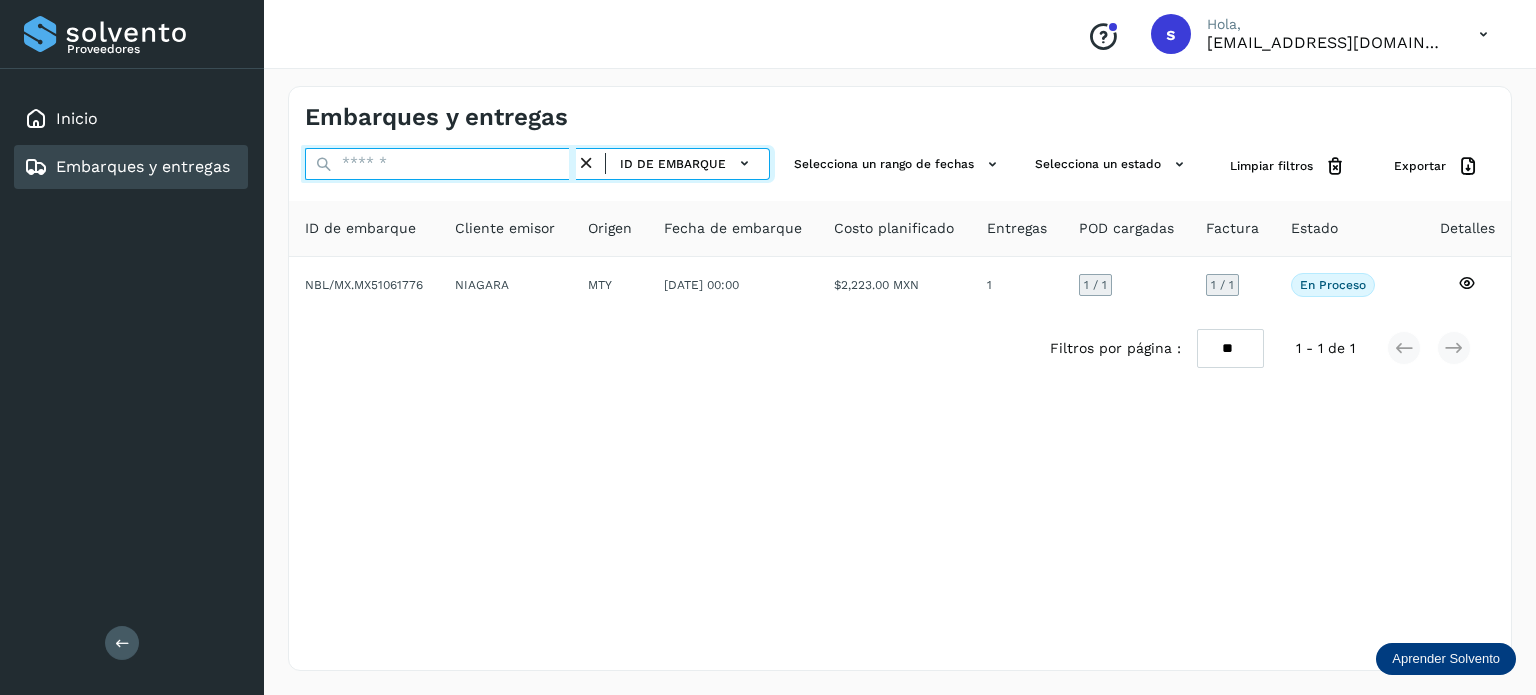 click at bounding box center [440, 164] 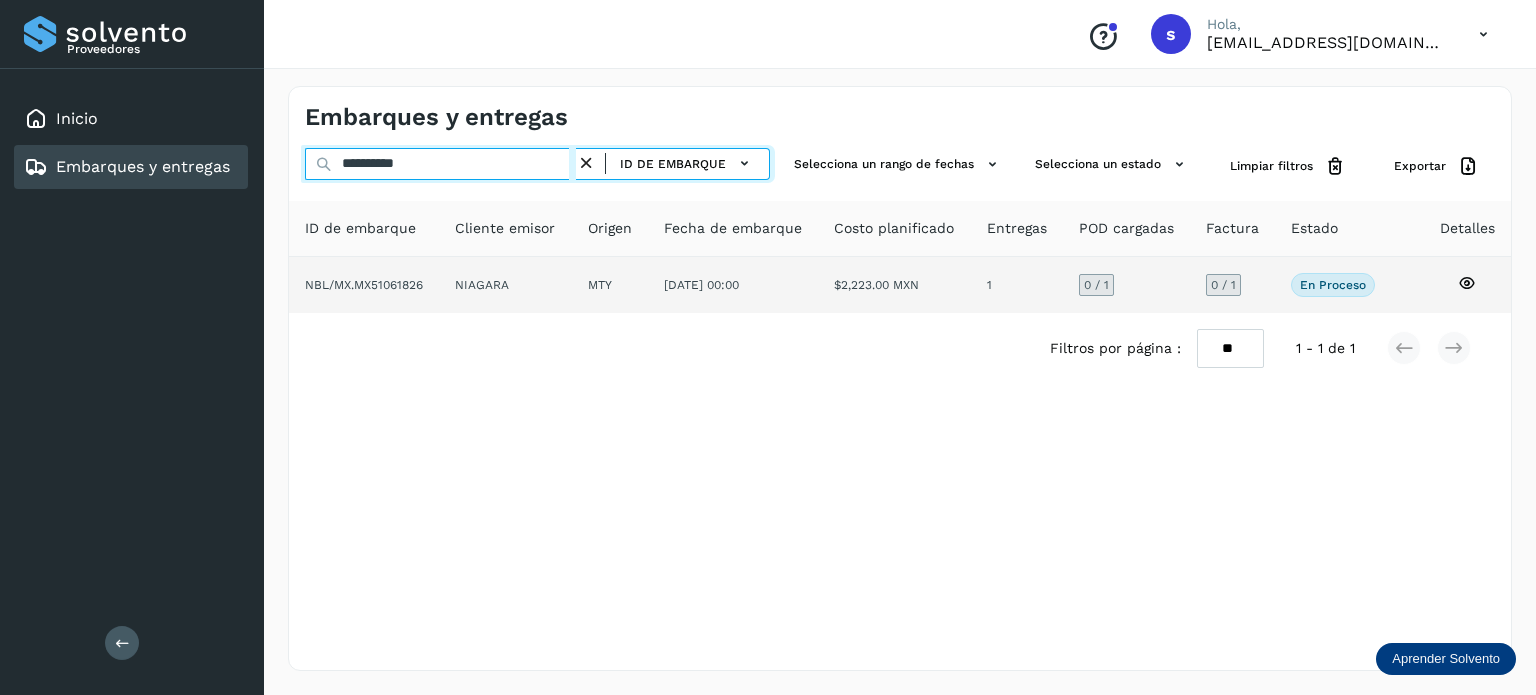 type on "**********" 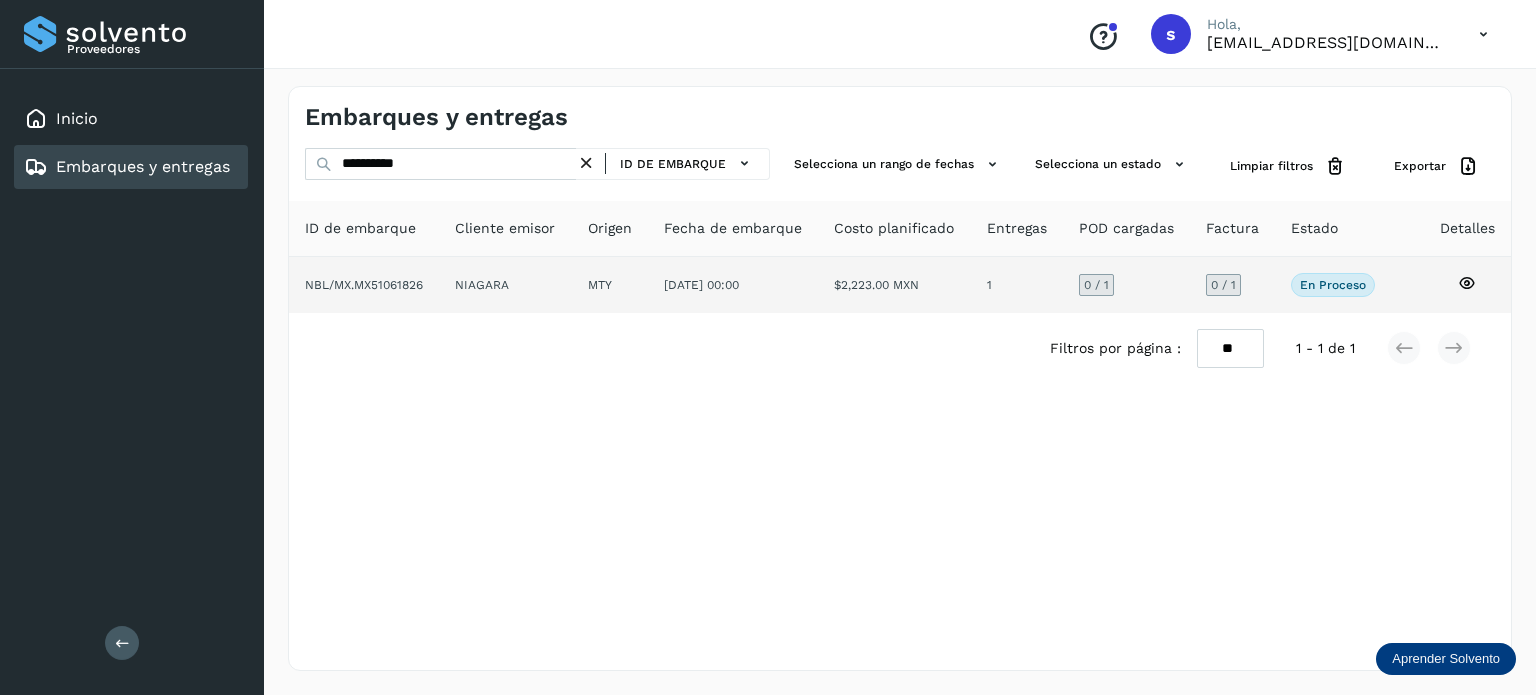 click on "NIAGARA" 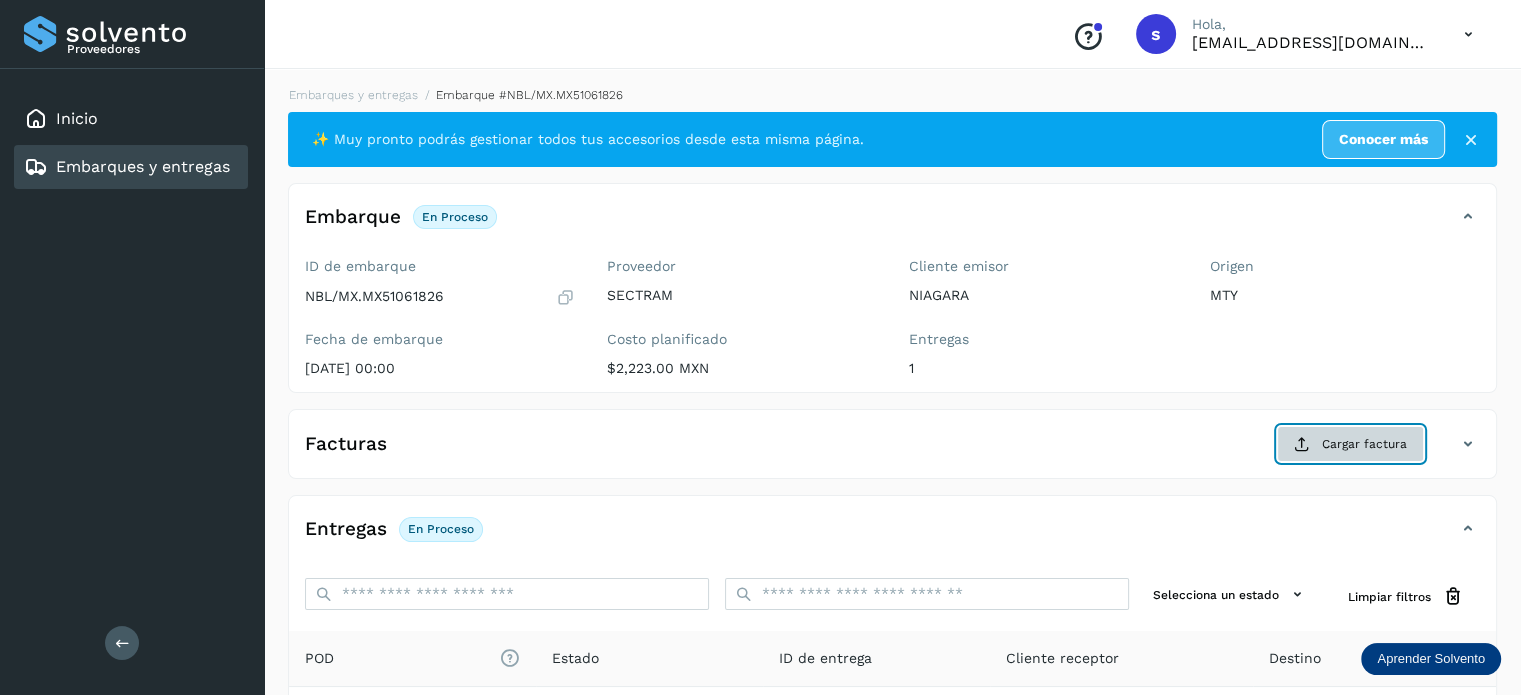 click at bounding box center (1302, 444) 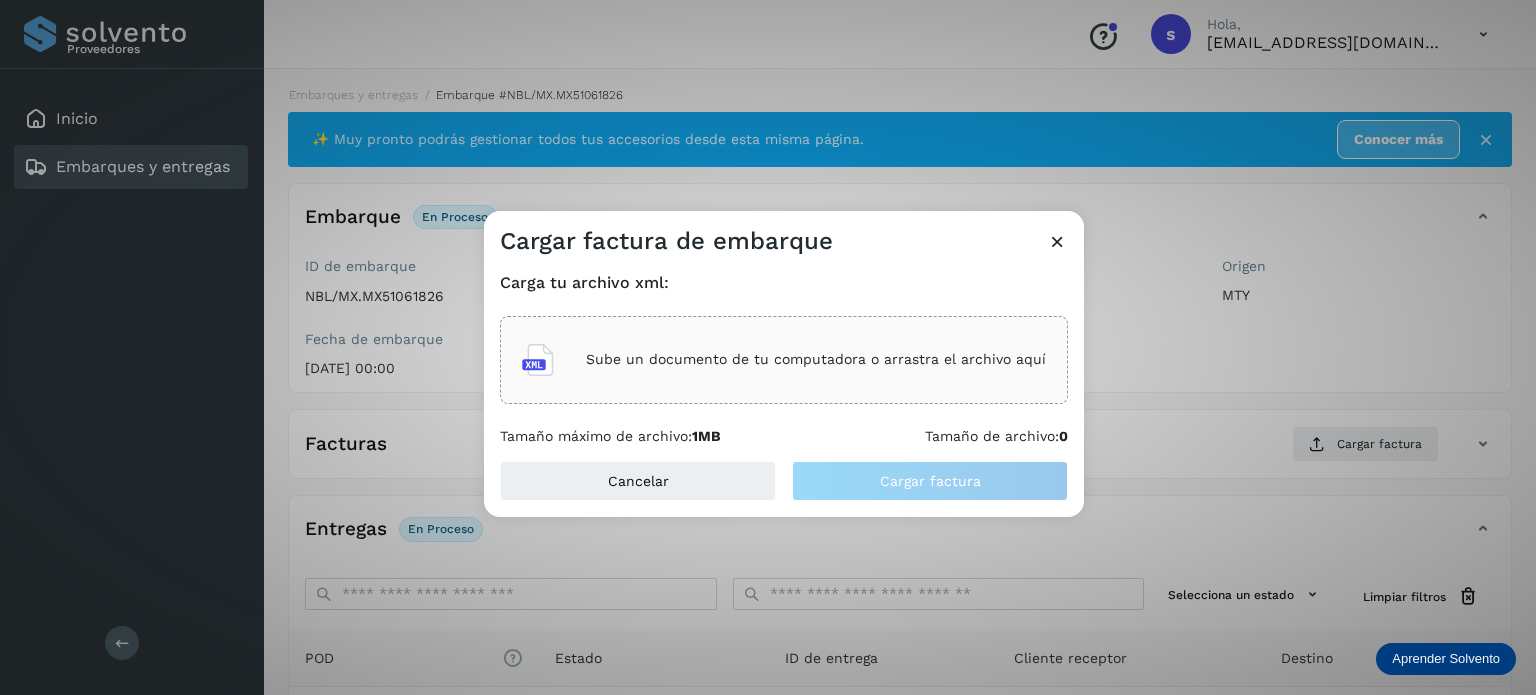 click on "Sube un documento de tu computadora o arrastra el archivo aquí" 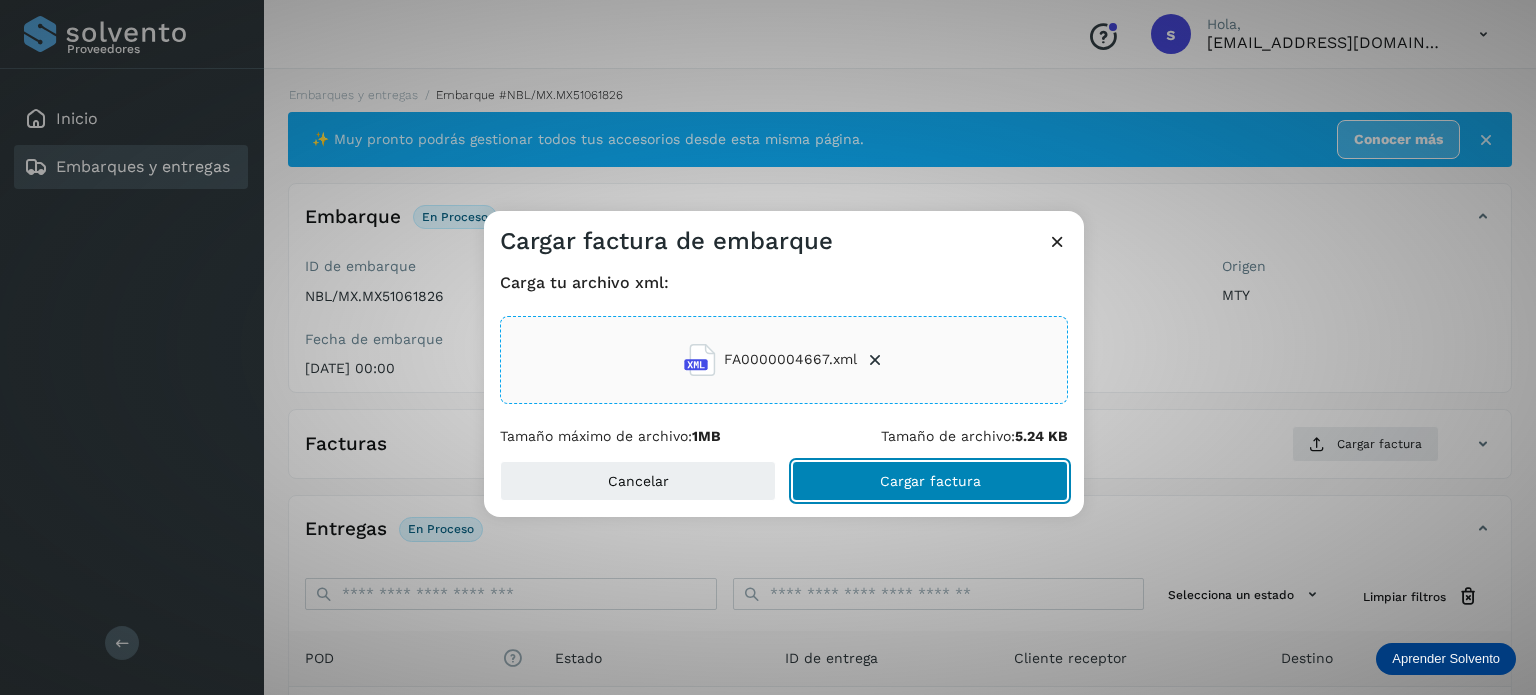 click on "Cargar factura" 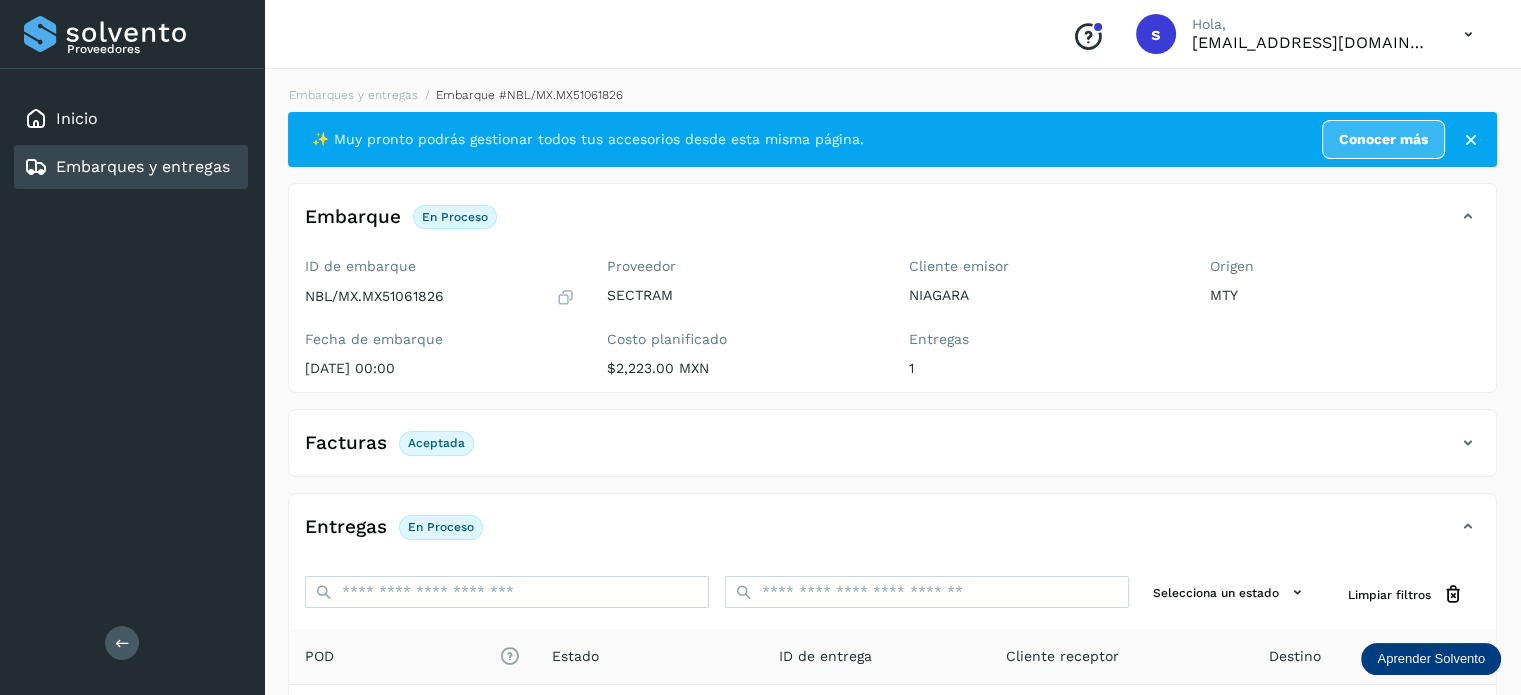 scroll, scrollTop: 250, scrollLeft: 0, axis: vertical 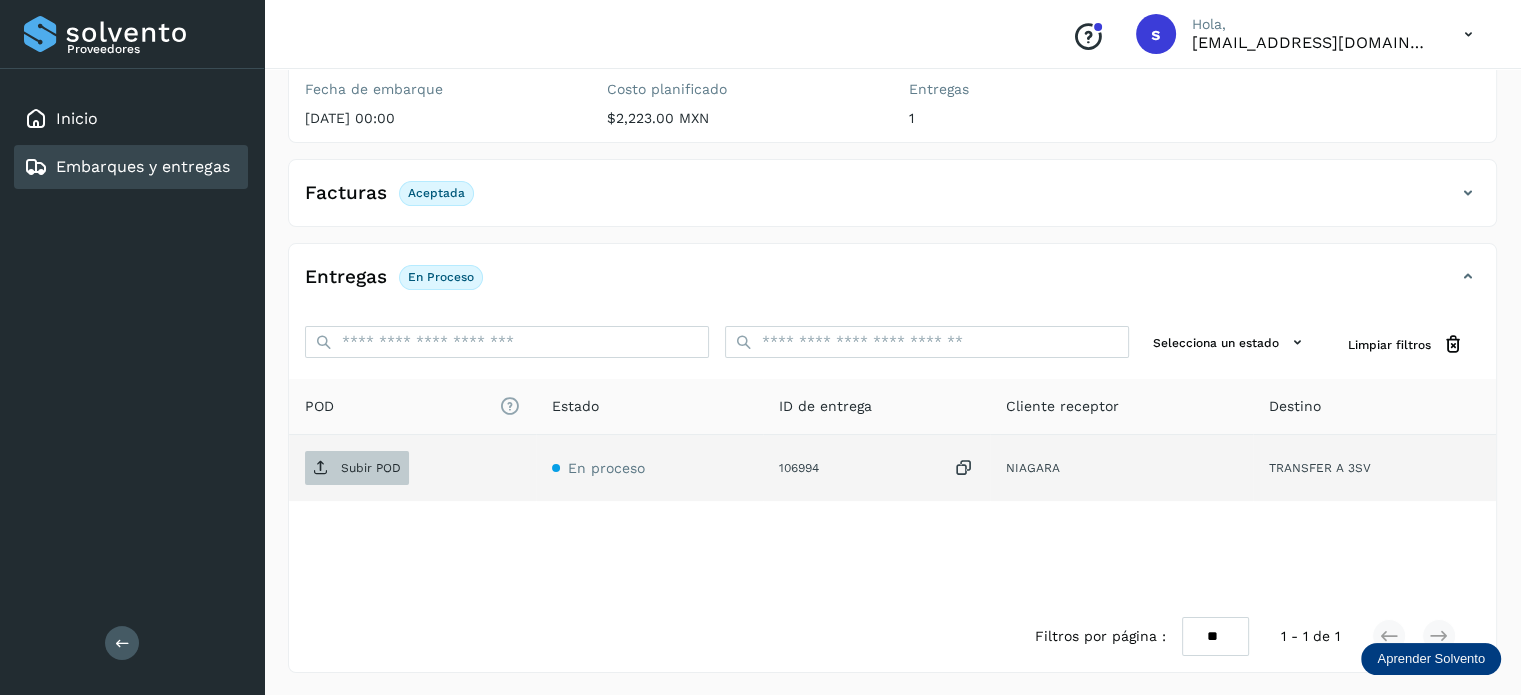 click on "Subir POD" at bounding box center (371, 468) 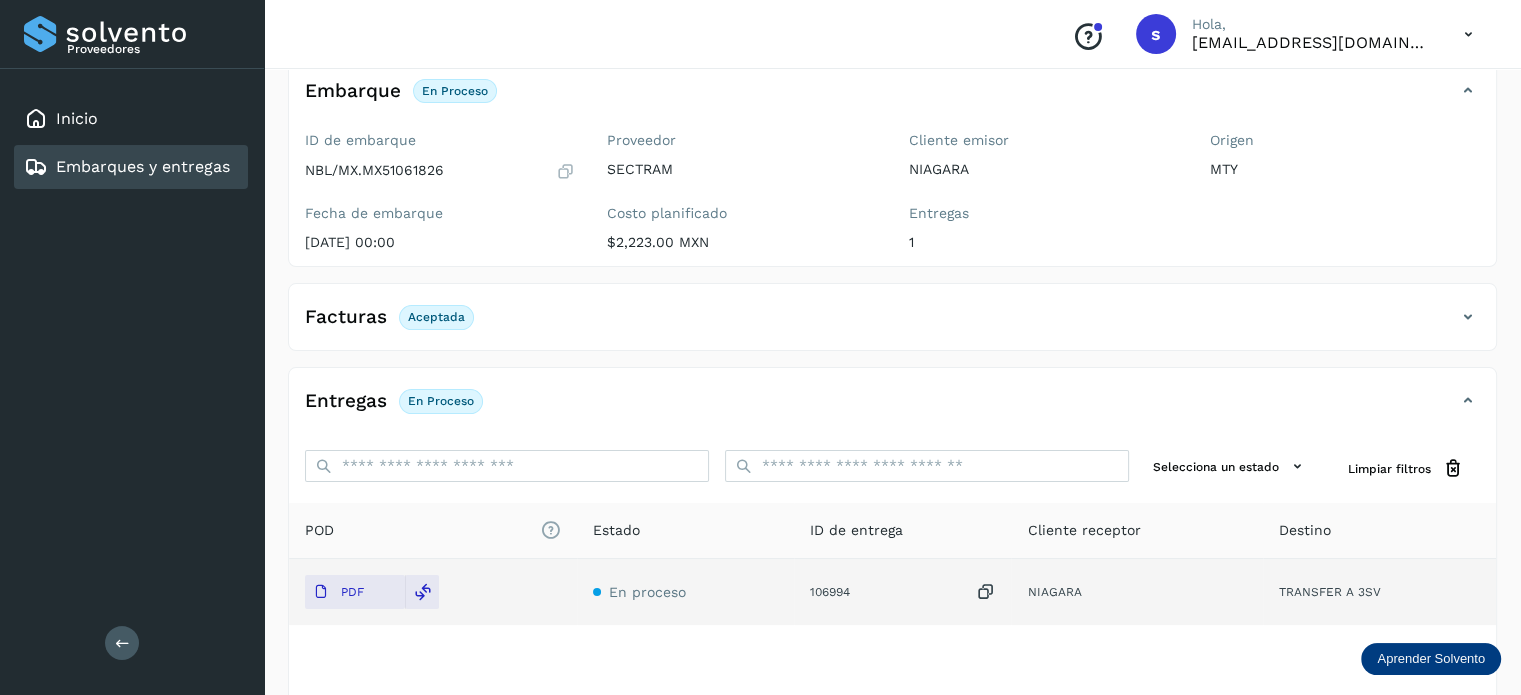 scroll, scrollTop: 0, scrollLeft: 0, axis: both 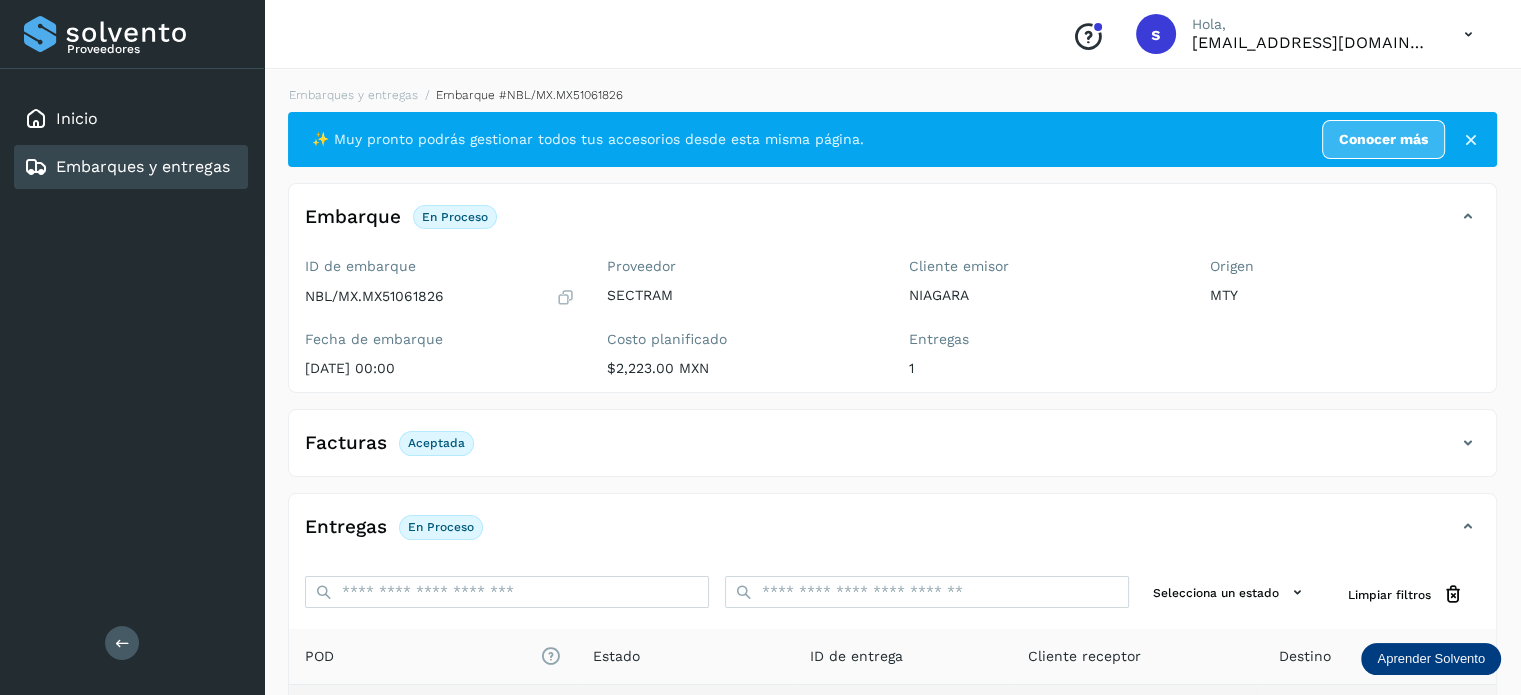 click on "Embarques y entregas" 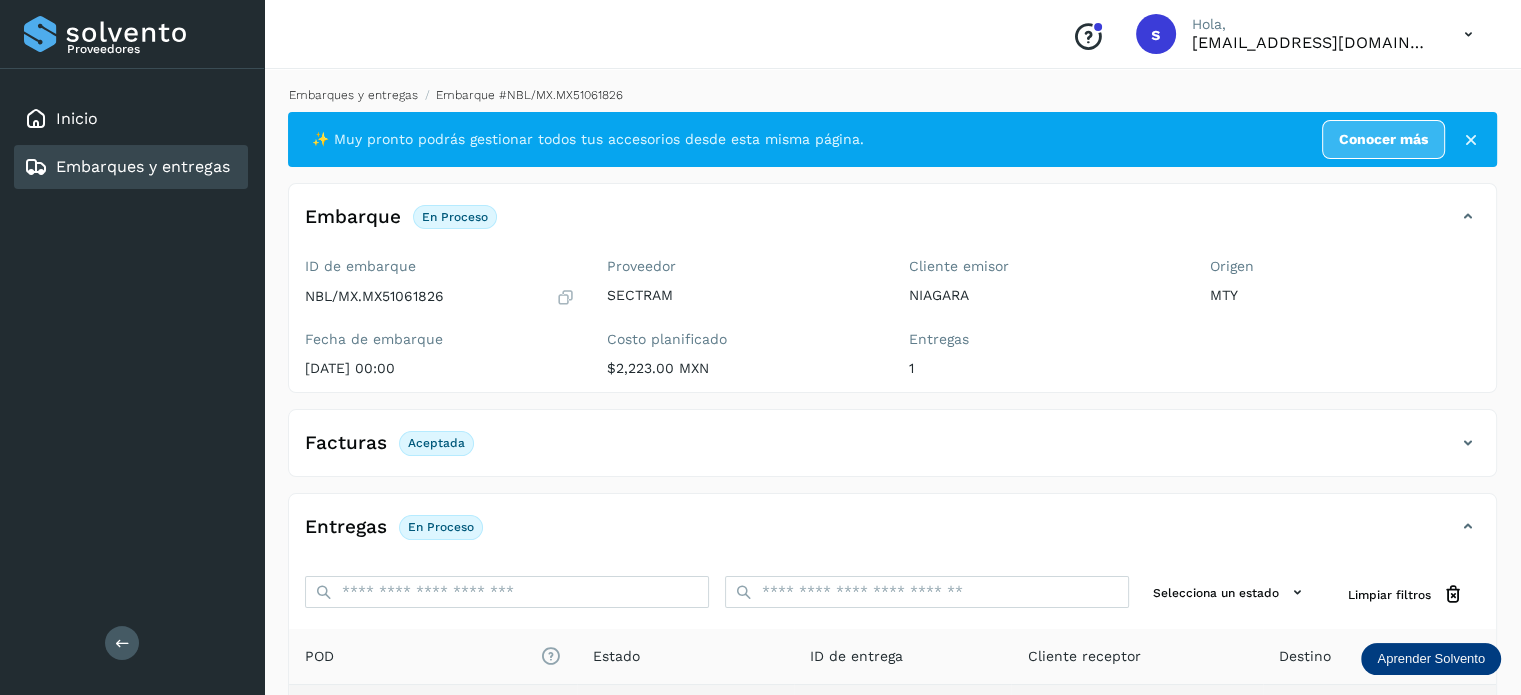 click on "Embarques y entregas" at bounding box center (353, 95) 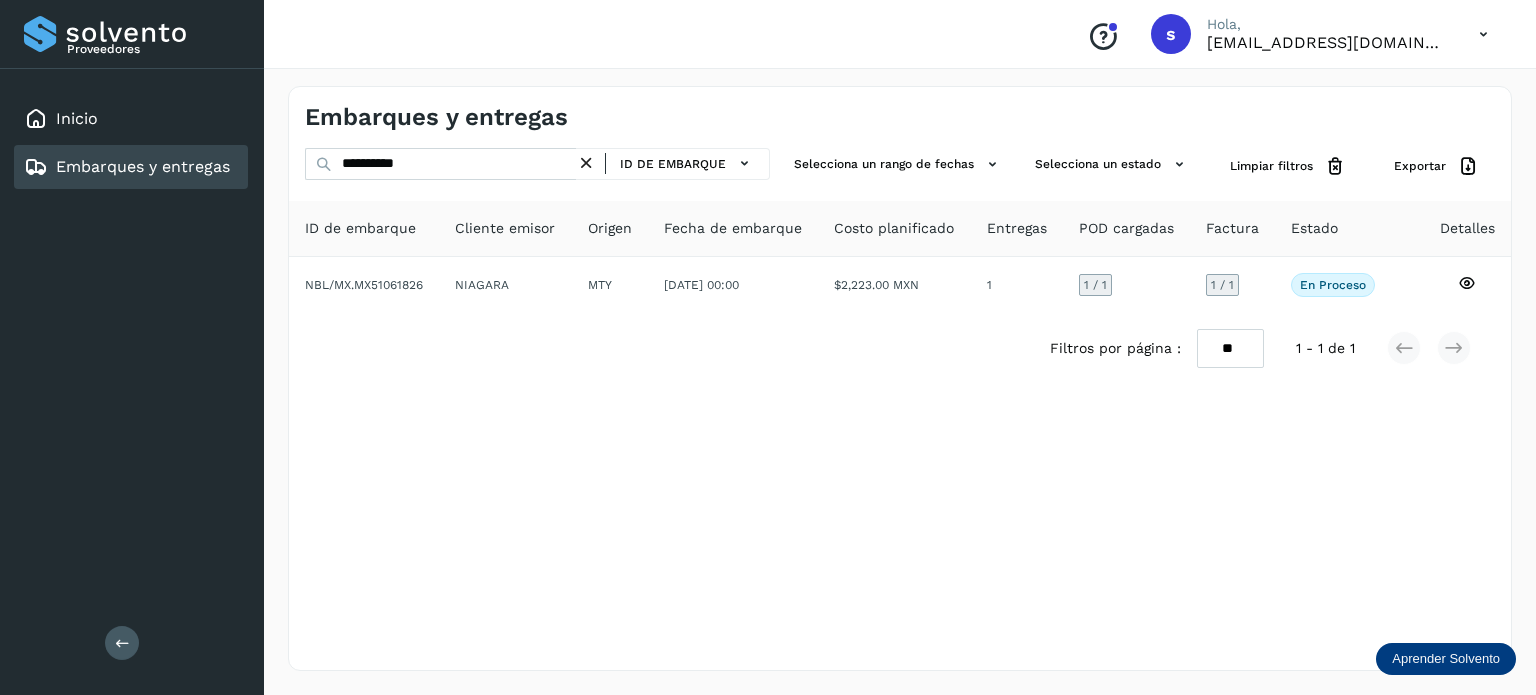 click at bounding box center (586, 163) 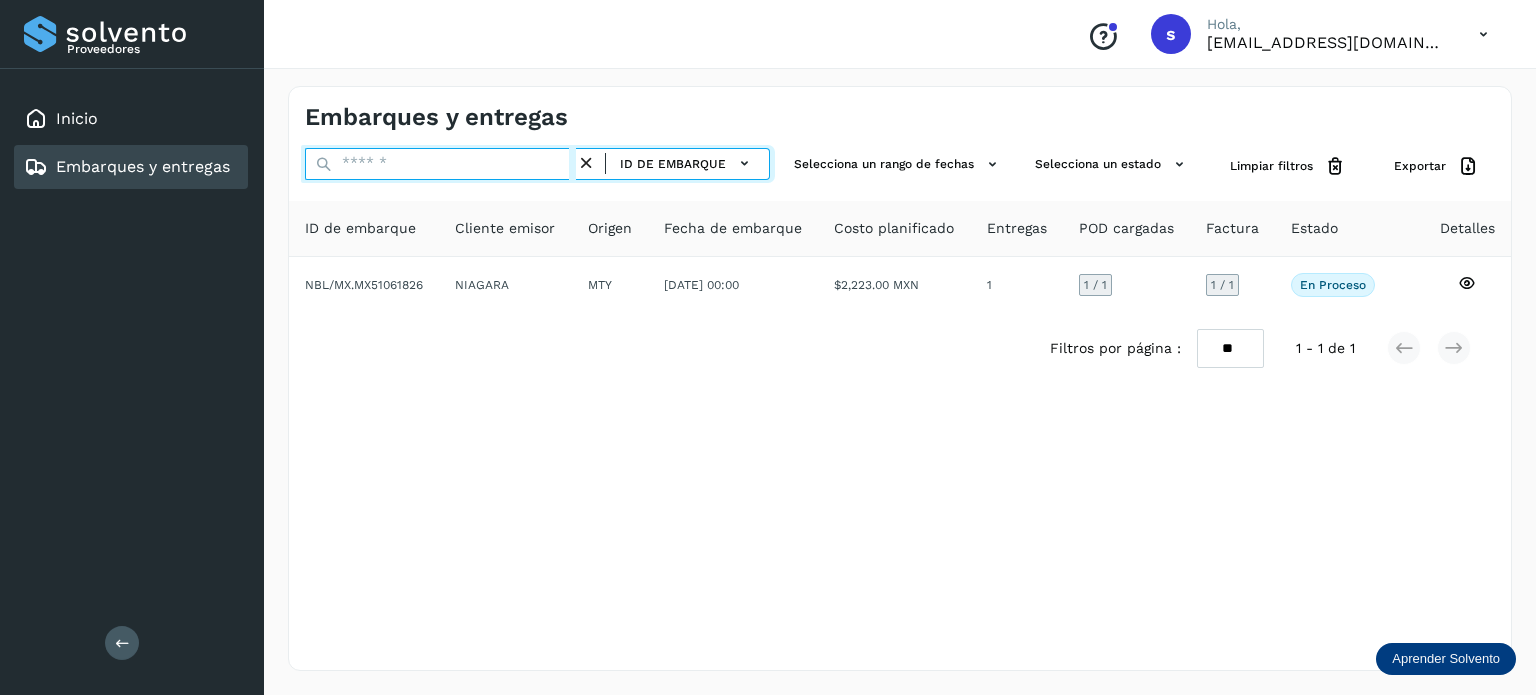 click at bounding box center (440, 164) 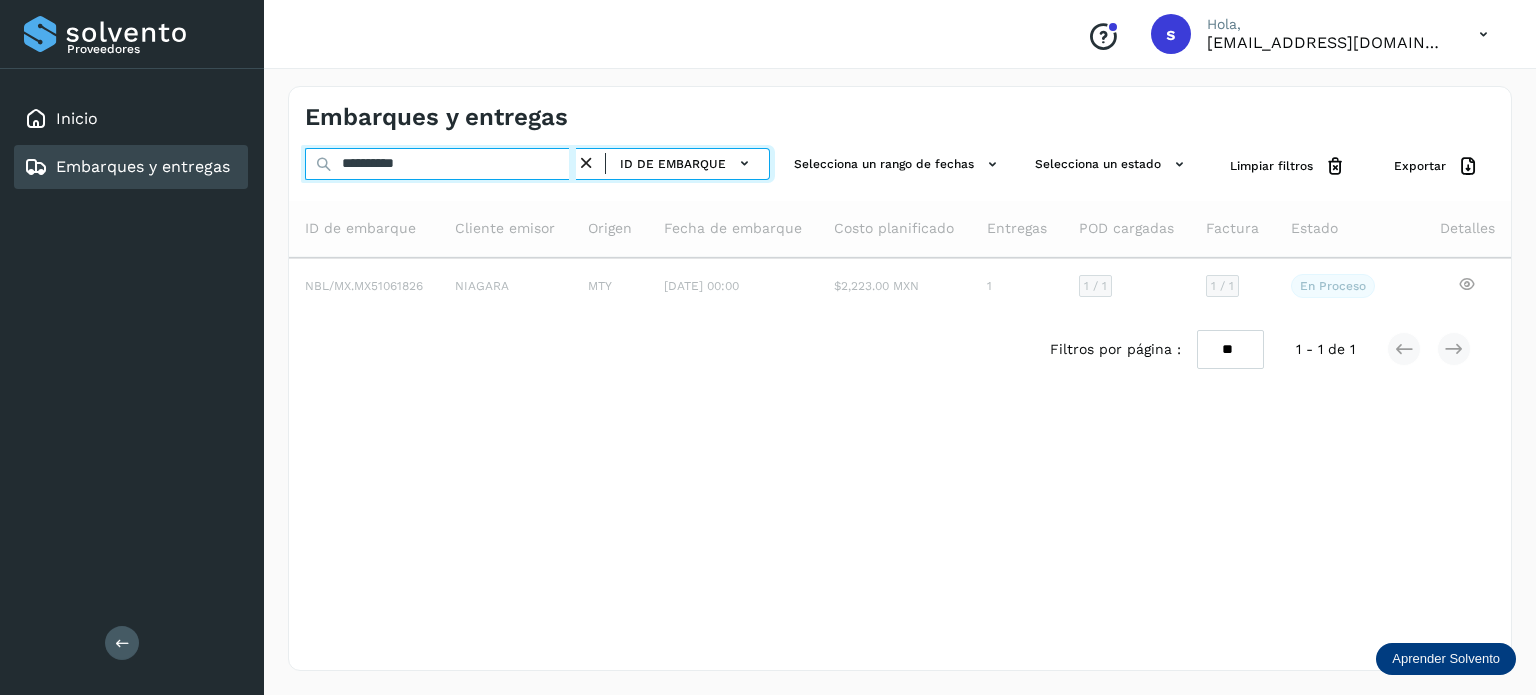 type on "**********" 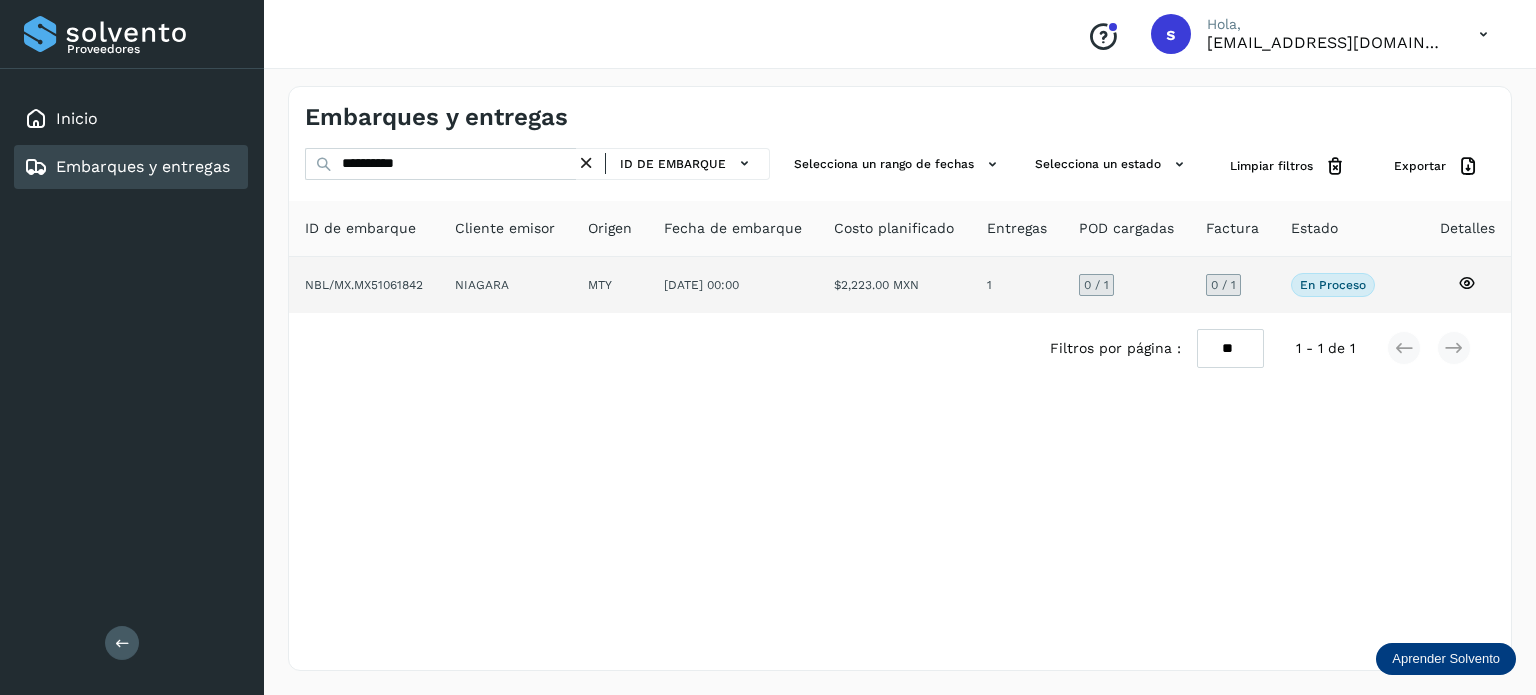click on "[DATE] 00:00" 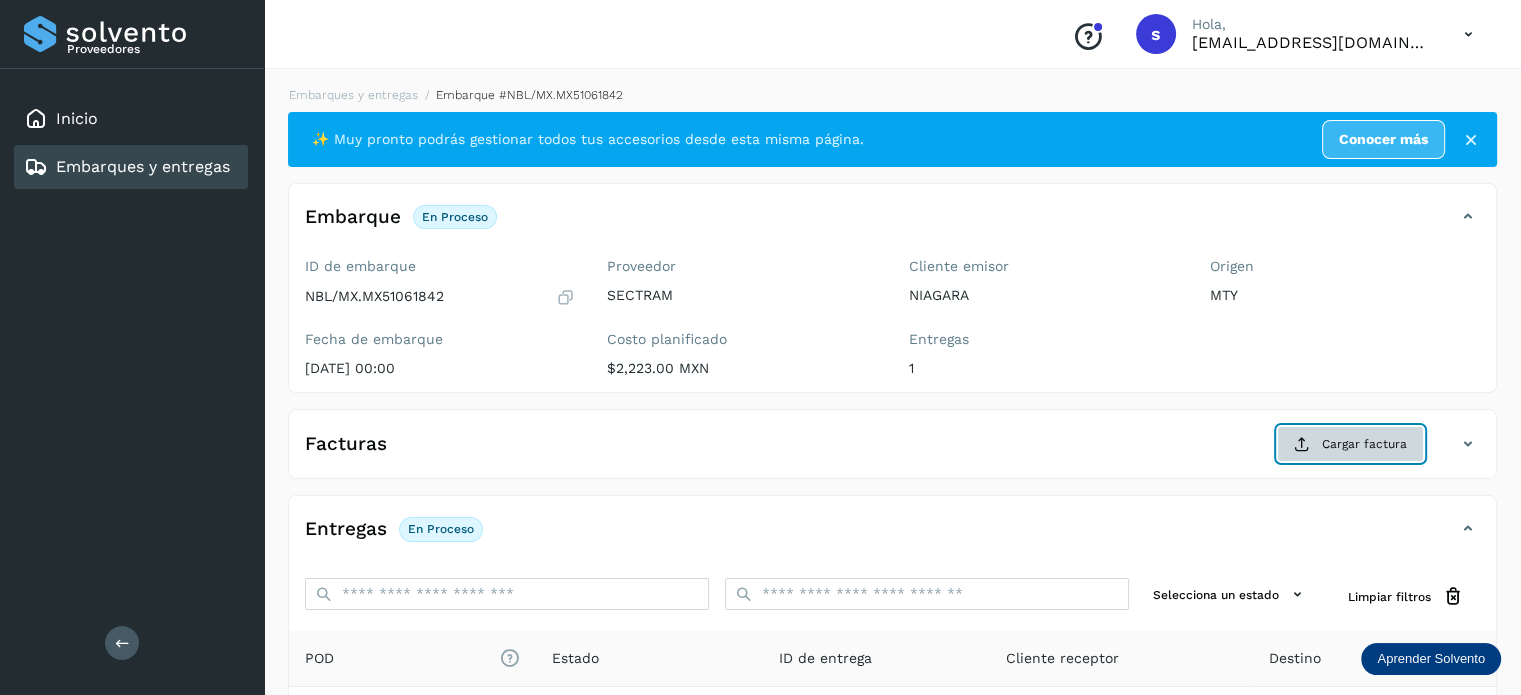 drag, startPoint x: 1320, startPoint y: 442, endPoint x: 1375, endPoint y: 441, distance: 55.00909 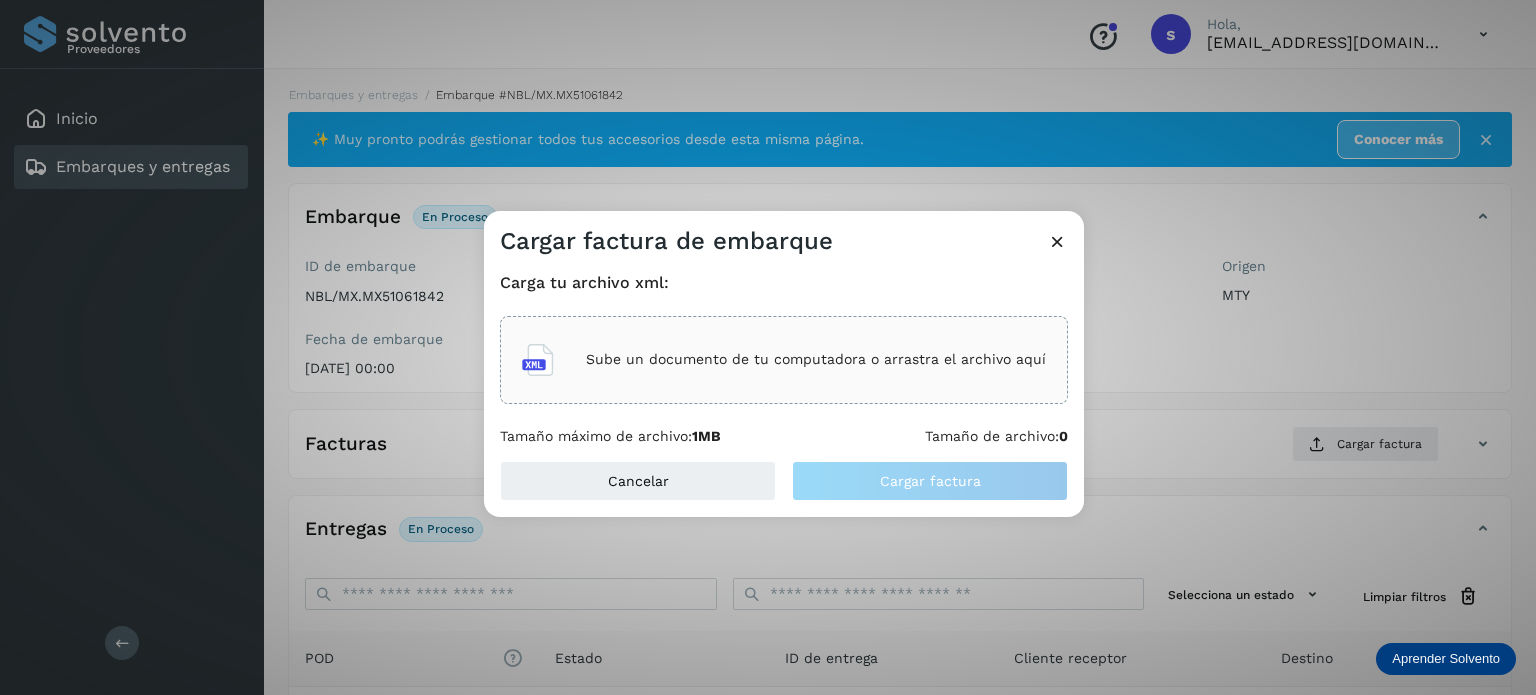 click on "Sube un documento de tu computadora o arrastra el archivo aquí" at bounding box center (816, 359) 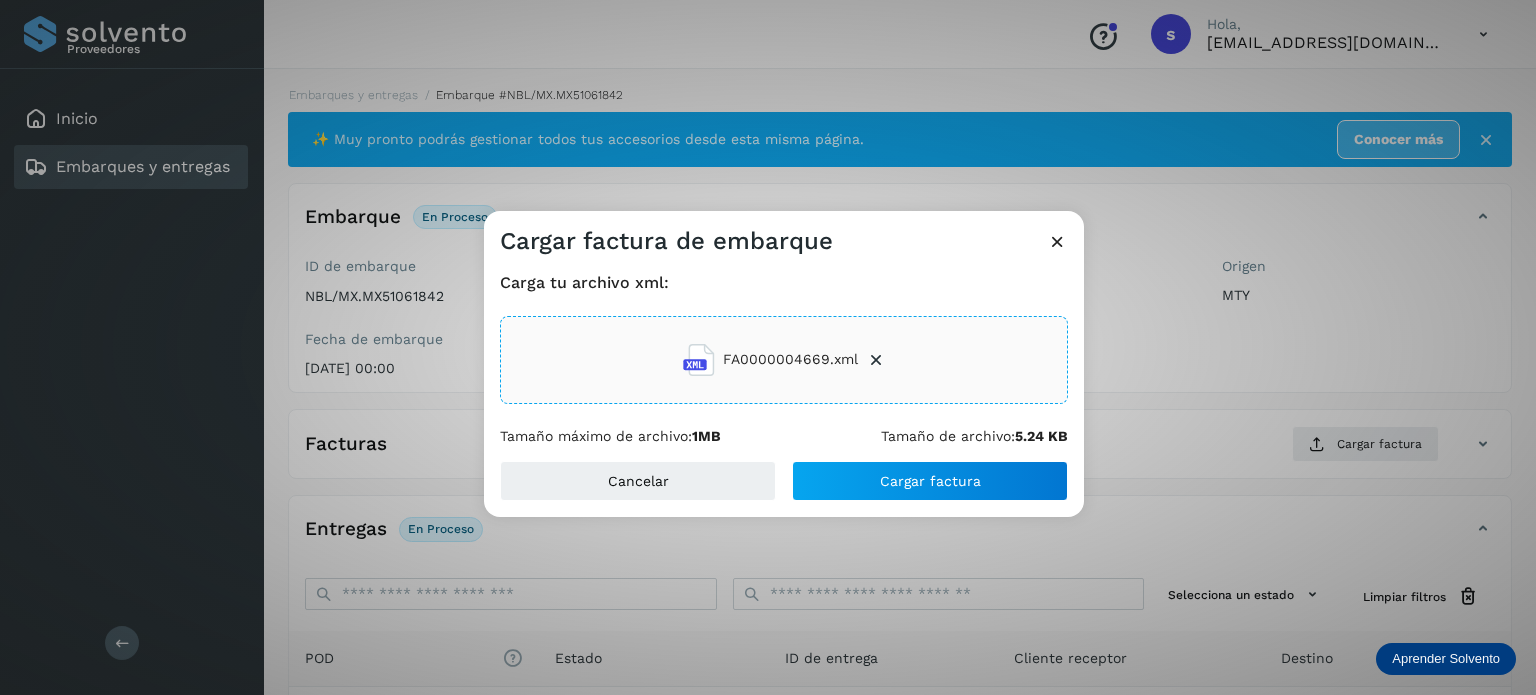 click on "Carga tu archivo xml: FA0000004669.xml Tamaño máximo de archivo:  1MB Tamaño de archivo:  5.24 KB" at bounding box center (784, 359) 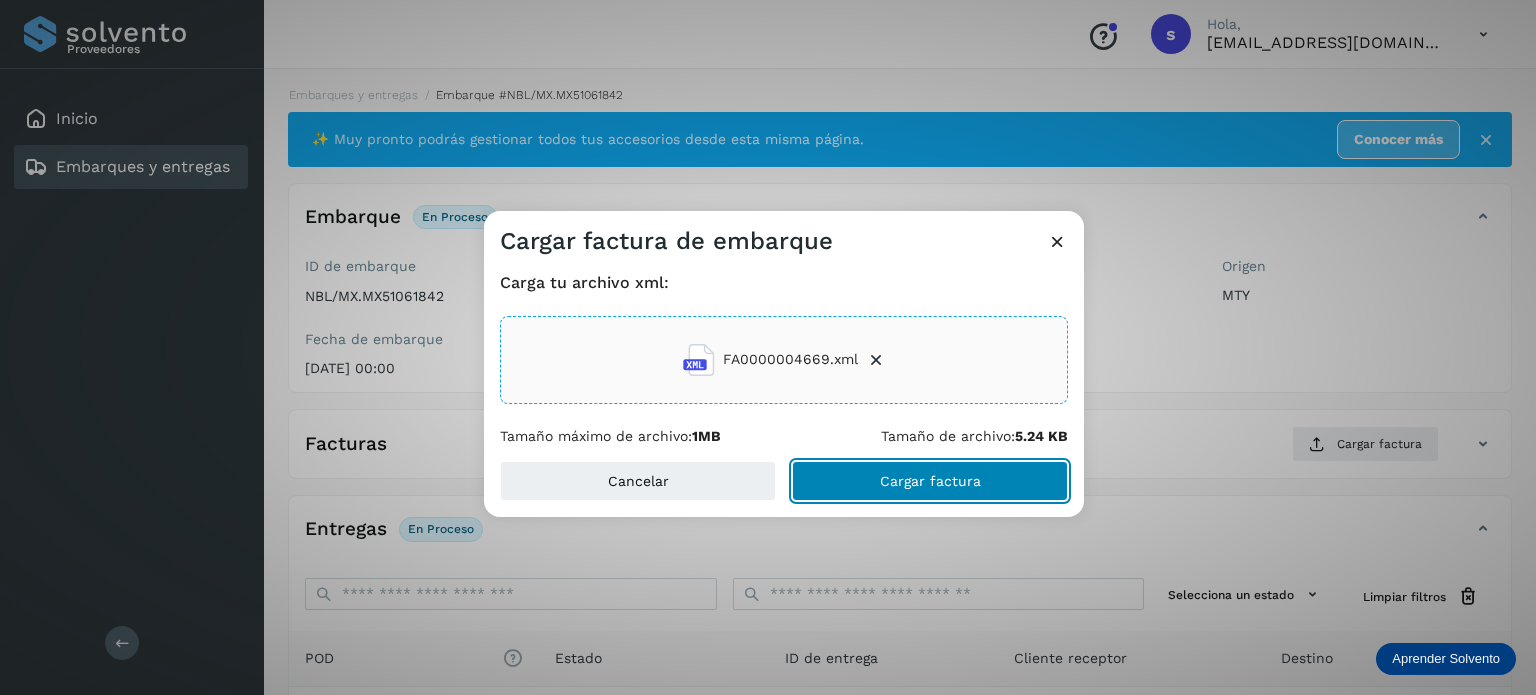 click on "Cargar factura" 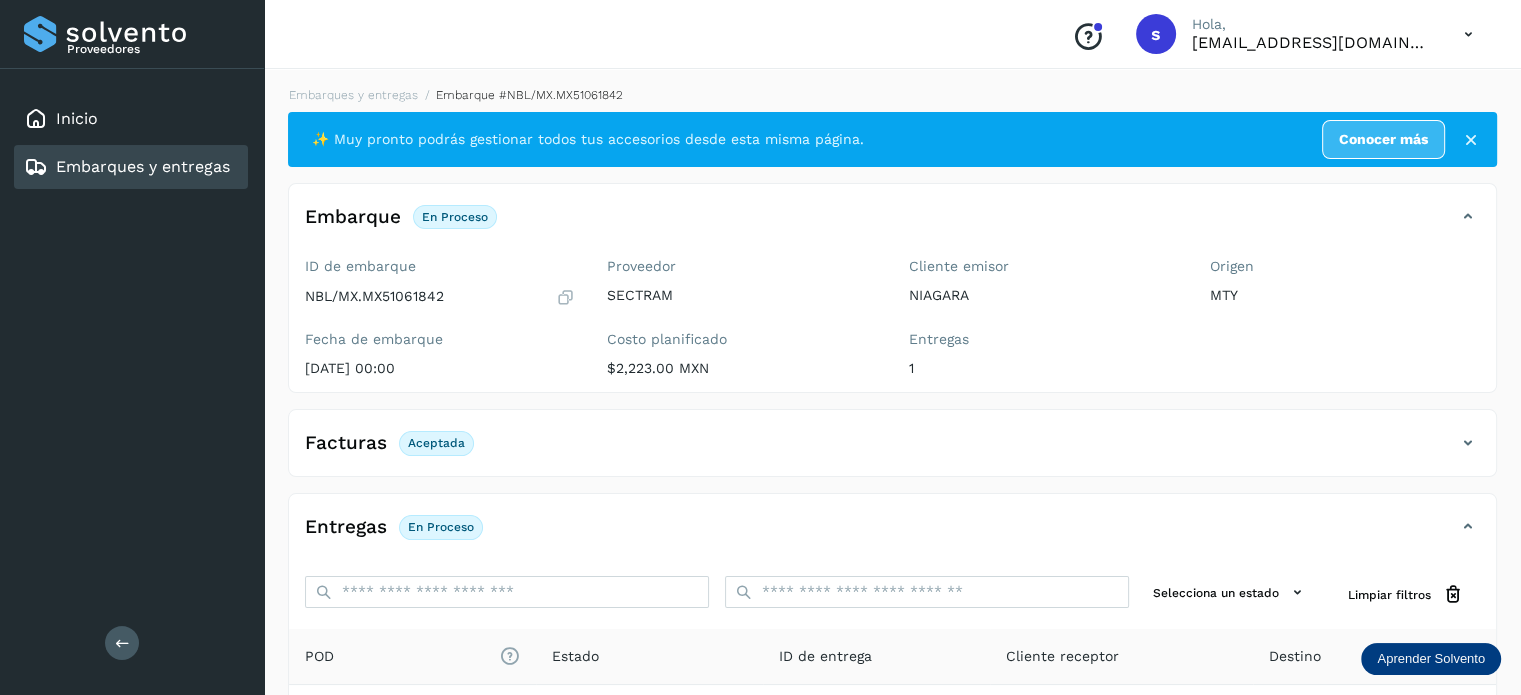 scroll, scrollTop: 250, scrollLeft: 0, axis: vertical 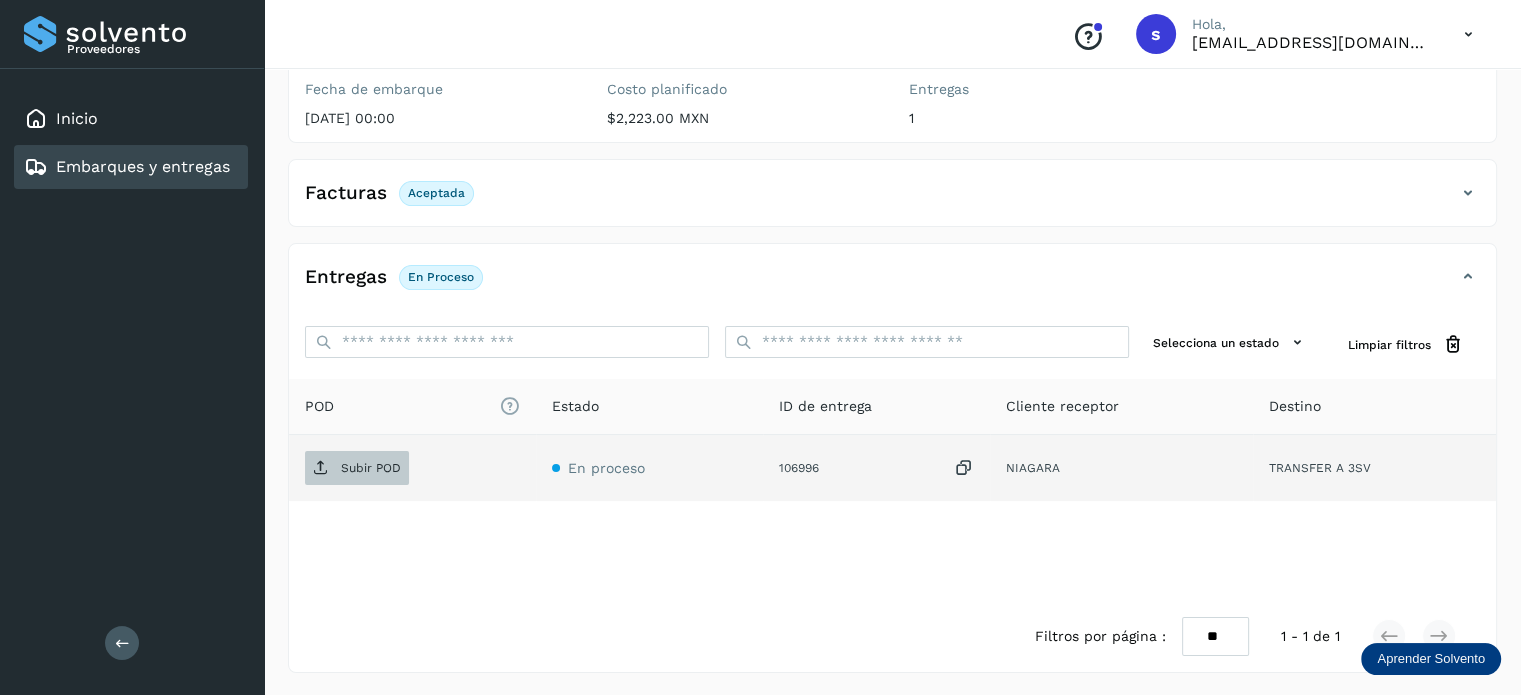 click on "Subir POD" at bounding box center (357, 468) 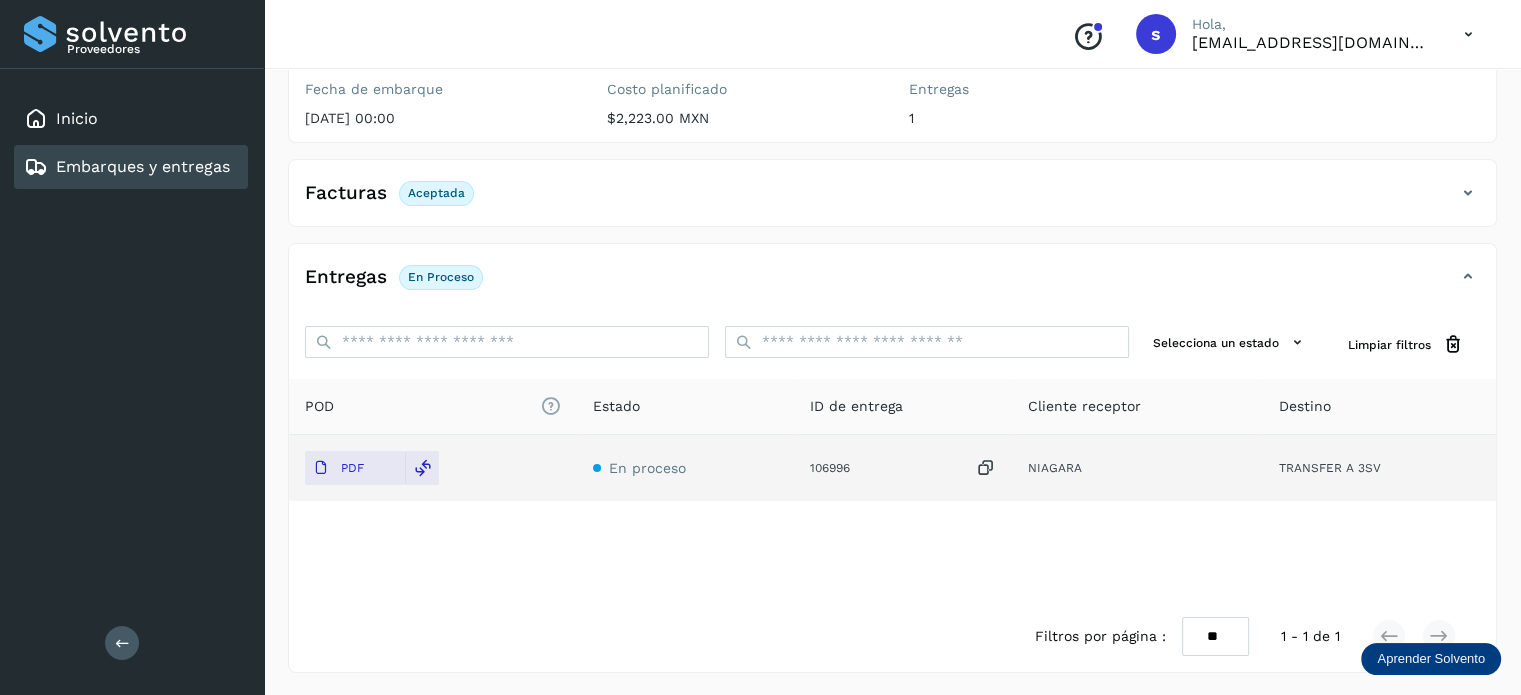 scroll, scrollTop: 0, scrollLeft: 0, axis: both 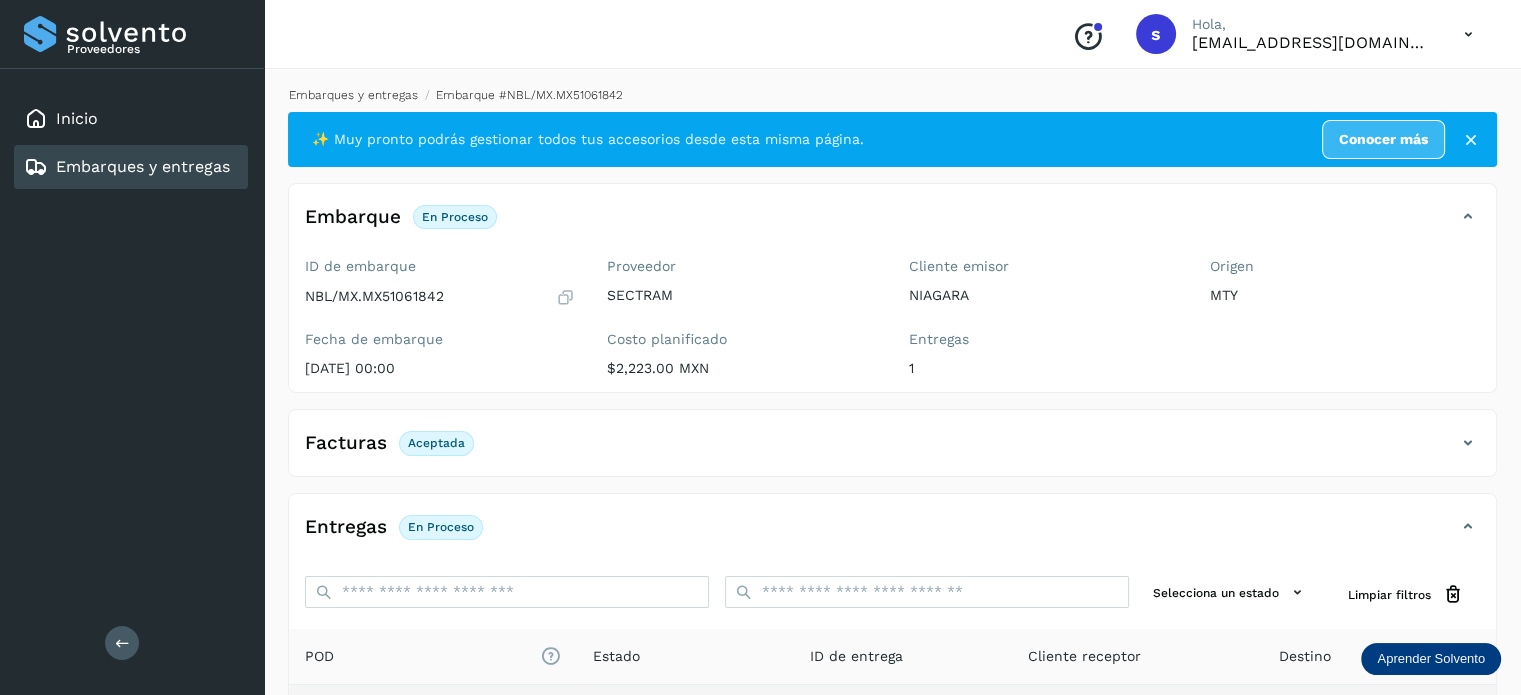 click on "Embarques y entregas" at bounding box center (353, 95) 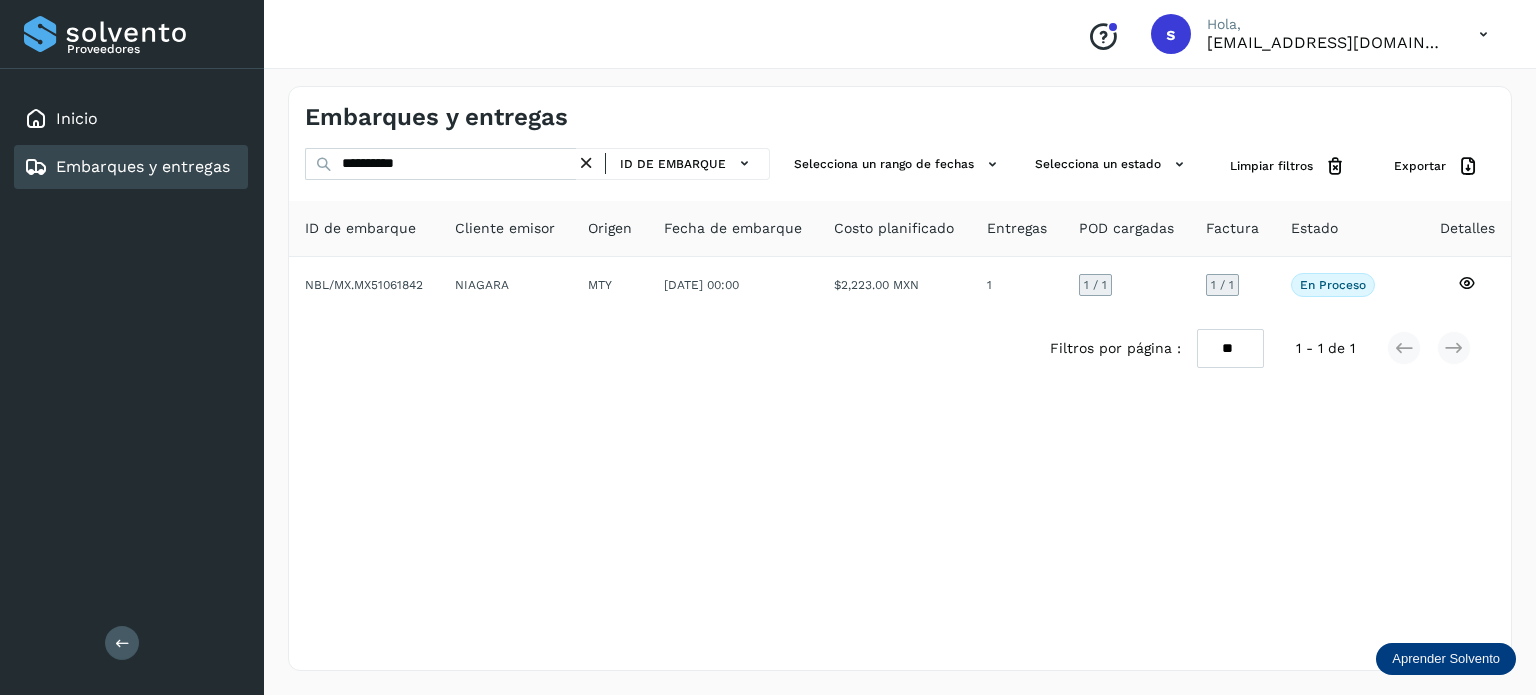 click at bounding box center (586, 163) 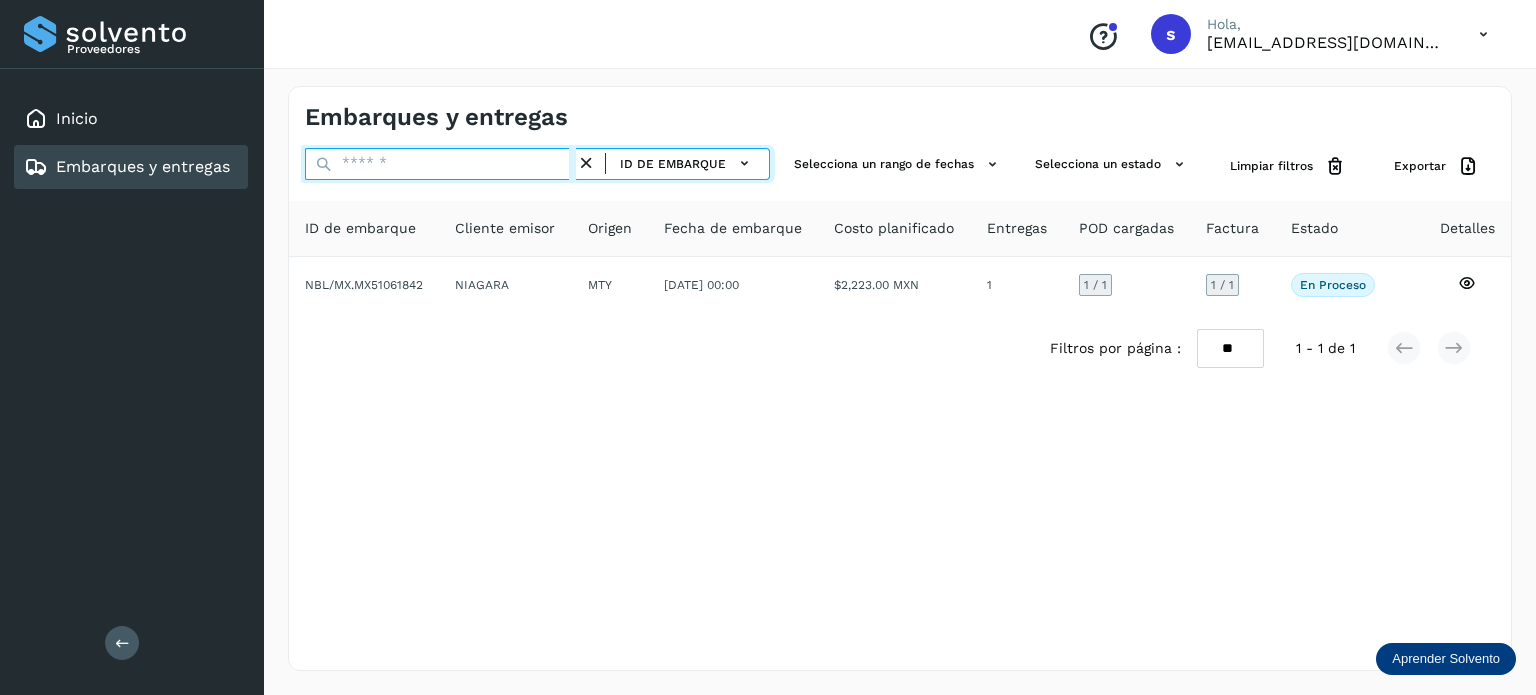 click at bounding box center [440, 164] 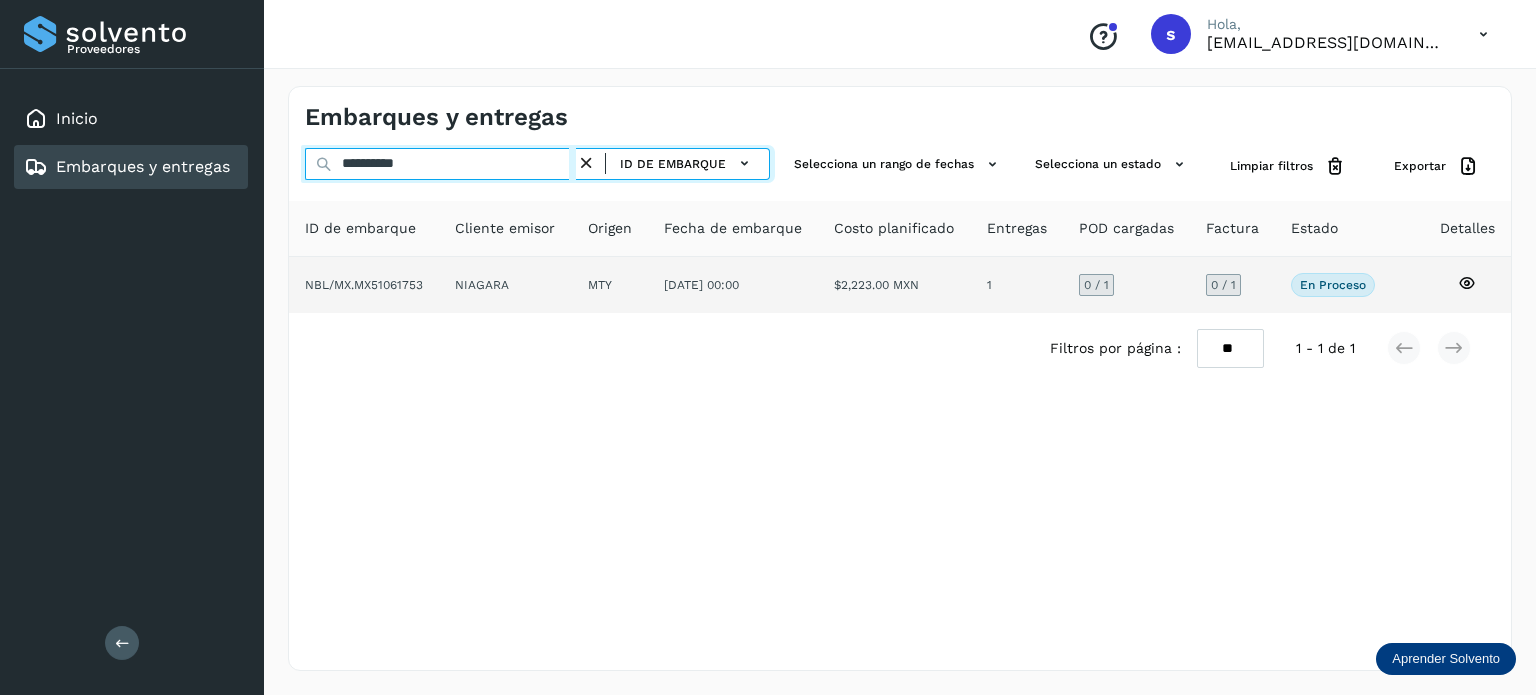 type on "**********" 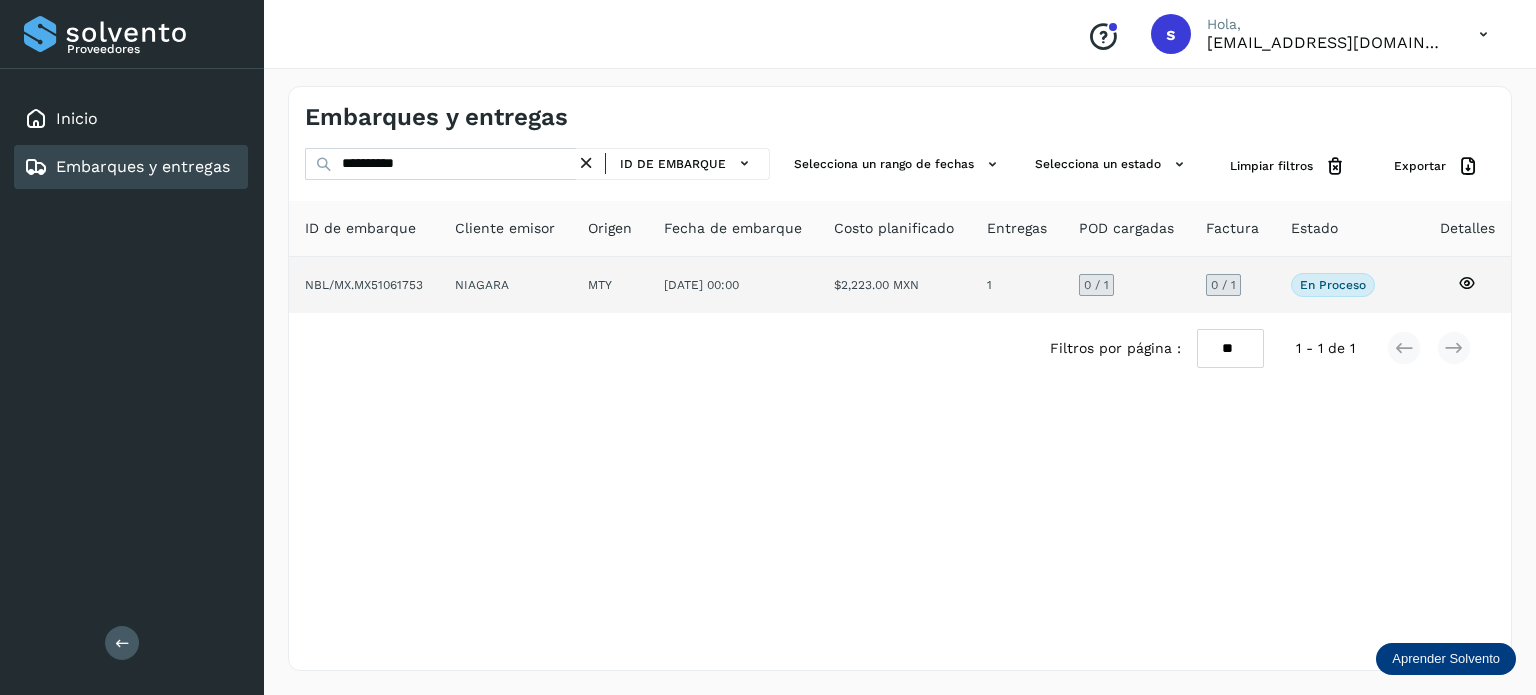 click on "NIAGARA" 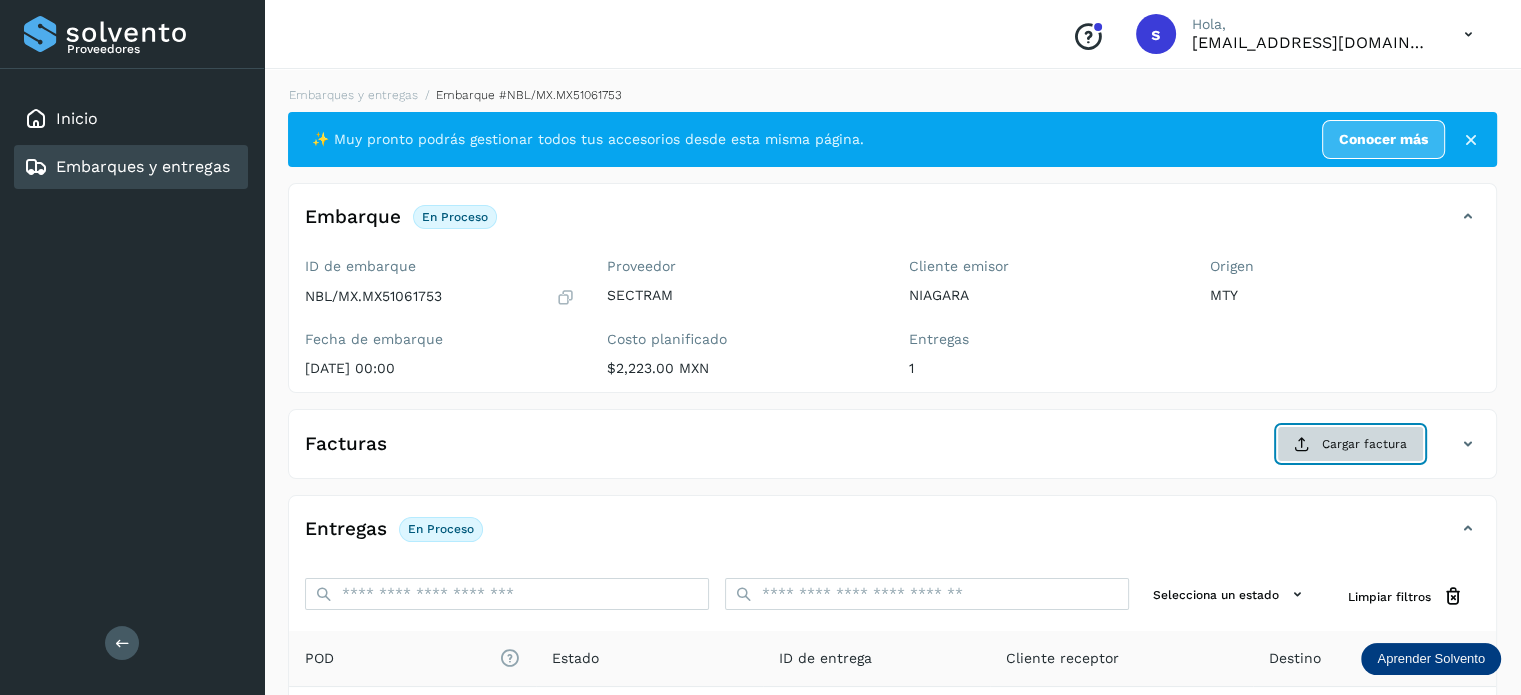 click on "Cargar factura" at bounding box center (1350, 444) 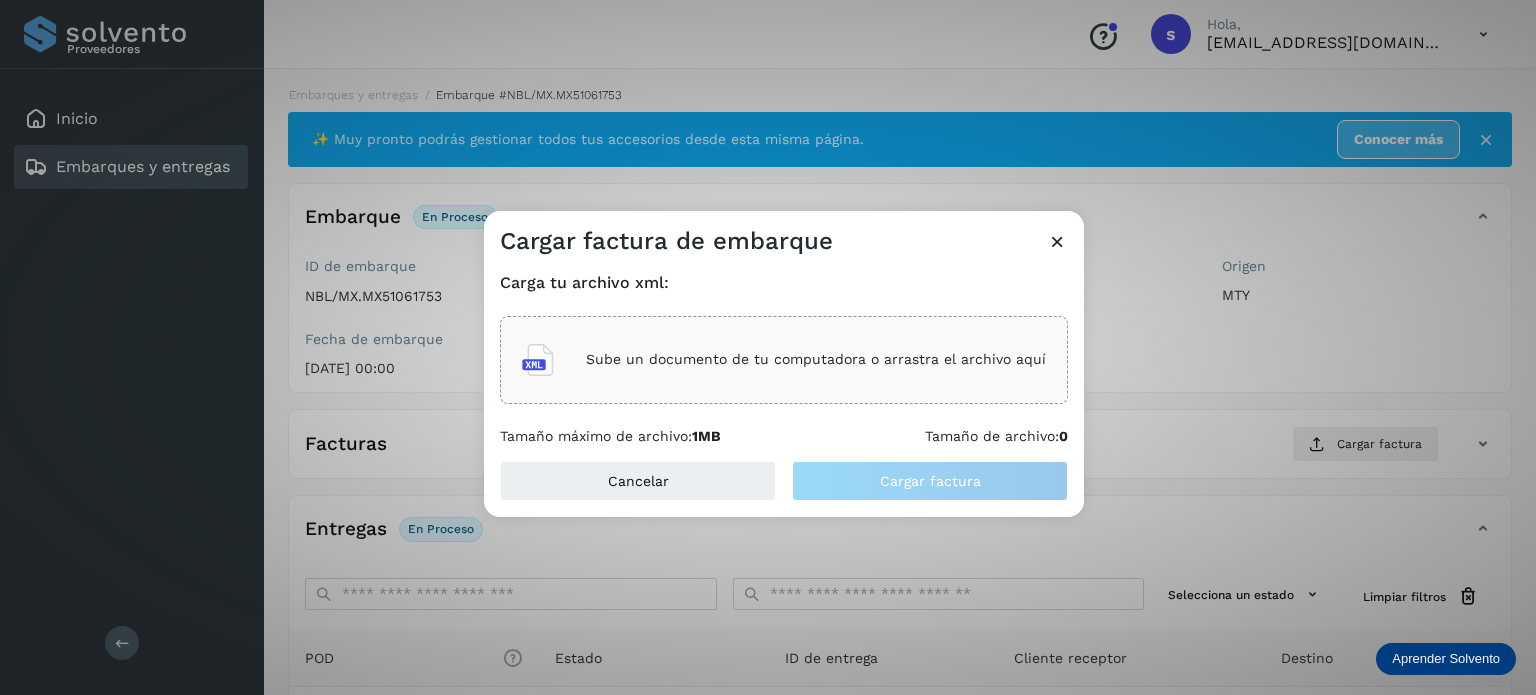 click on "Sube un documento de tu computadora o arrastra el archivo aquí" at bounding box center (816, 359) 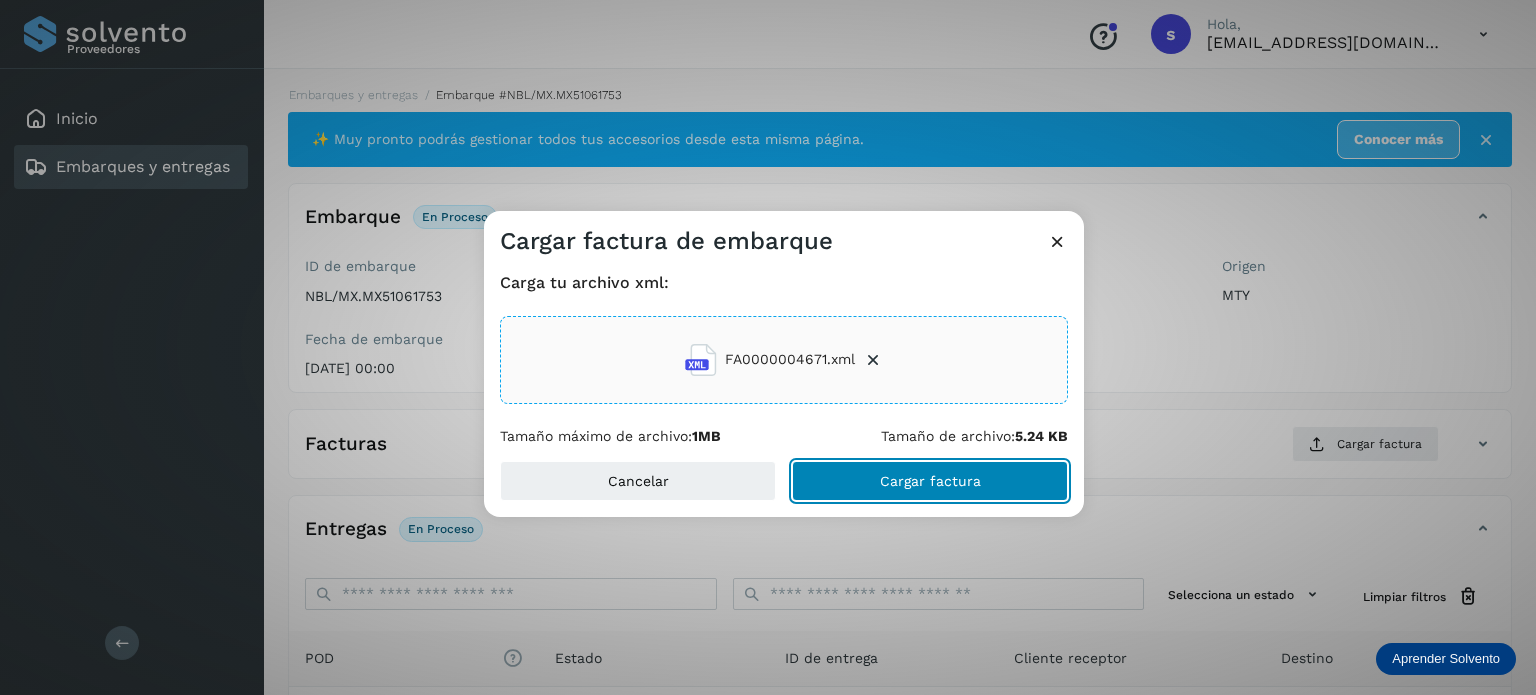 click on "Cargar factura" 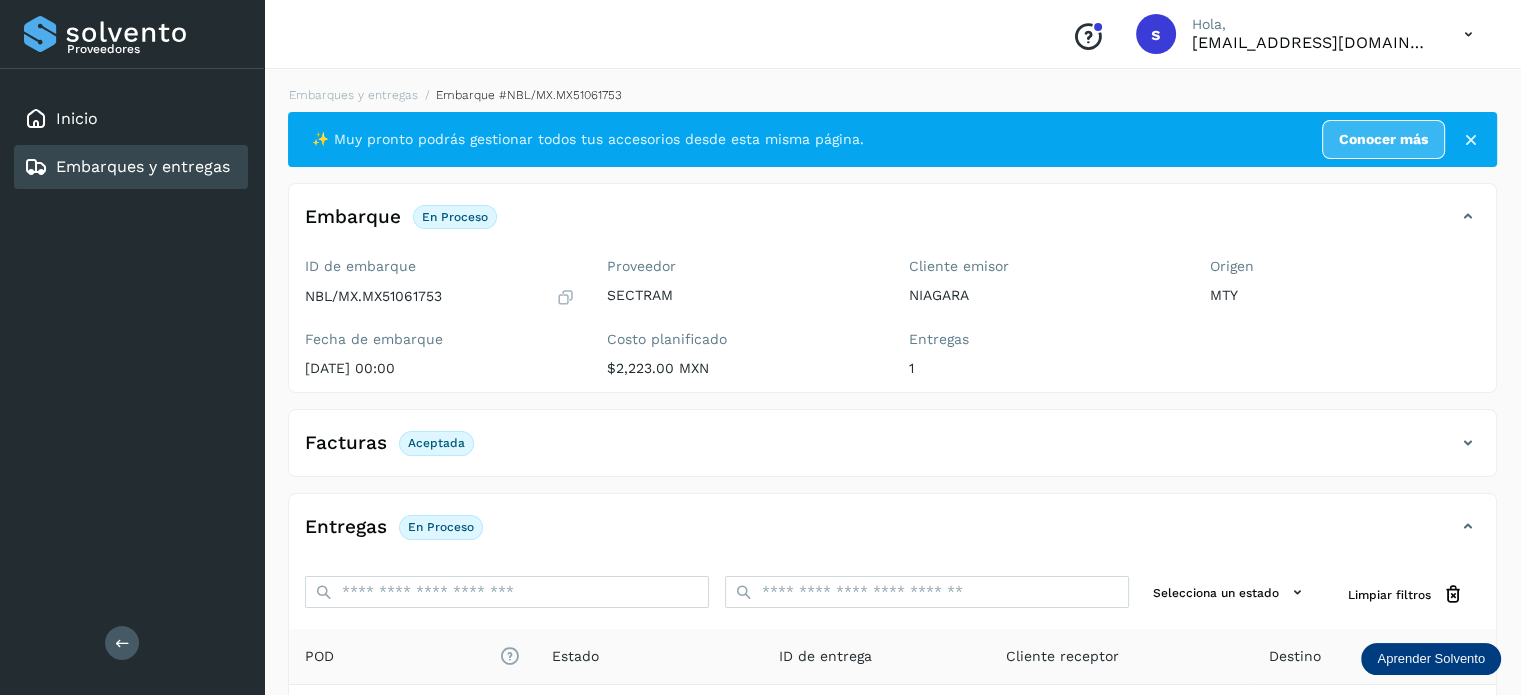scroll, scrollTop: 250, scrollLeft: 0, axis: vertical 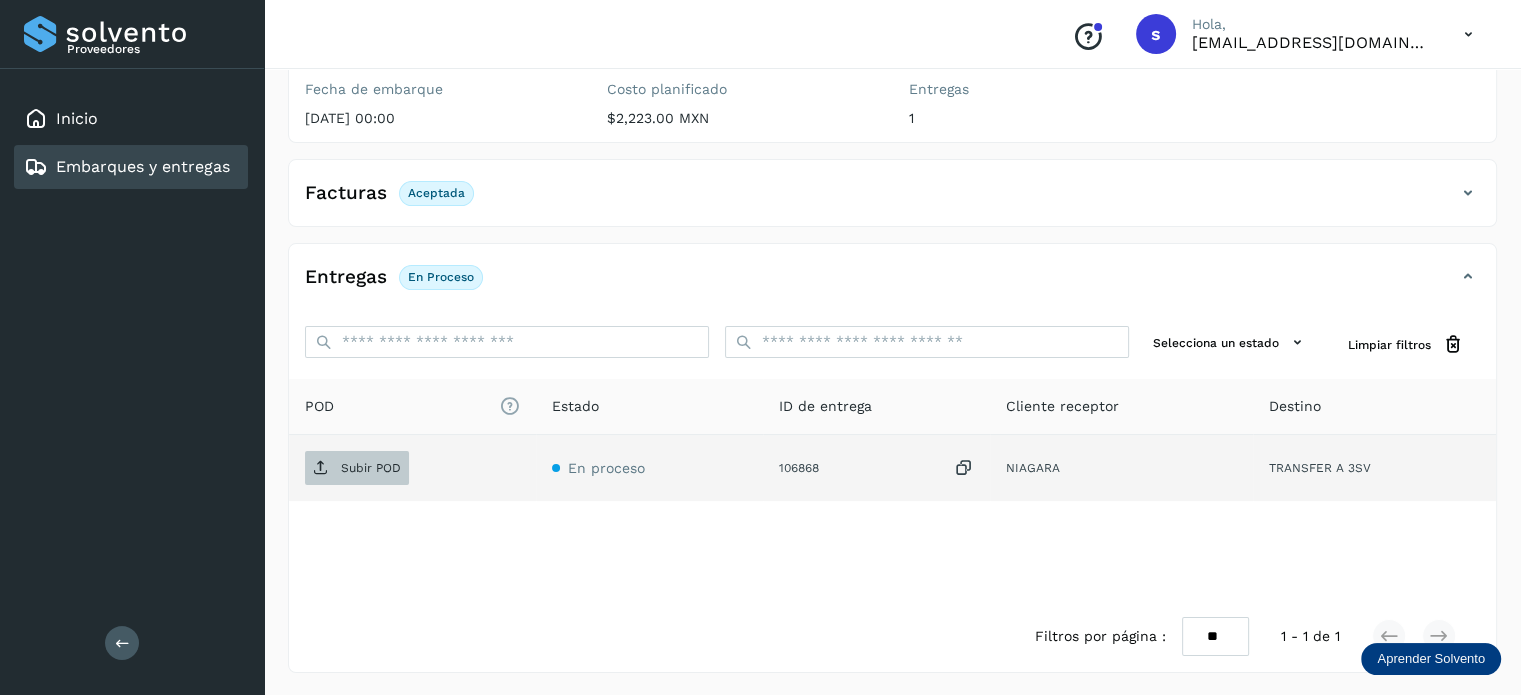 click on "Subir POD" at bounding box center (371, 468) 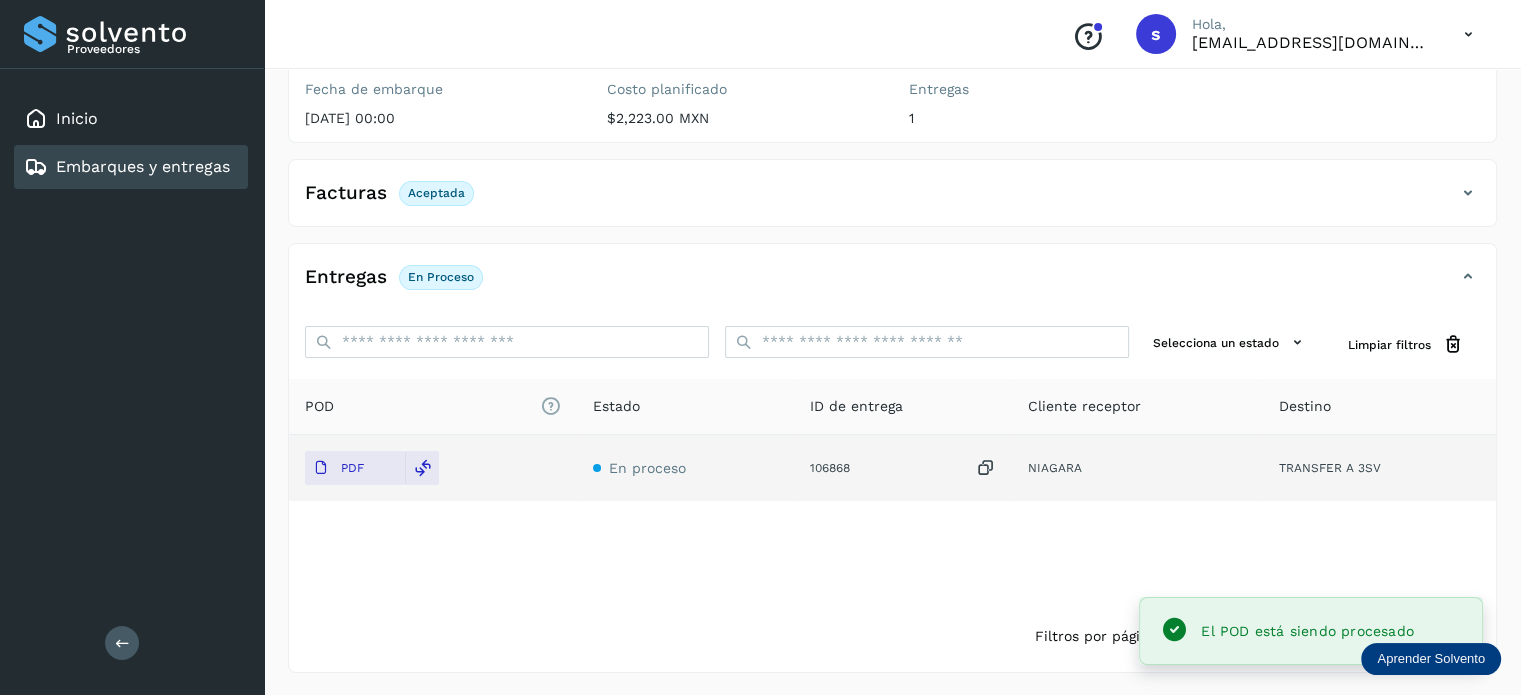 scroll, scrollTop: 0, scrollLeft: 0, axis: both 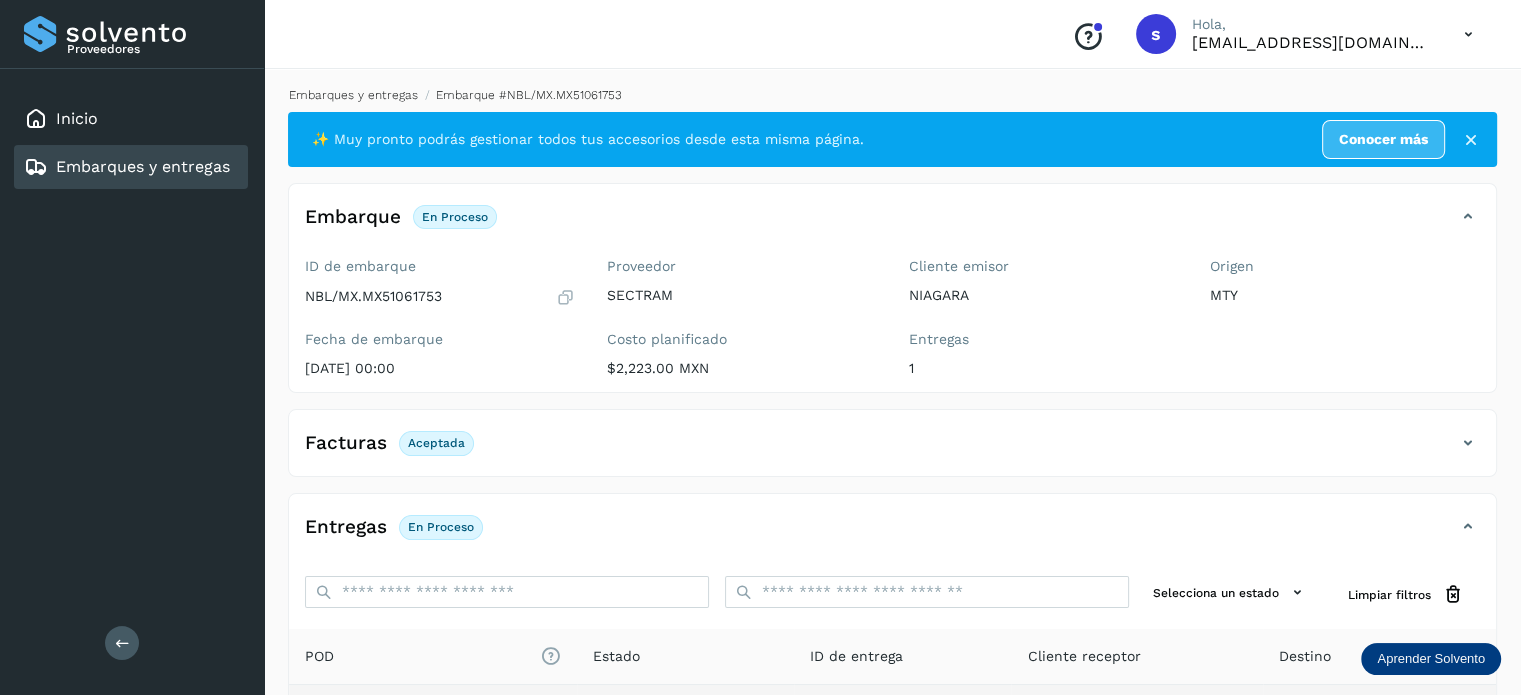 click on "Embarques y entregas" at bounding box center [353, 95] 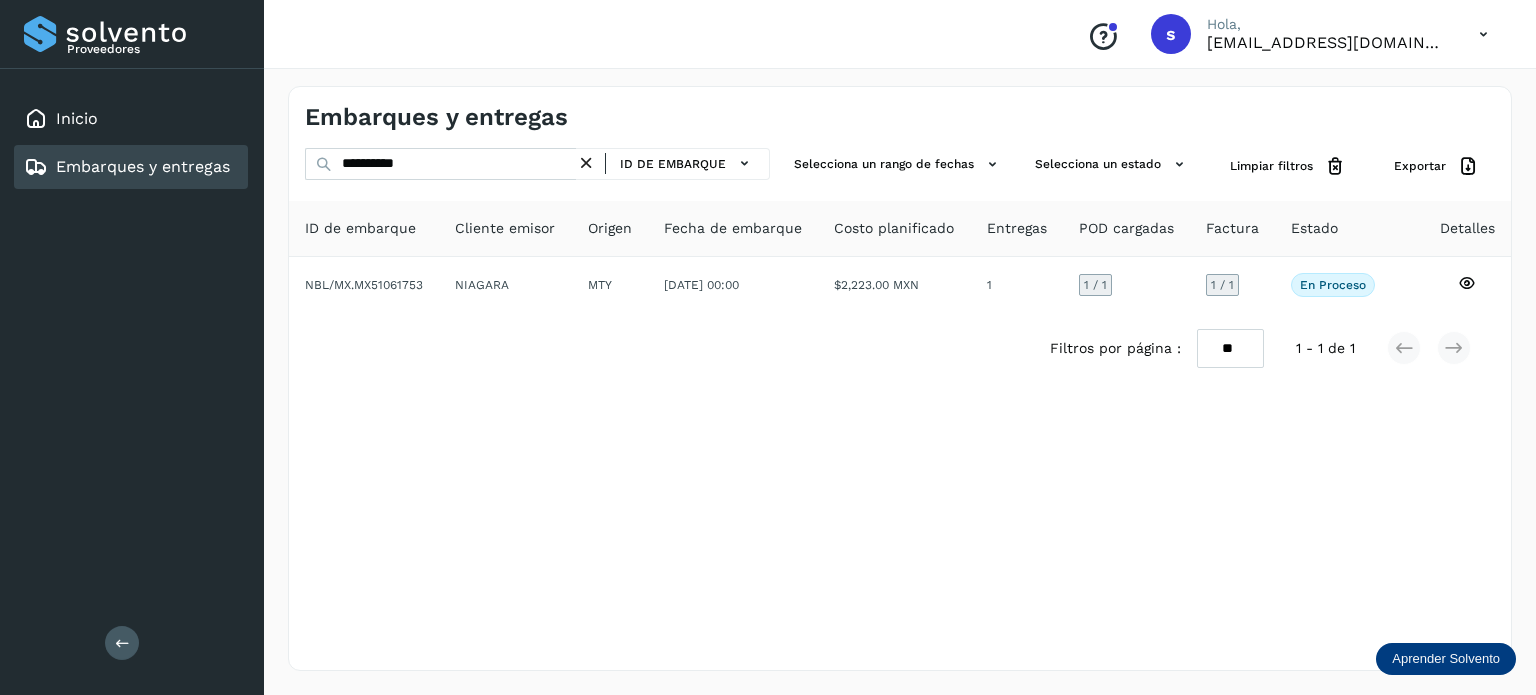 click at bounding box center [586, 163] 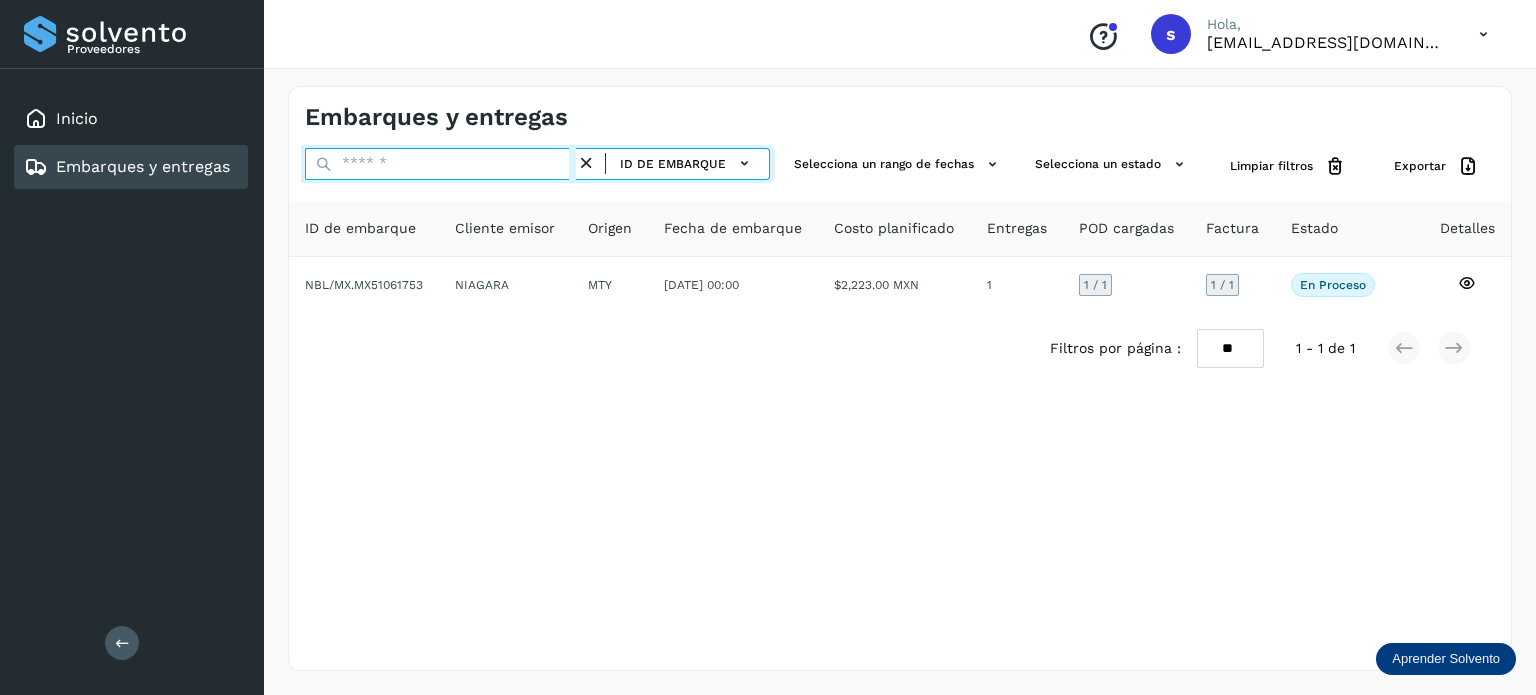 click at bounding box center [440, 164] 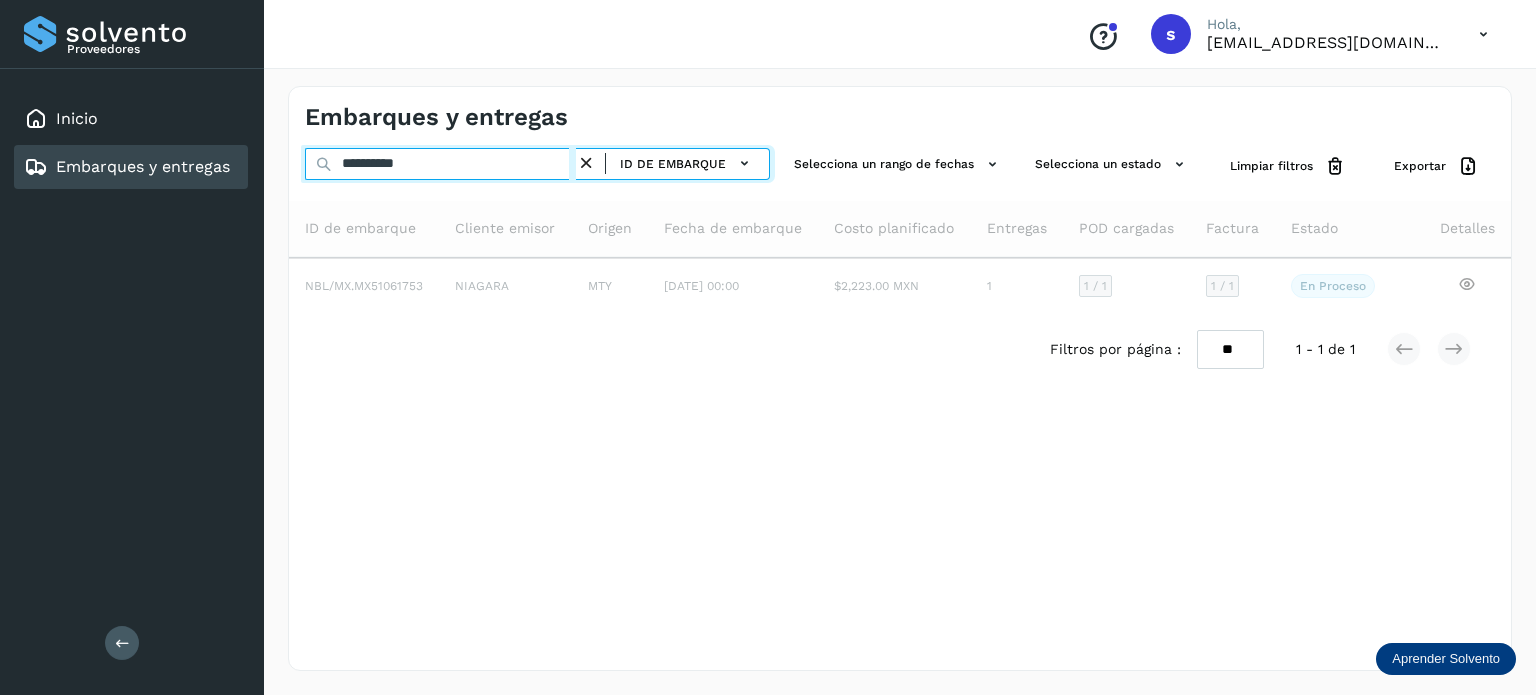 type on "**********" 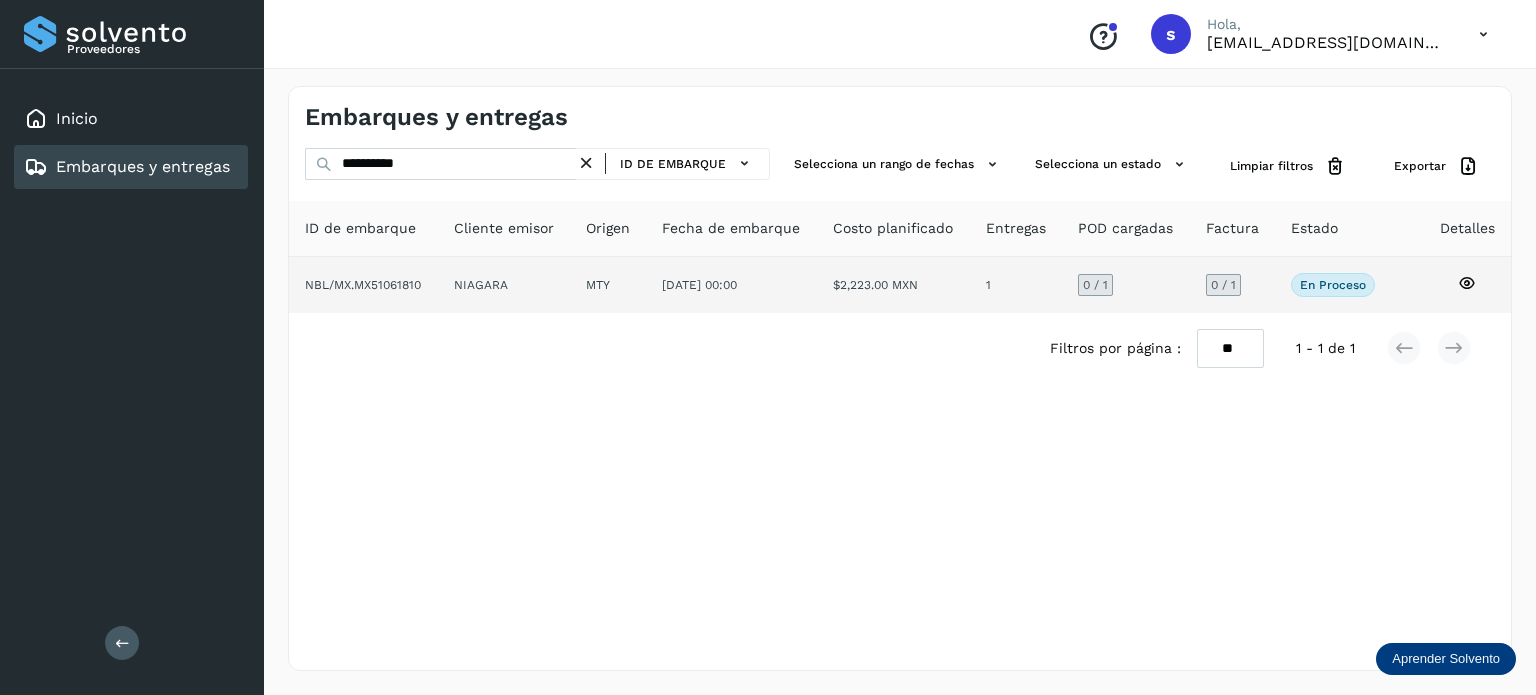 click on "[DATE] 00:00" 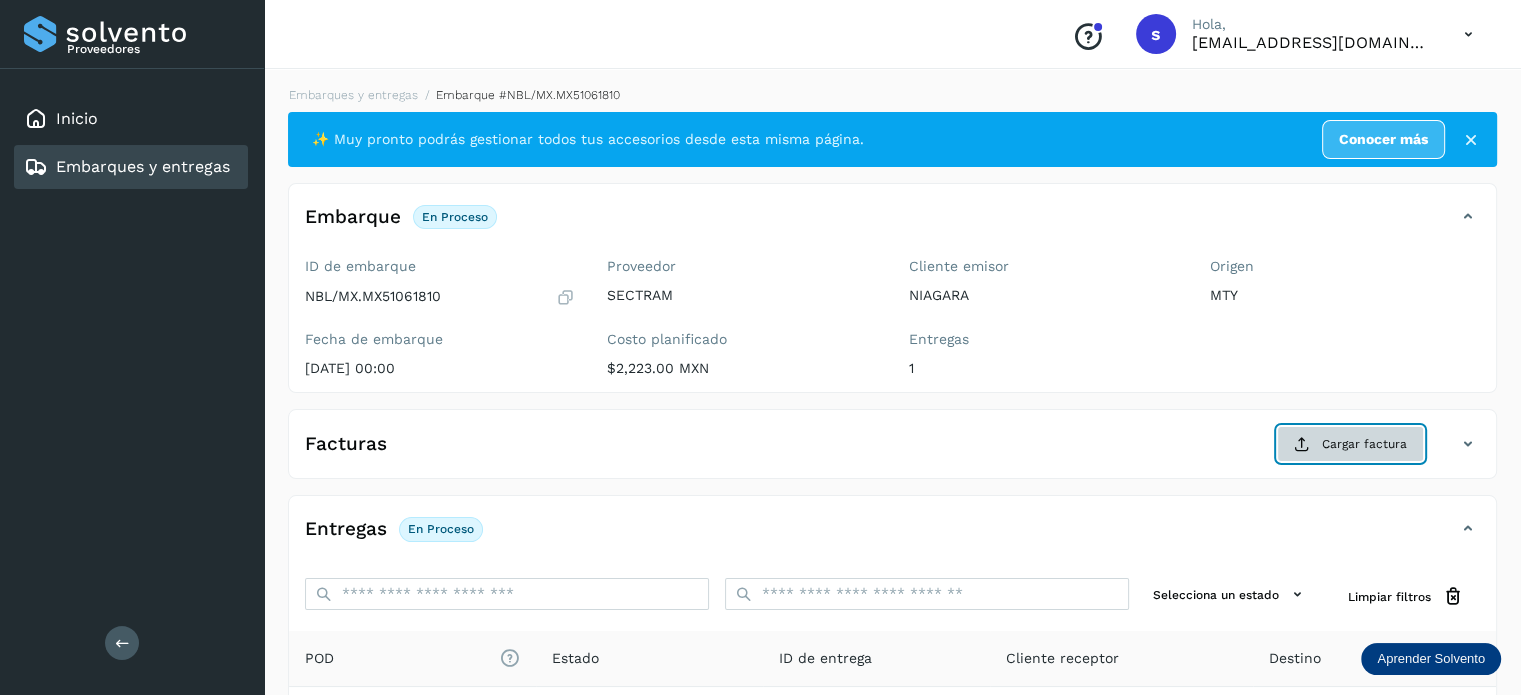 click on "Cargar factura" 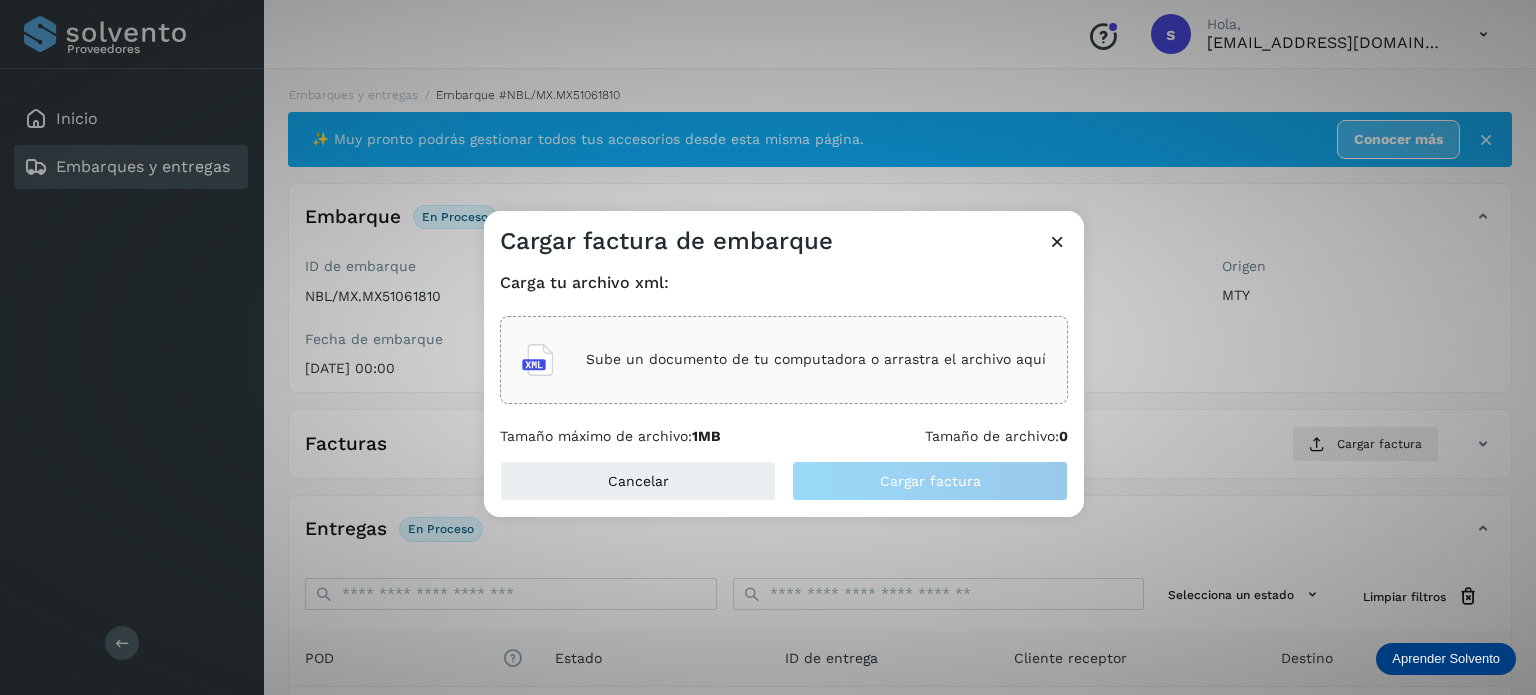 click on "Sube un documento de tu computadora o arrastra el archivo aquí" 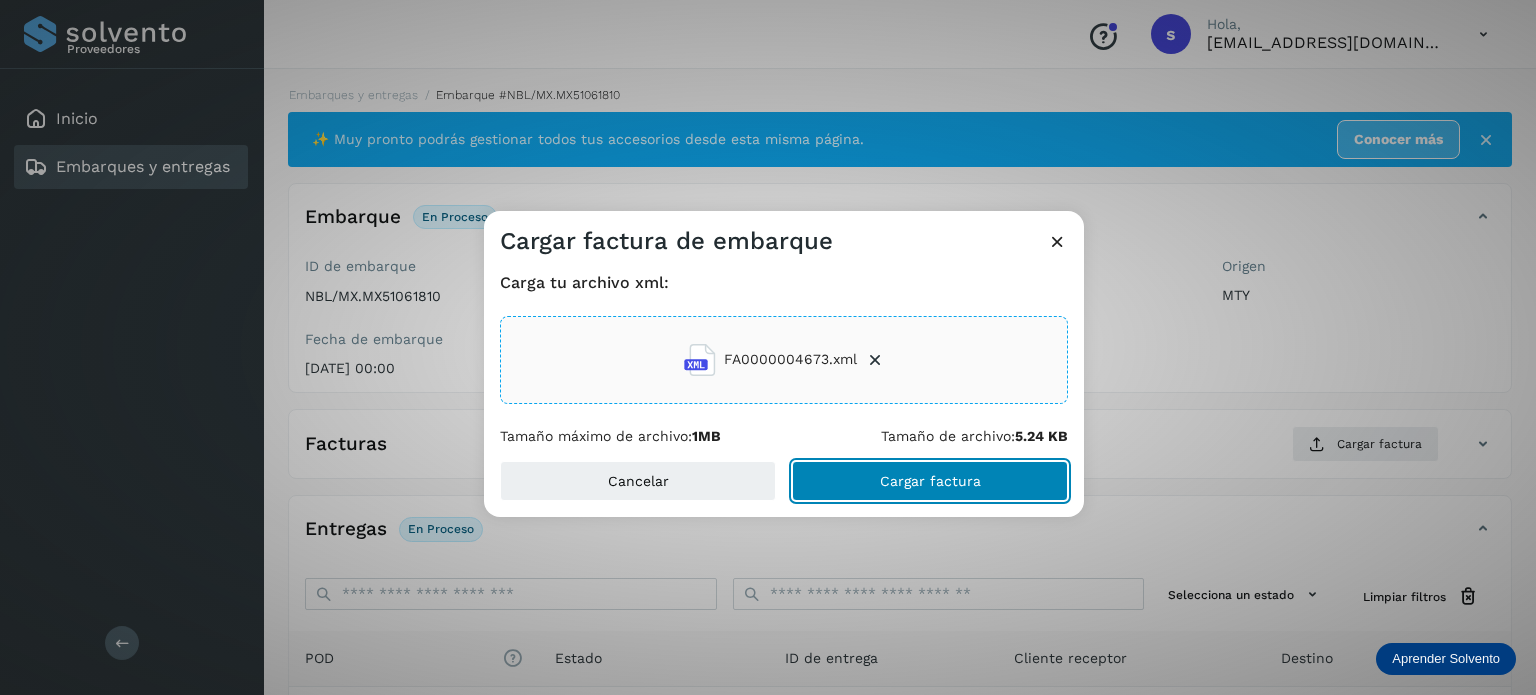 click on "Cargar factura" 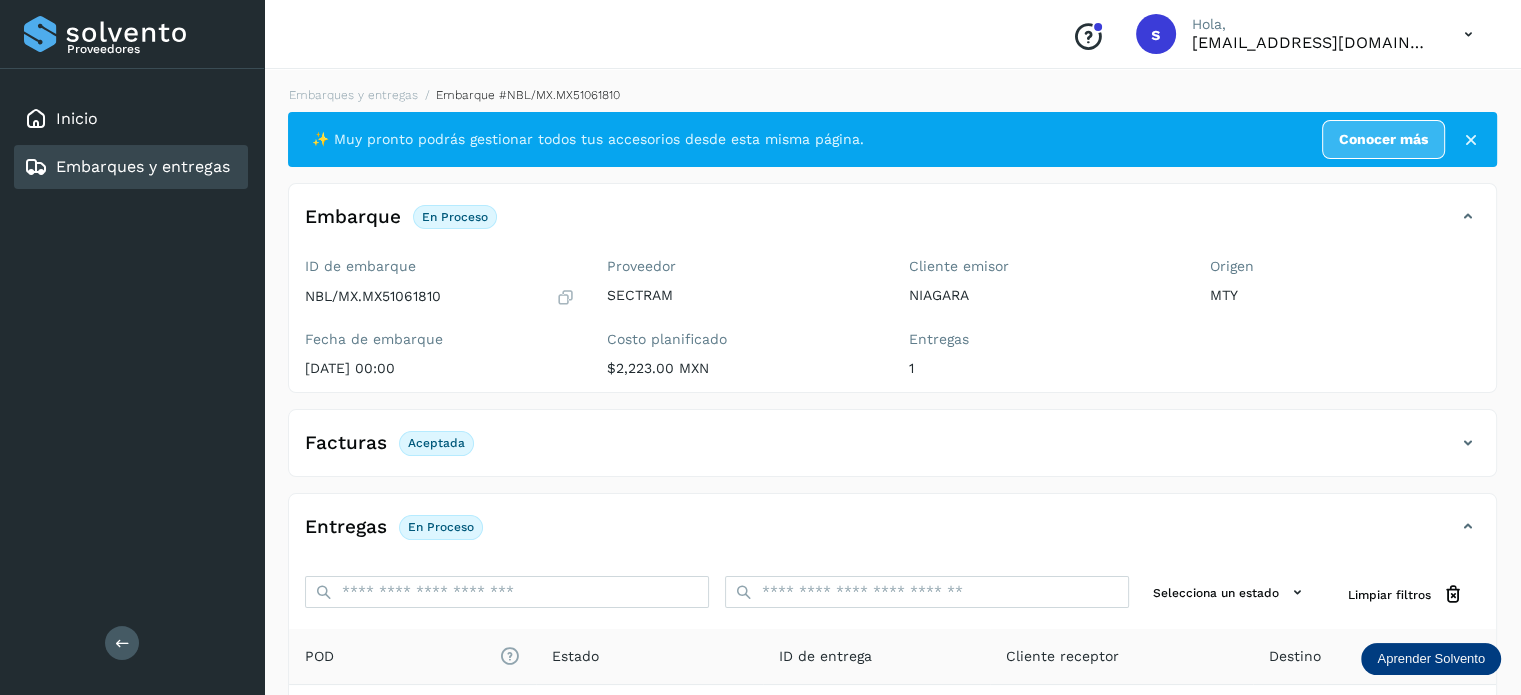 scroll, scrollTop: 250, scrollLeft: 0, axis: vertical 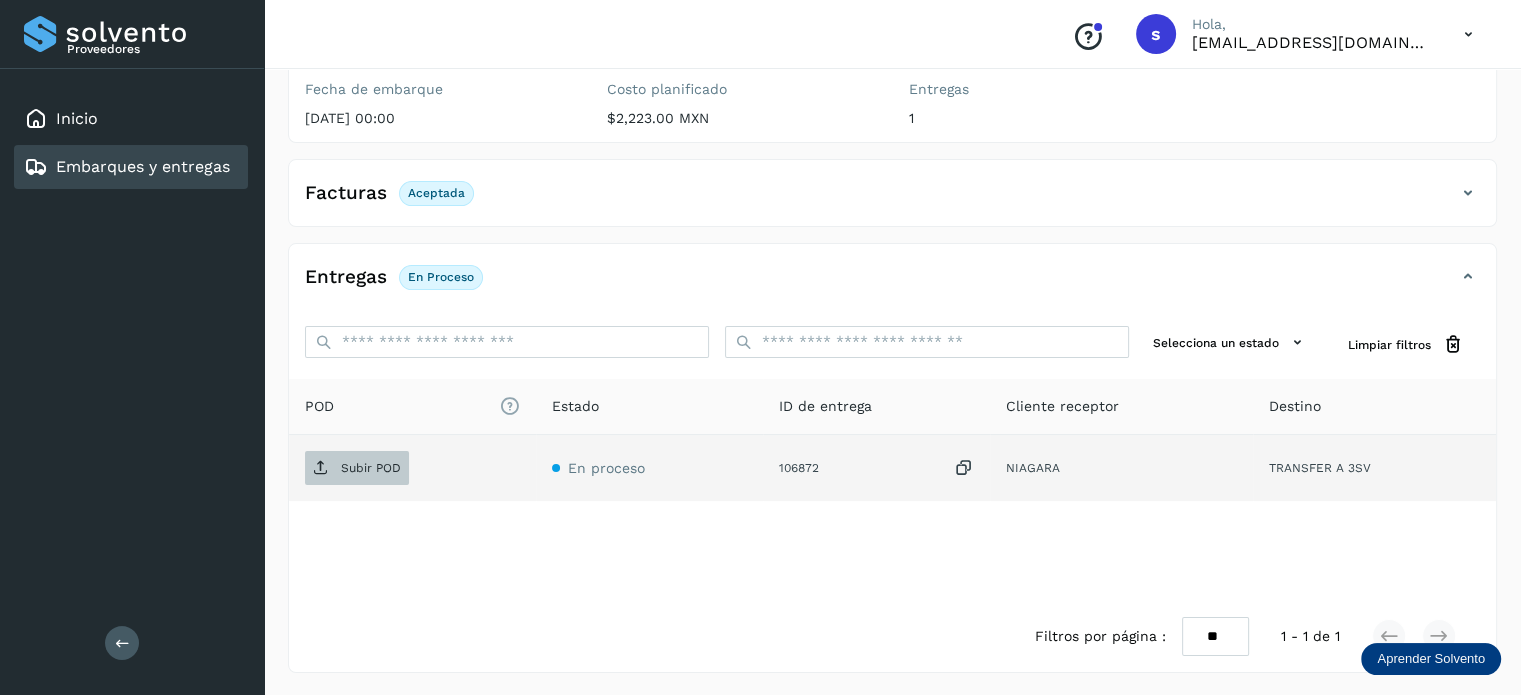 click on "Subir POD" at bounding box center (371, 468) 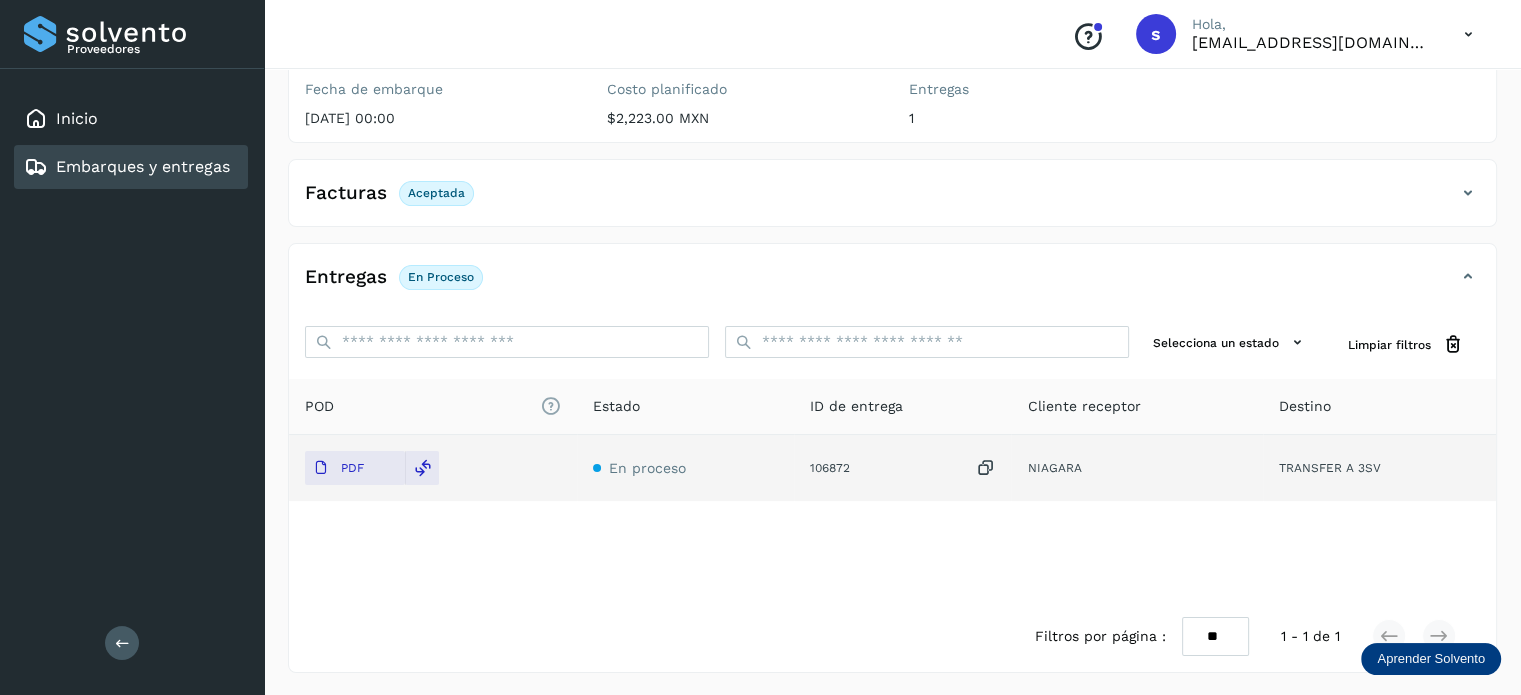 scroll, scrollTop: 0, scrollLeft: 0, axis: both 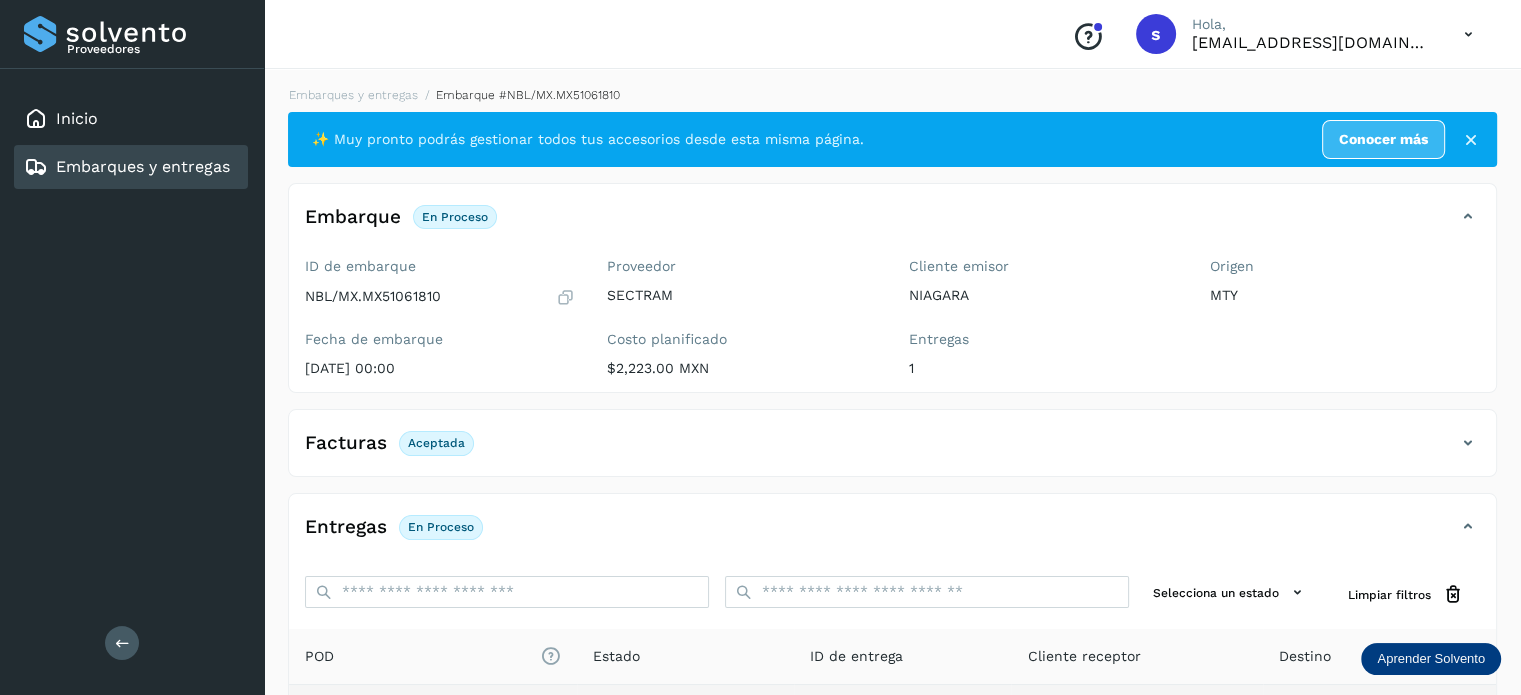 click on "Embarques y entregas" 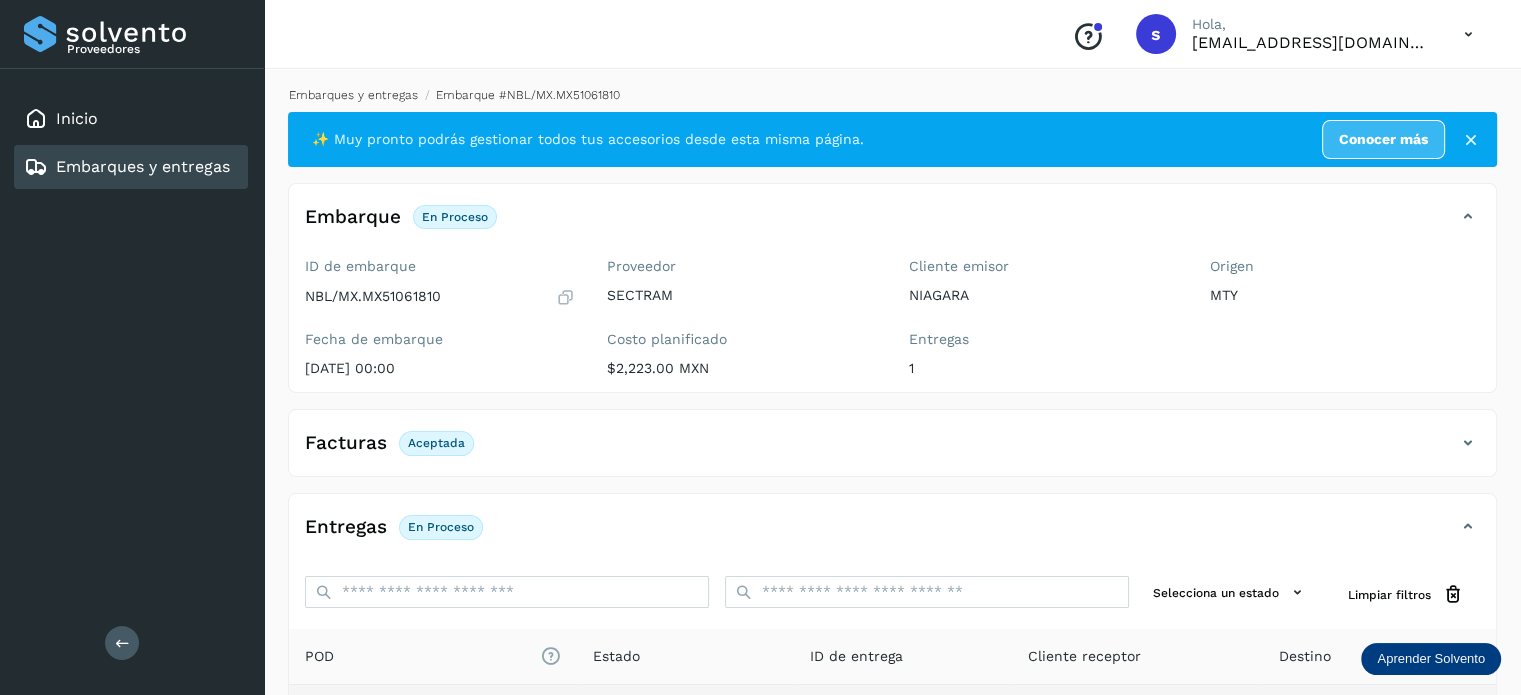 click on "Embarques y entregas" at bounding box center (353, 95) 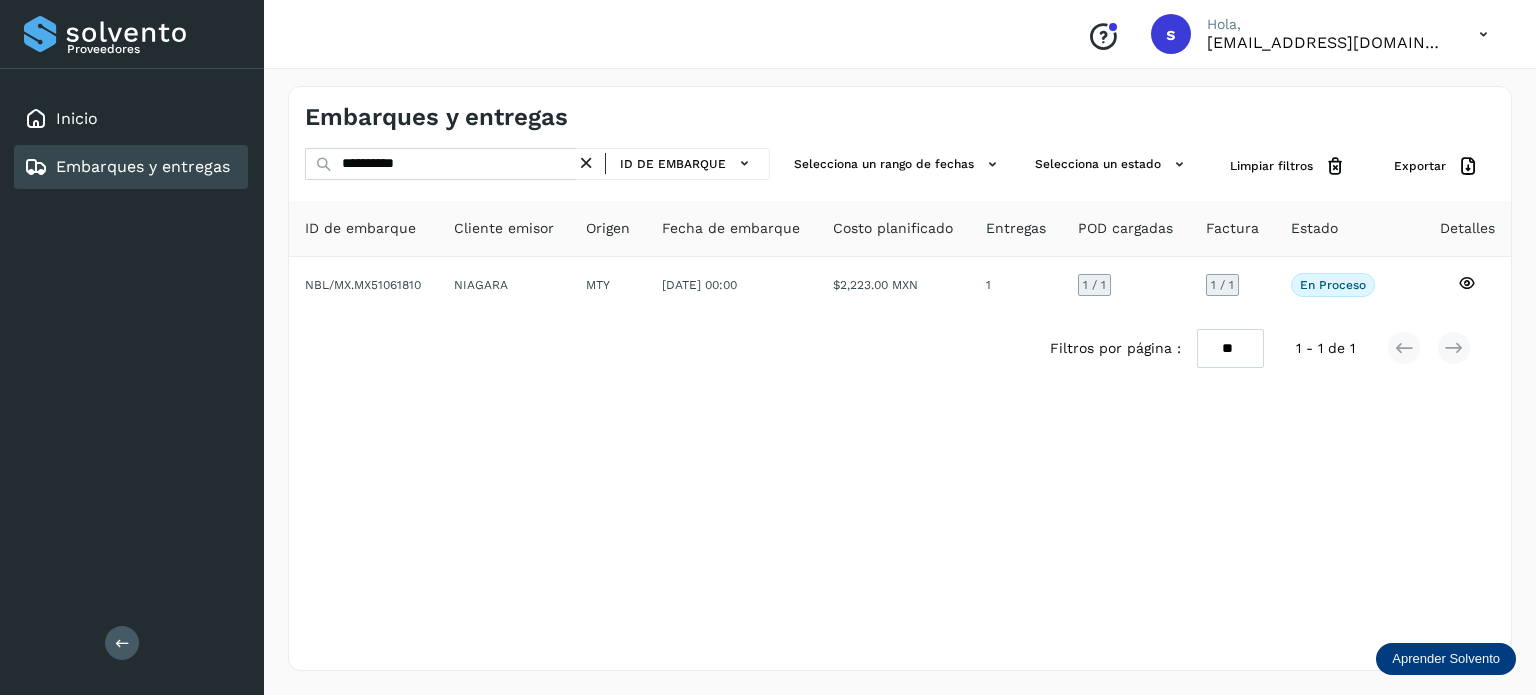 click at bounding box center [586, 163] 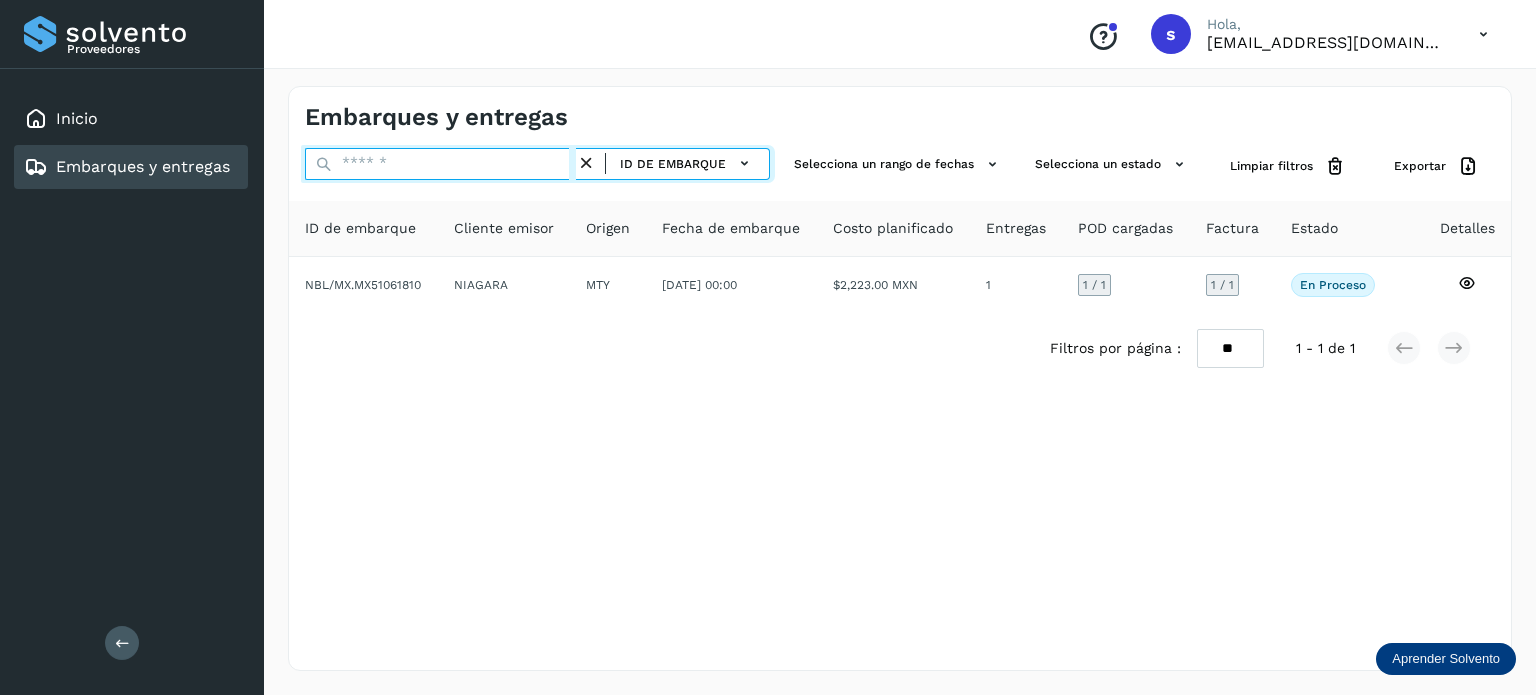 click at bounding box center [440, 164] 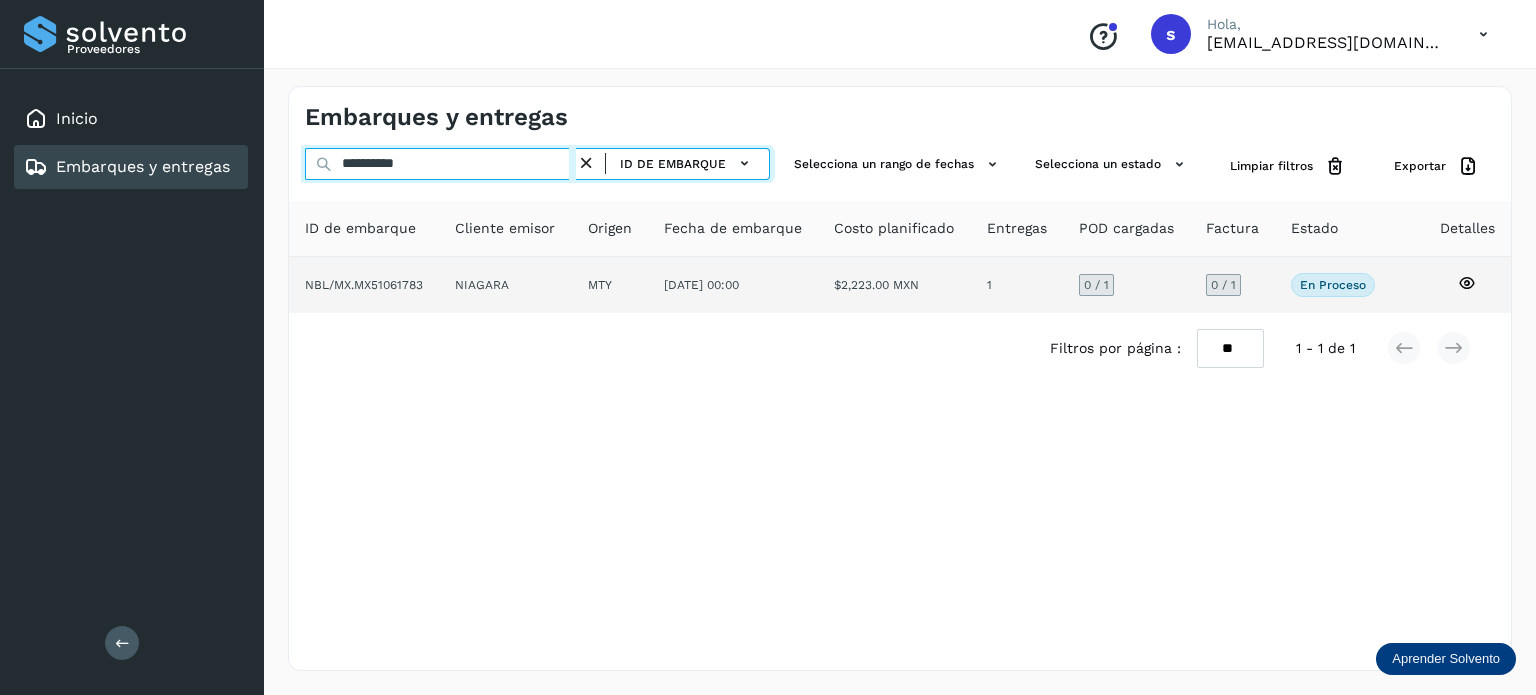 type on "**********" 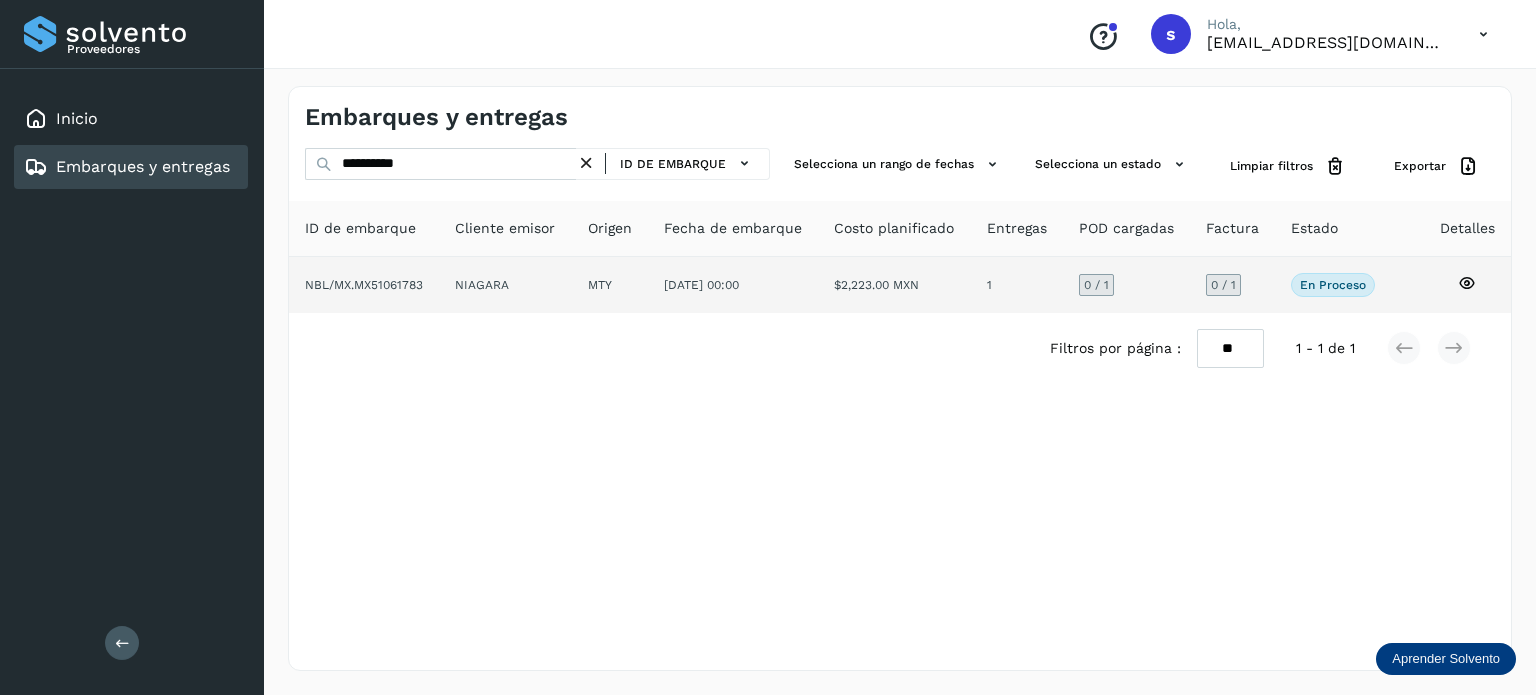 click on "NIAGARA" 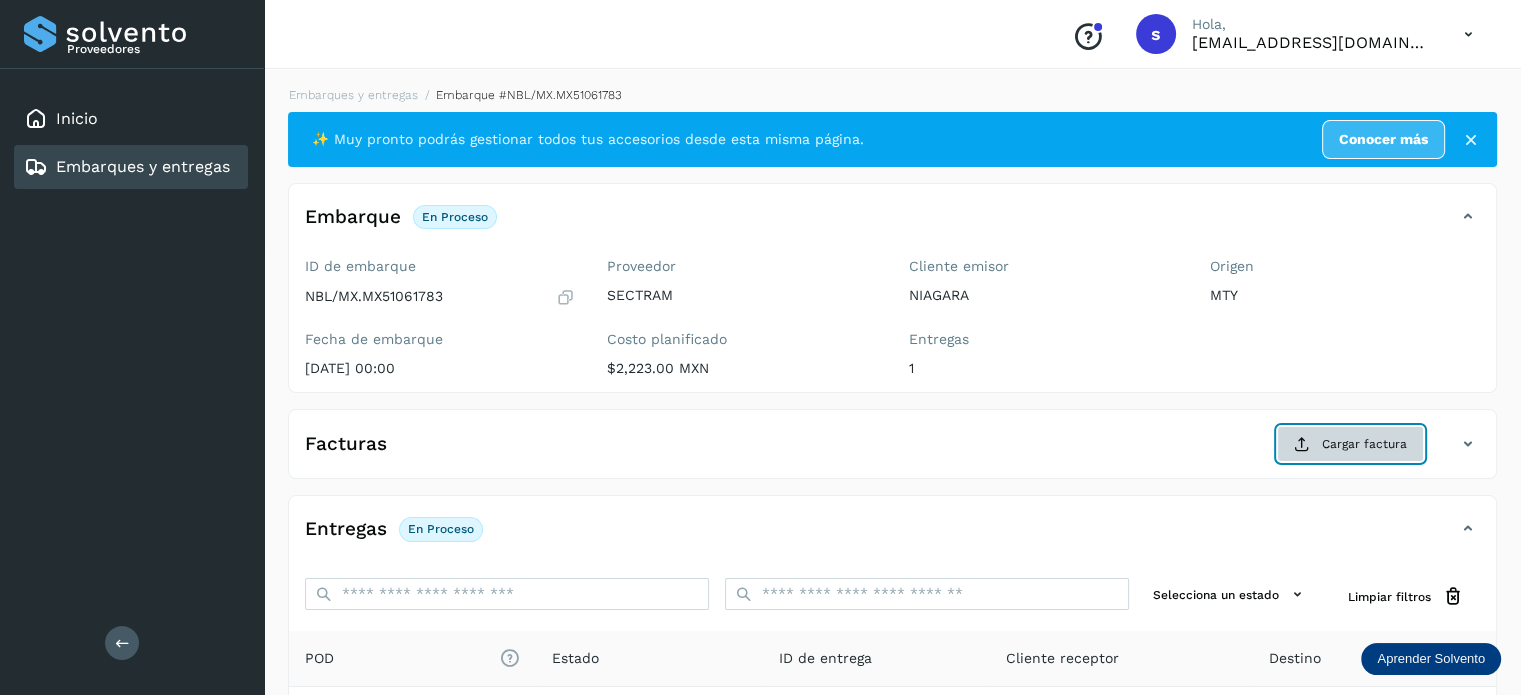 click on "Cargar factura" at bounding box center [1350, 444] 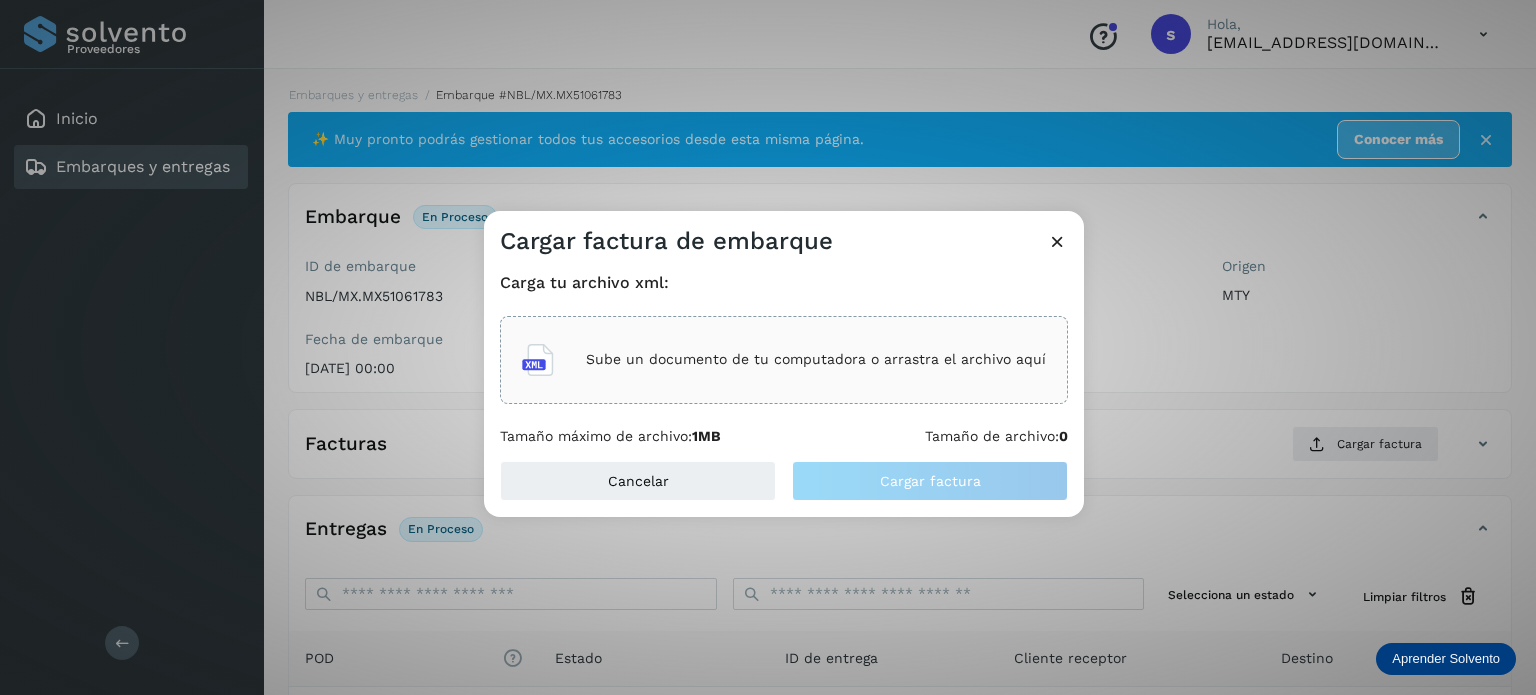 click on "Sube un documento de tu computadora o arrastra el archivo aquí" 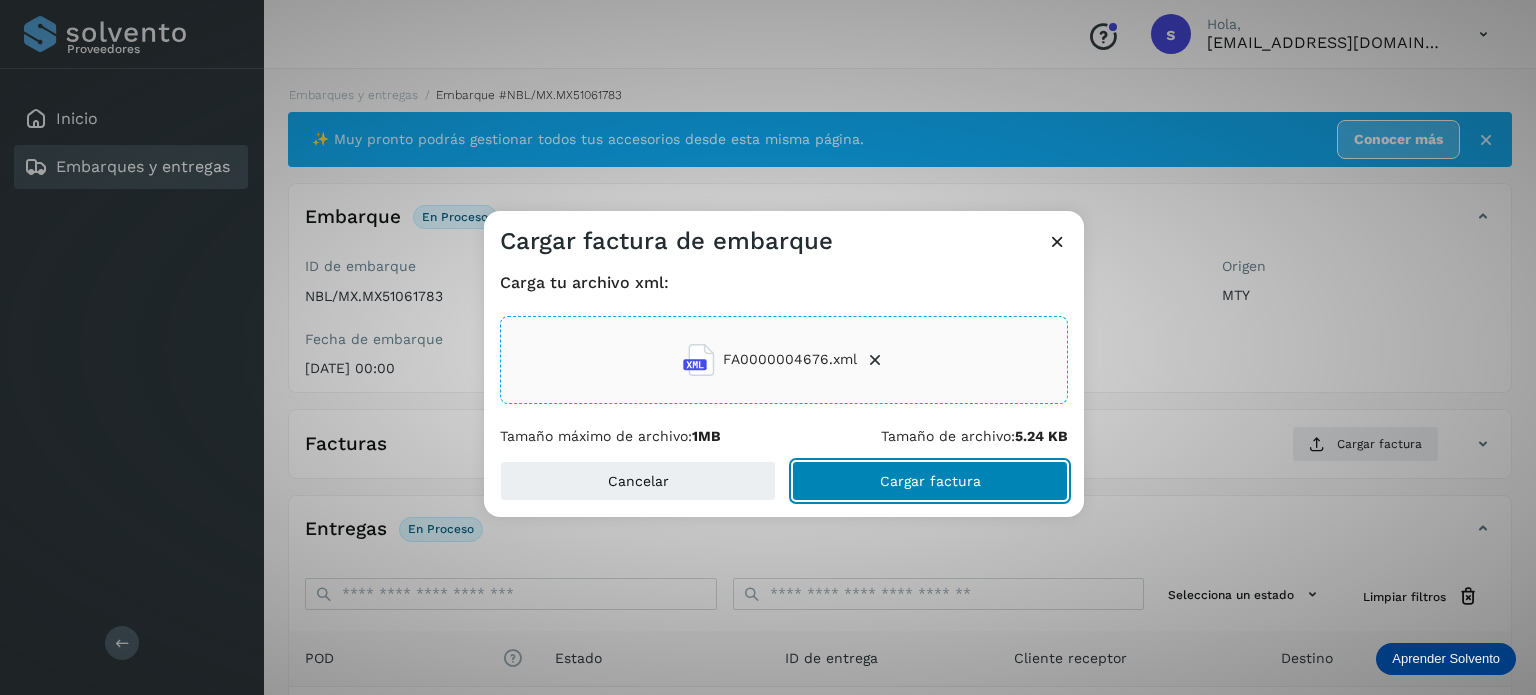 click on "Cargar factura" 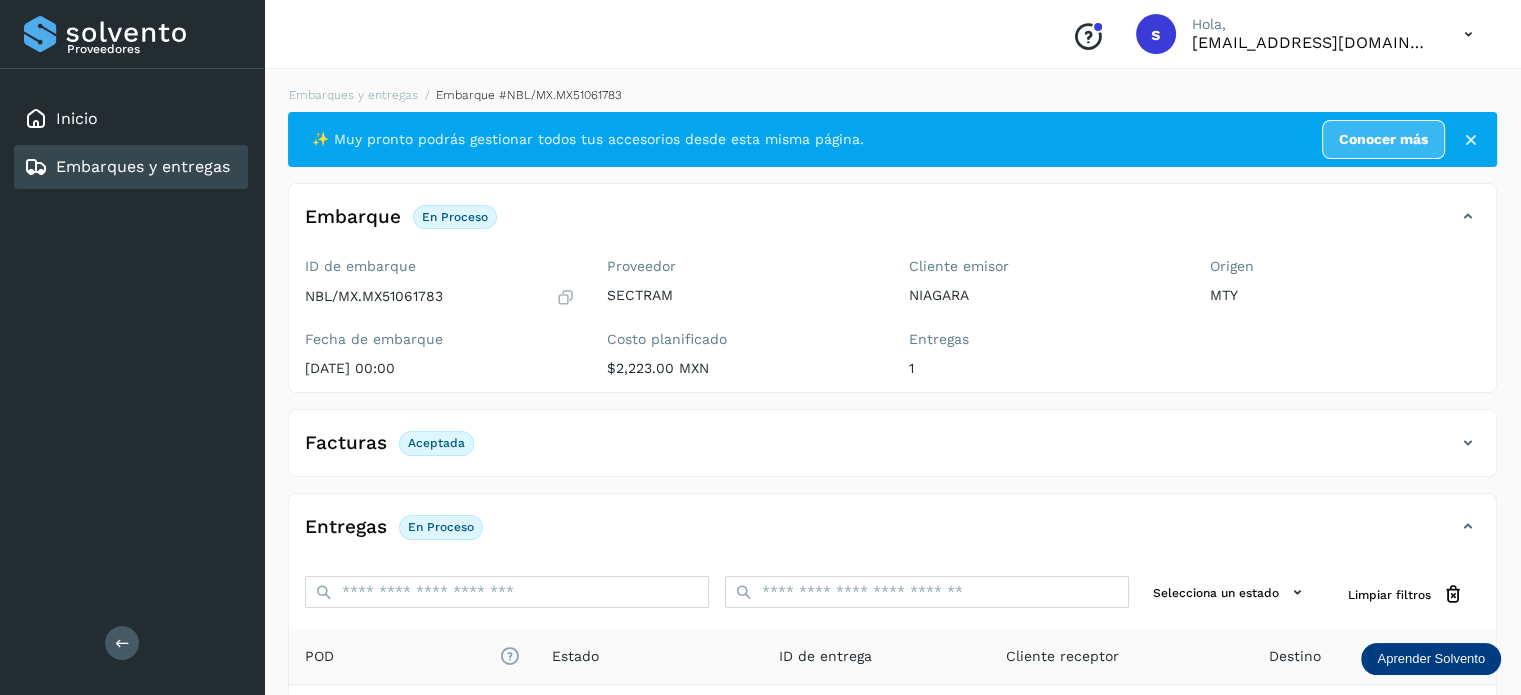 scroll, scrollTop: 250, scrollLeft: 0, axis: vertical 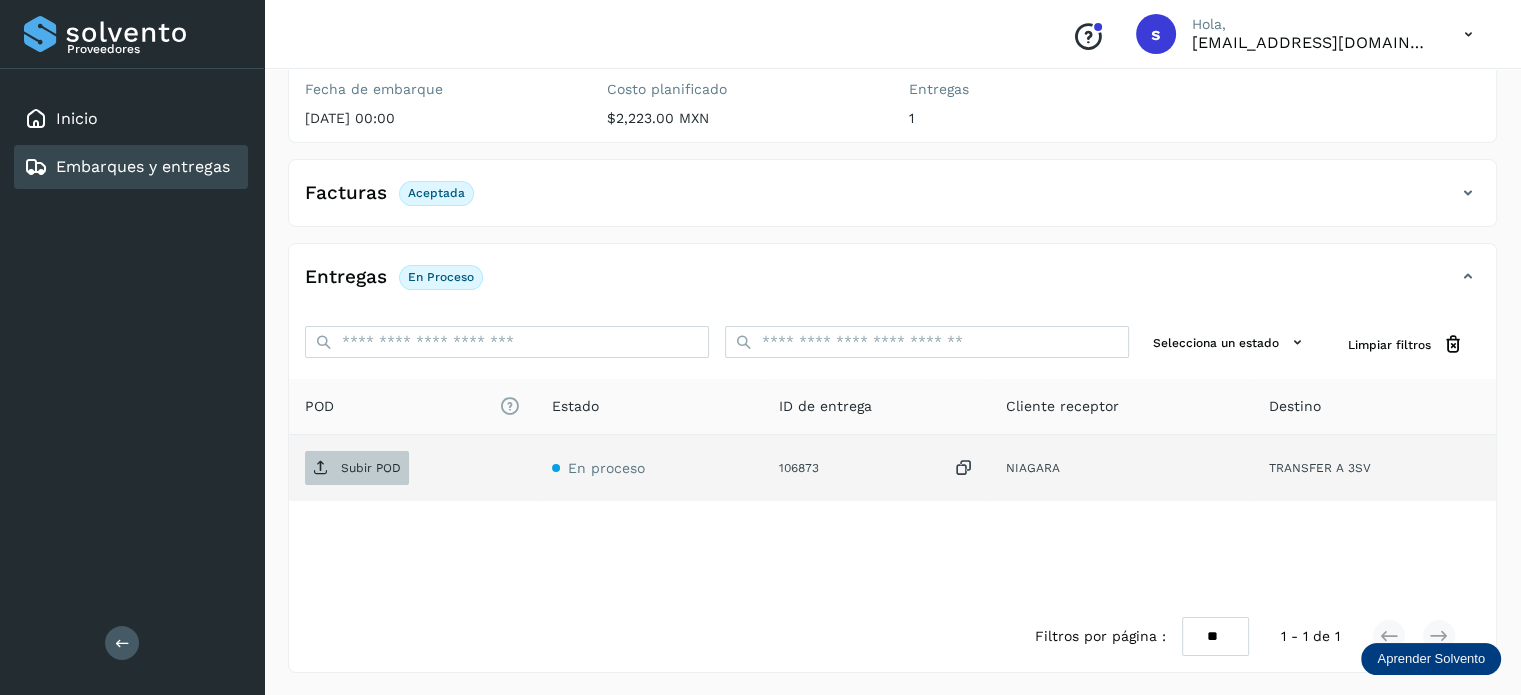 click on "Subir POD" at bounding box center (371, 468) 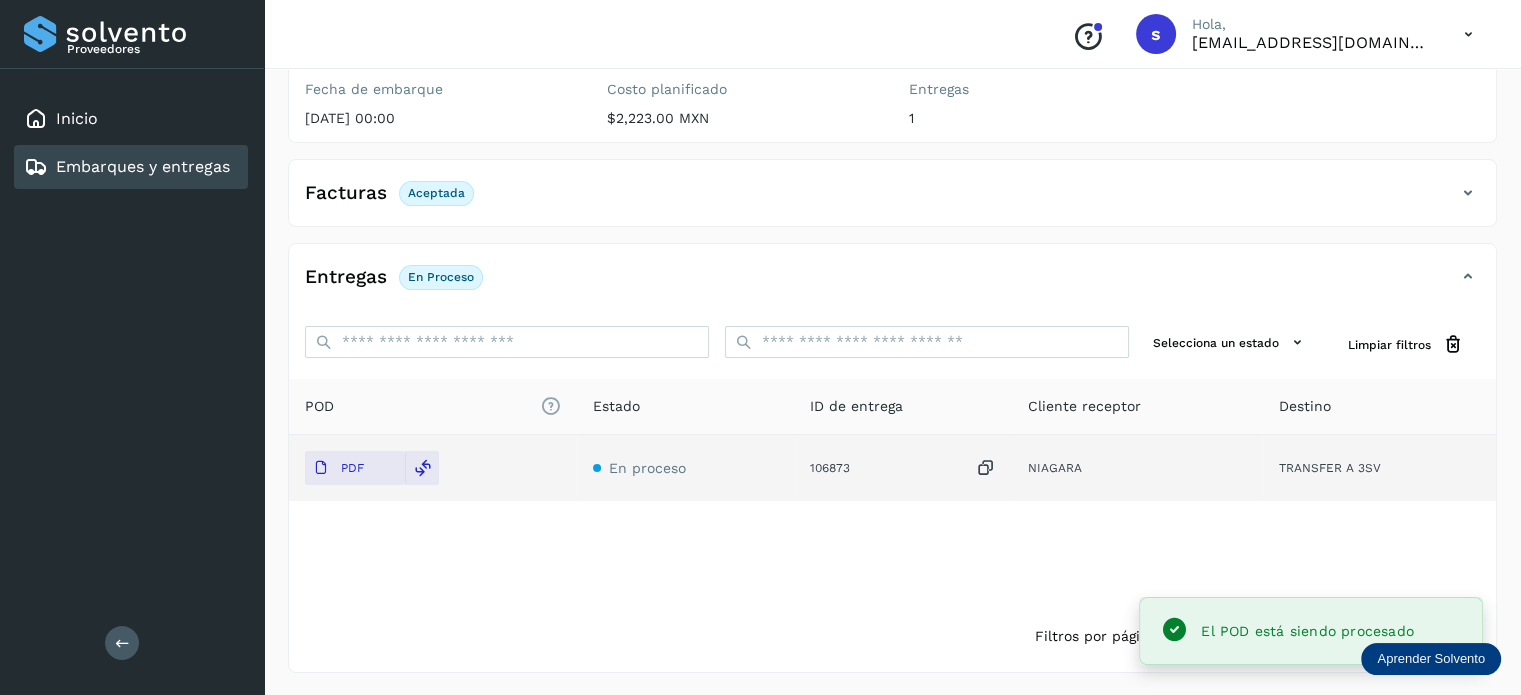 scroll, scrollTop: 50, scrollLeft: 0, axis: vertical 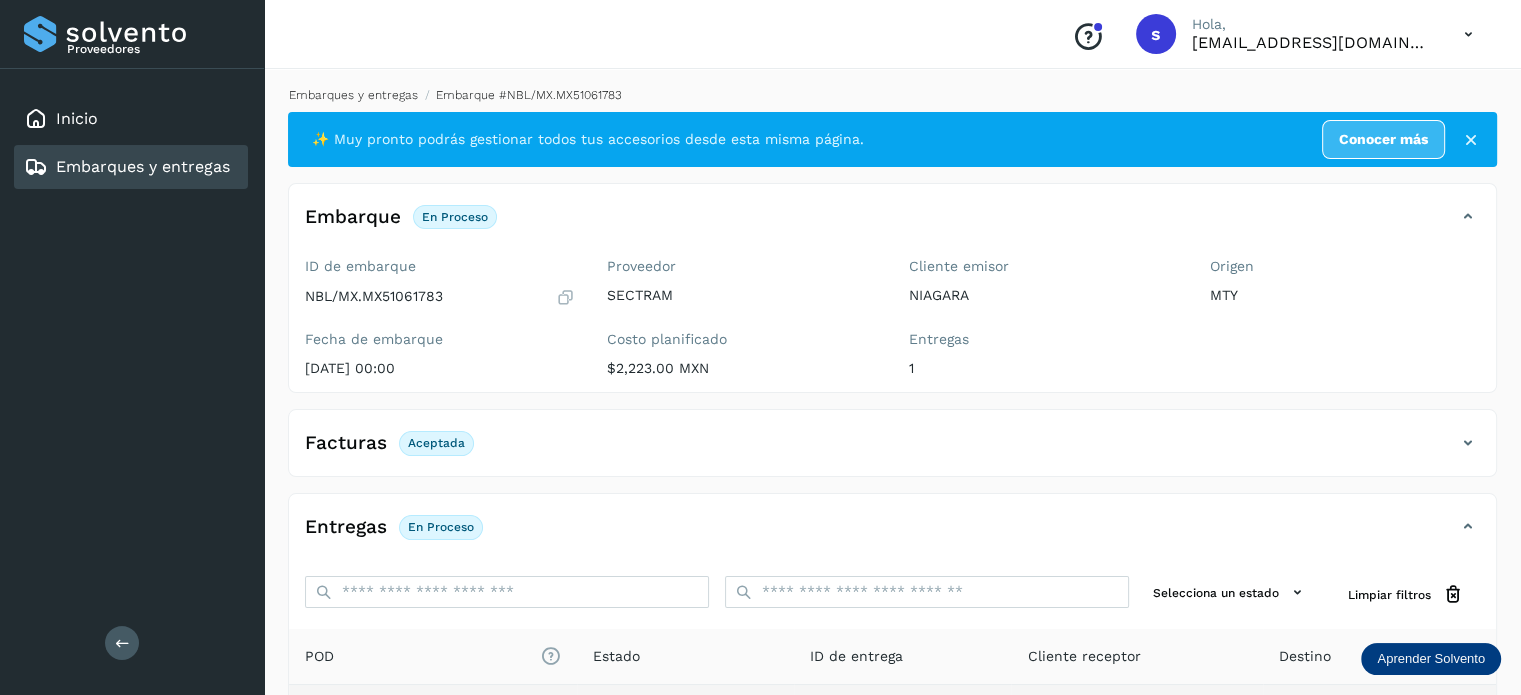 click on "Embarques y entregas" at bounding box center (353, 95) 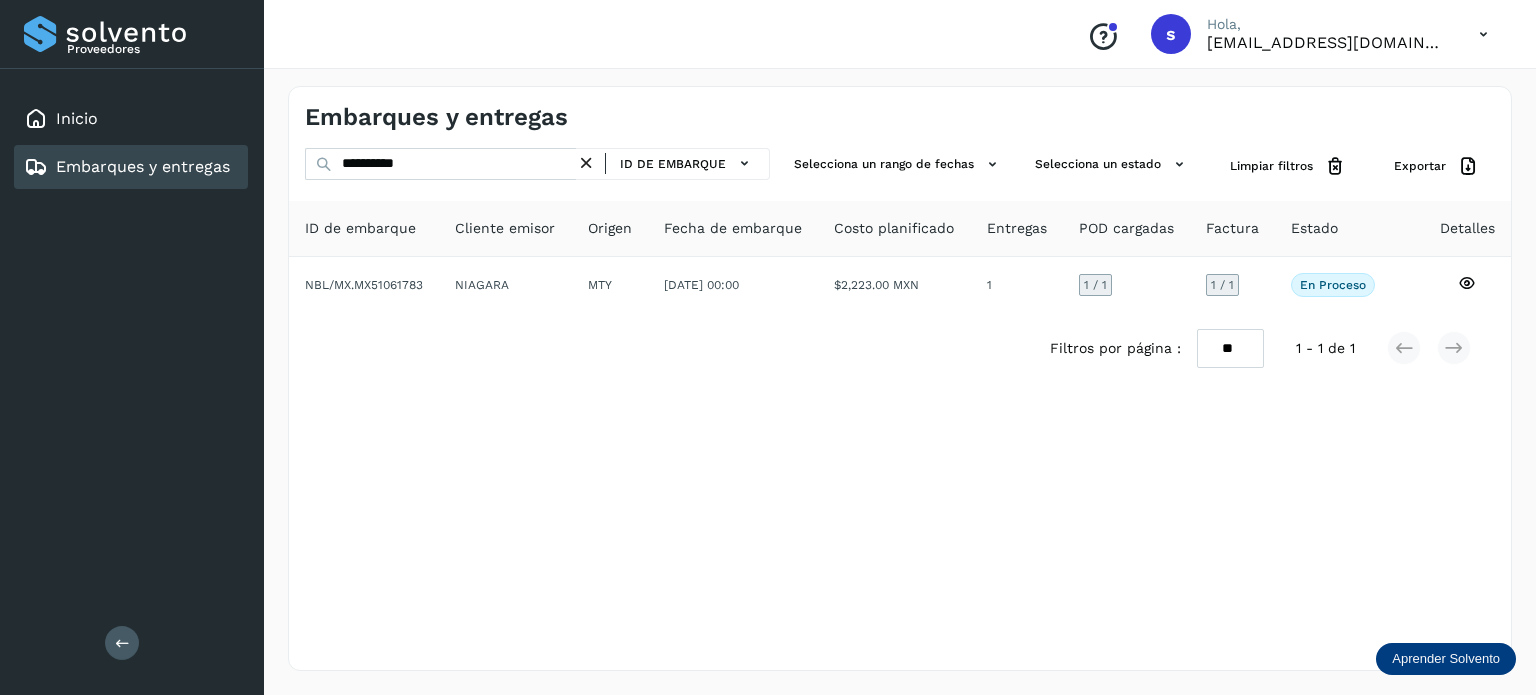 click at bounding box center (586, 163) 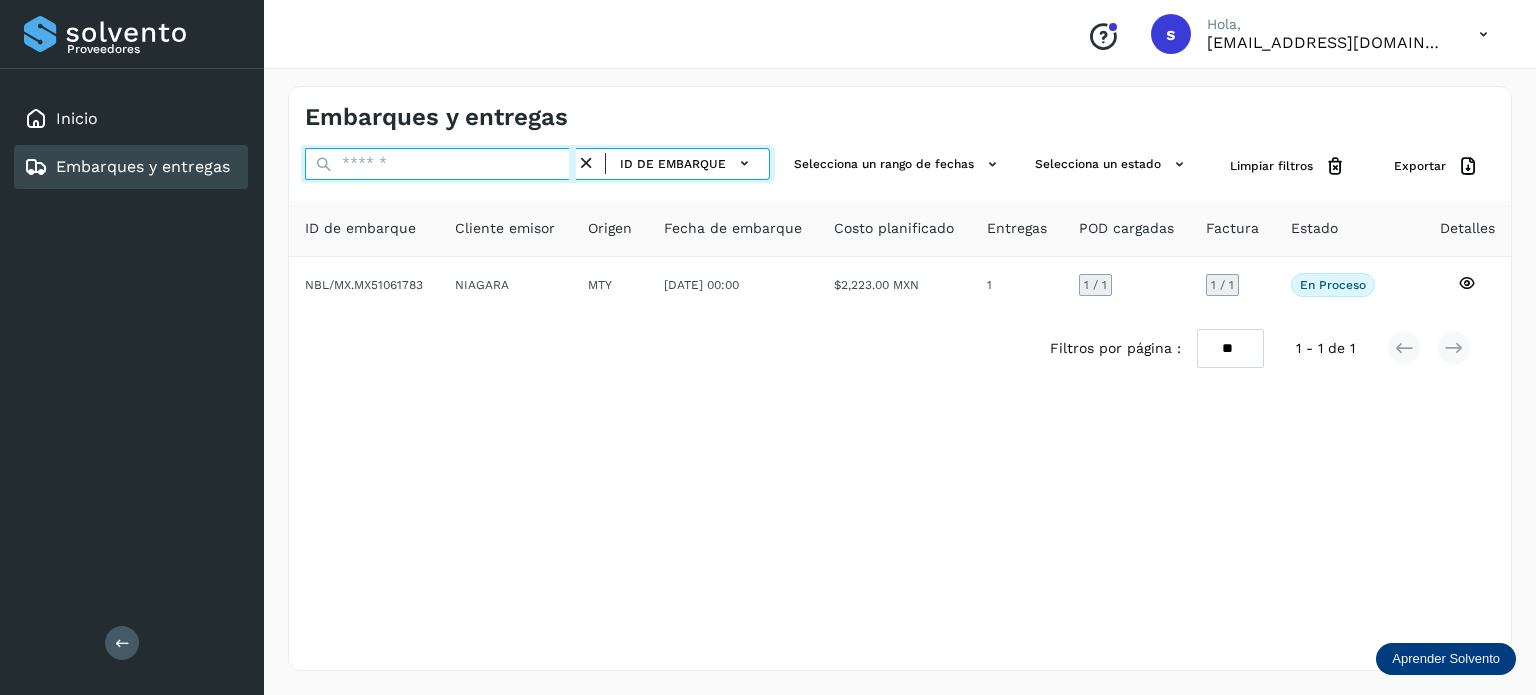 click at bounding box center (440, 164) 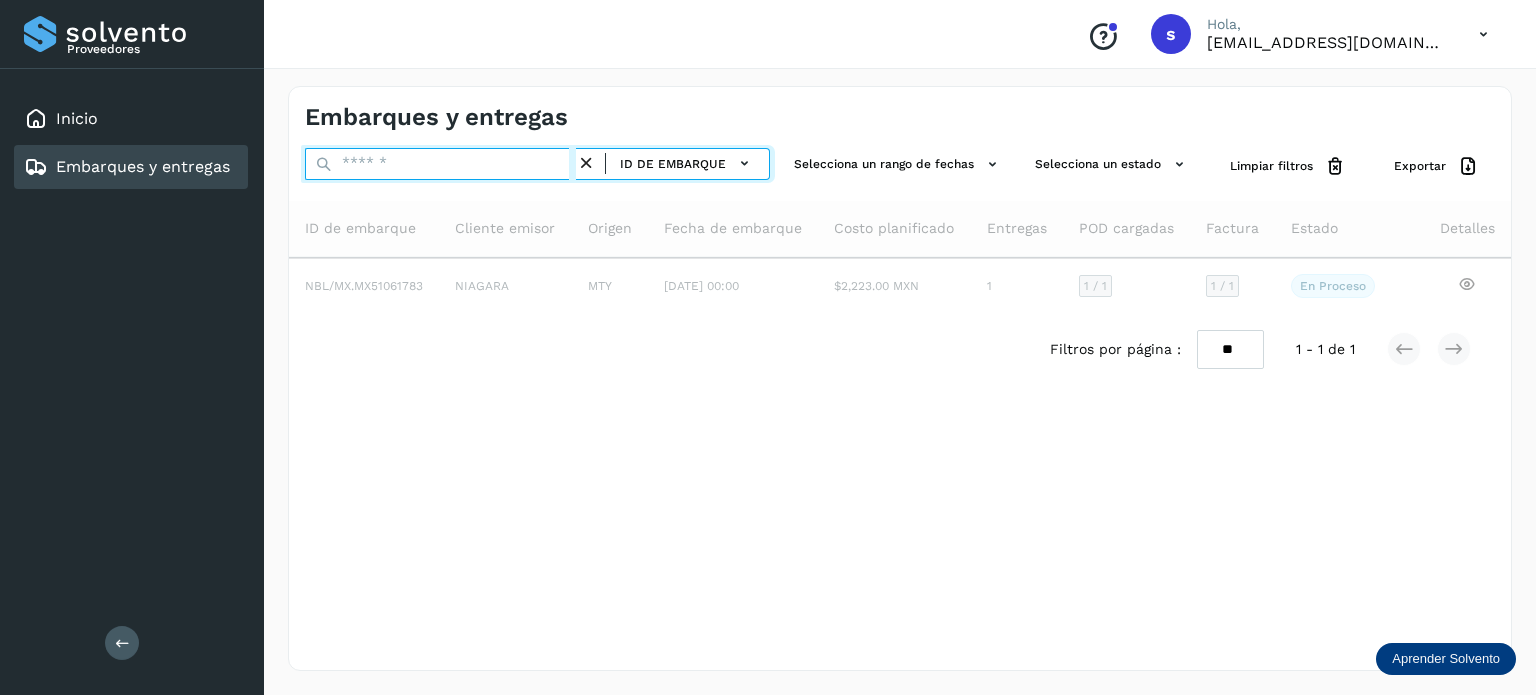paste on "**********" 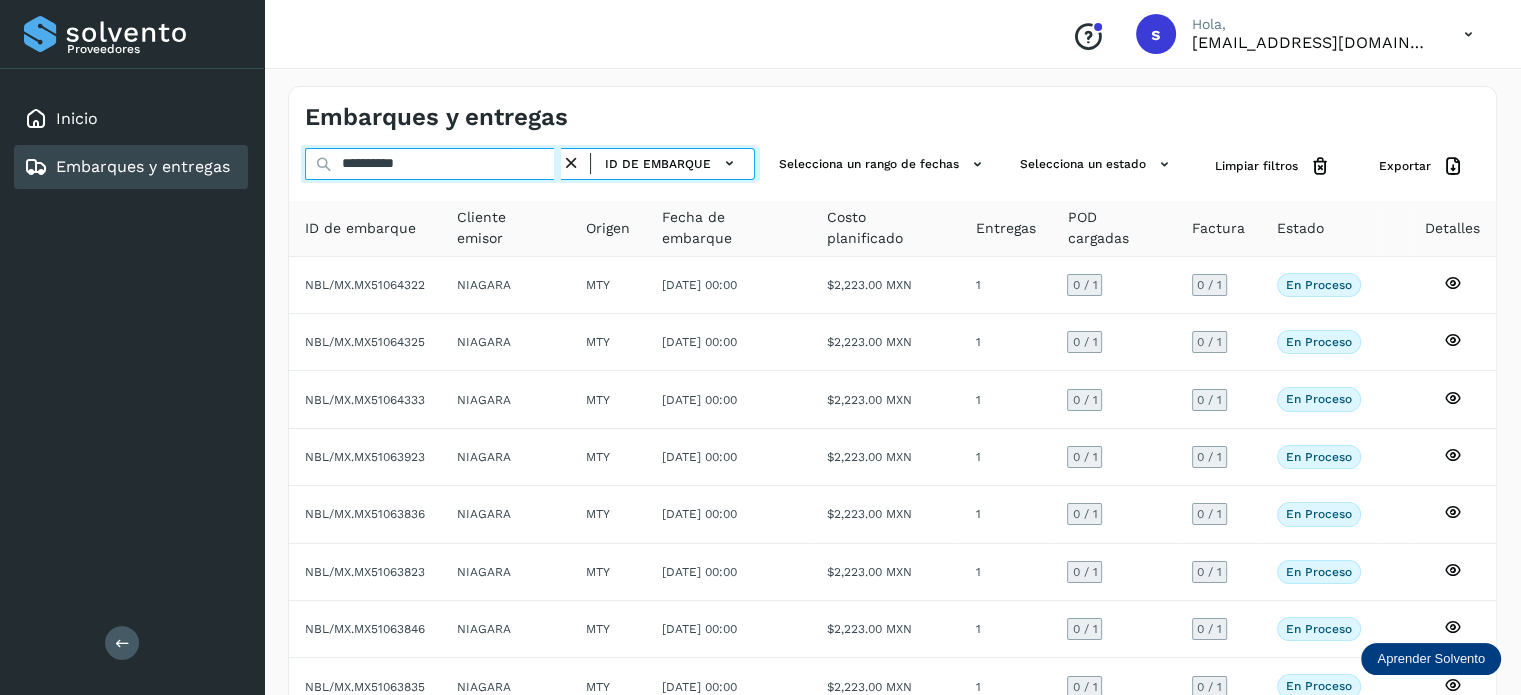 type on "**********" 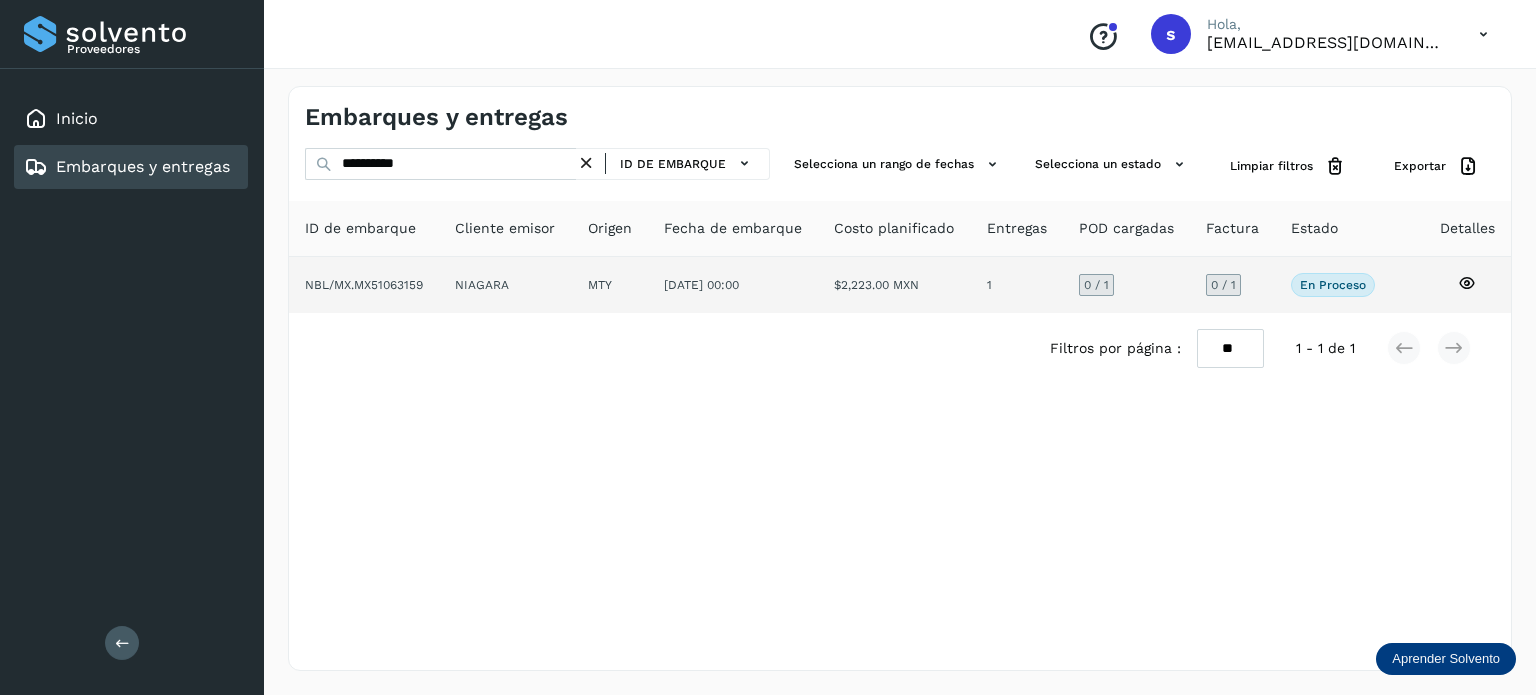 click on "[DATE] 00:00" 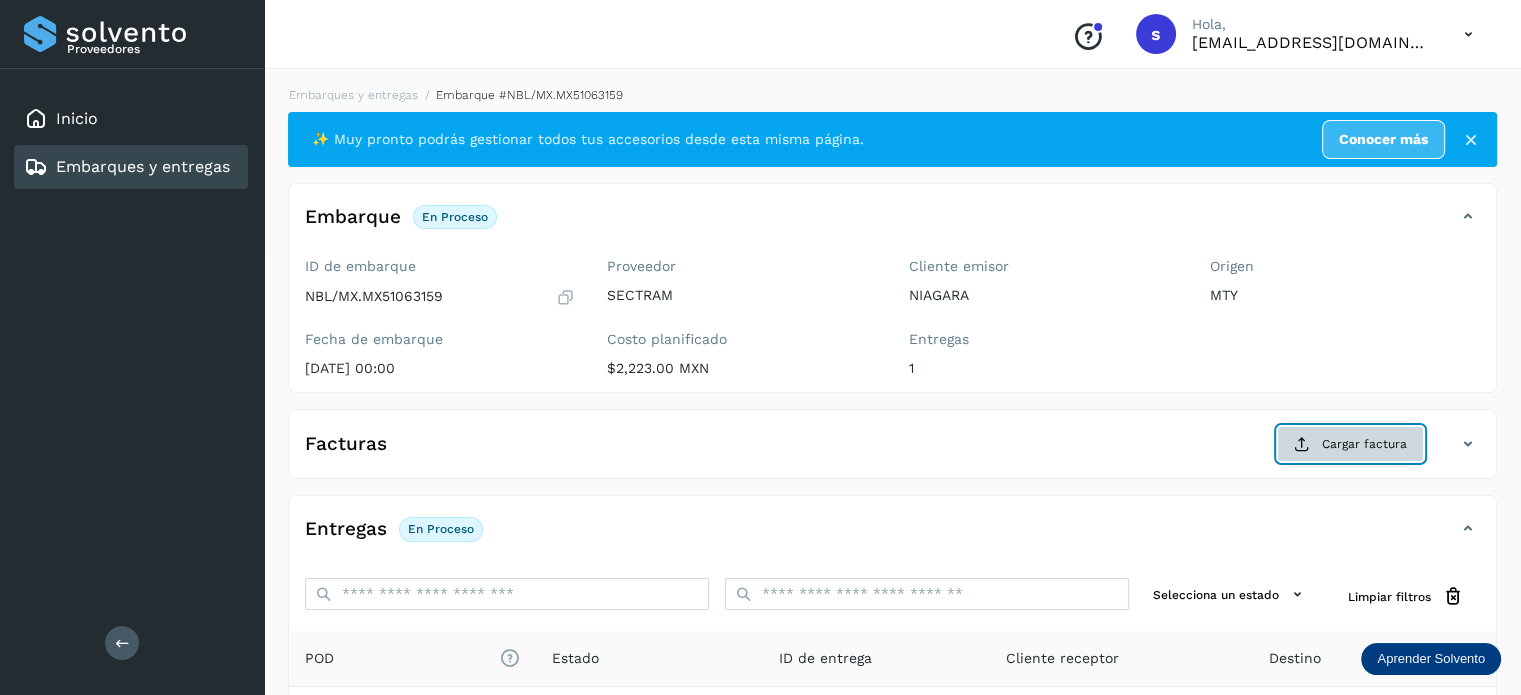 click on "Cargar factura" 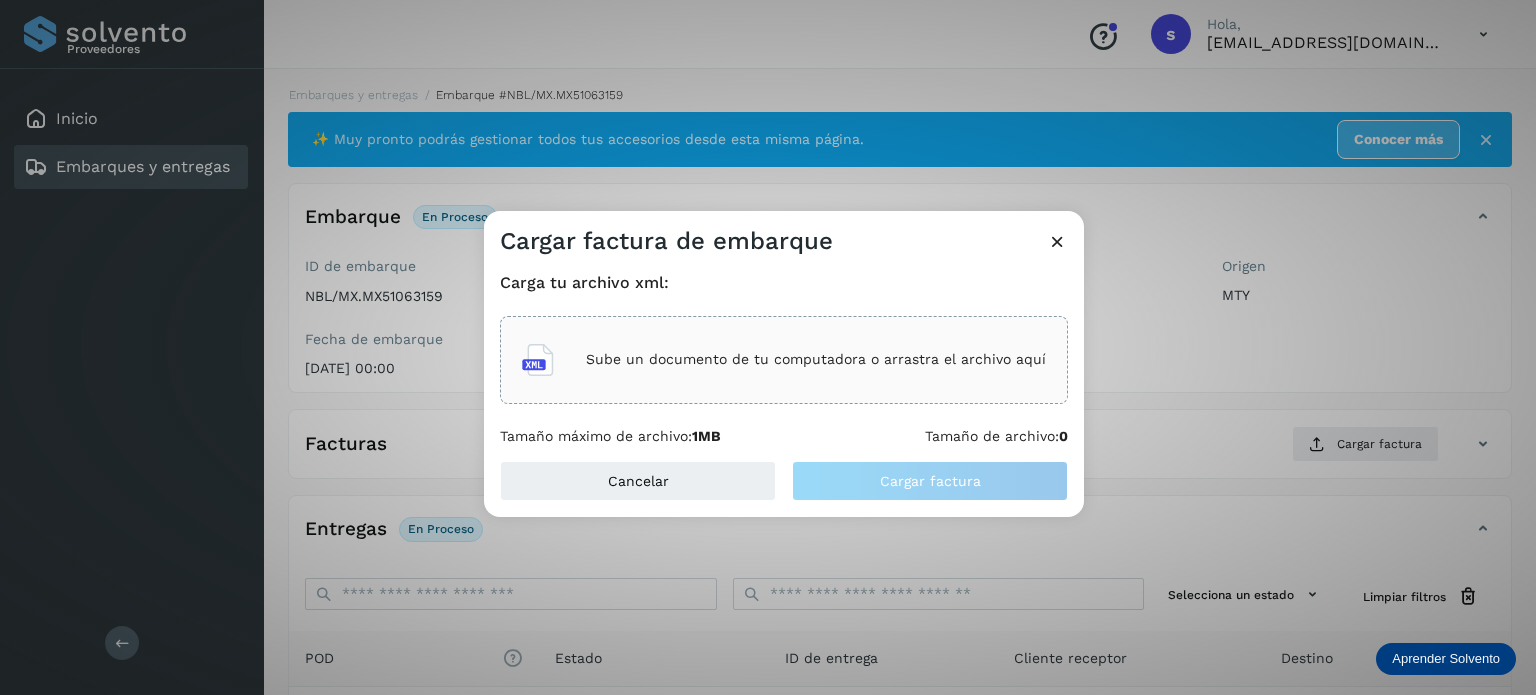 click on "Sube un documento de tu computadora o arrastra el archivo aquí" at bounding box center [816, 359] 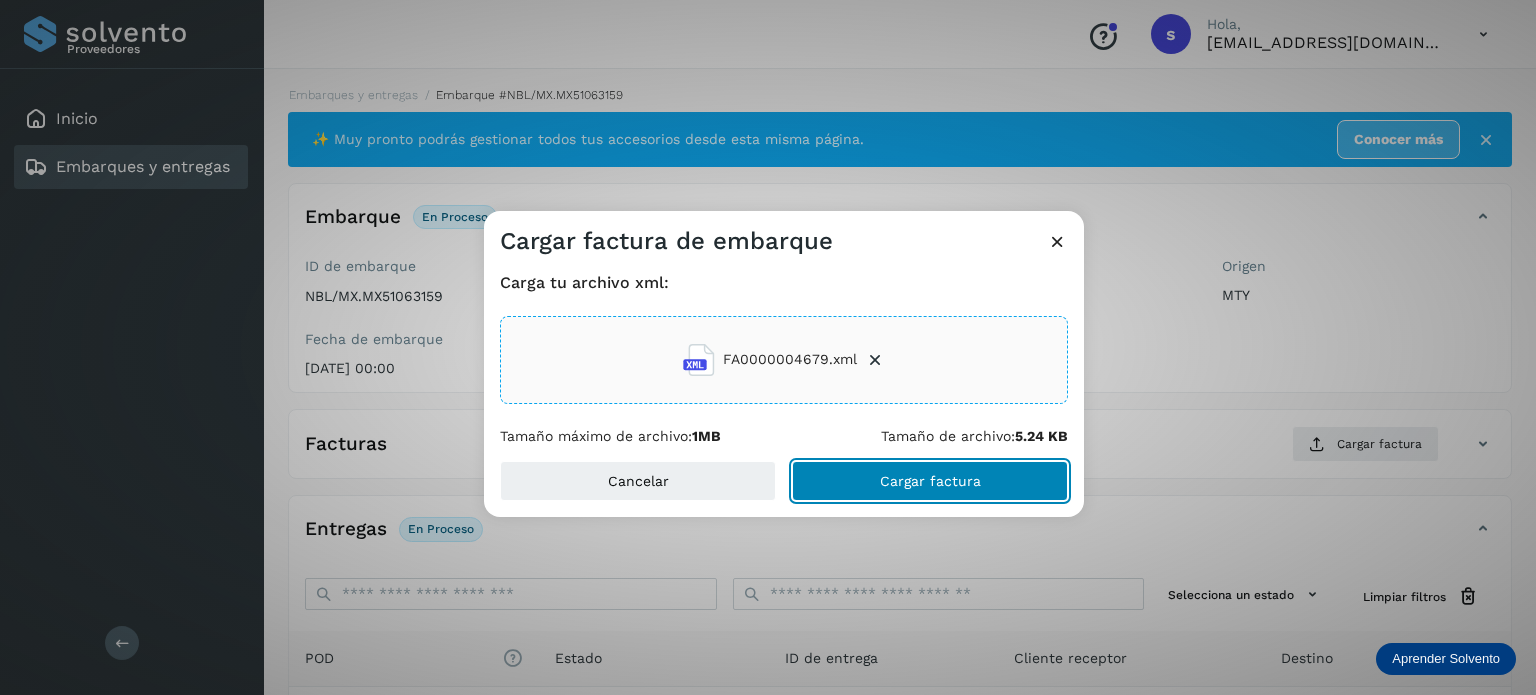 click on "Cargar factura" 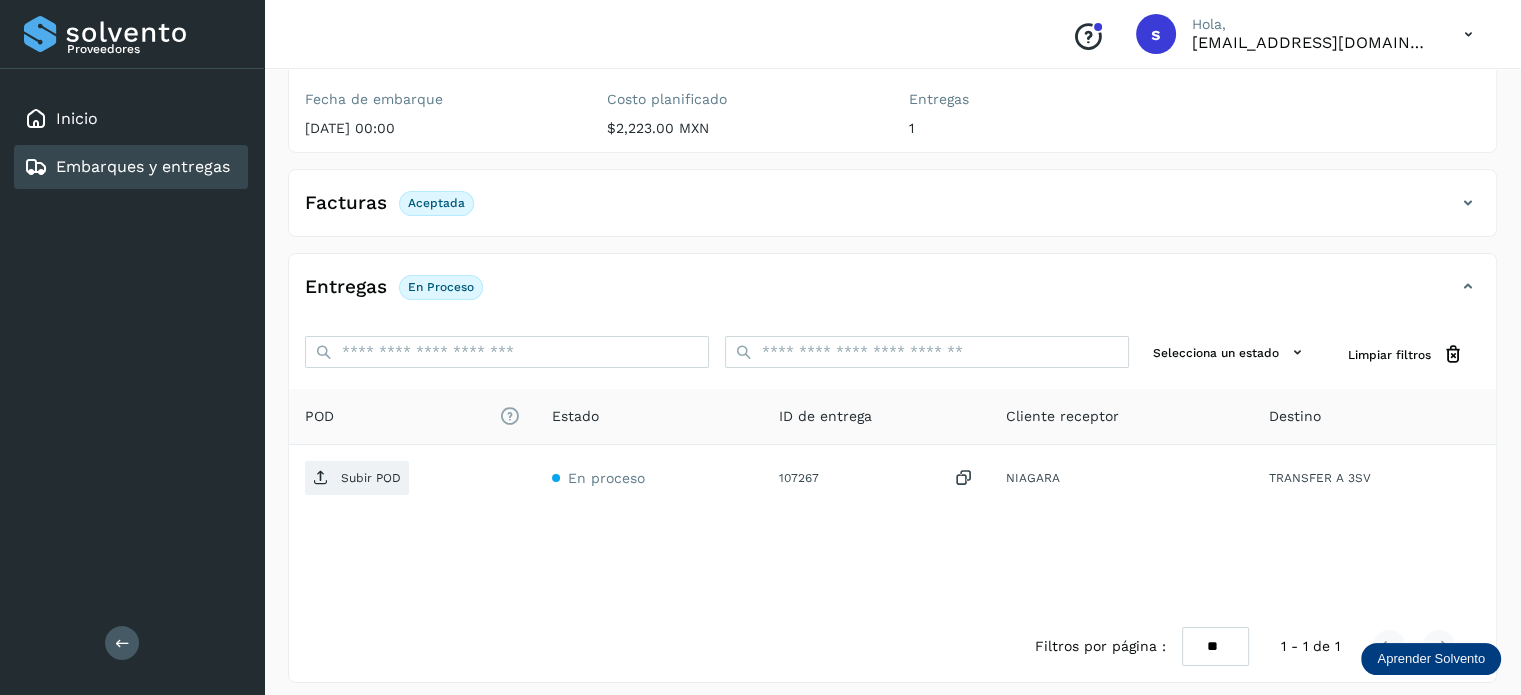 scroll, scrollTop: 250, scrollLeft: 0, axis: vertical 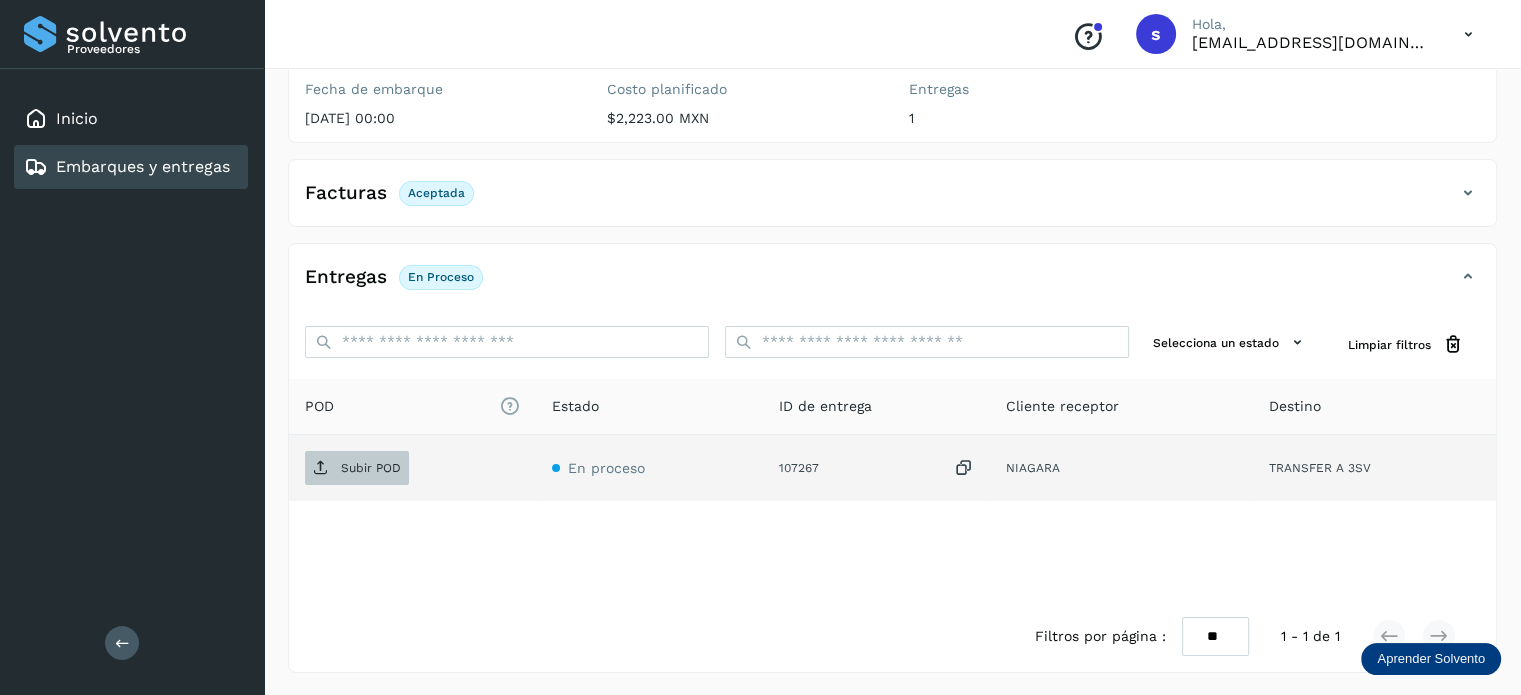 click on "Subir POD" at bounding box center [357, 468] 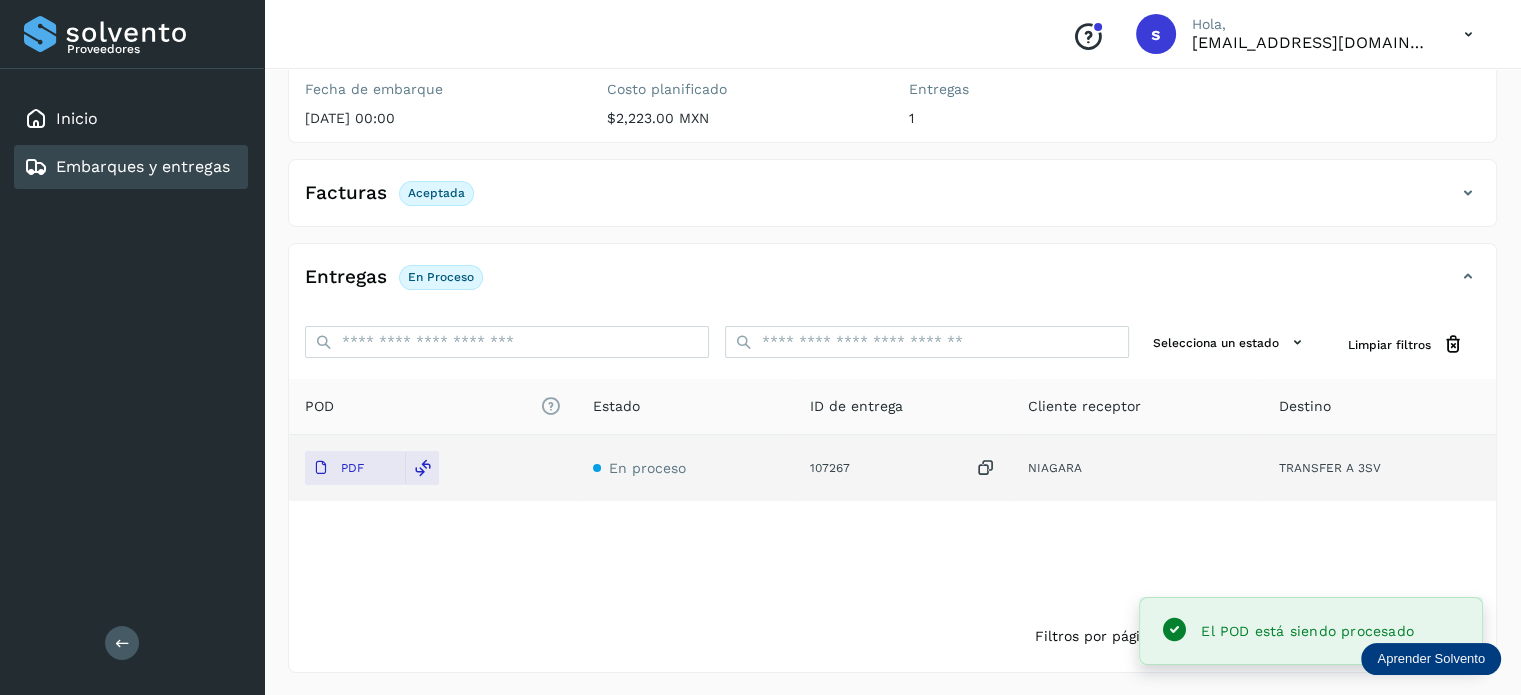 scroll, scrollTop: 0, scrollLeft: 0, axis: both 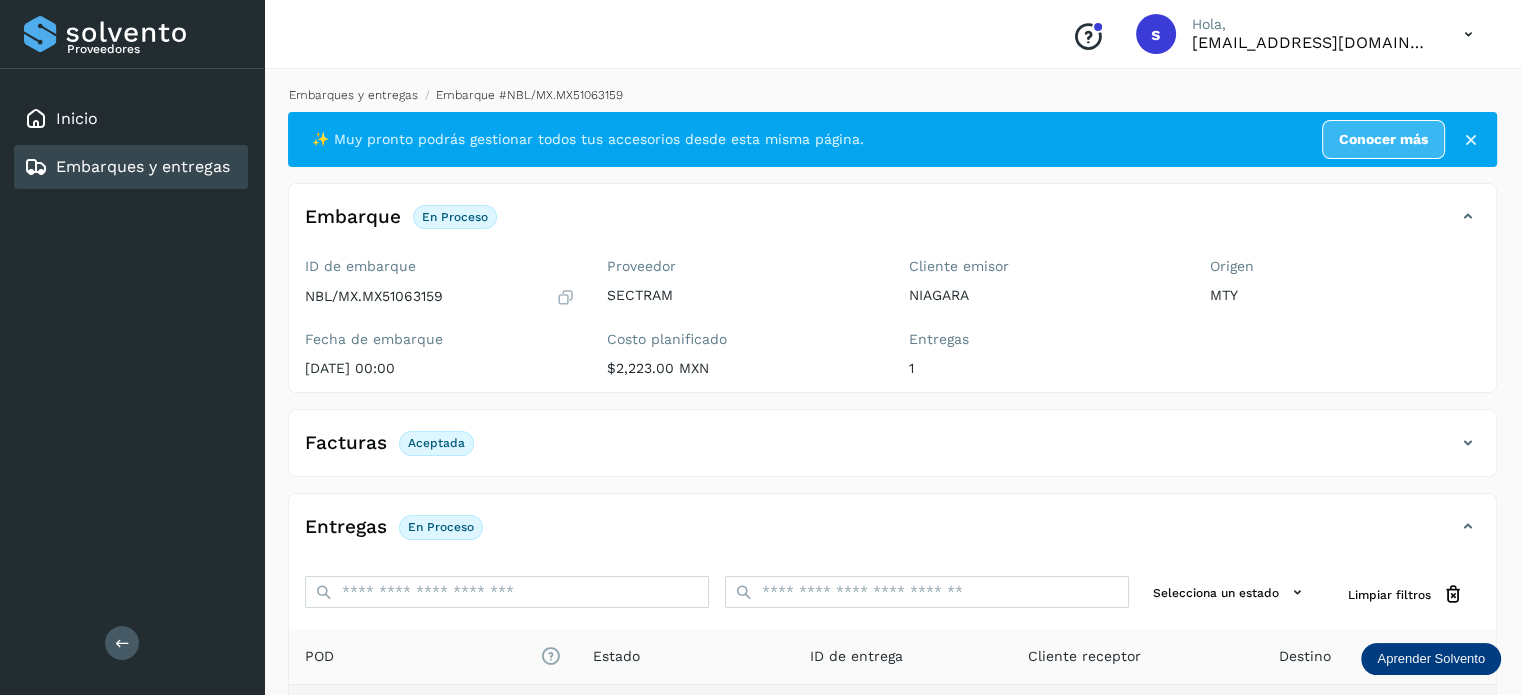 click on "Embarques y entregas" at bounding box center [353, 95] 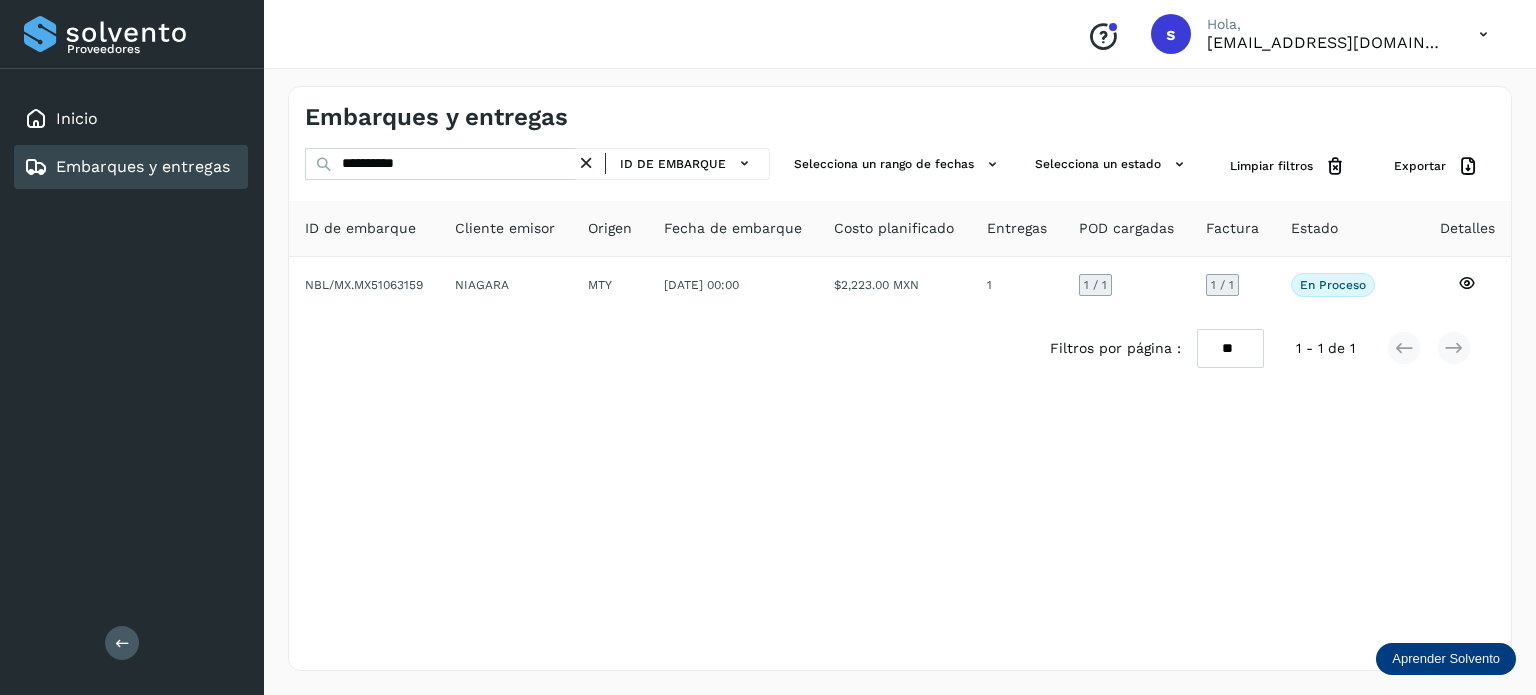 click at bounding box center [586, 163] 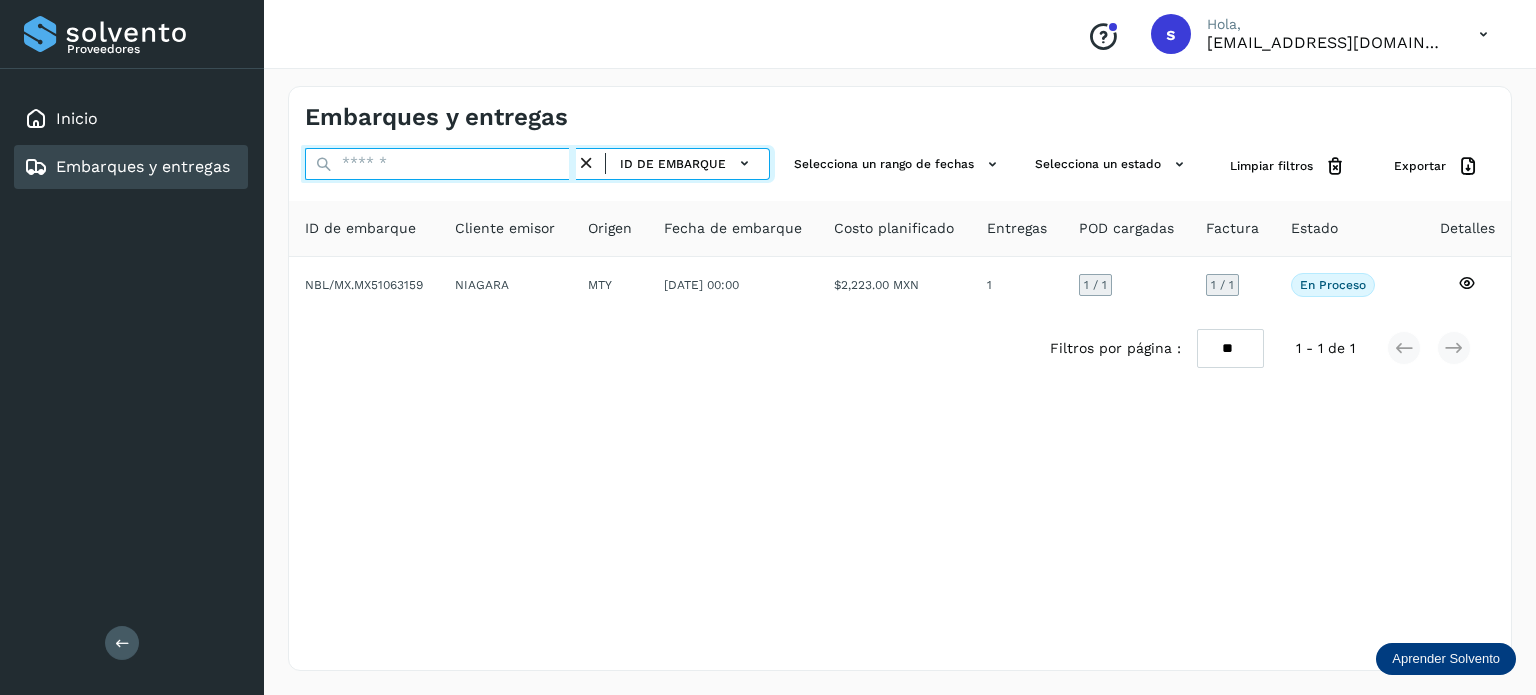 click at bounding box center [440, 164] 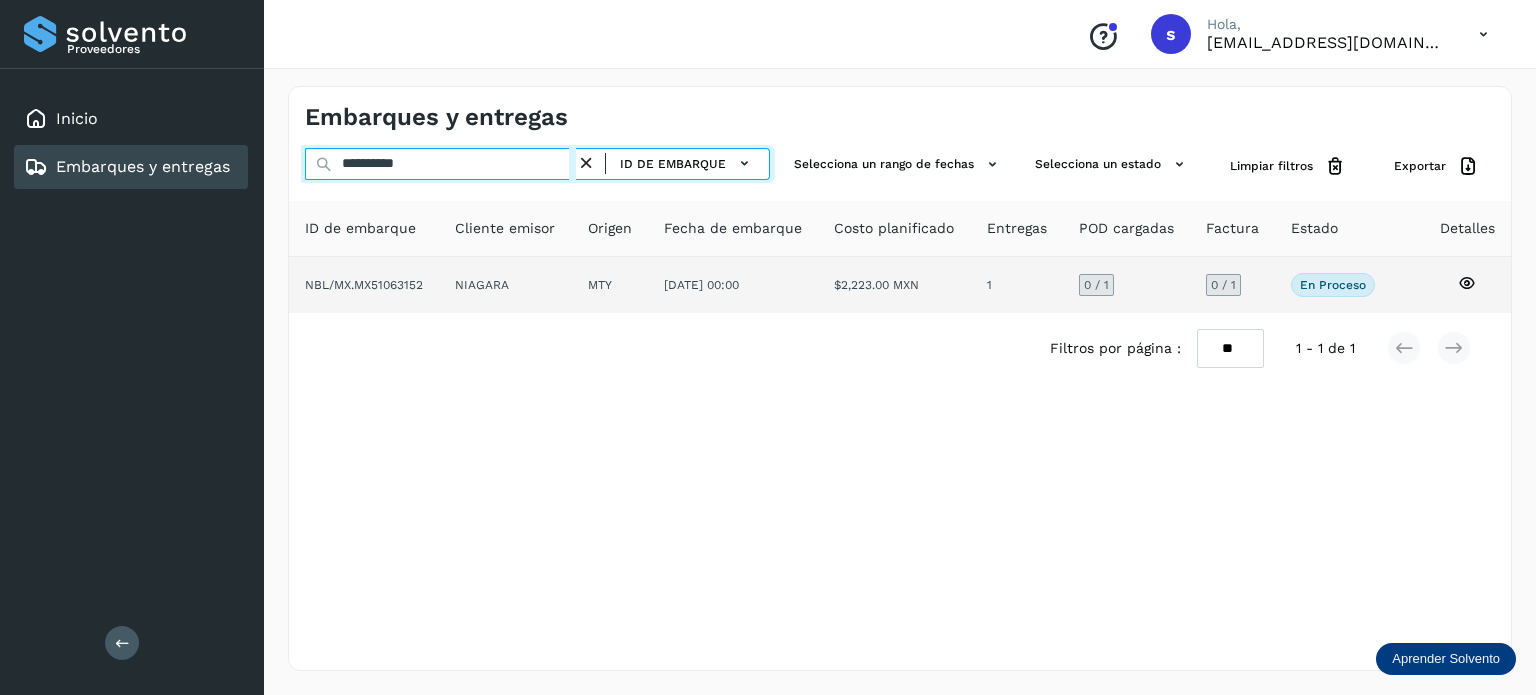 type on "**********" 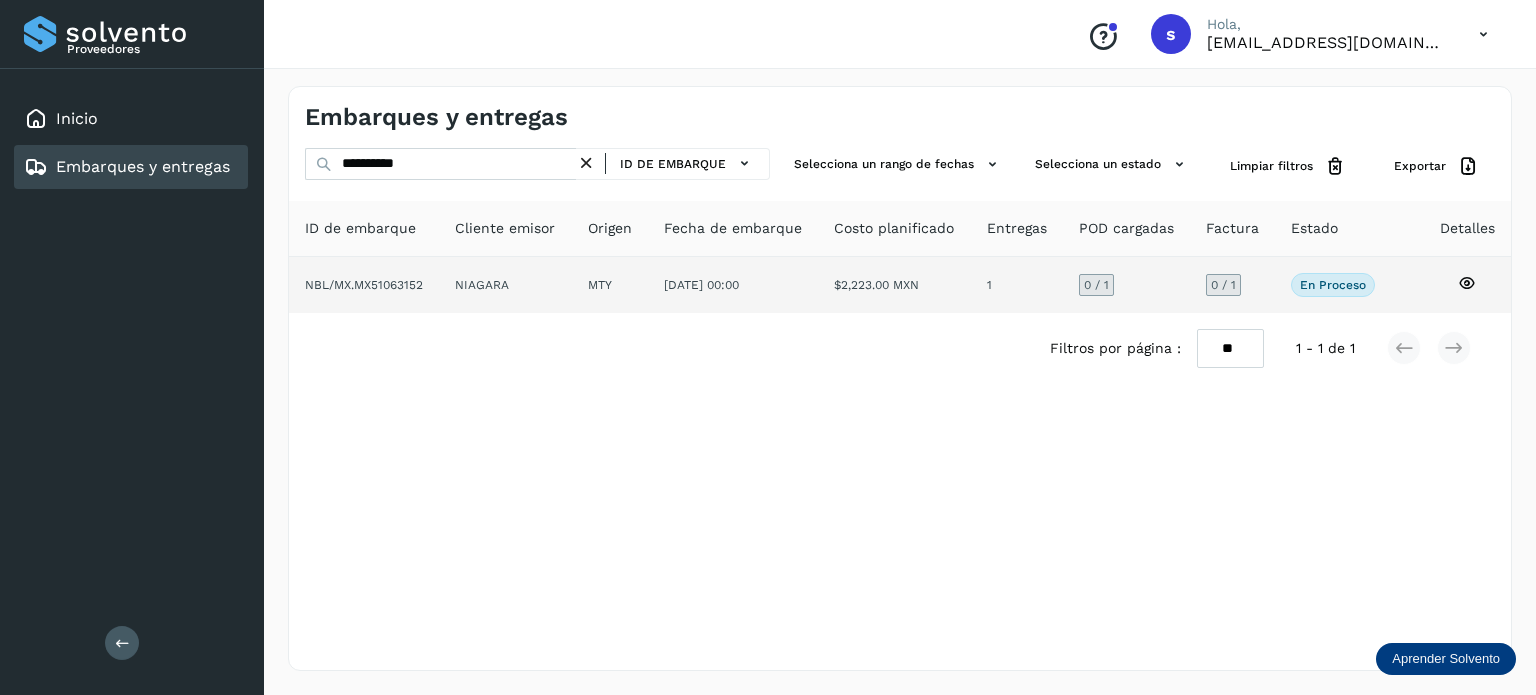 click on "NIAGARA" 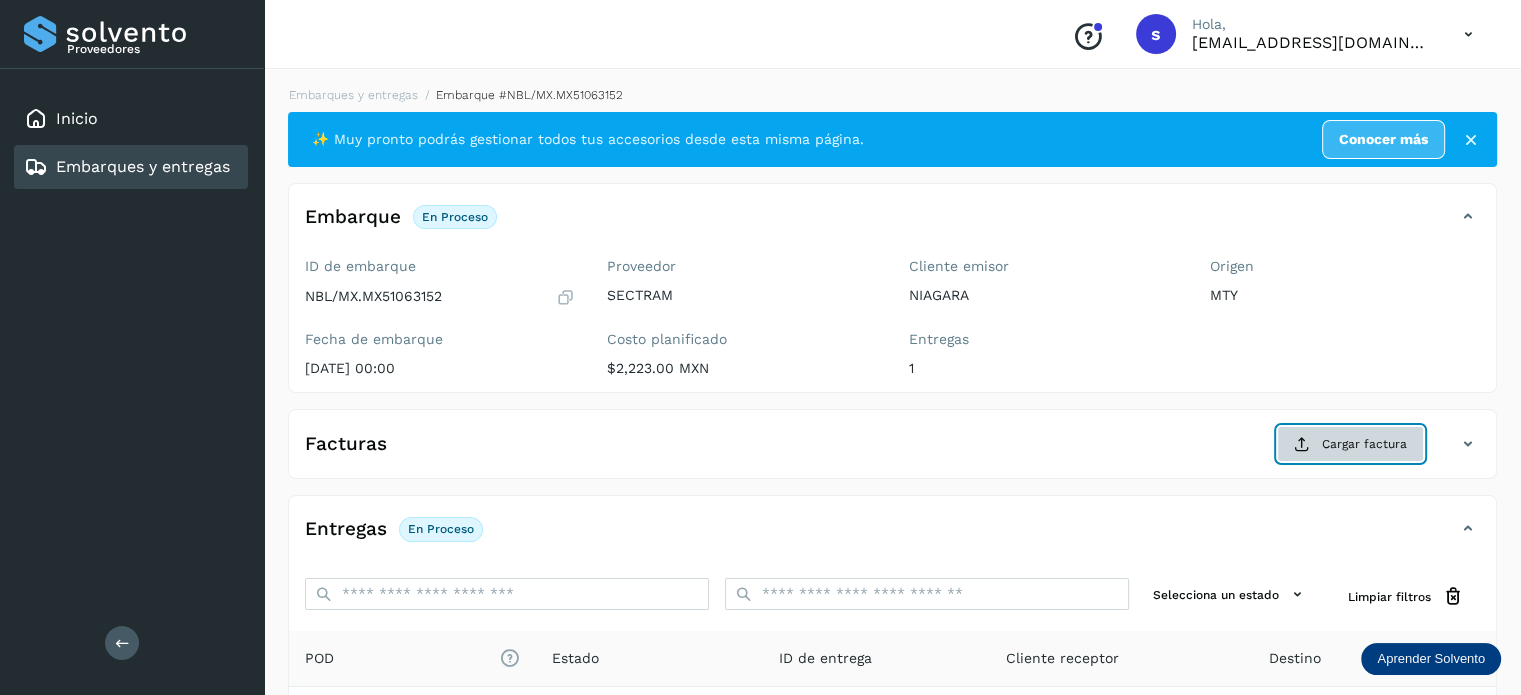 click on "Cargar factura" at bounding box center (1350, 444) 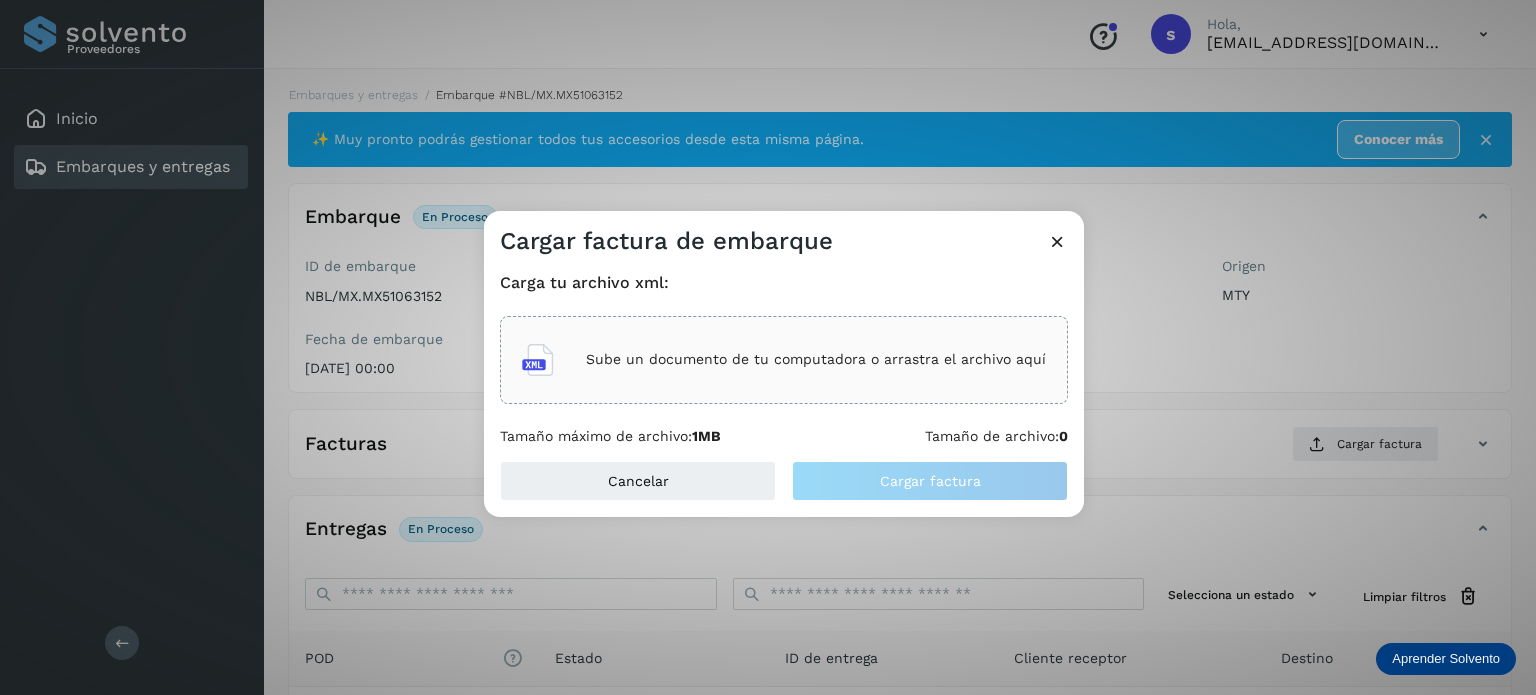 click on "Sube un documento de tu computadora o arrastra el archivo aquí" 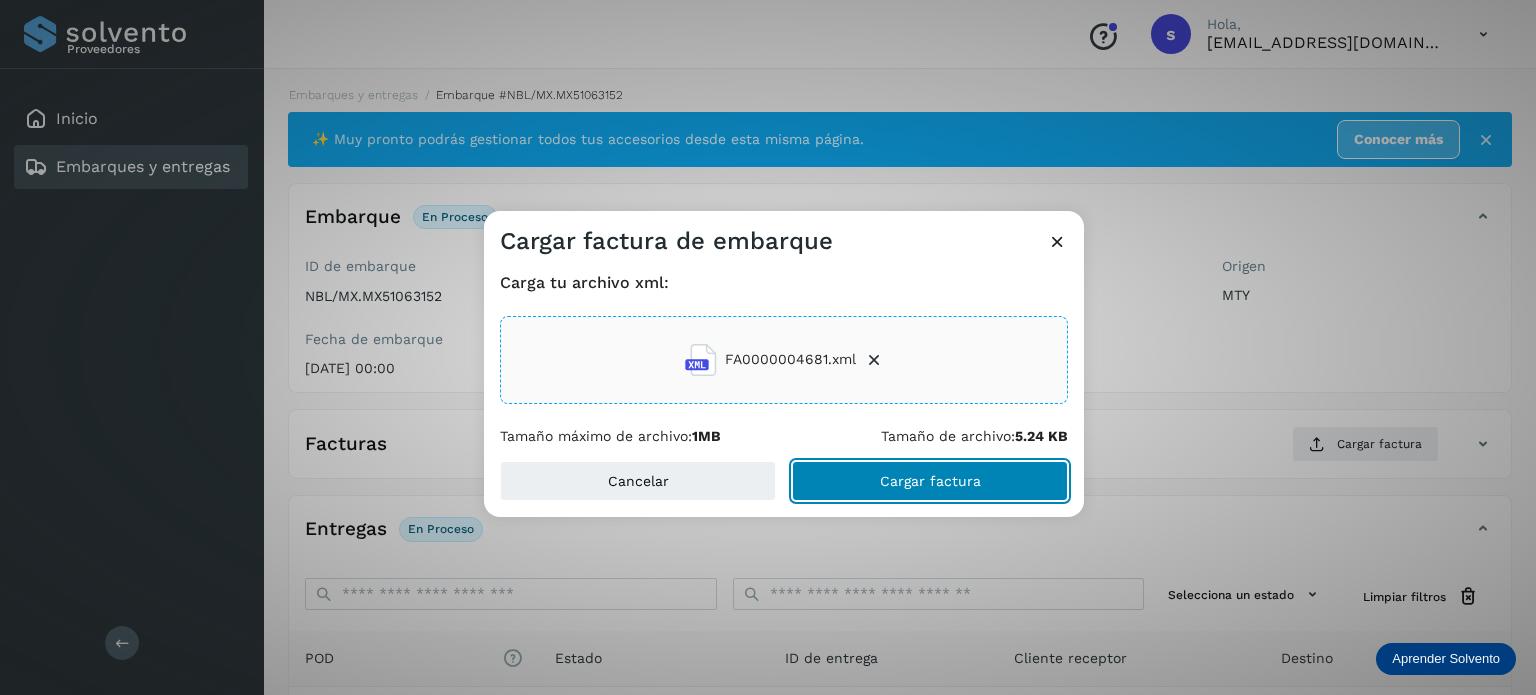 click on "Cargar factura" 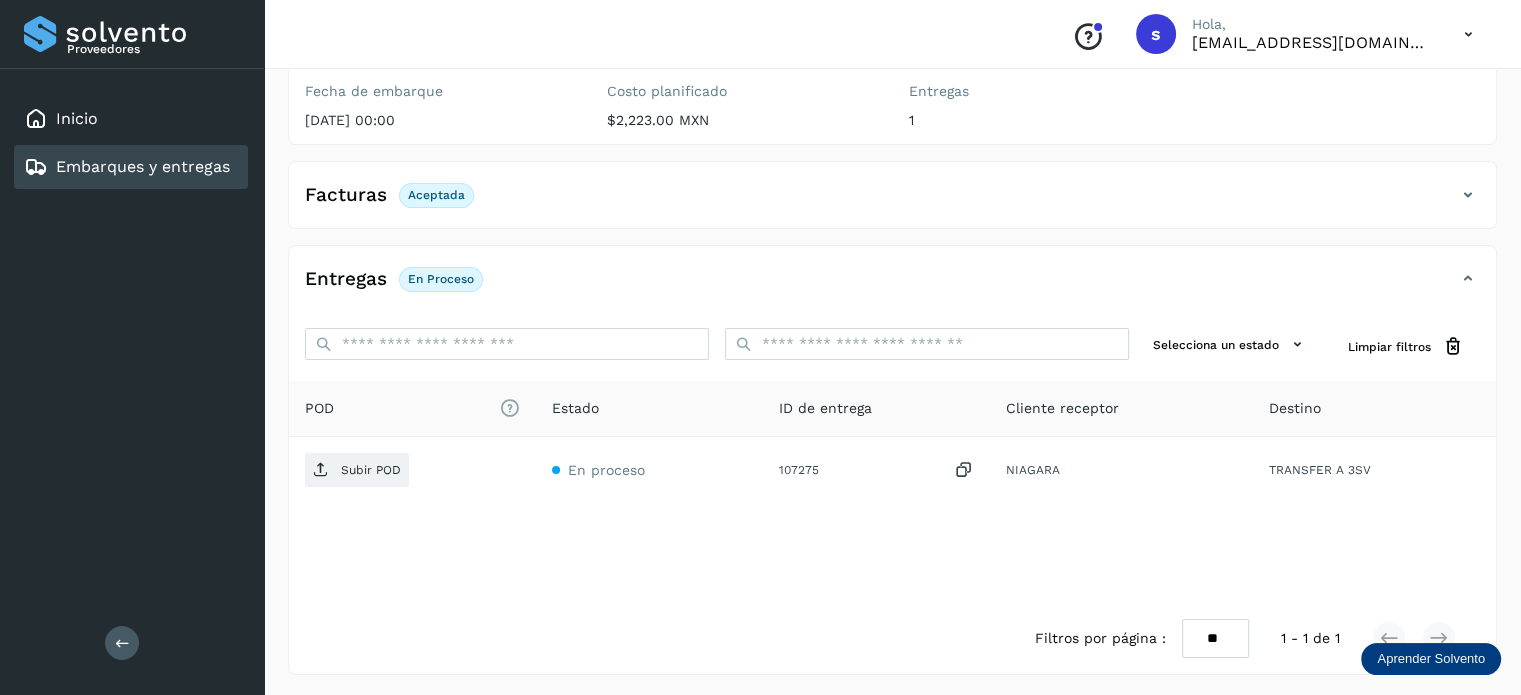 scroll, scrollTop: 250, scrollLeft: 0, axis: vertical 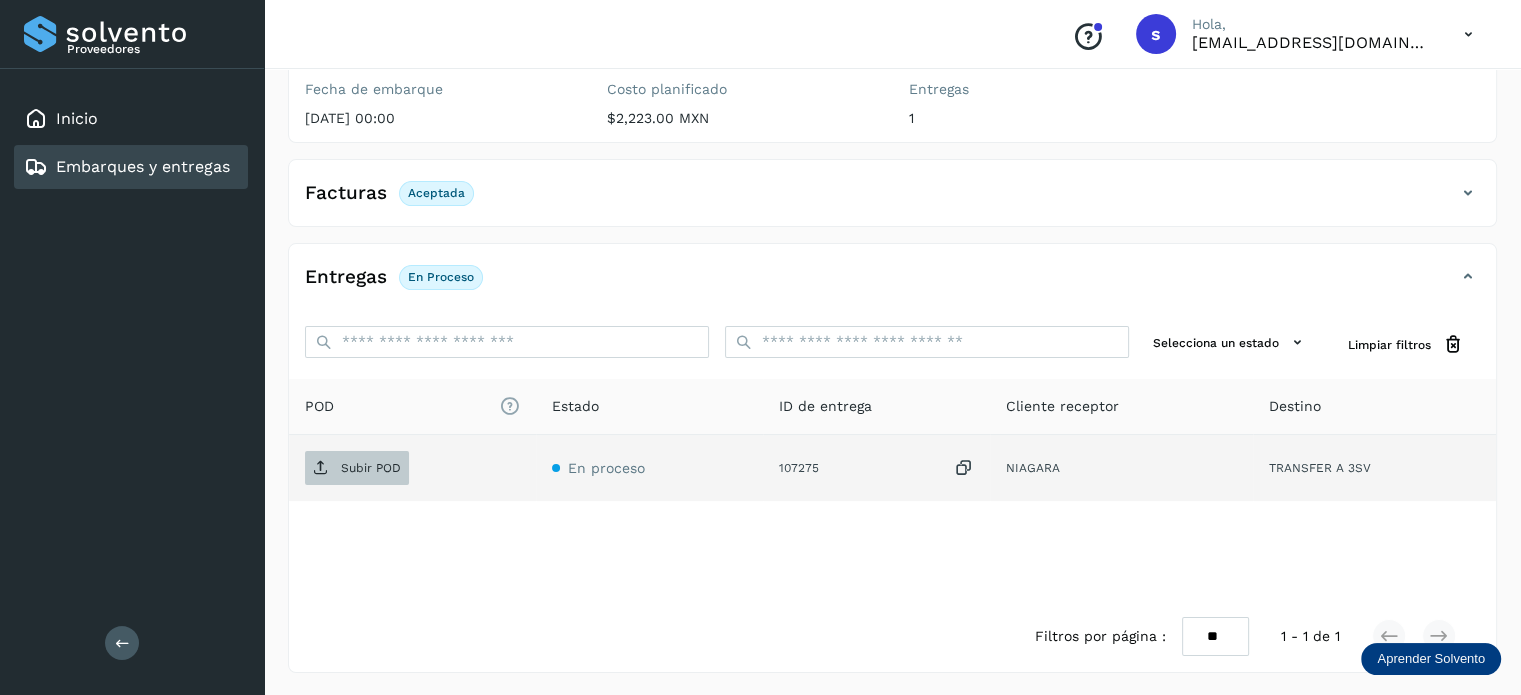 click on "Subir POD" at bounding box center [371, 468] 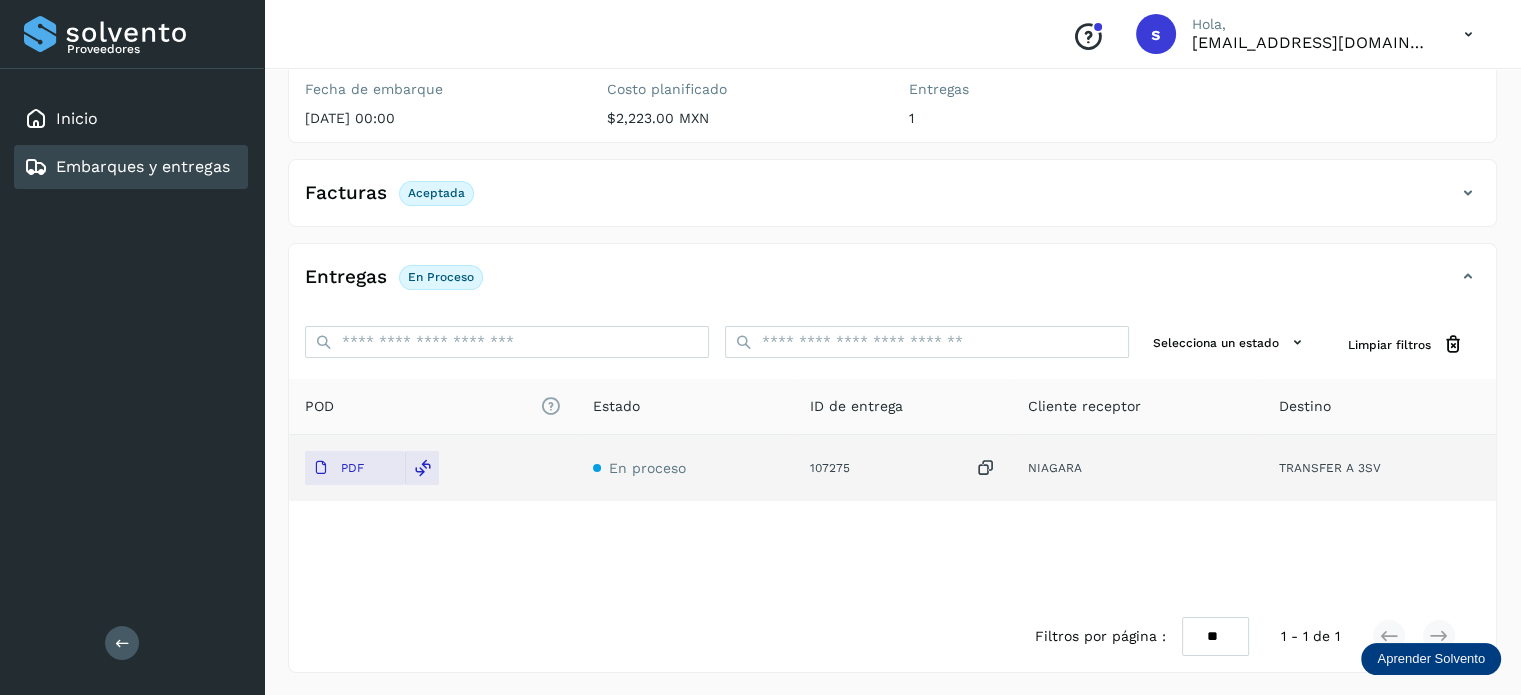 scroll, scrollTop: 0, scrollLeft: 0, axis: both 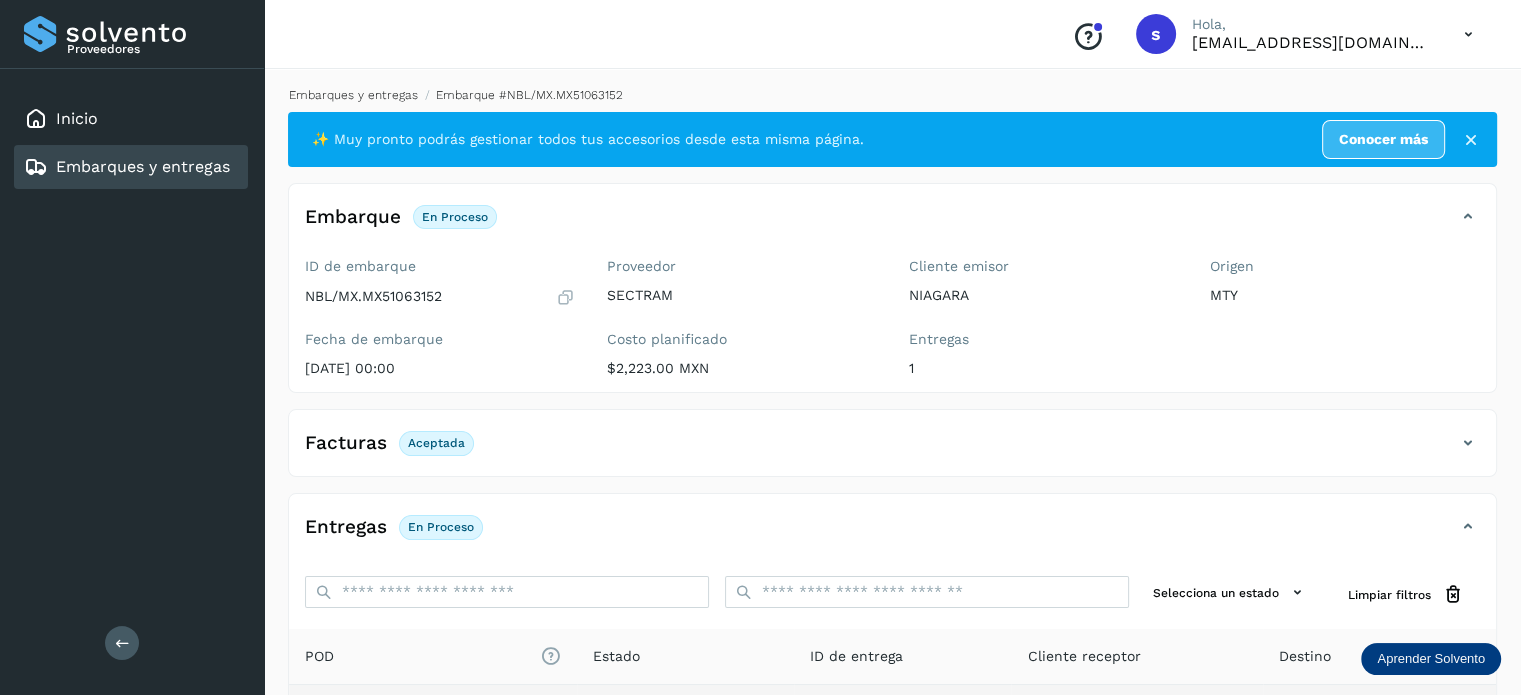 click on "Embarques y entregas" at bounding box center [353, 95] 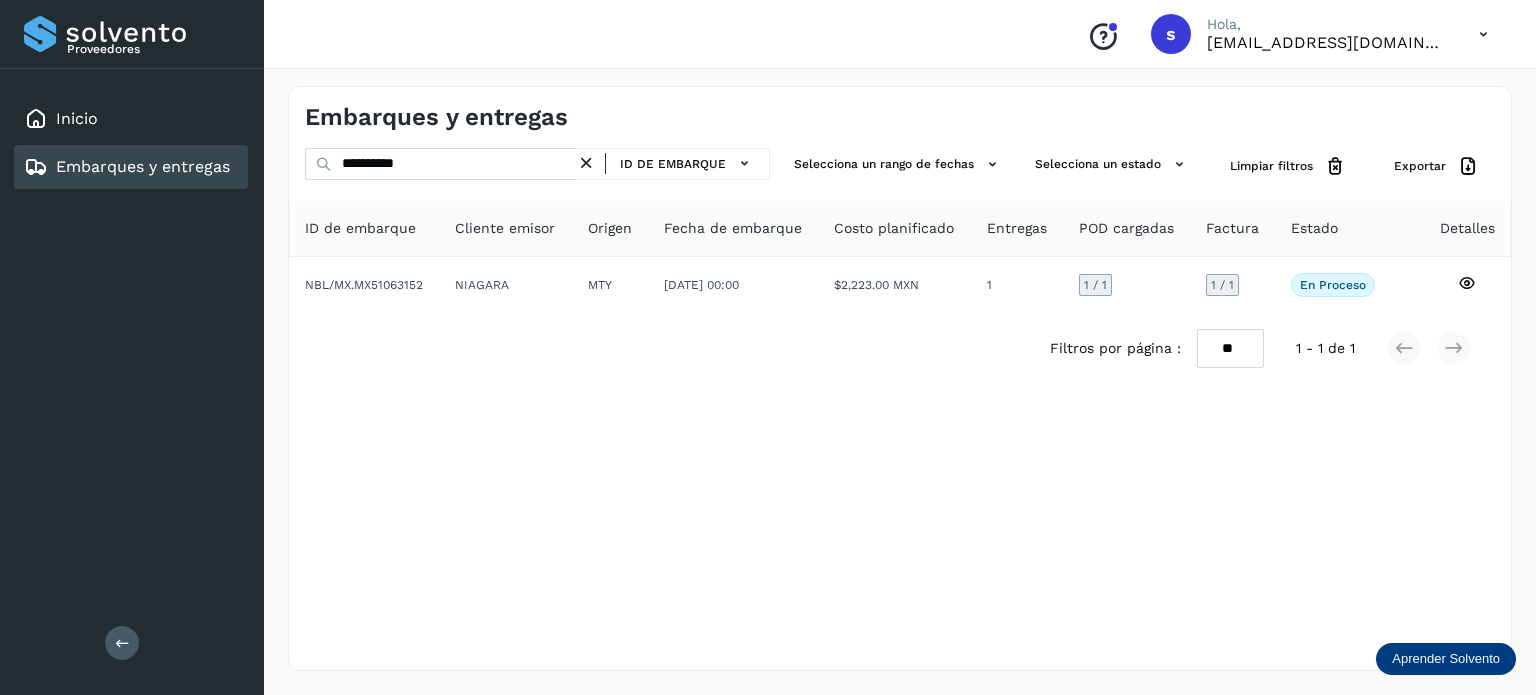 click at bounding box center (586, 163) 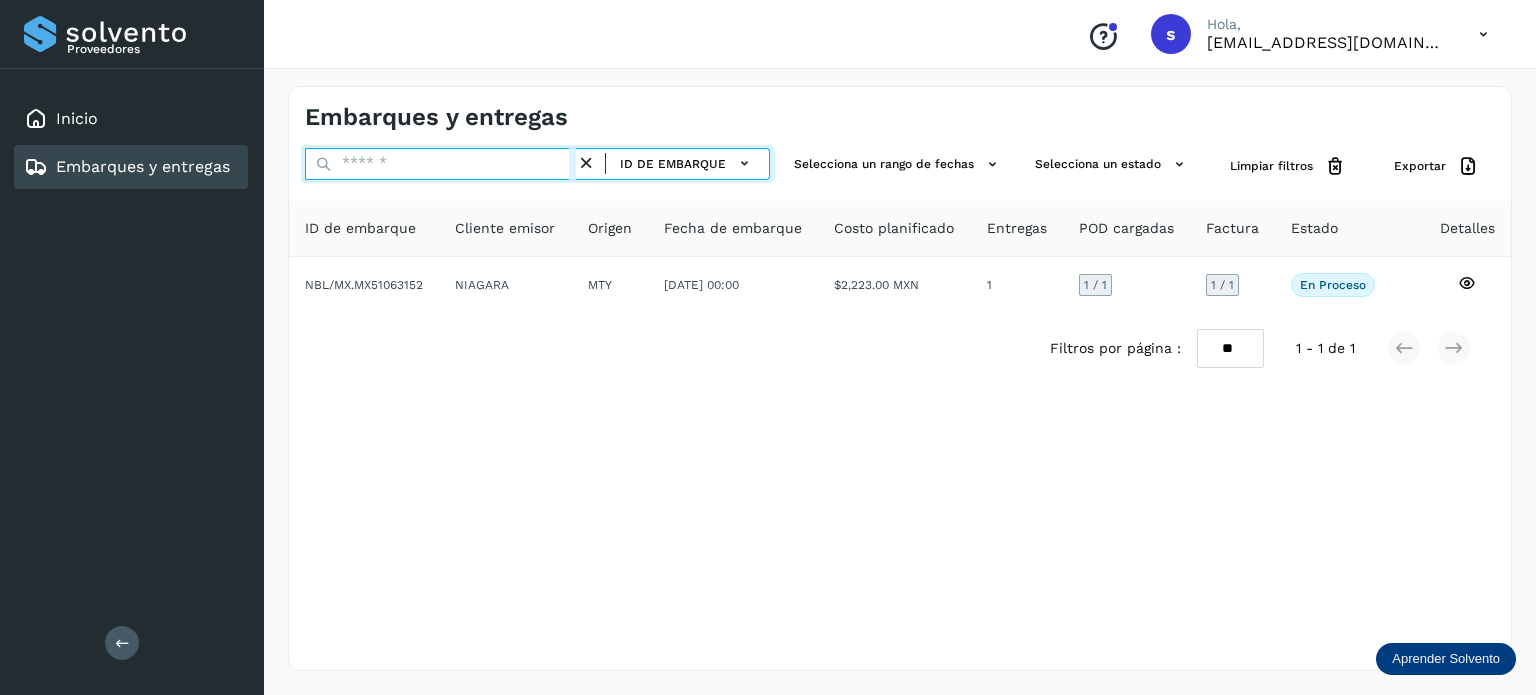 click at bounding box center [440, 164] 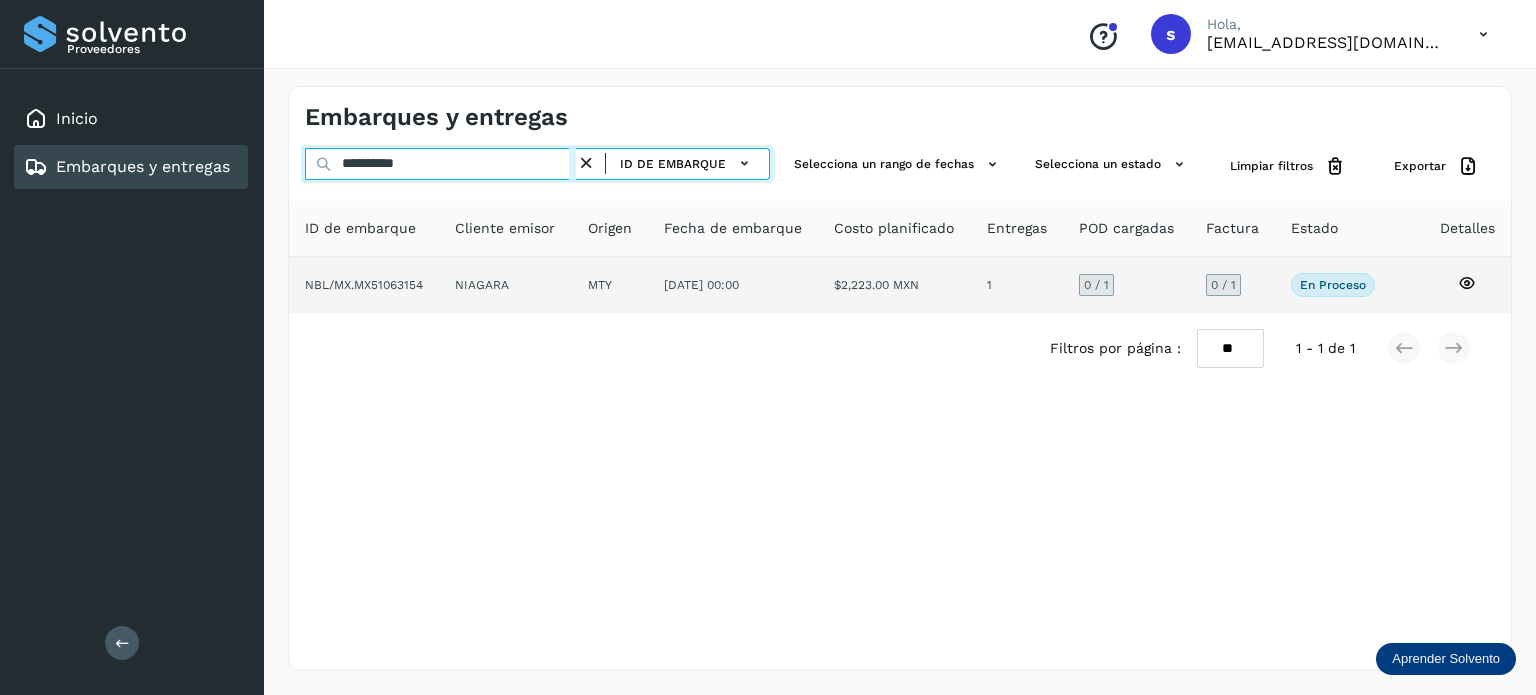 type on "**********" 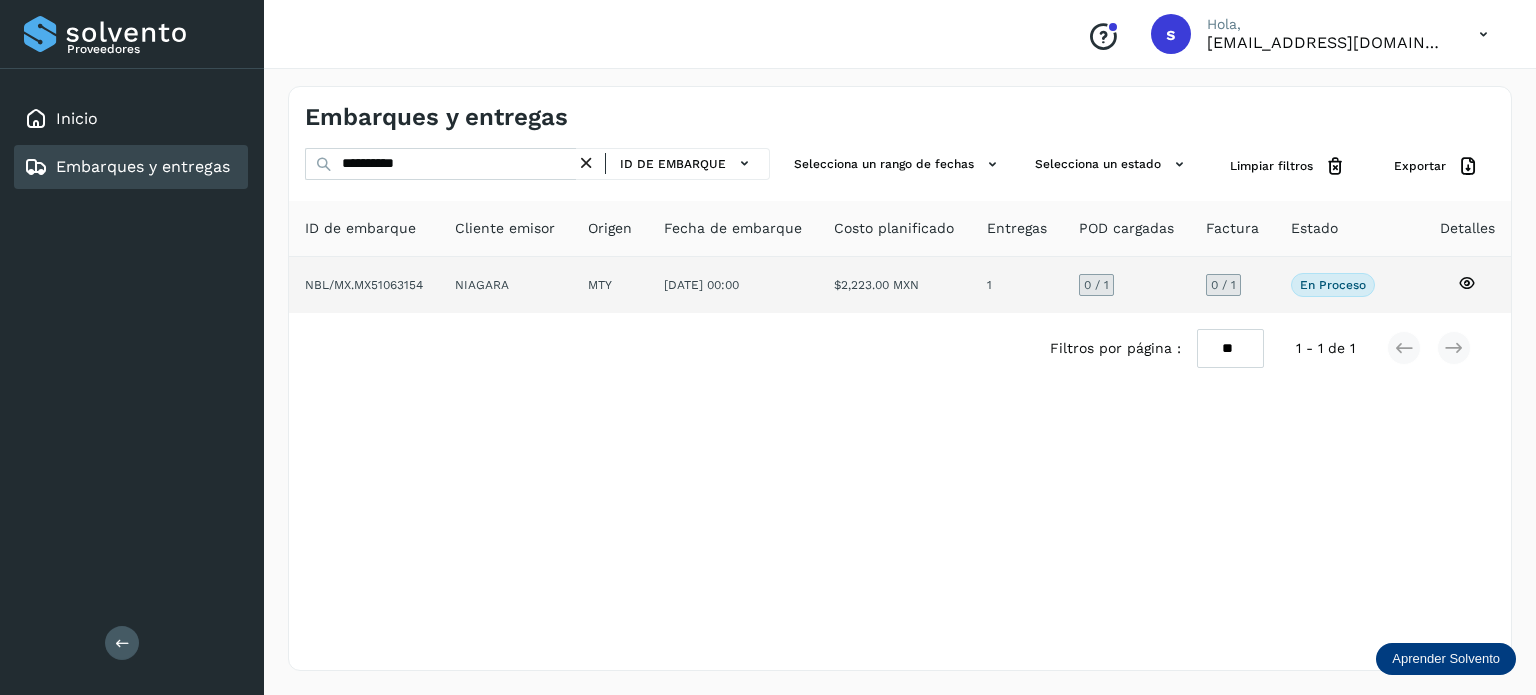 click on "NIAGARA" 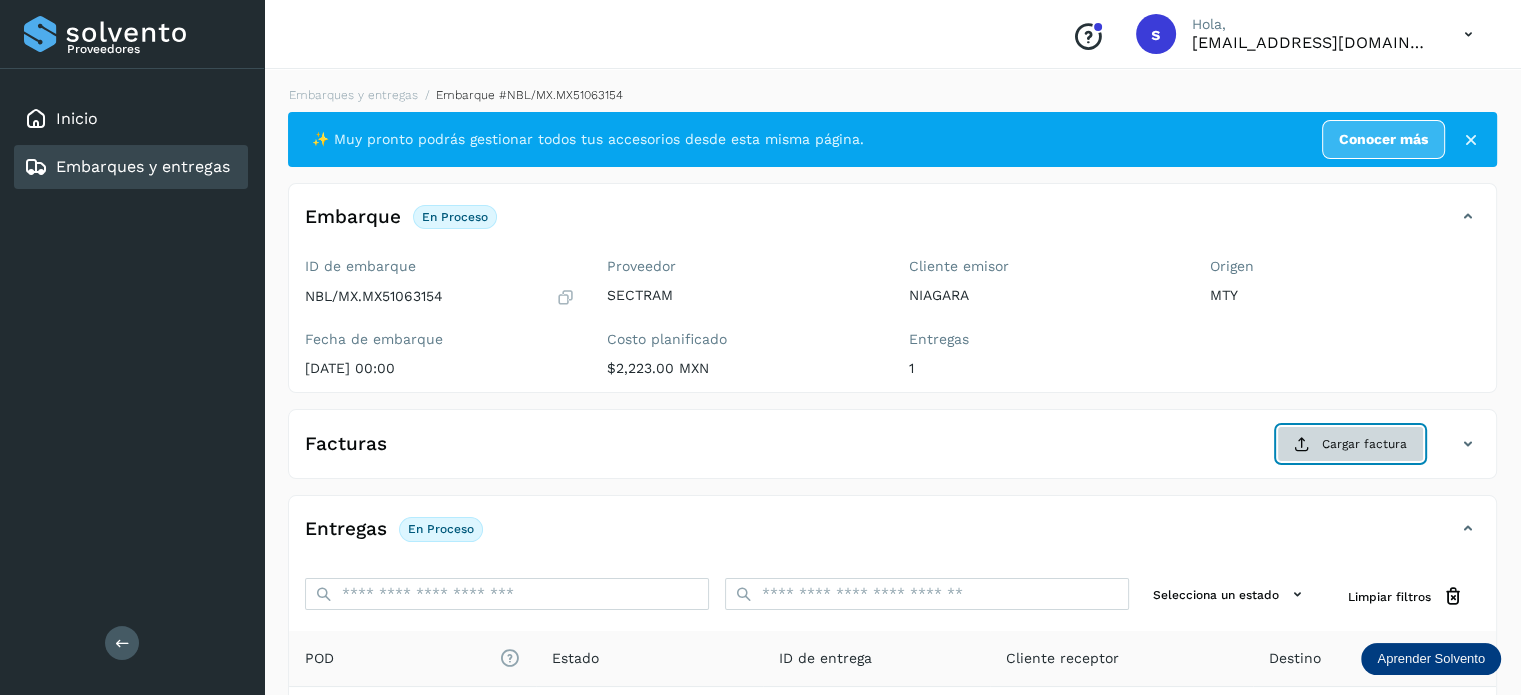 click on "Cargar factura" at bounding box center (1350, 444) 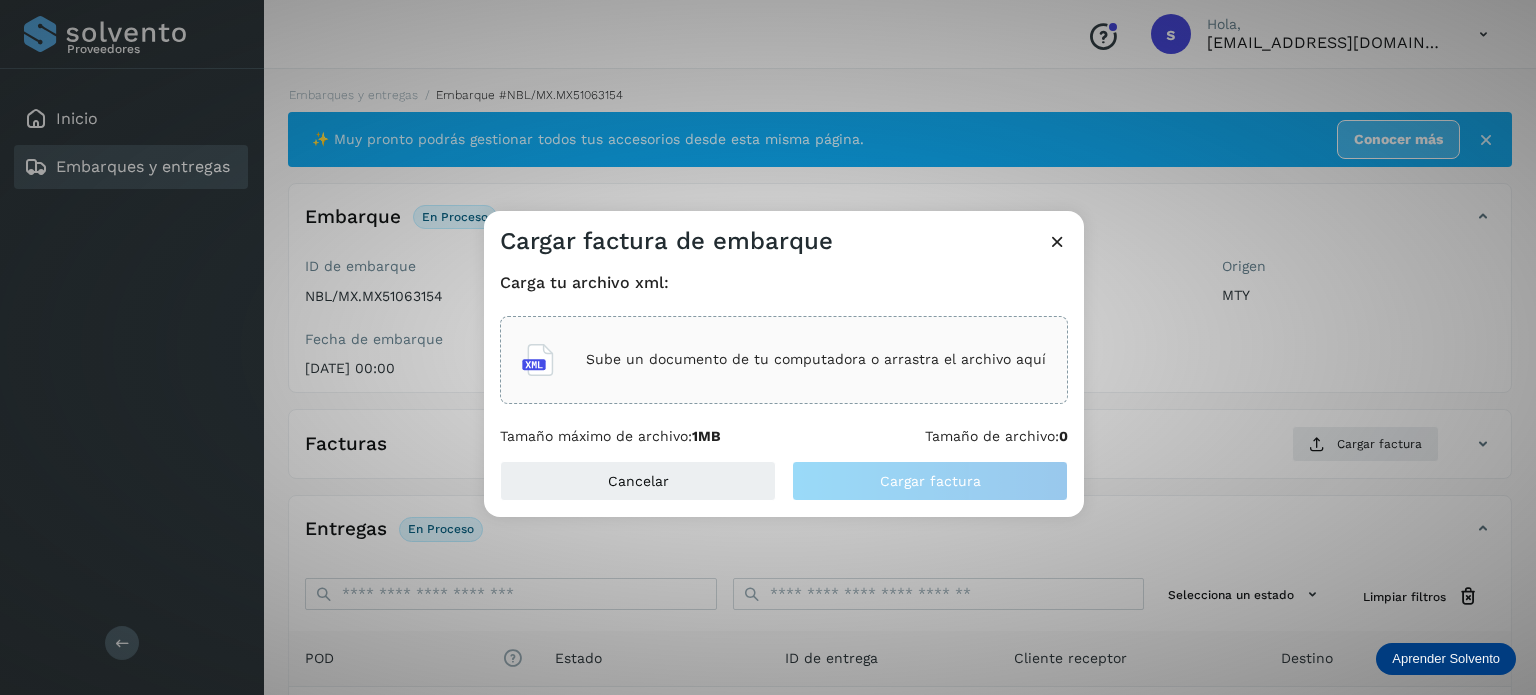 click on "Sube un documento de tu computadora o arrastra el archivo aquí" 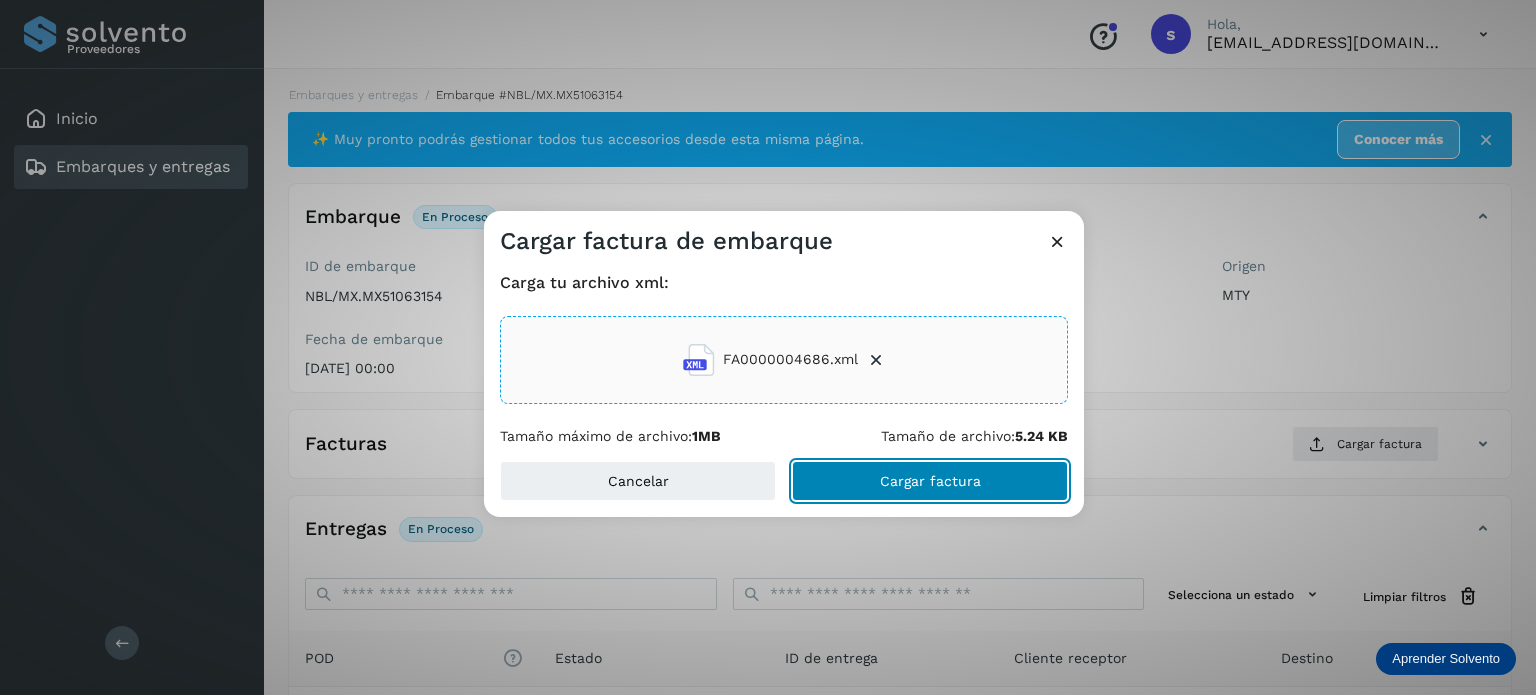 click on "Cargar factura" 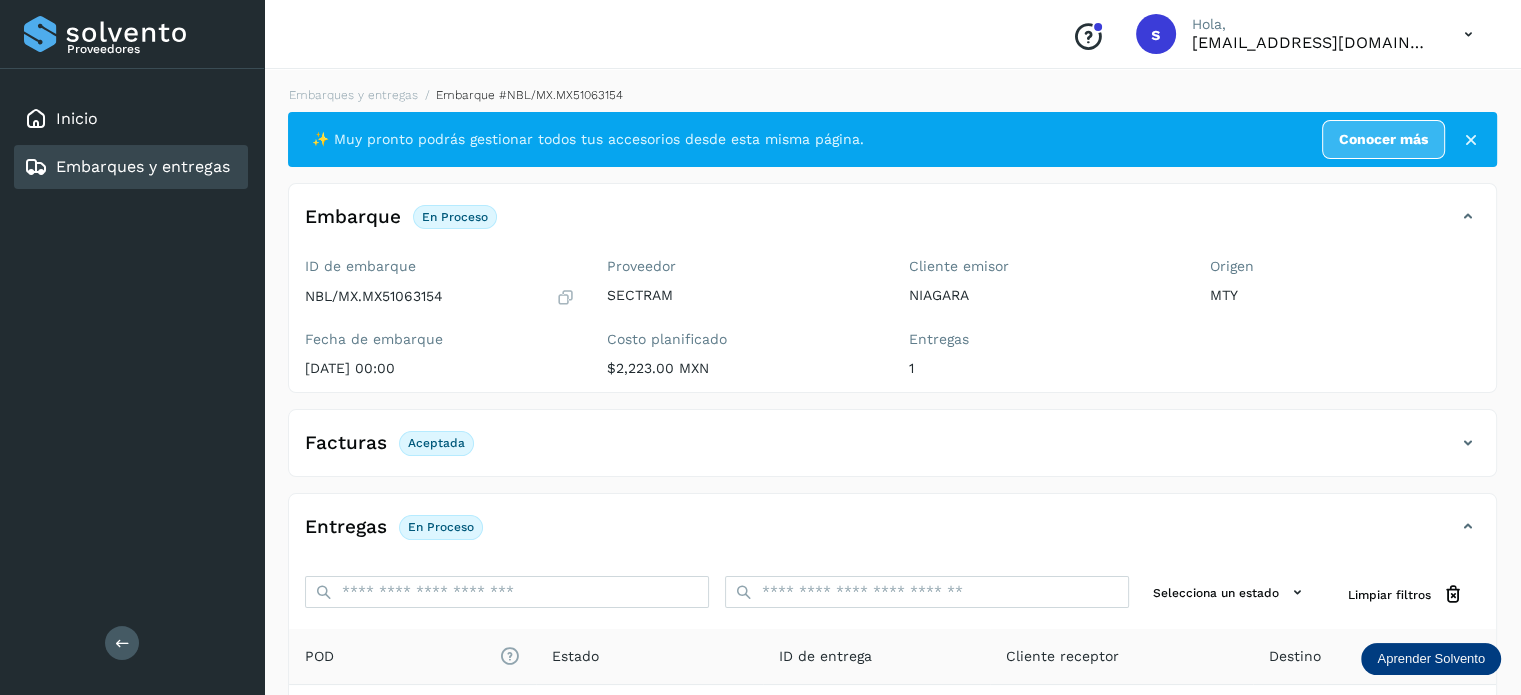 scroll, scrollTop: 250, scrollLeft: 0, axis: vertical 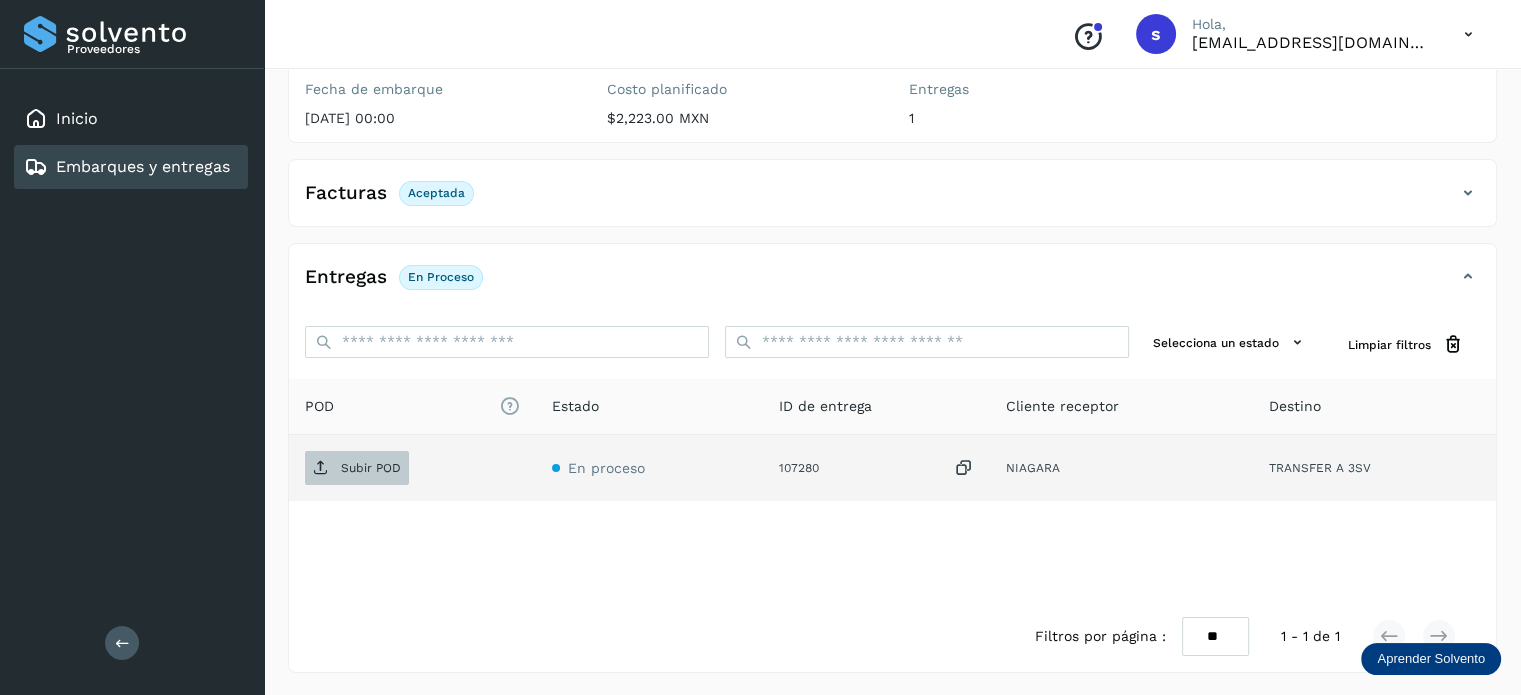 click on "Subir POD" at bounding box center [357, 468] 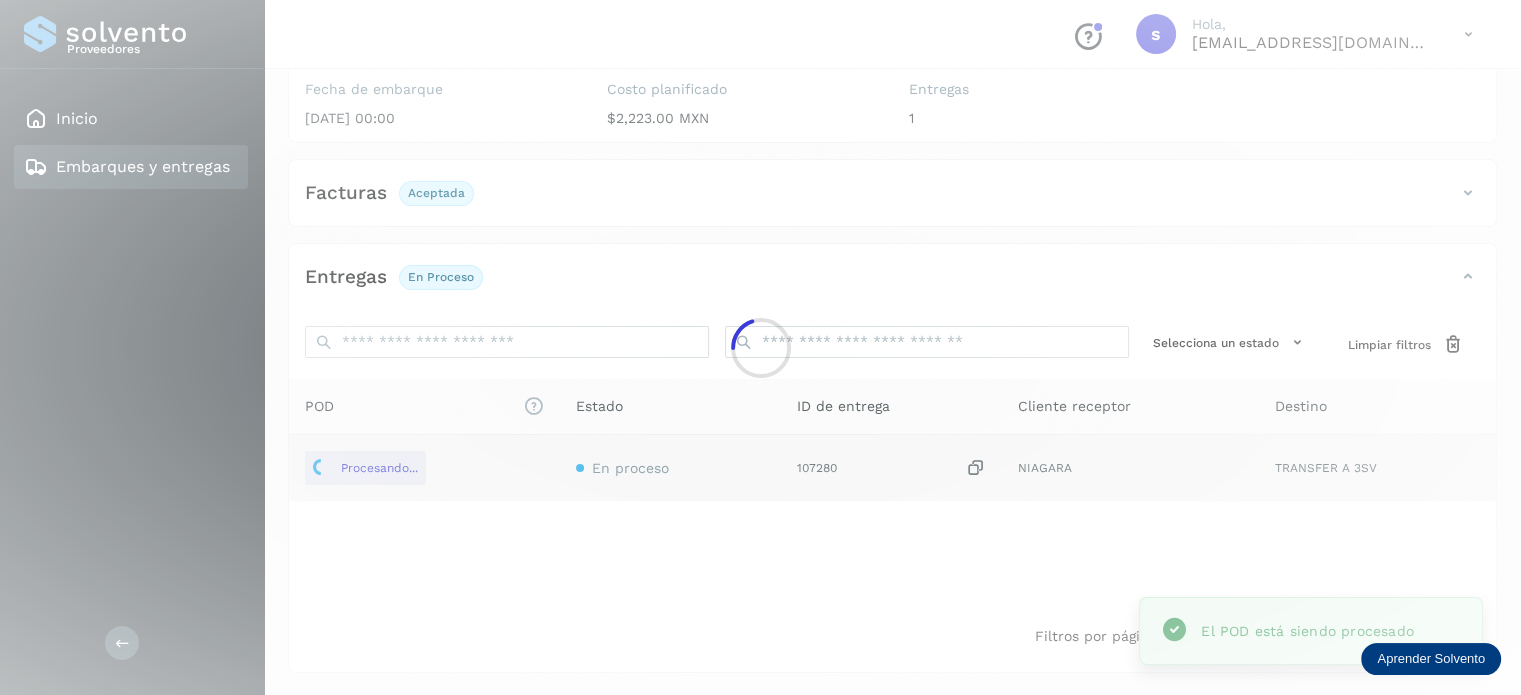 scroll, scrollTop: 0, scrollLeft: 0, axis: both 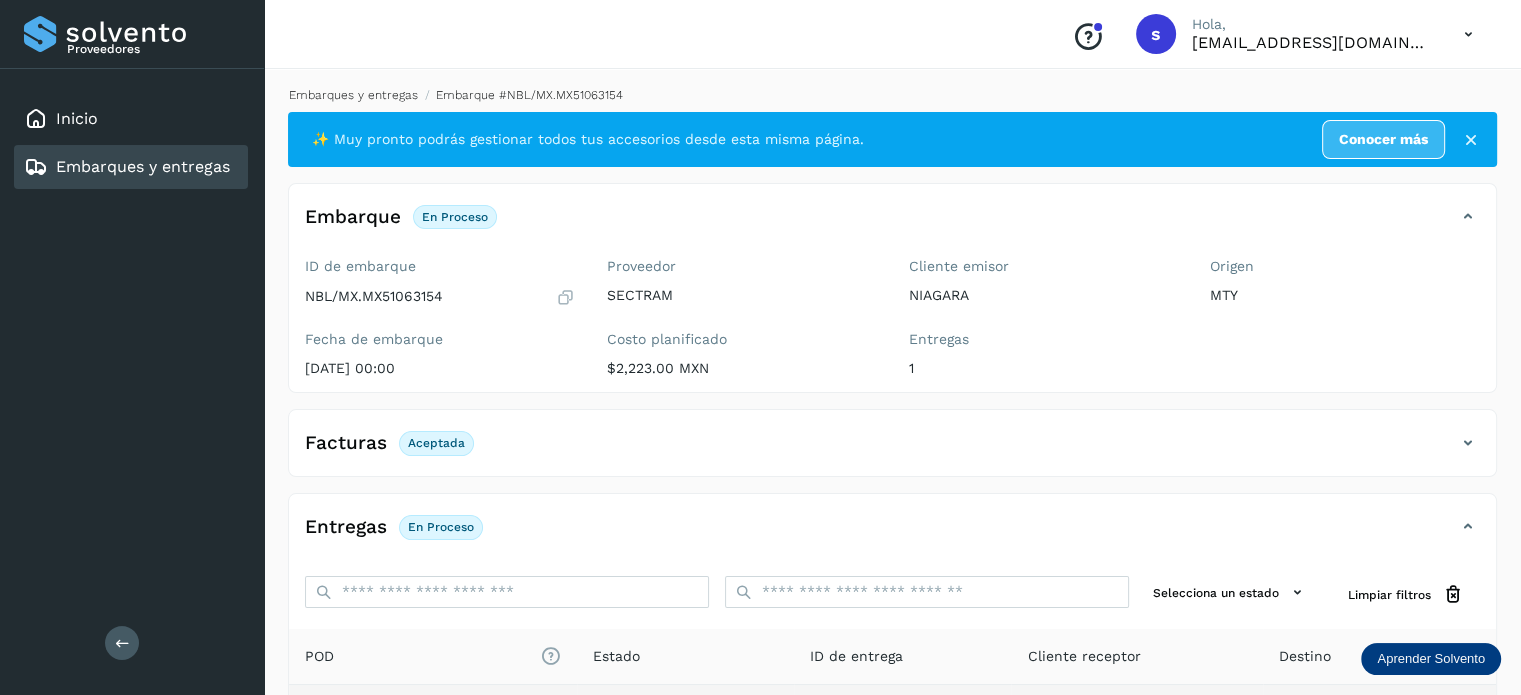 click on "Embarques y entregas" at bounding box center [353, 95] 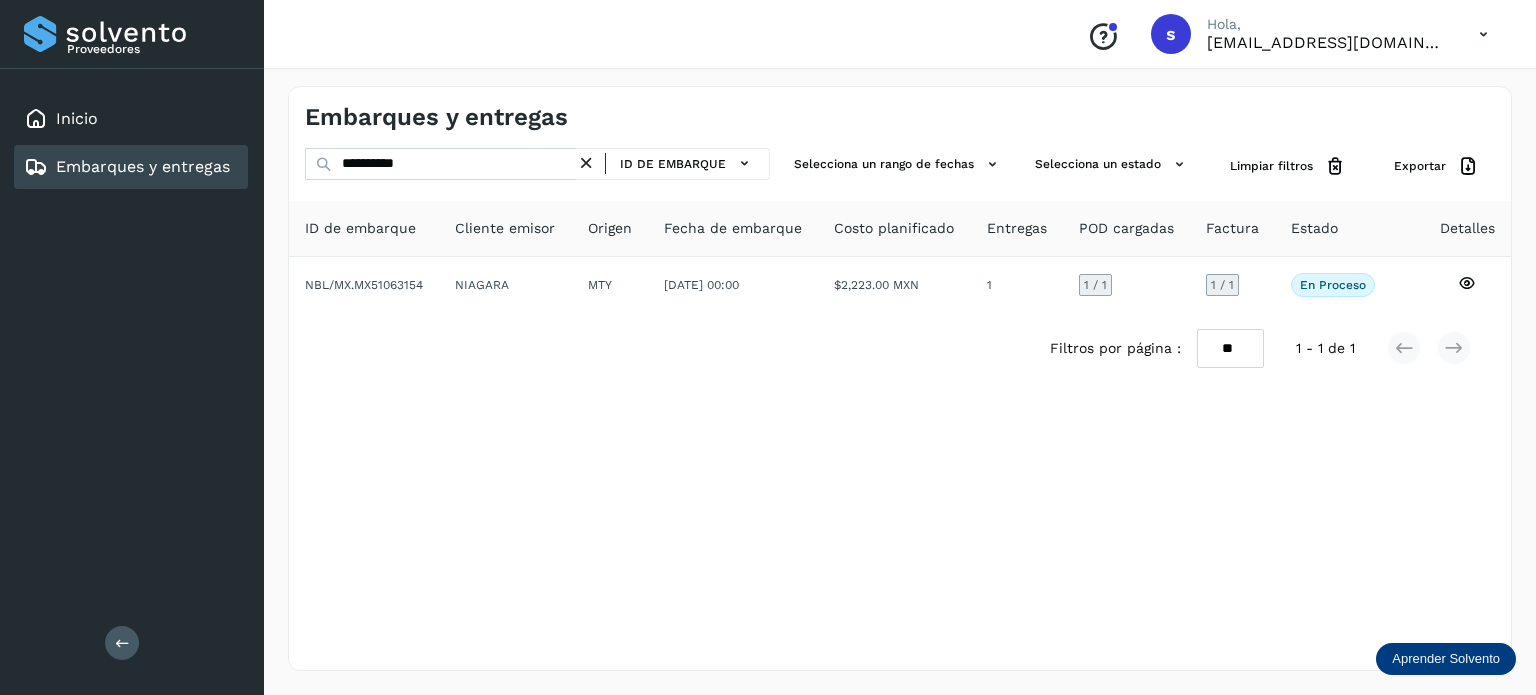 click at bounding box center [586, 163] 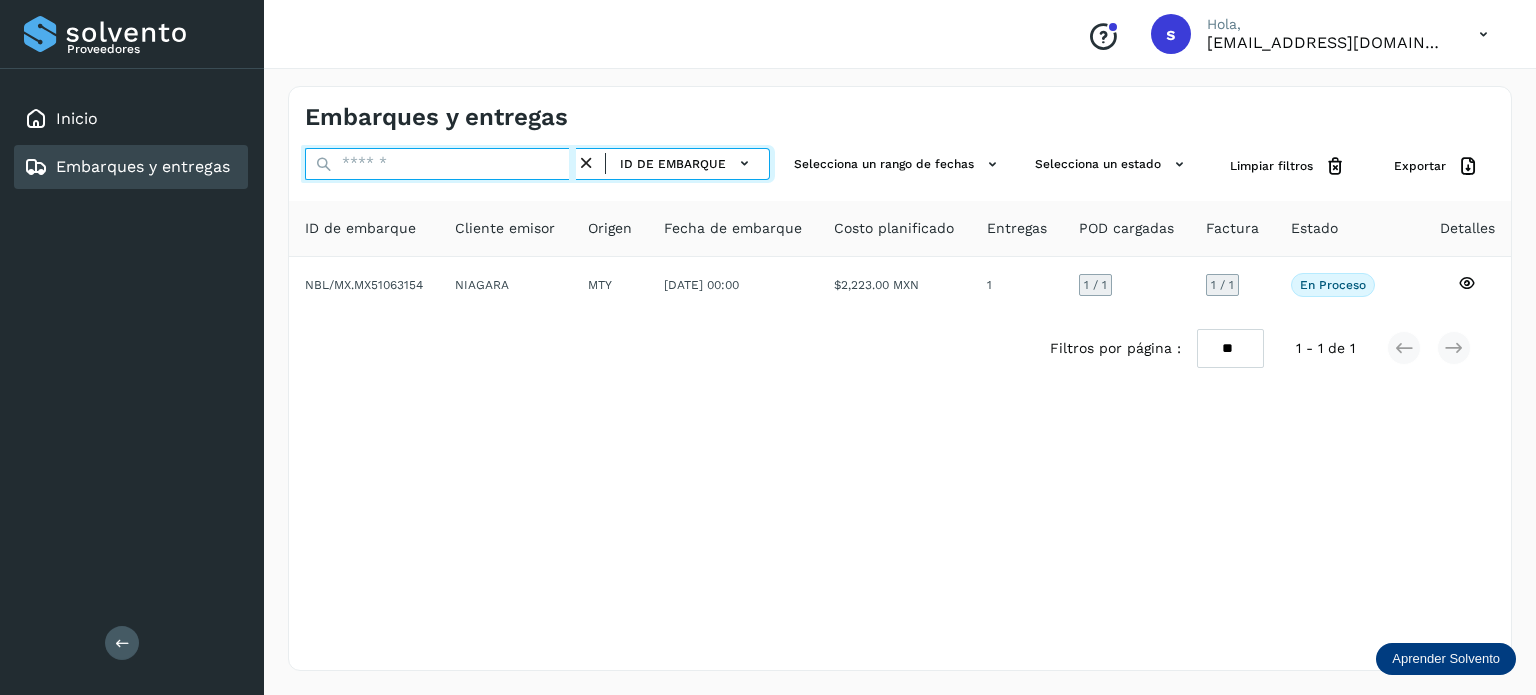 click at bounding box center [440, 164] 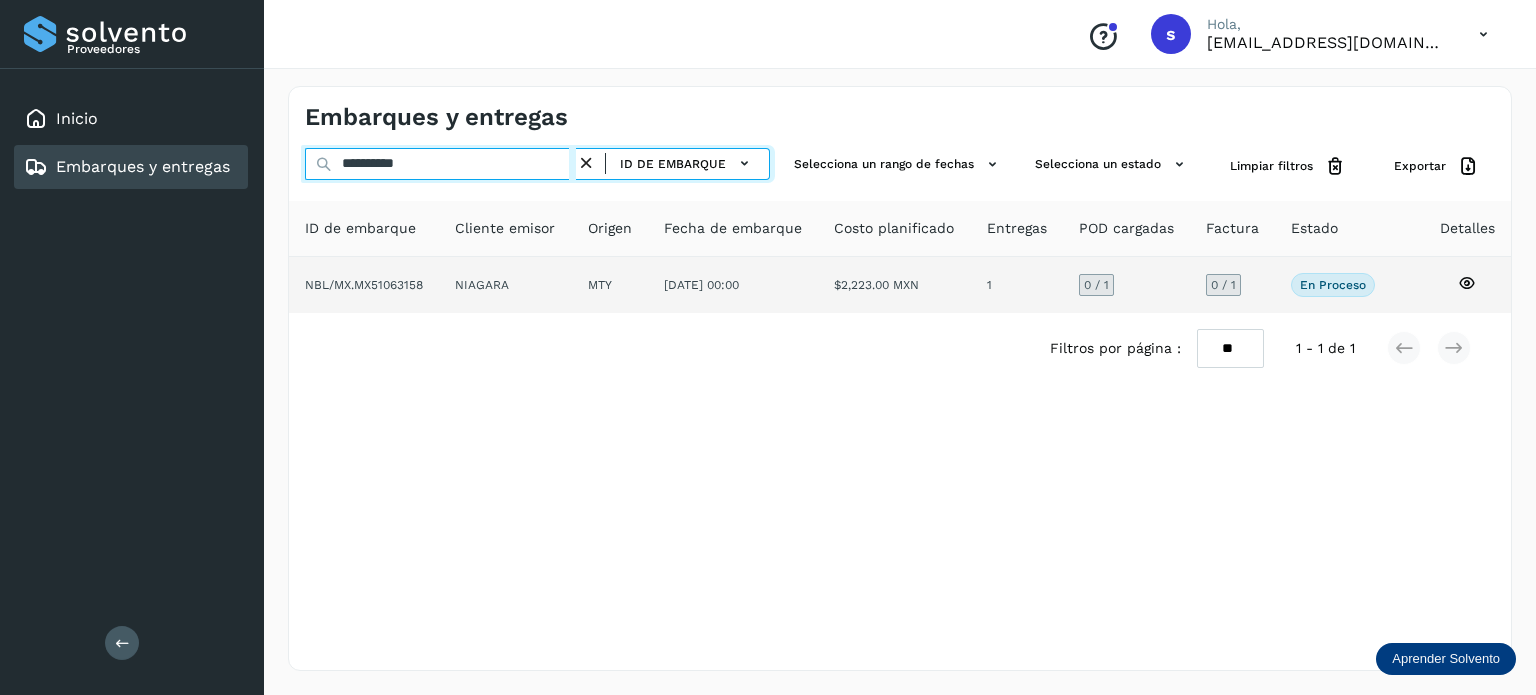 type on "**********" 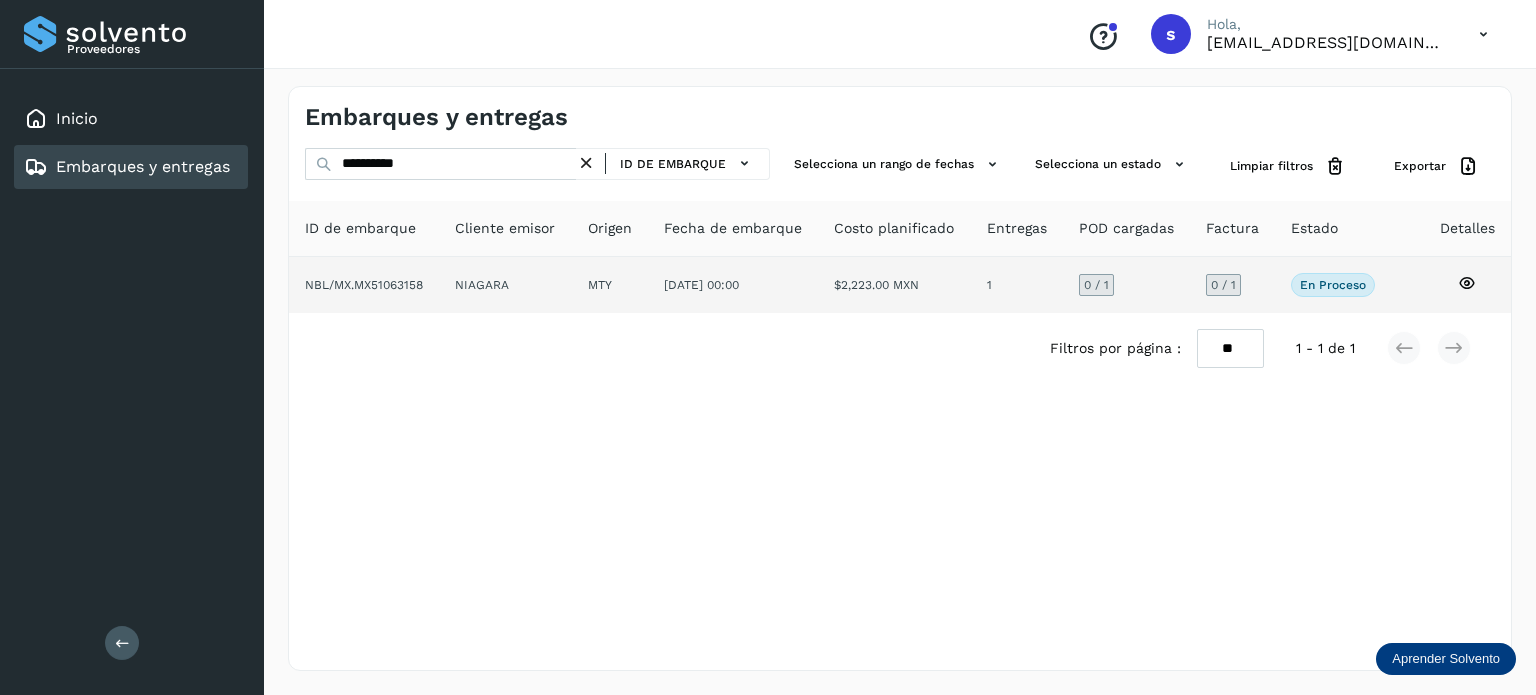 click on "NIAGARA" 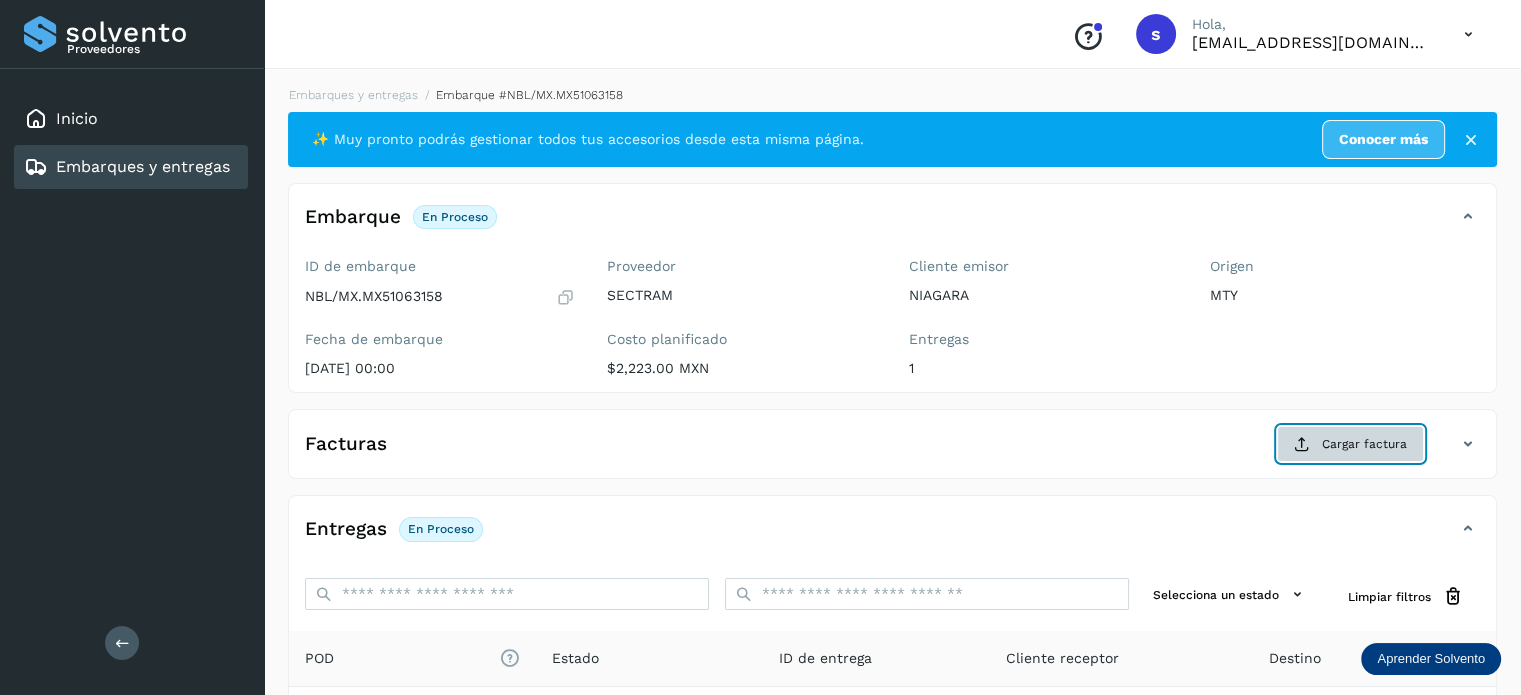 click at bounding box center [1302, 444] 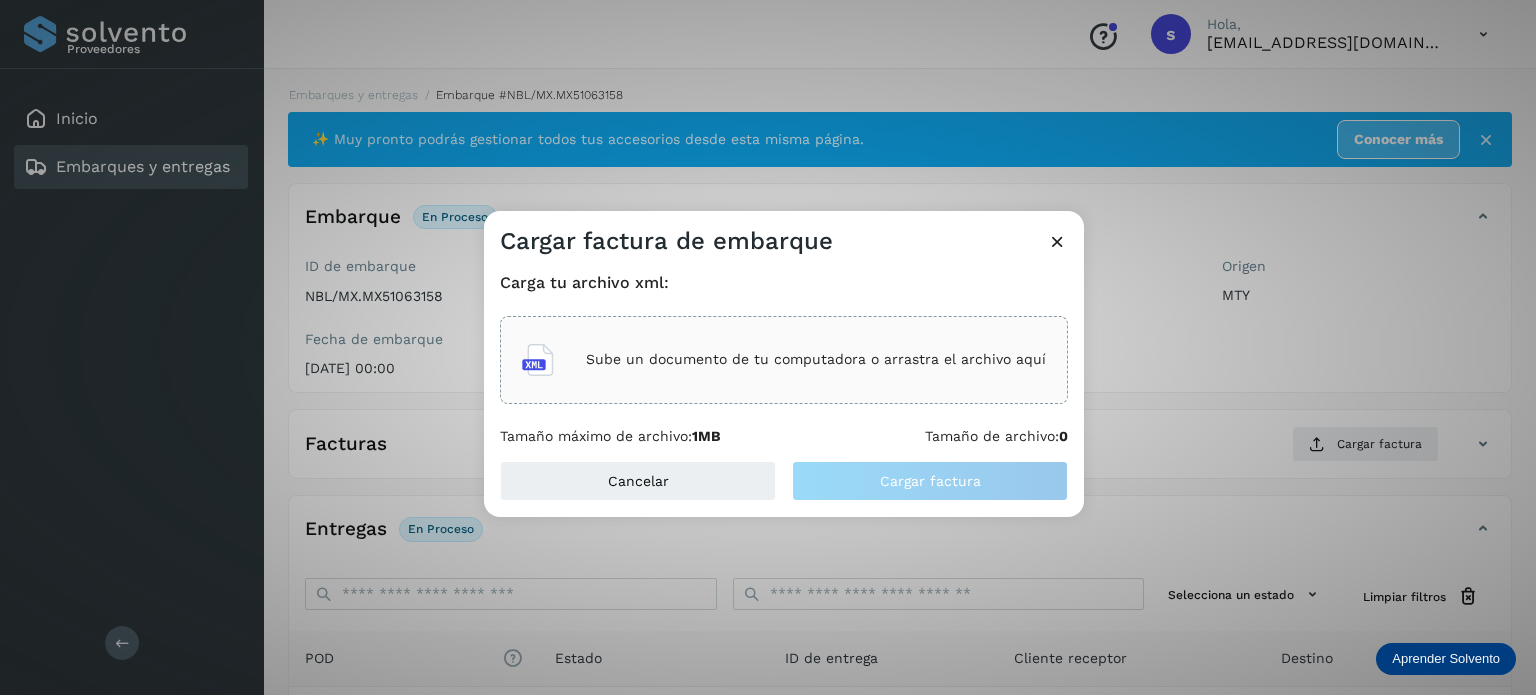 click on "Sube un documento de tu computadora o arrastra el archivo aquí" 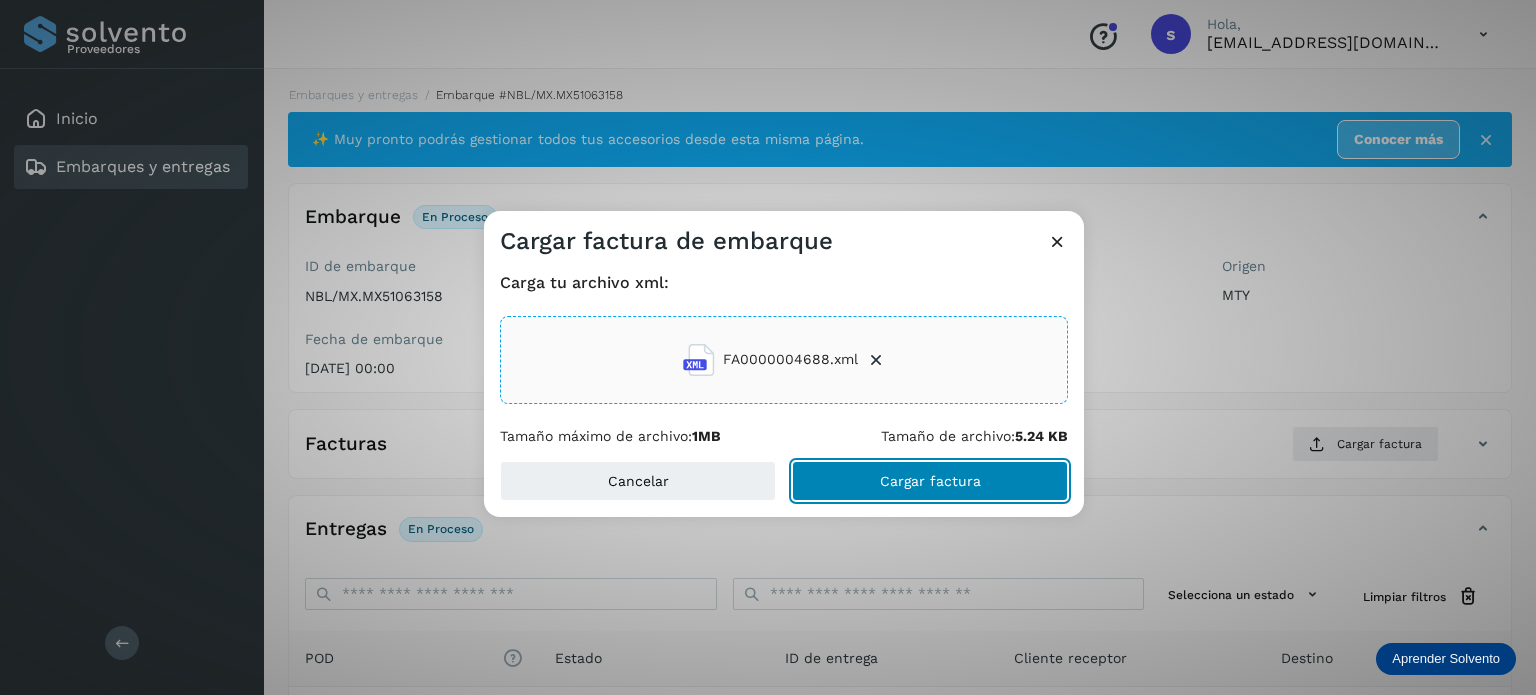 click on "Cargar factura" 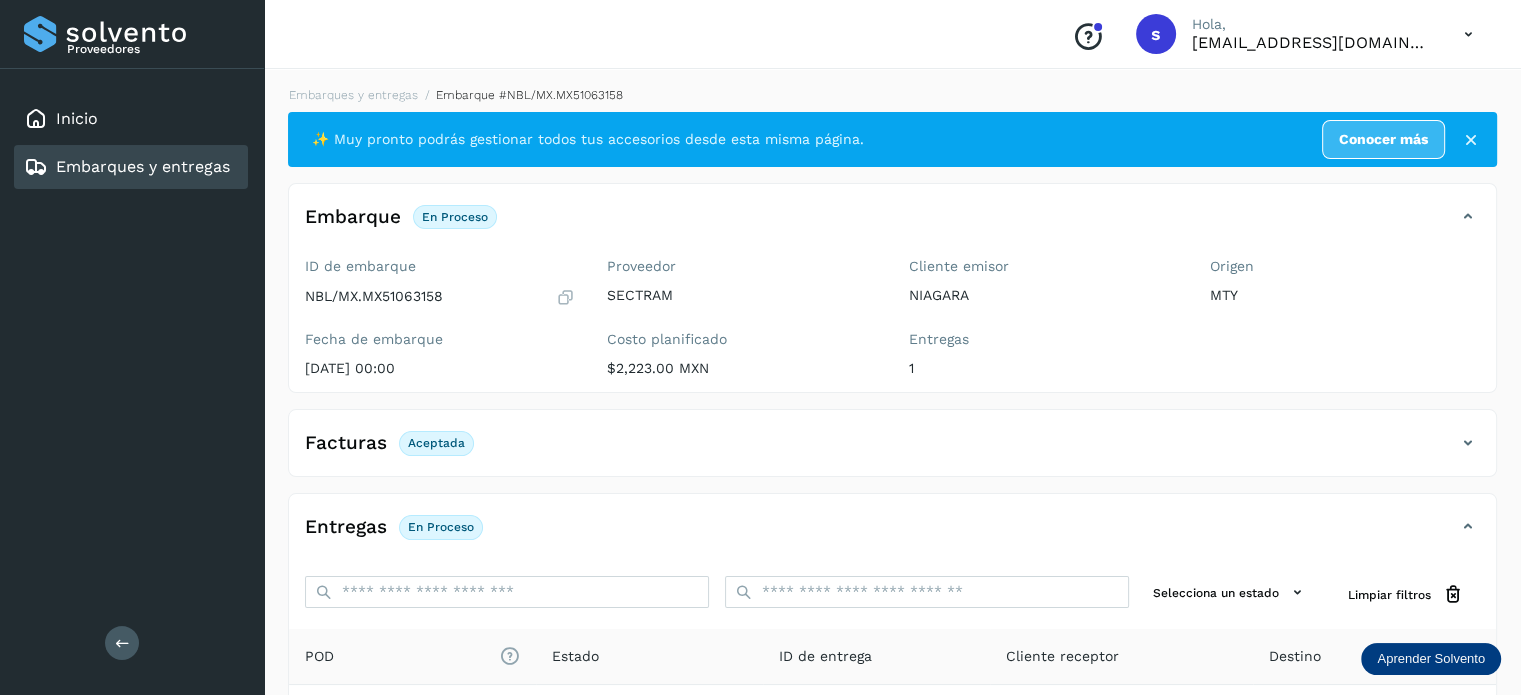 scroll, scrollTop: 250, scrollLeft: 0, axis: vertical 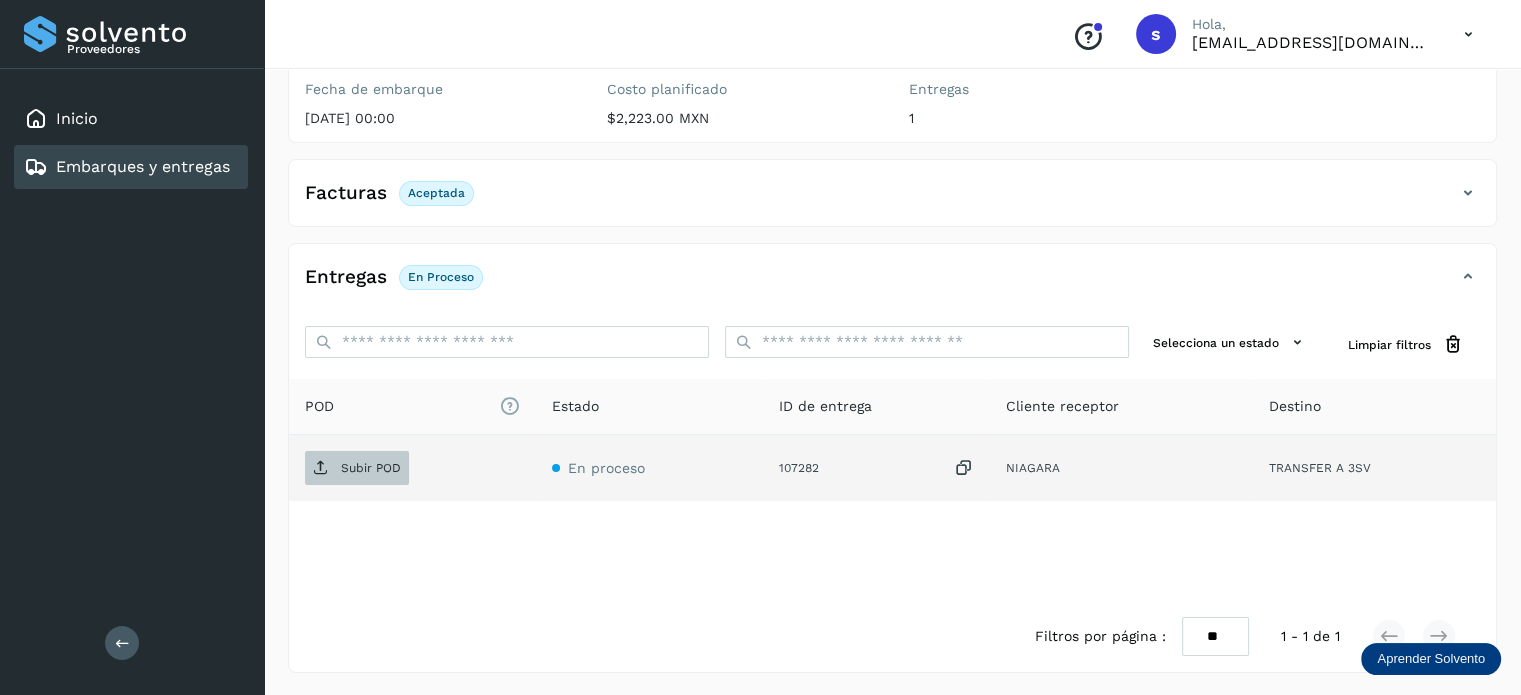 click on "Subir POD" at bounding box center [371, 468] 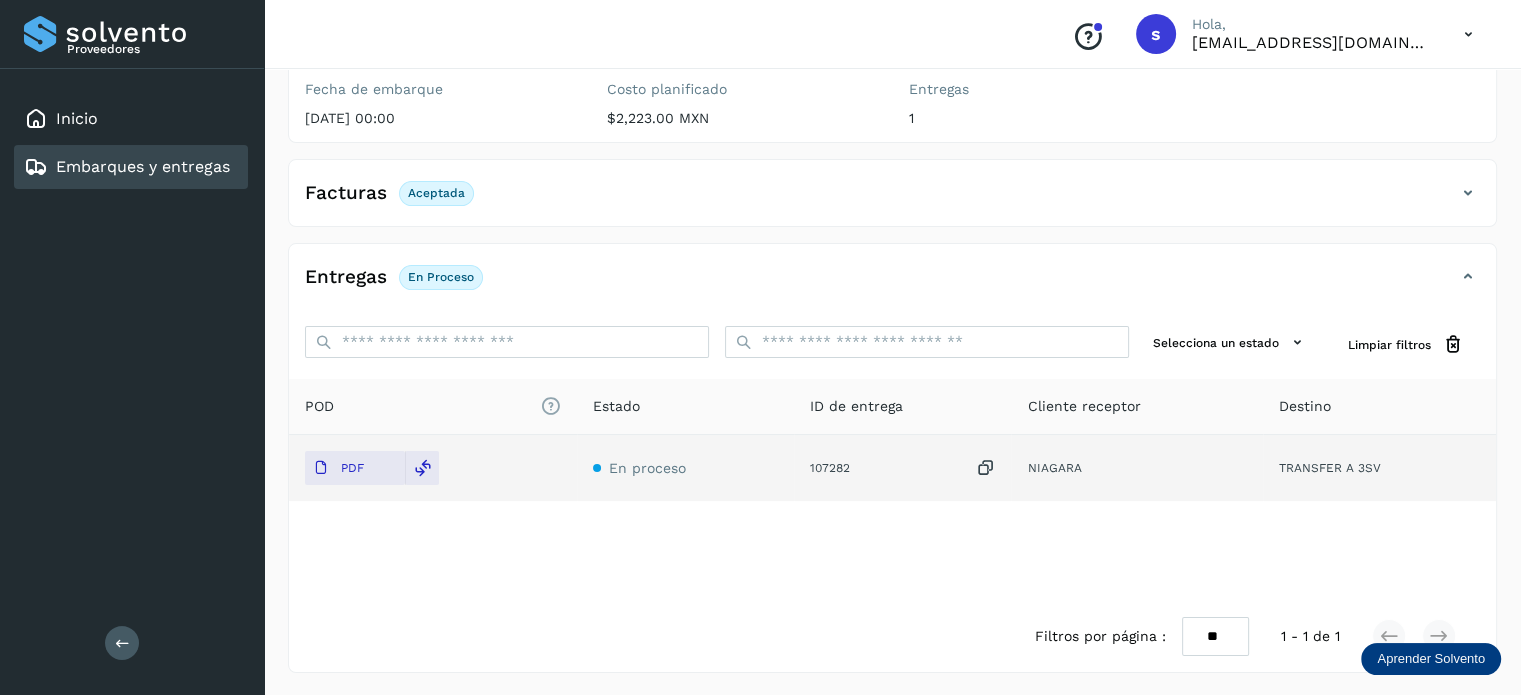 scroll, scrollTop: 0, scrollLeft: 0, axis: both 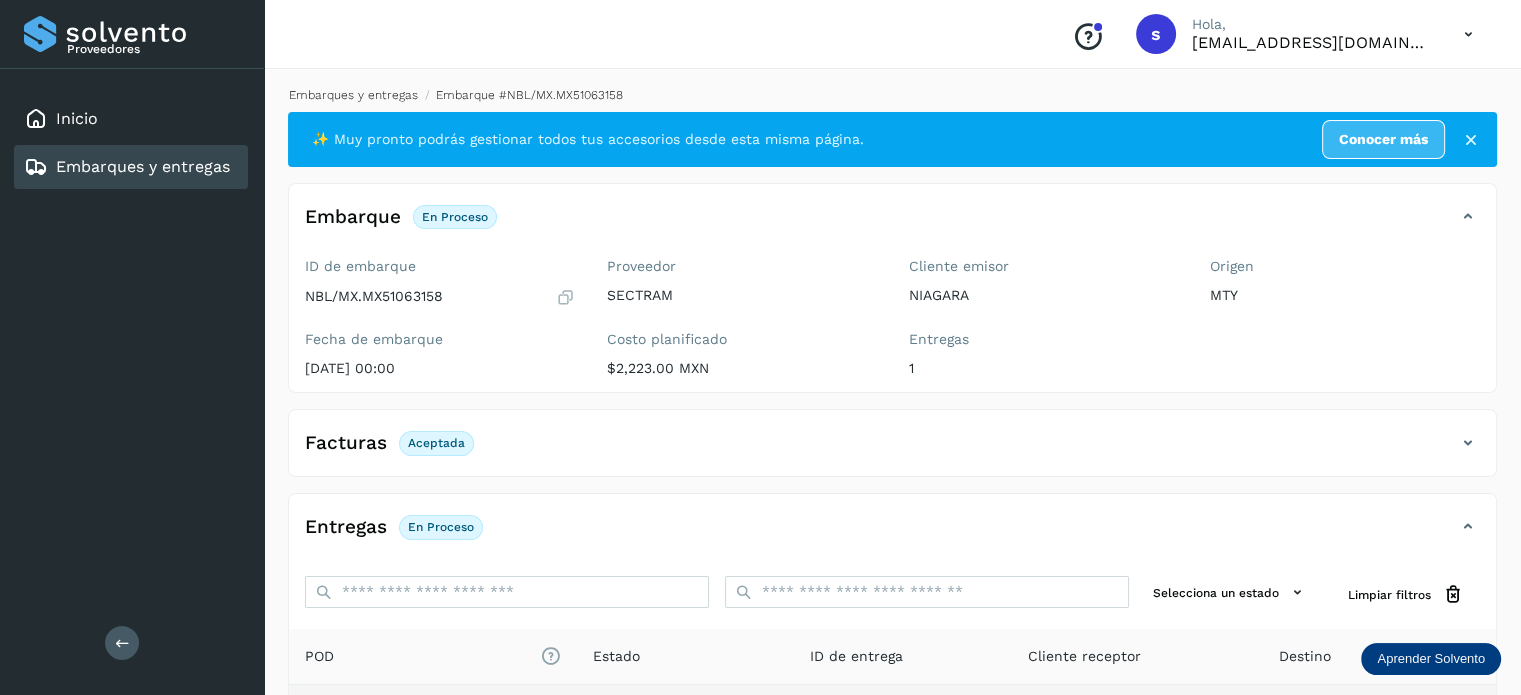 click on "Embarques y entregas" at bounding box center (353, 95) 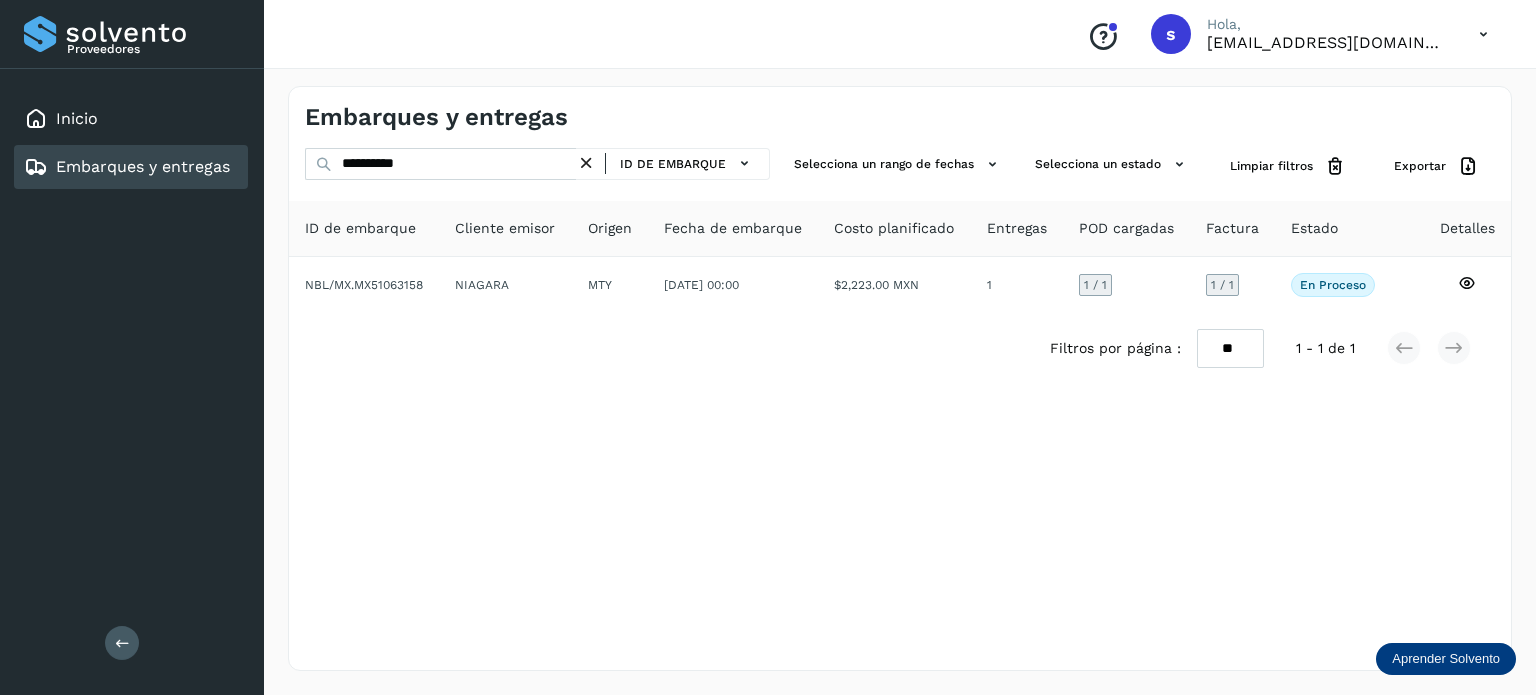 click at bounding box center [586, 163] 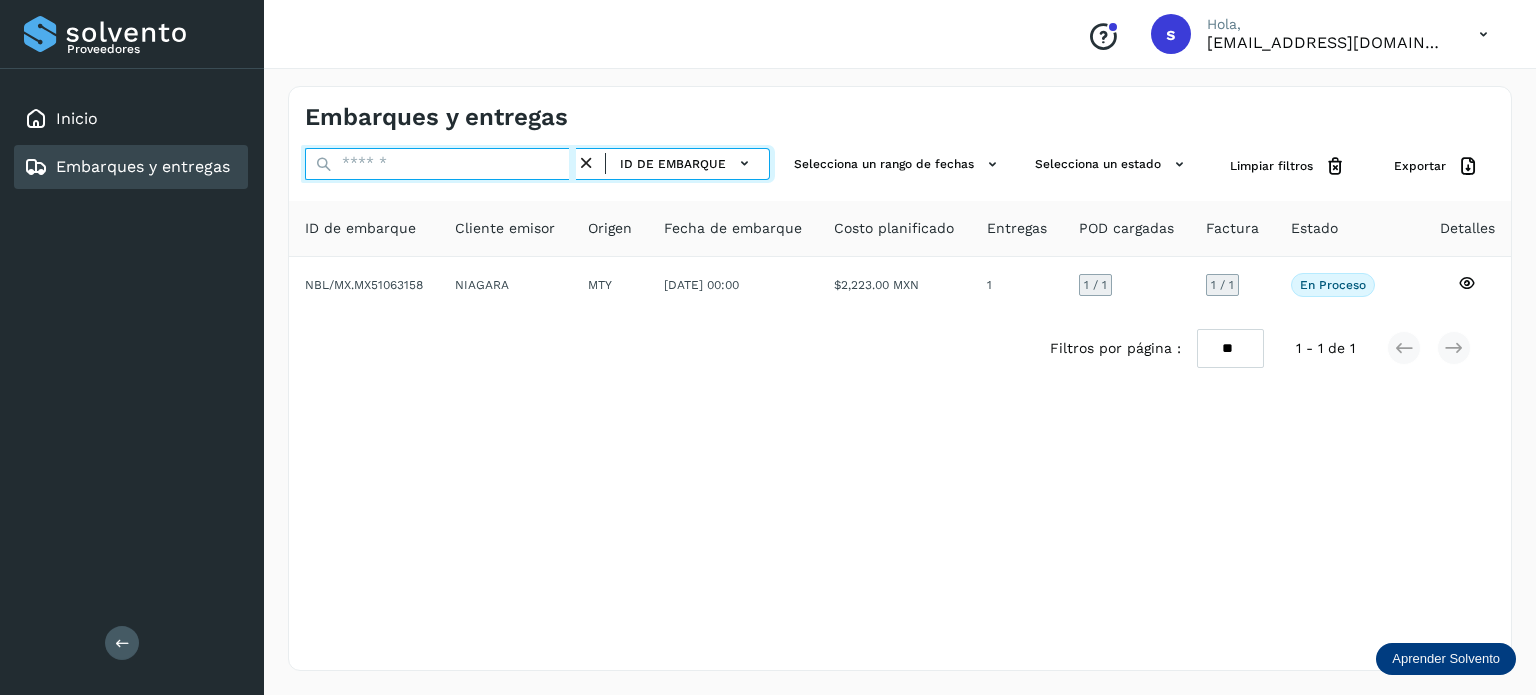 click at bounding box center [440, 164] 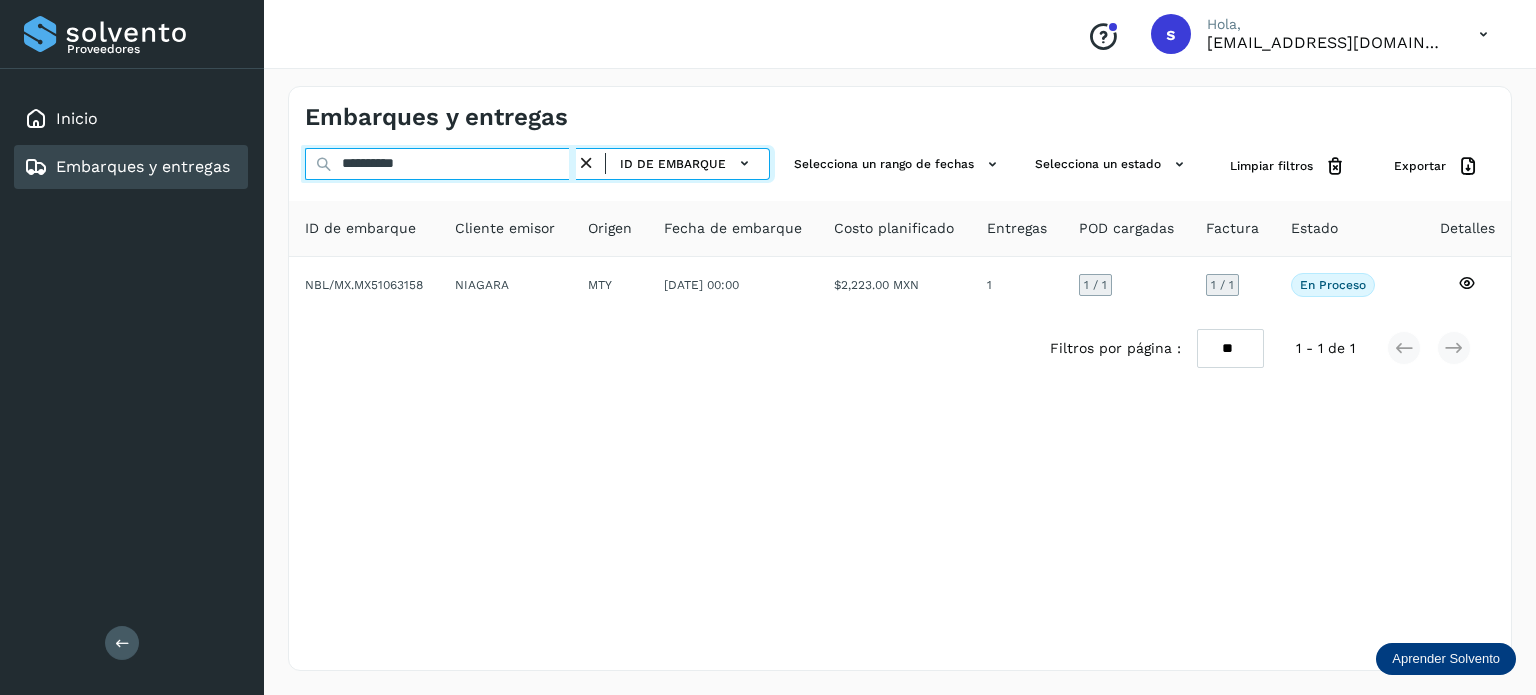 type on "**********" 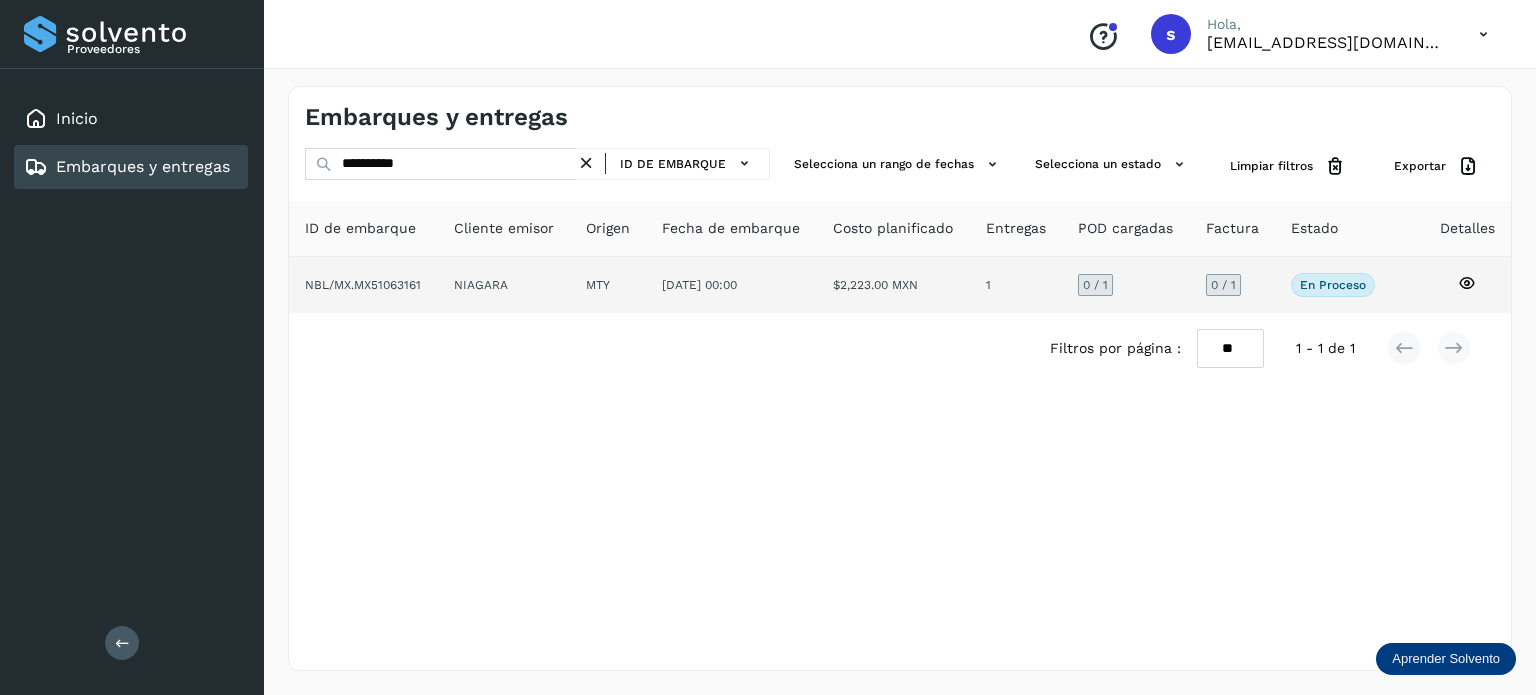 click on "NIAGARA" 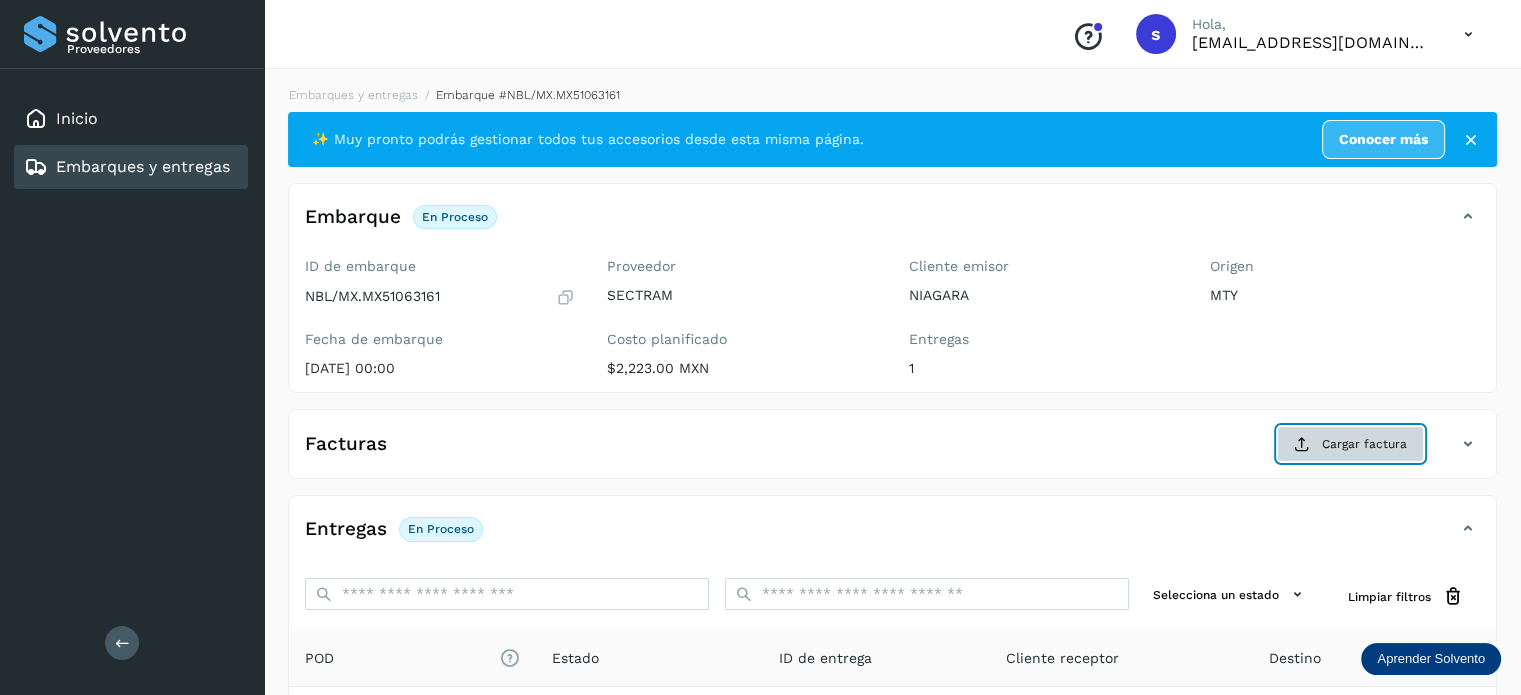 click on "Cargar factura" at bounding box center [1350, 444] 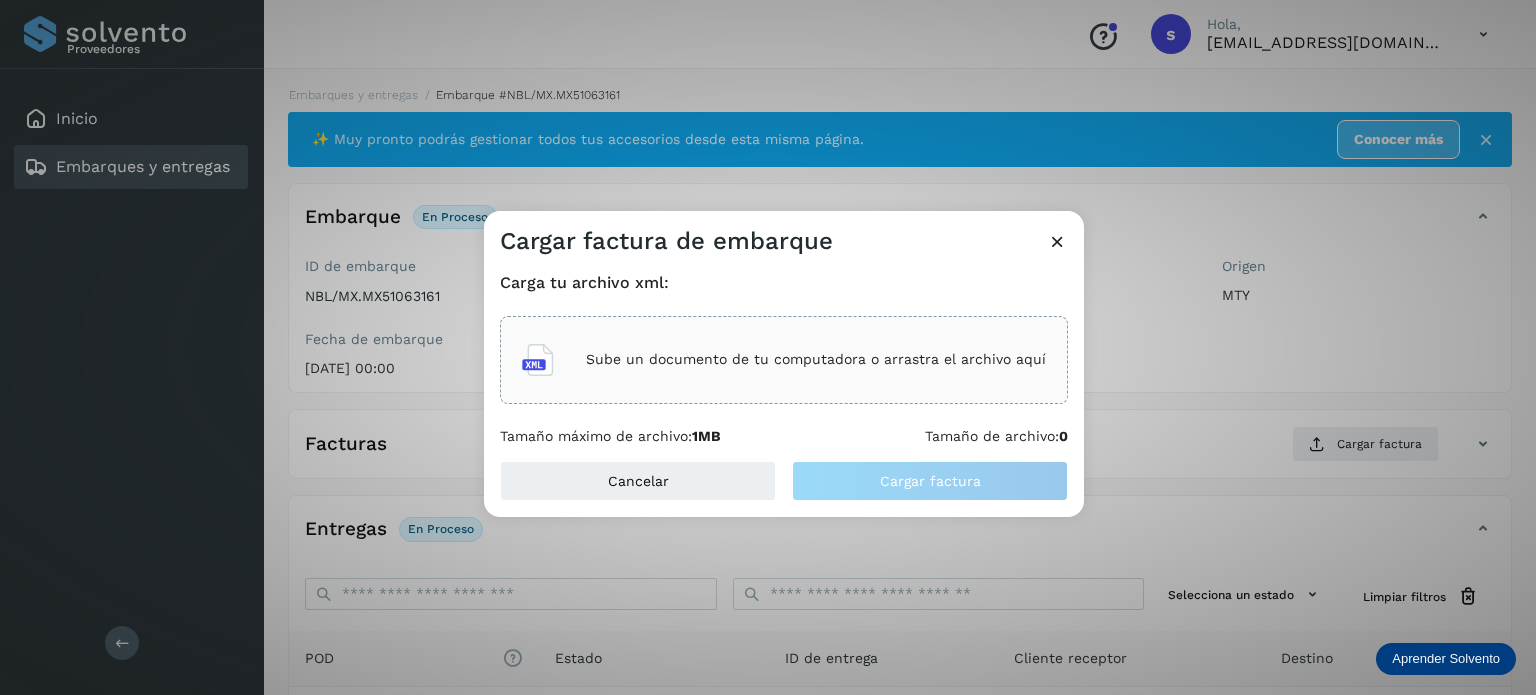 click on "Sube un documento de tu computadora o arrastra el archivo aquí" at bounding box center [816, 359] 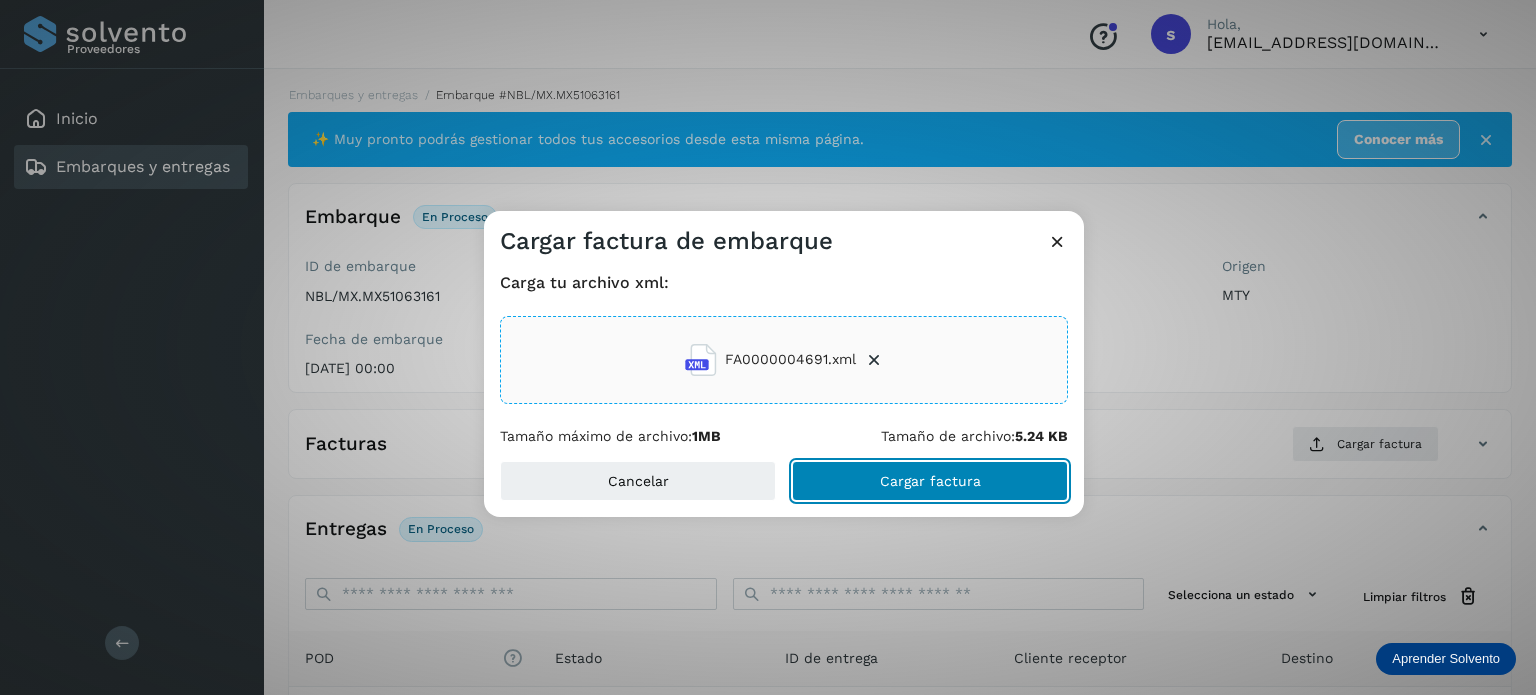 click on "Cargar factura" 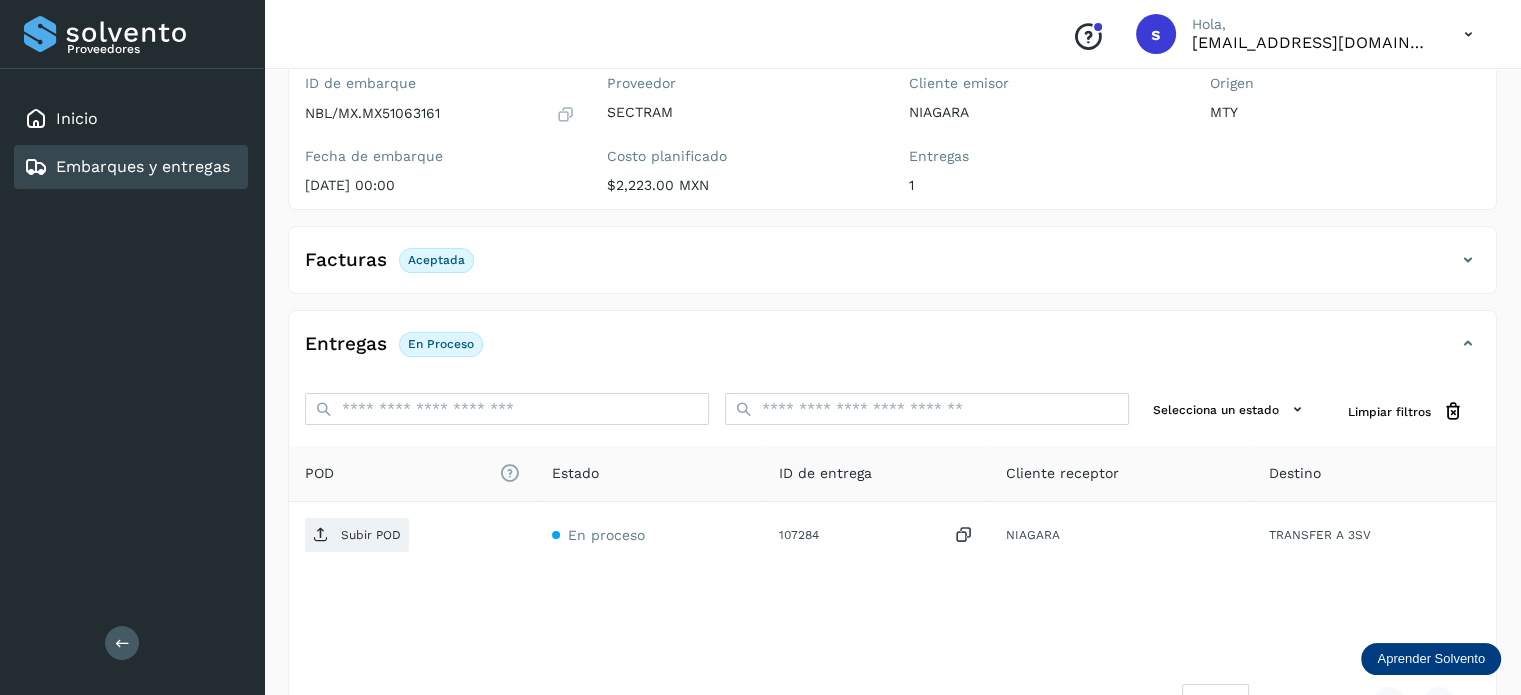 scroll, scrollTop: 250, scrollLeft: 0, axis: vertical 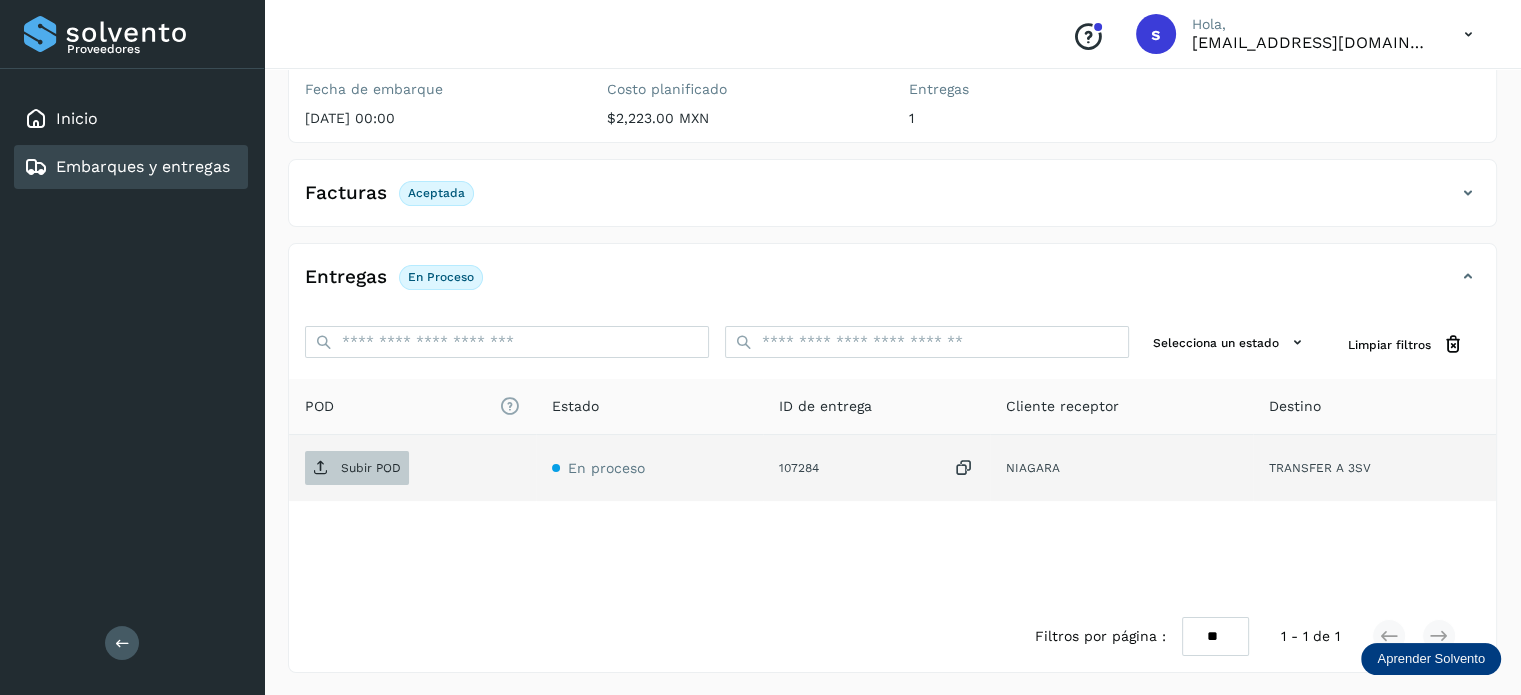 click on "Subir POD" at bounding box center (371, 468) 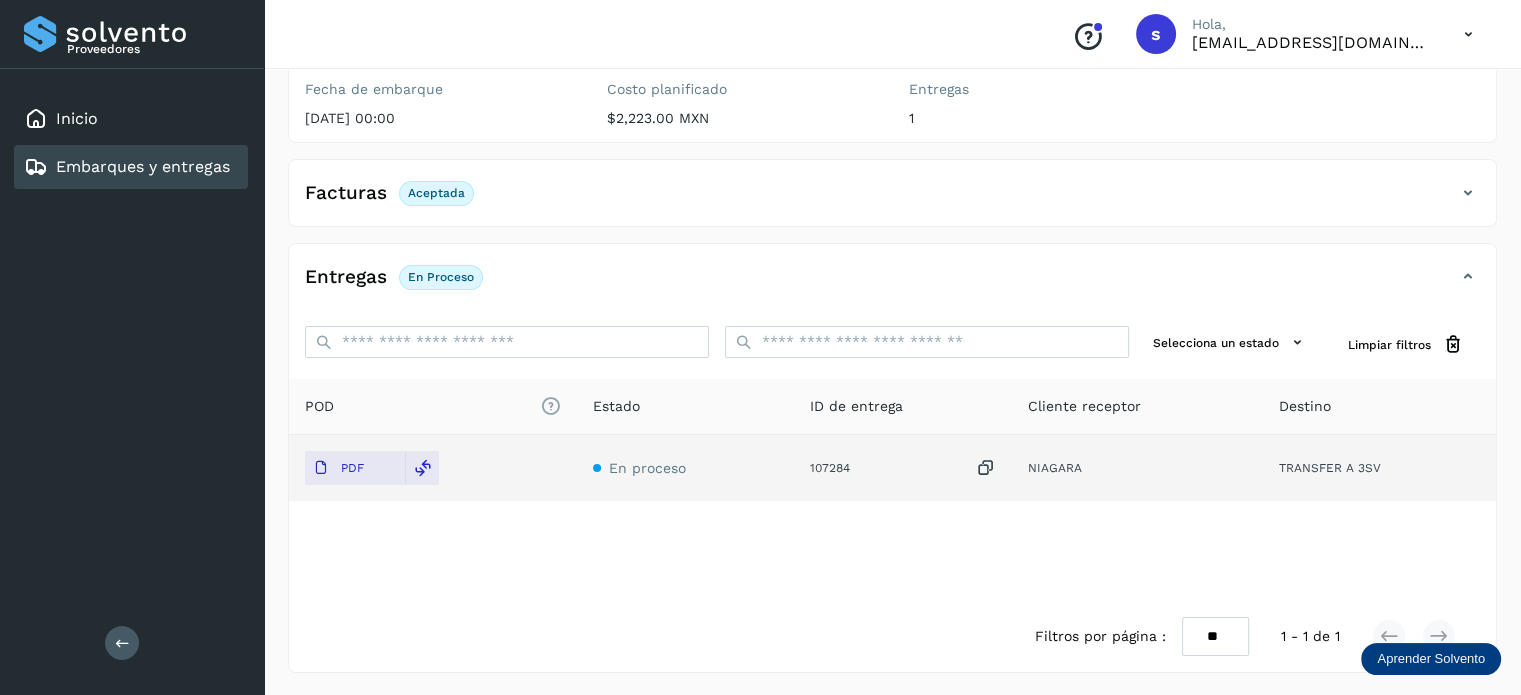 scroll, scrollTop: 0, scrollLeft: 0, axis: both 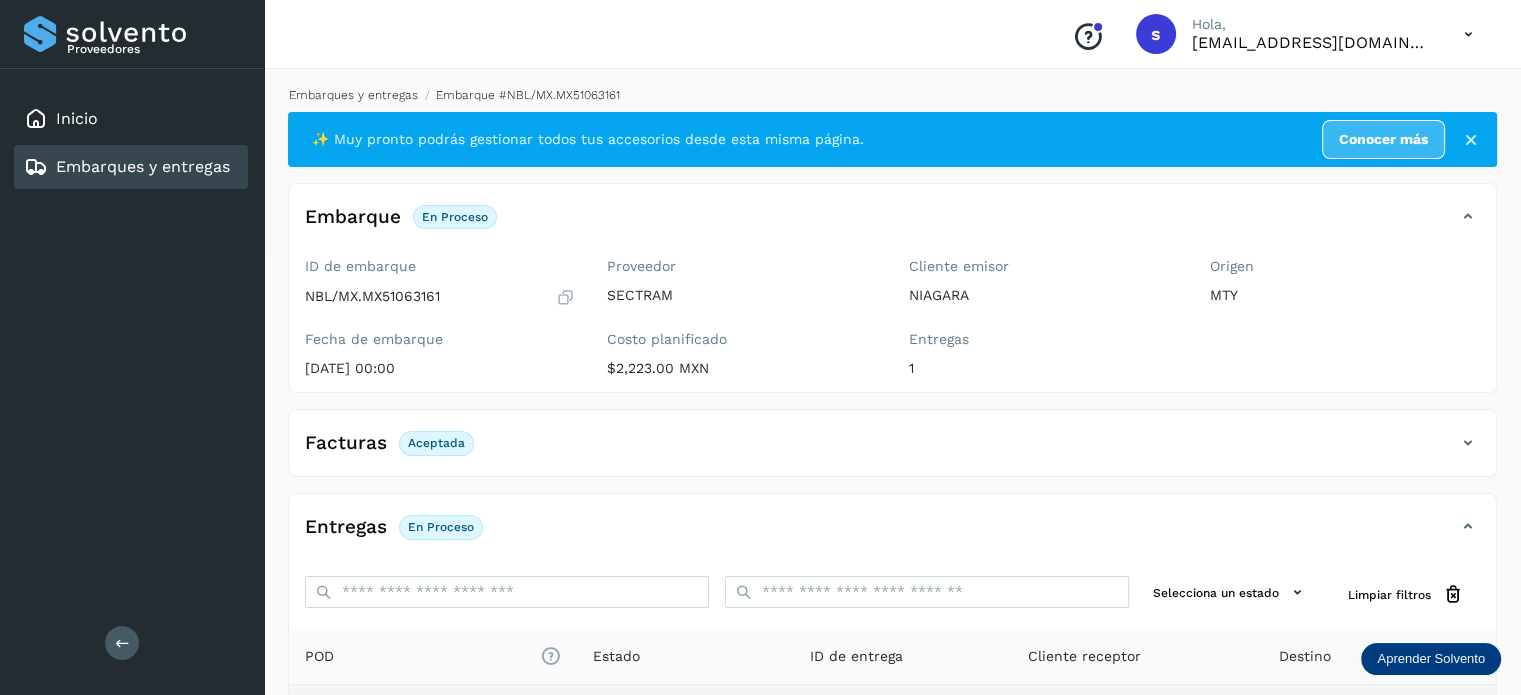 click on "Embarques y entregas" at bounding box center [353, 95] 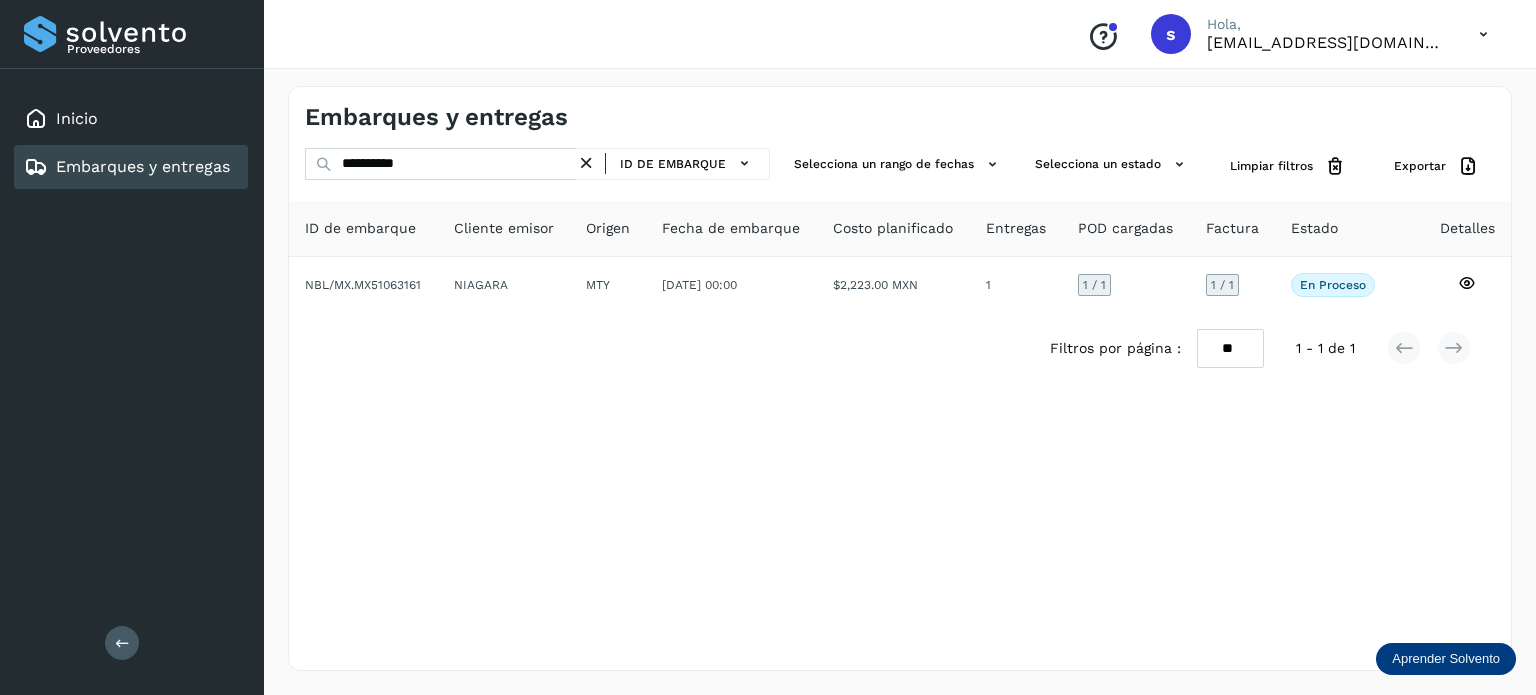 click at bounding box center (586, 163) 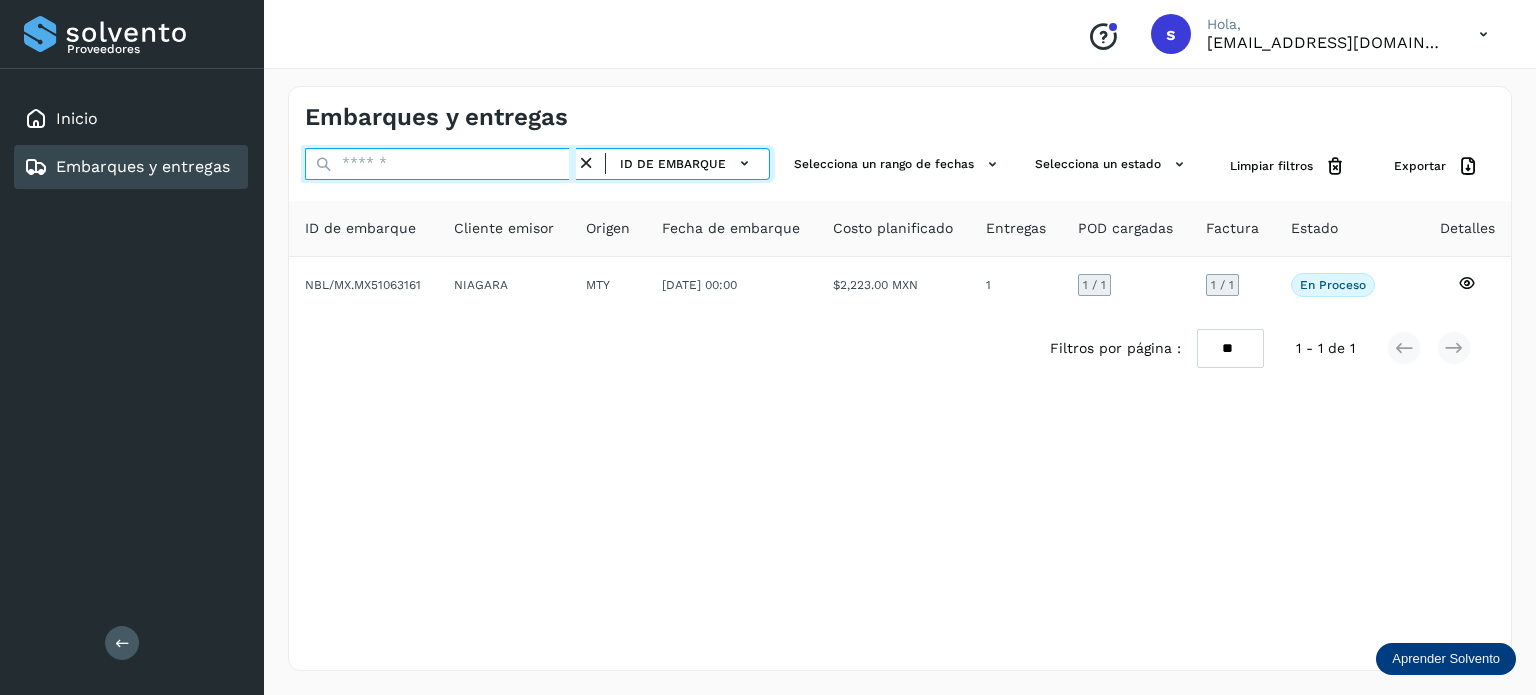 click at bounding box center [440, 164] 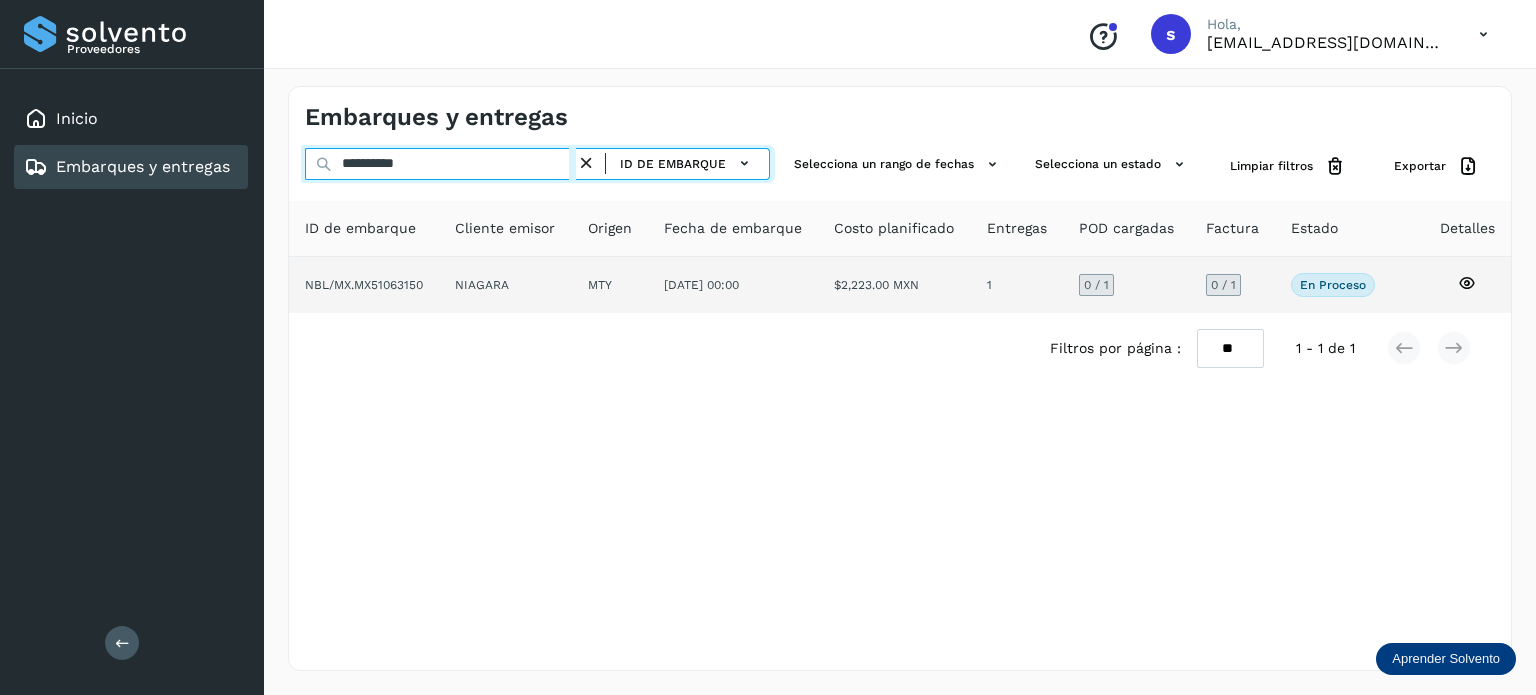 type on "**********" 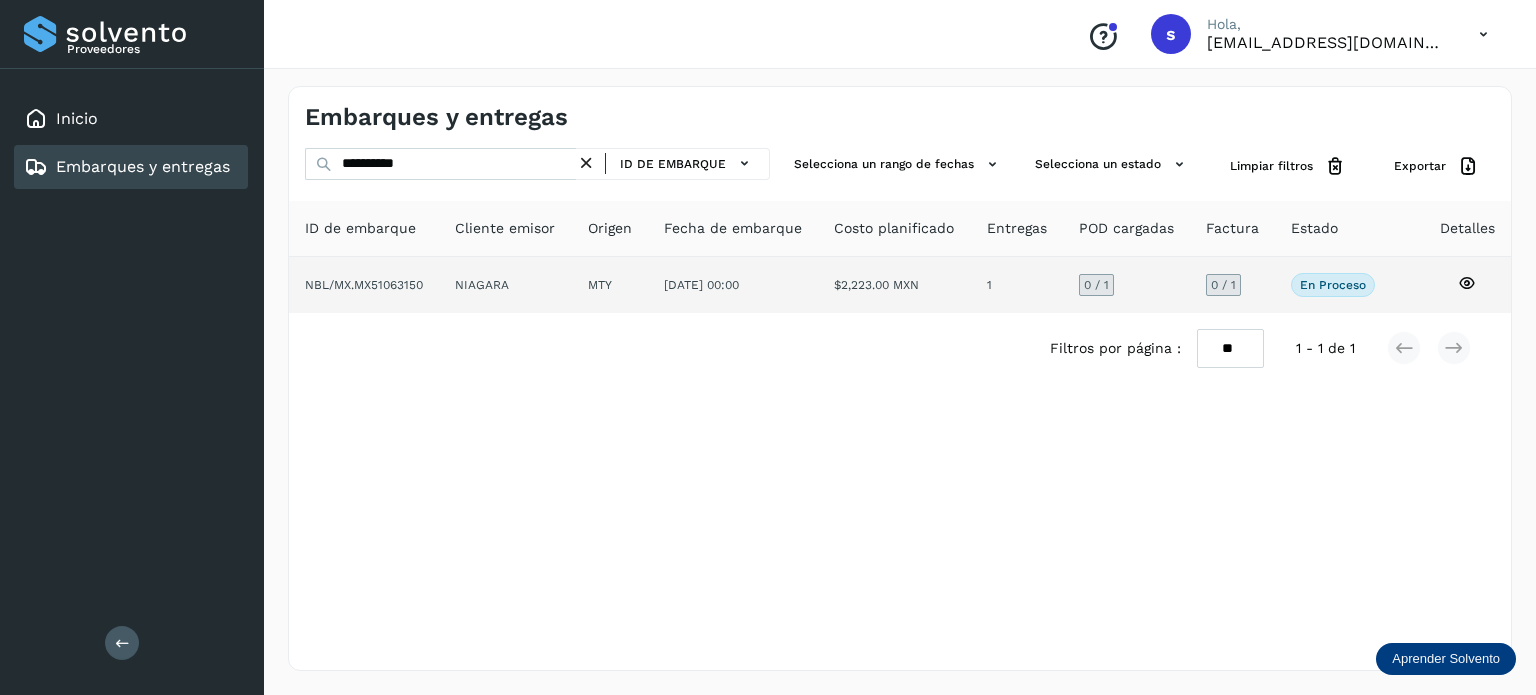 click on "NIAGARA" 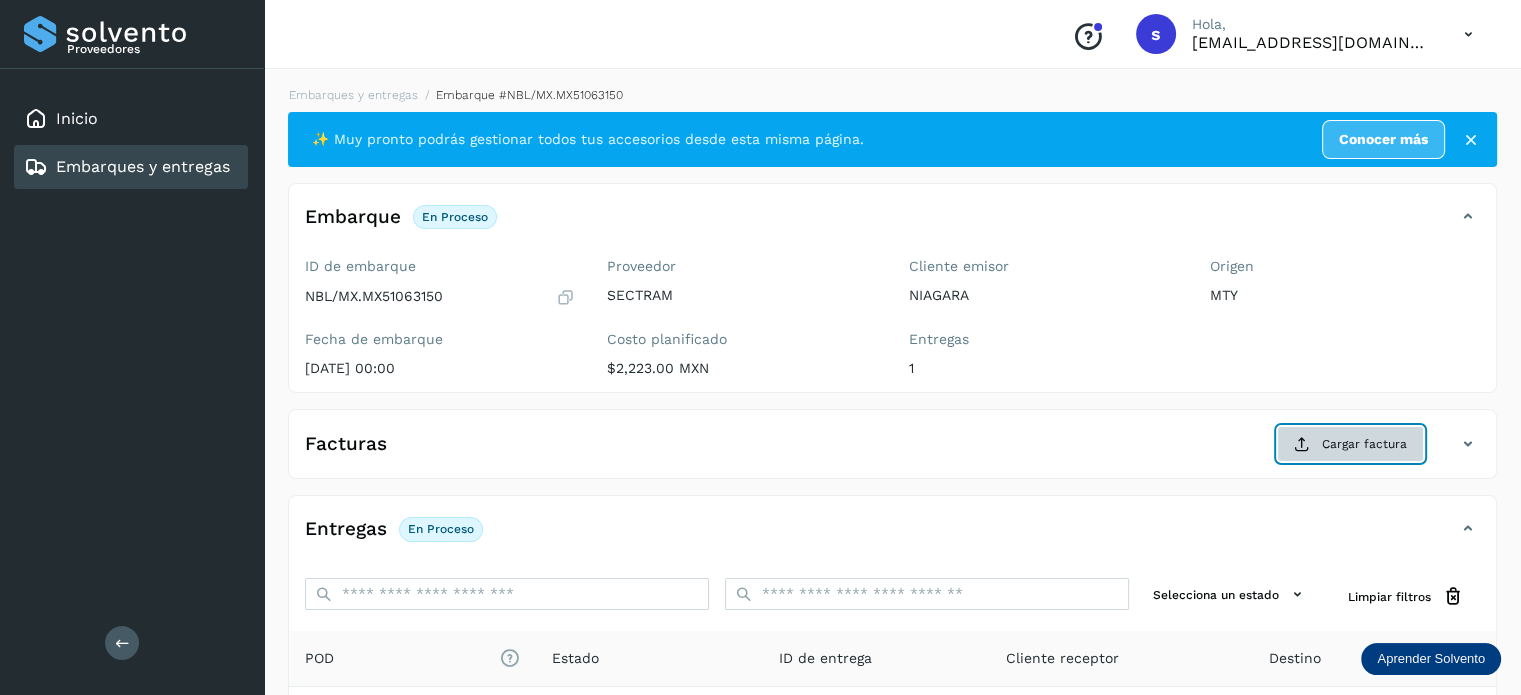 click on "Cargar factura" 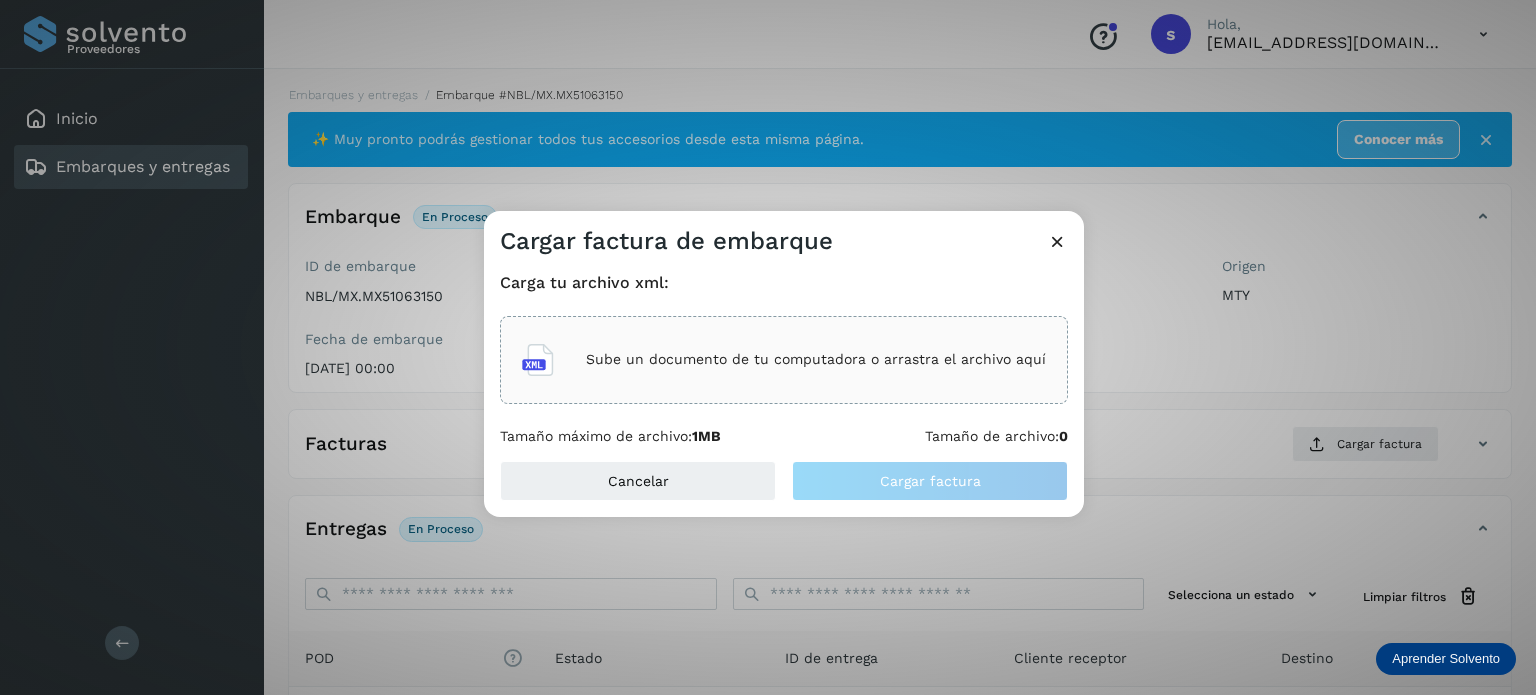 click on "Sube un documento de tu computadora o arrastra el archivo aquí" 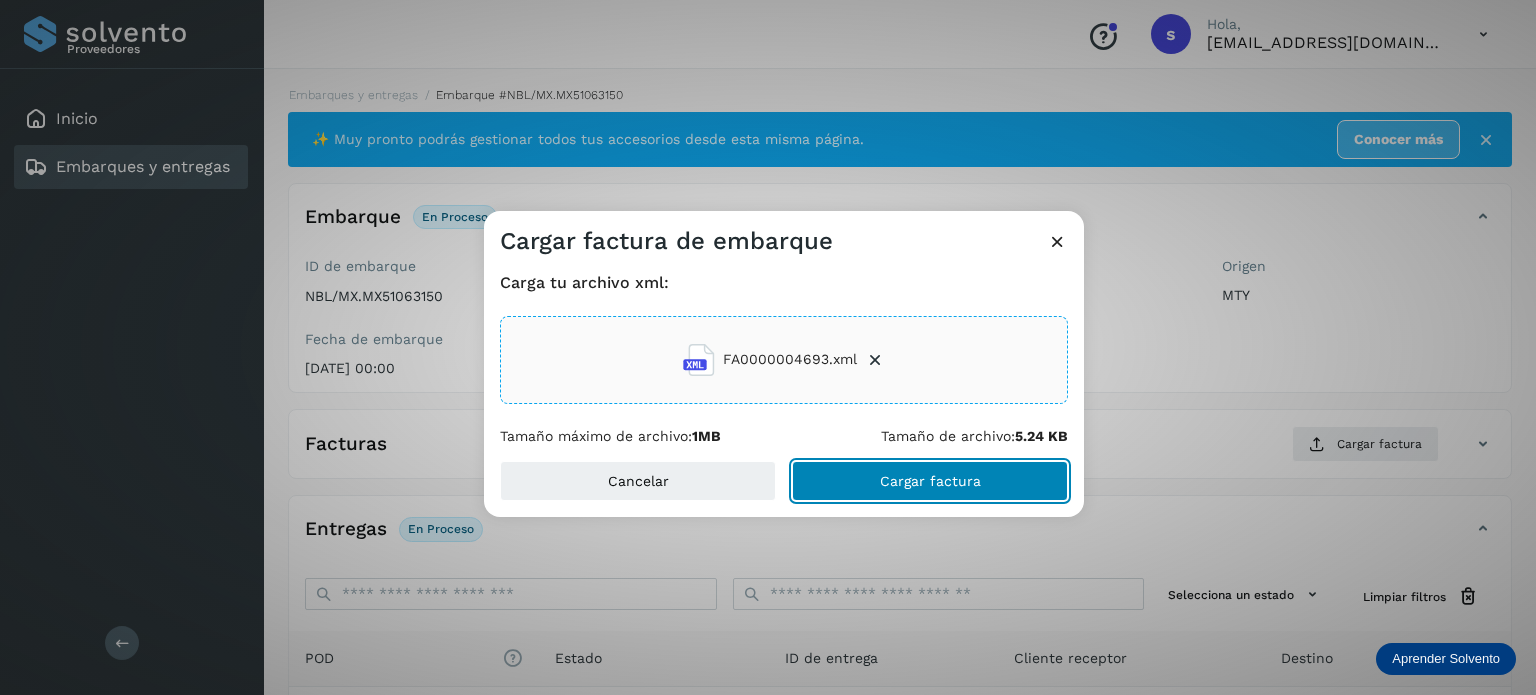 click on "Cargar factura" 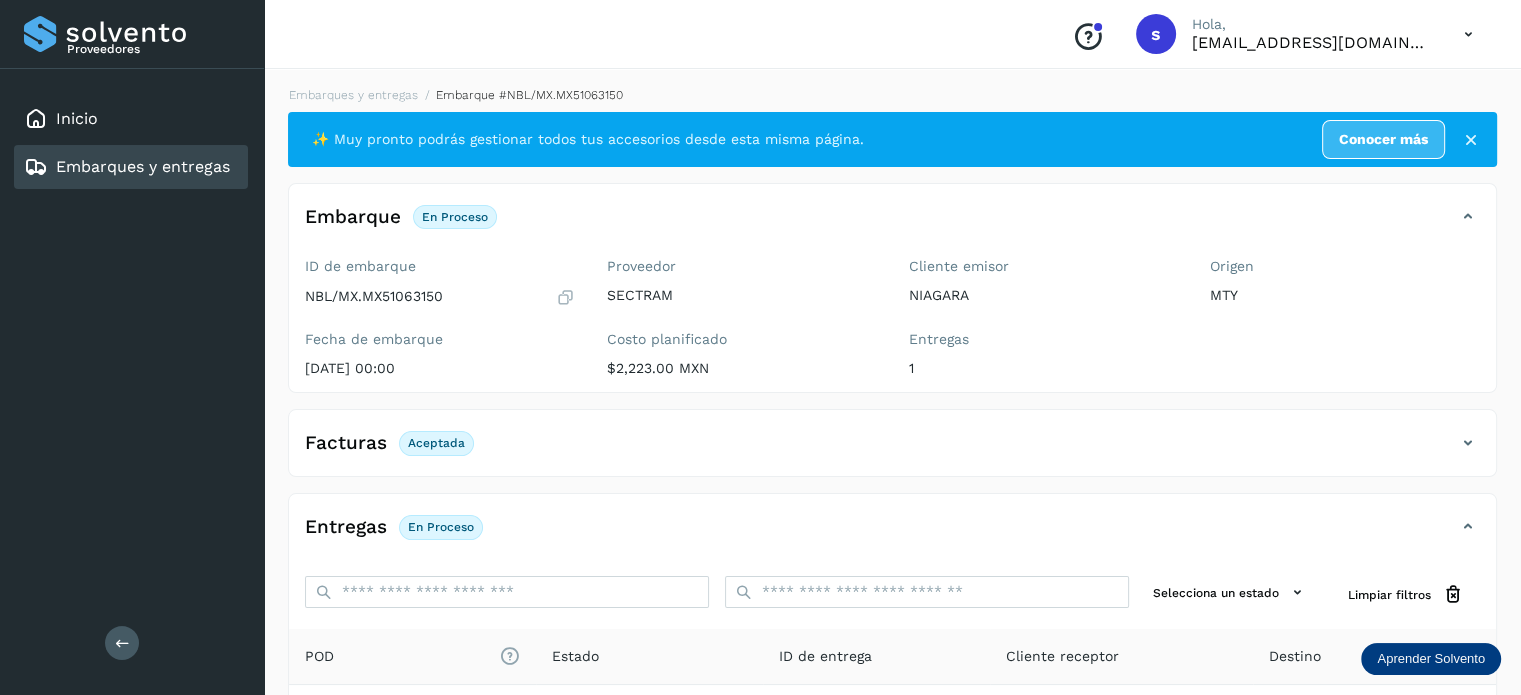 scroll, scrollTop: 250, scrollLeft: 0, axis: vertical 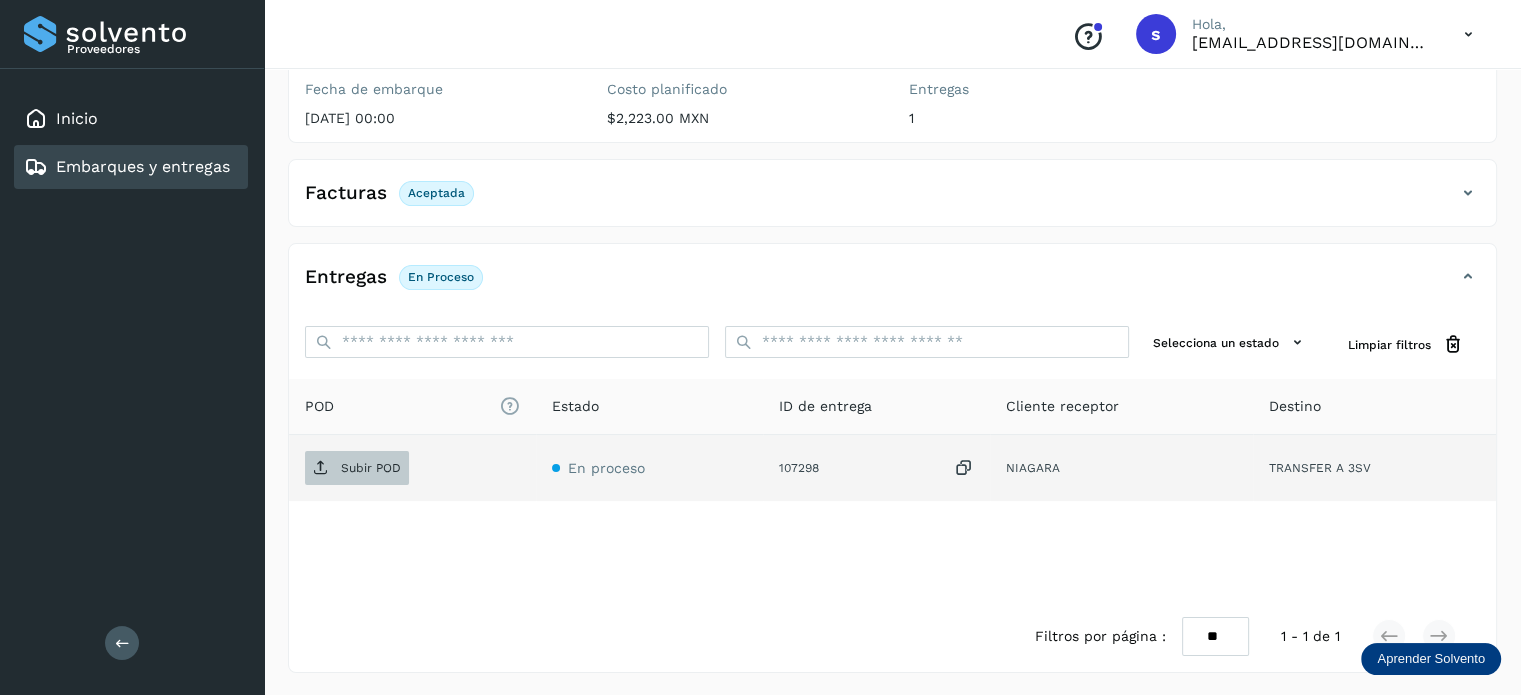 click on "Subir POD" at bounding box center [357, 468] 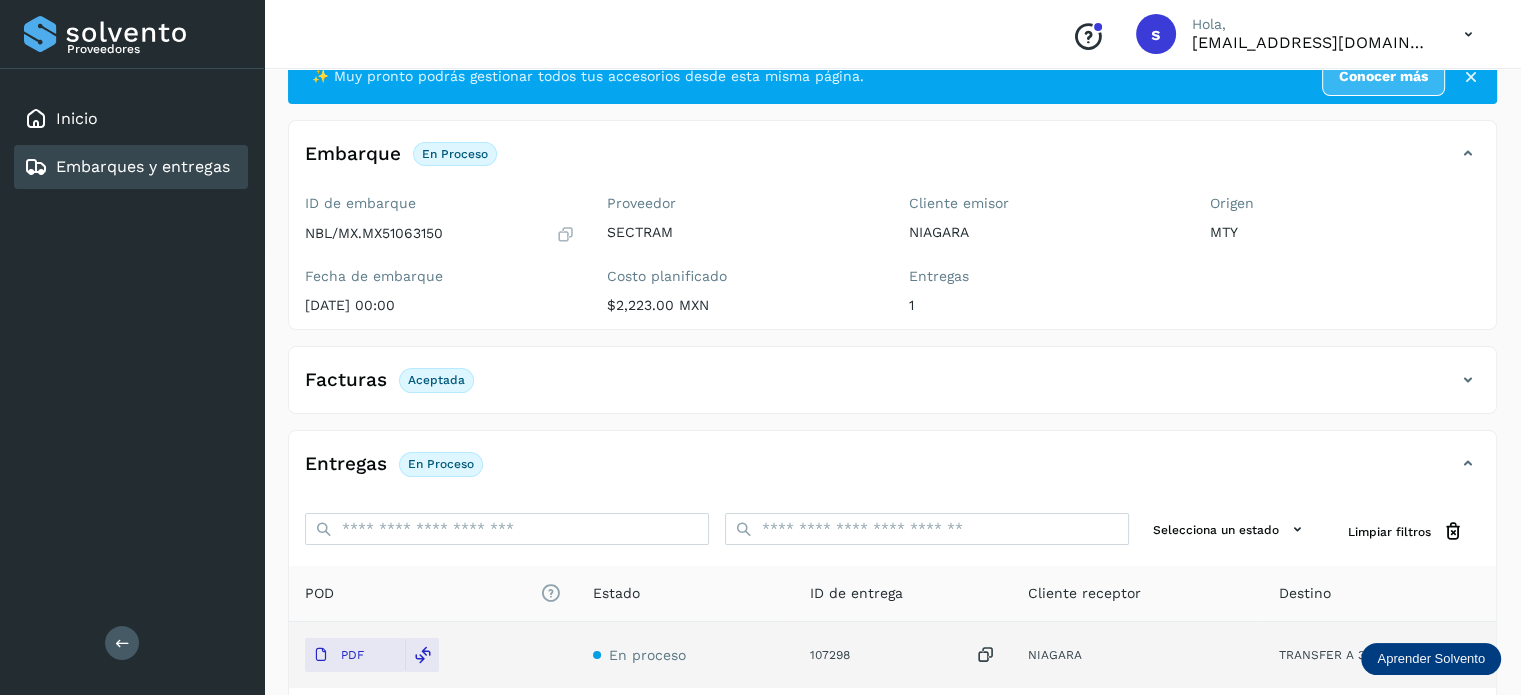 scroll, scrollTop: 0, scrollLeft: 0, axis: both 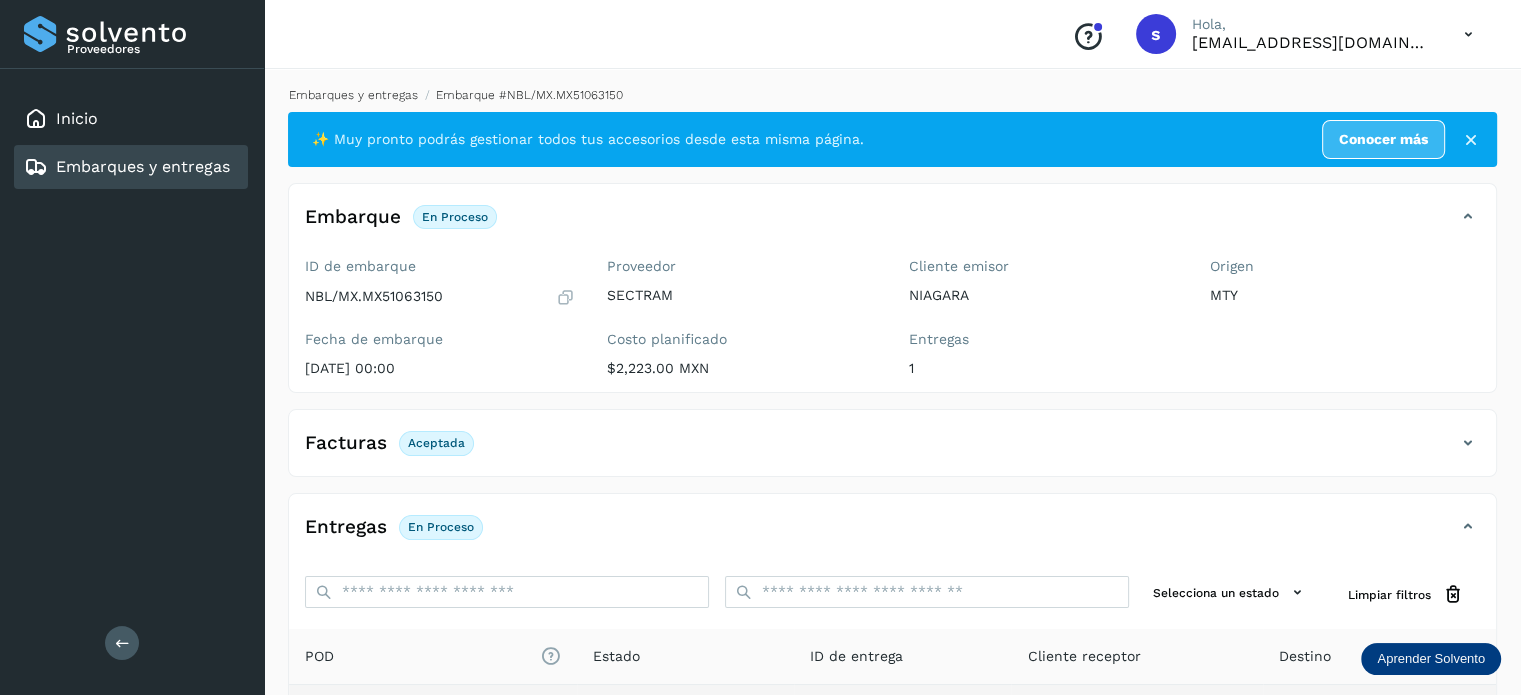 click on "Embarques y entregas" at bounding box center (353, 95) 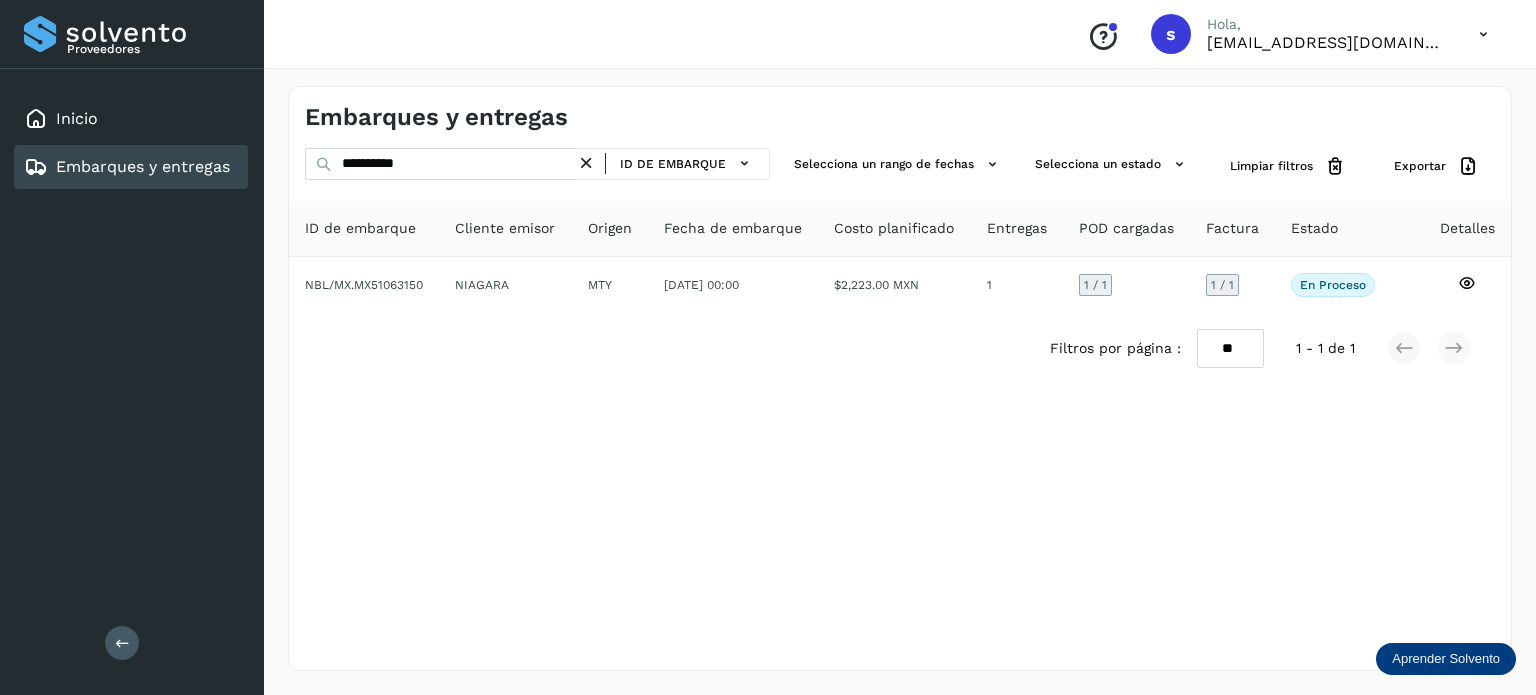 click at bounding box center (586, 163) 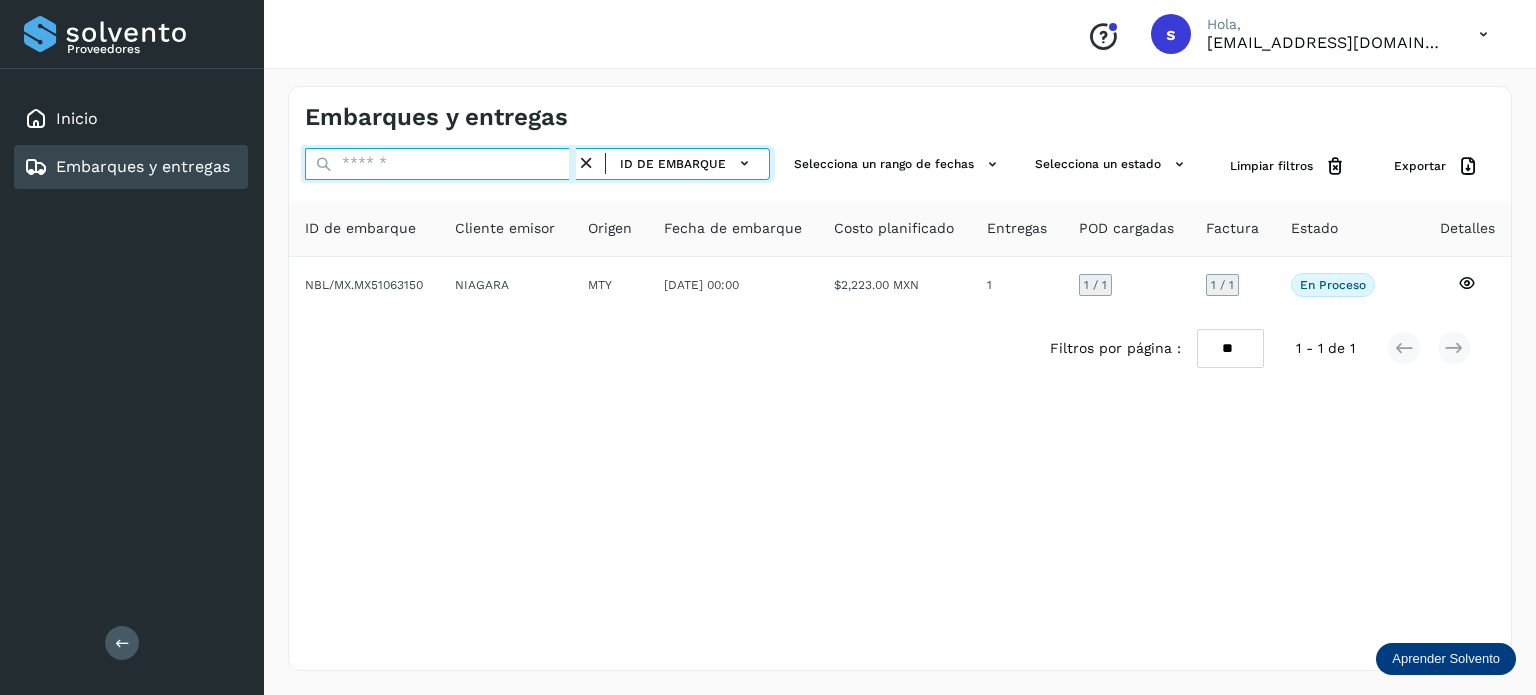 click at bounding box center [440, 164] 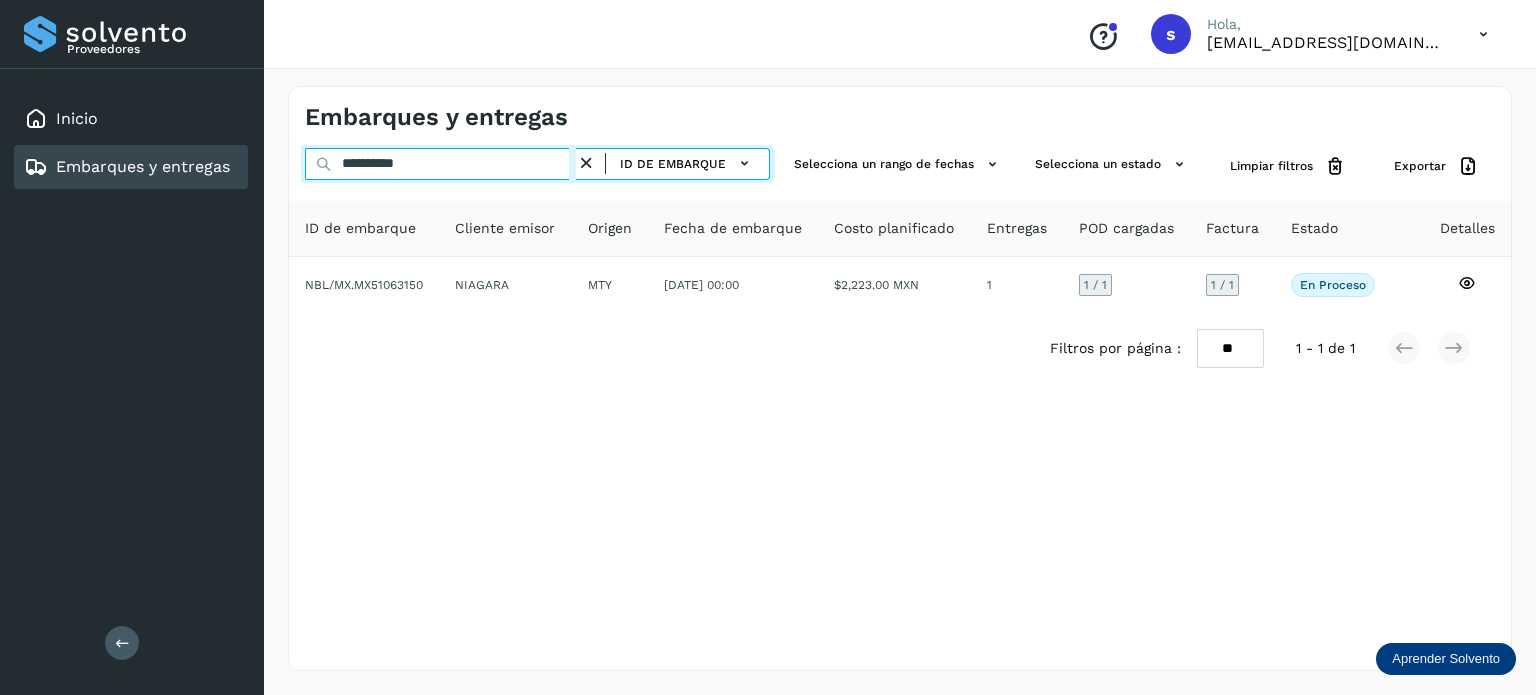 type on "**********" 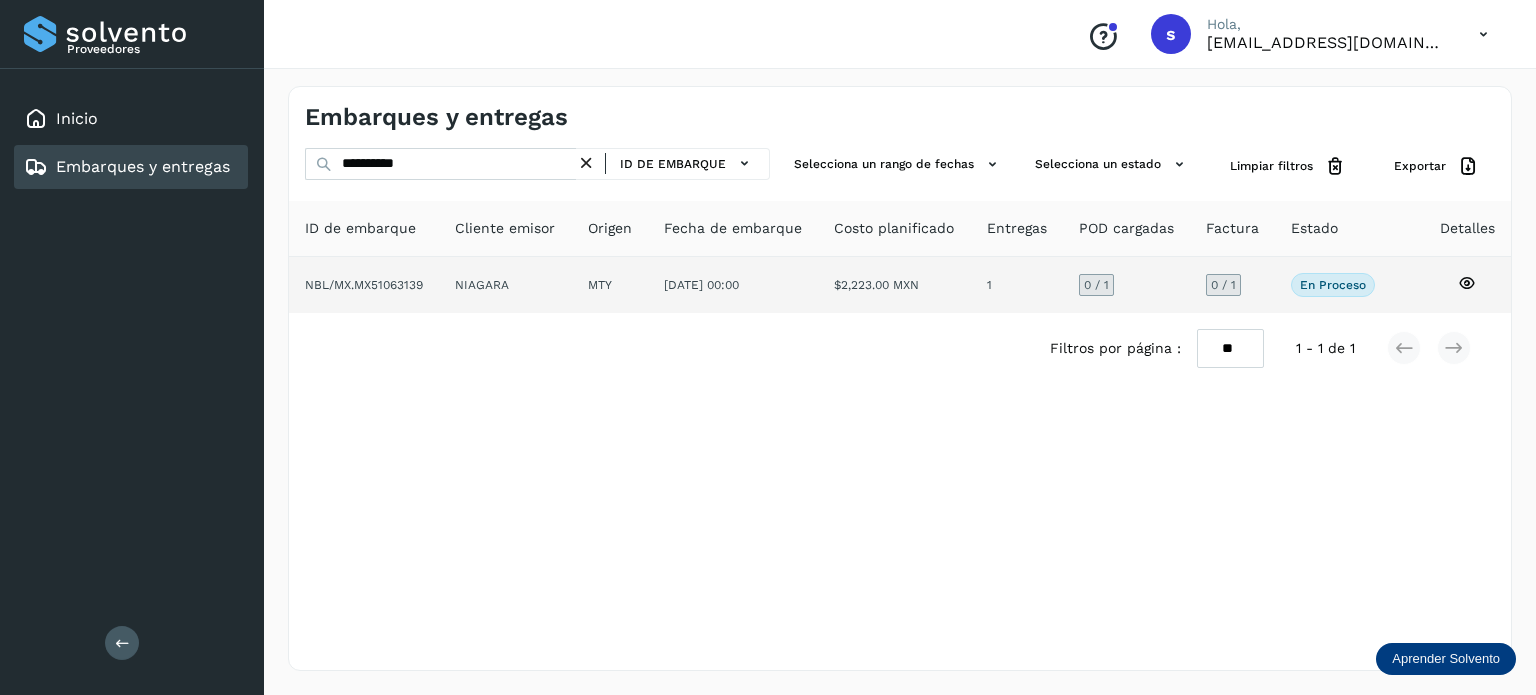 click on "$2,223.00 MXN" 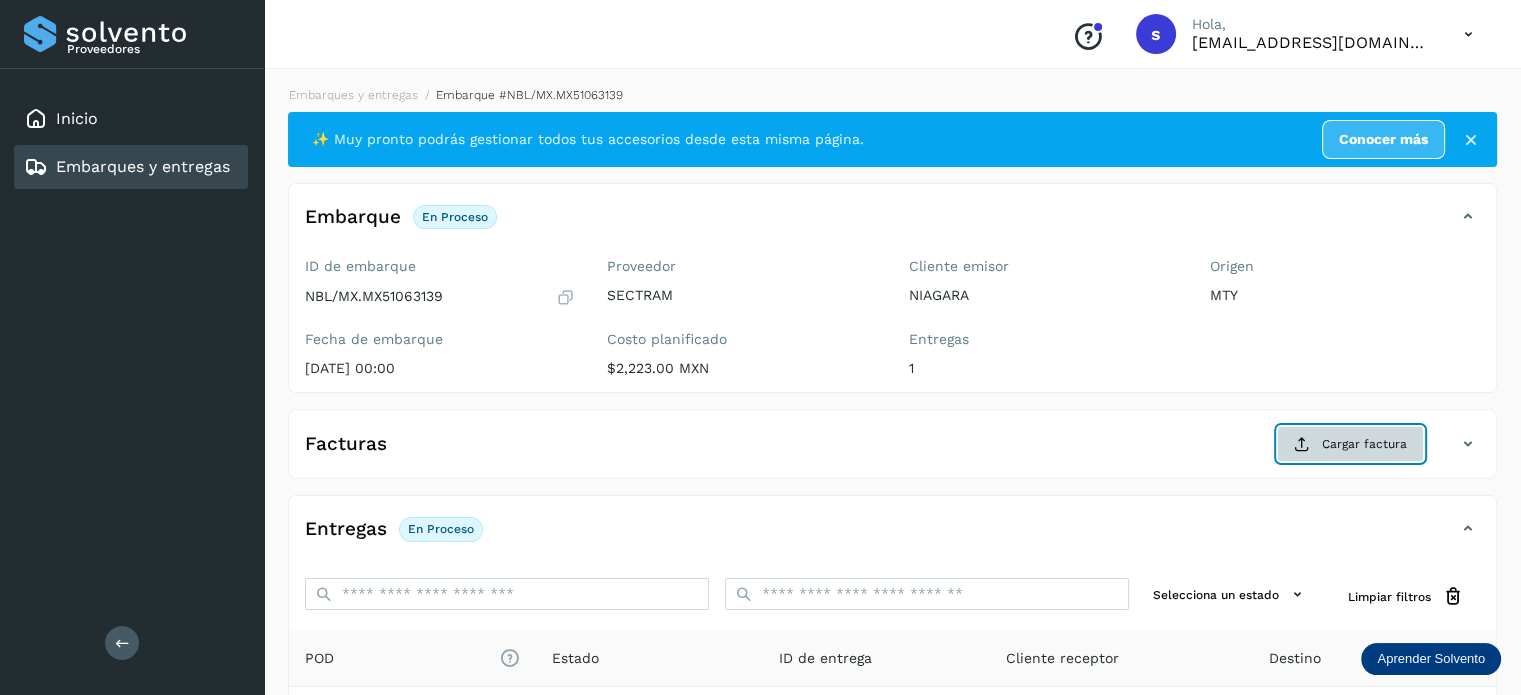 click on "Cargar factura" 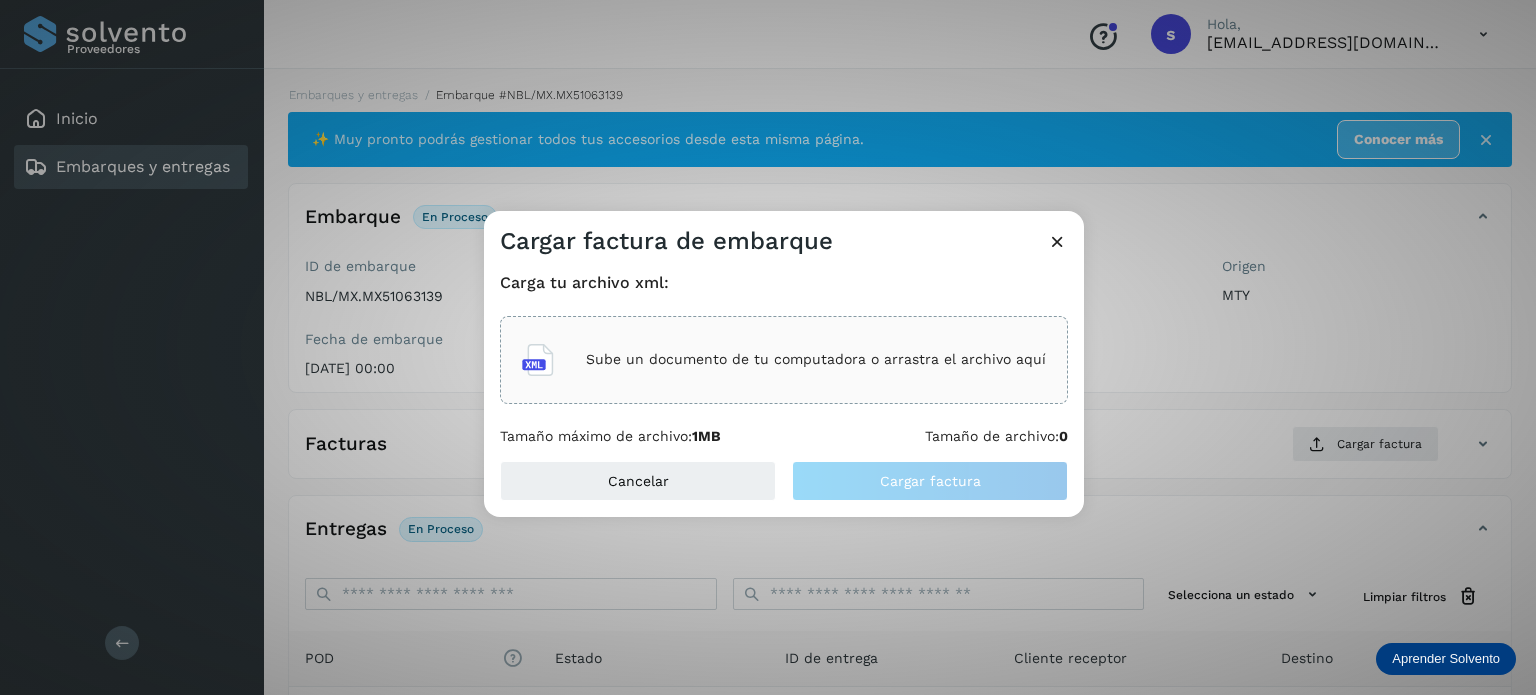 click on "Sube un documento de tu computadora o arrastra el archivo aquí" at bounding box center (816, 359) 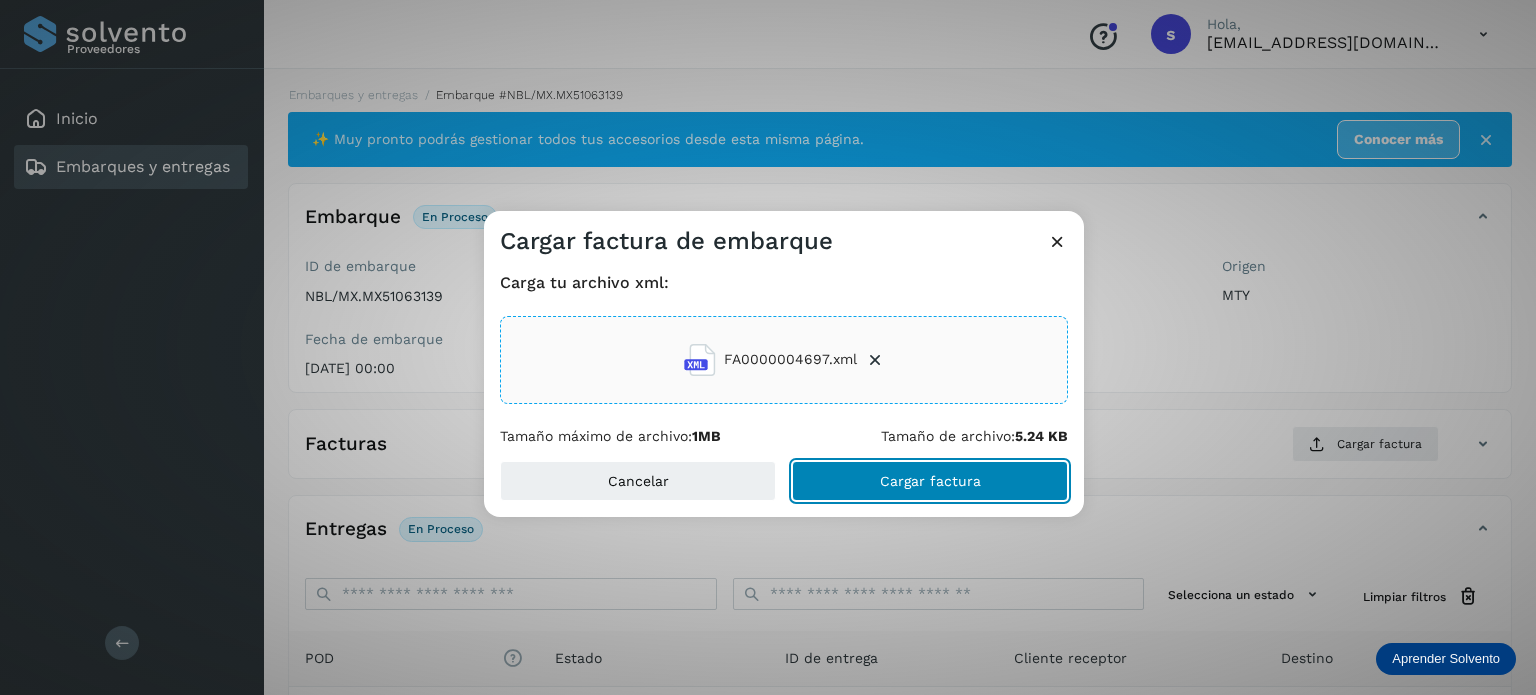 click on "Cargar factura" 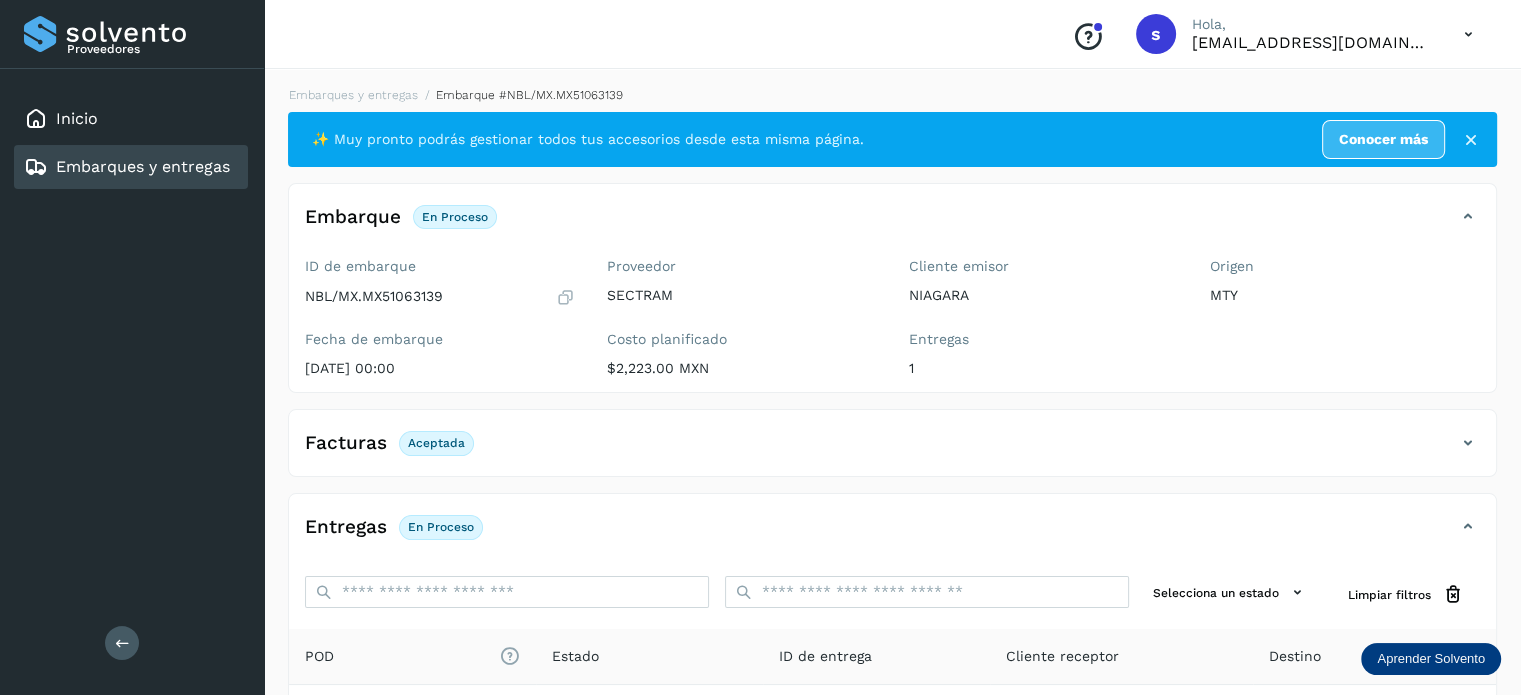 scroll, scrollTop: 250, scrollLeft: 0, axis: vertical 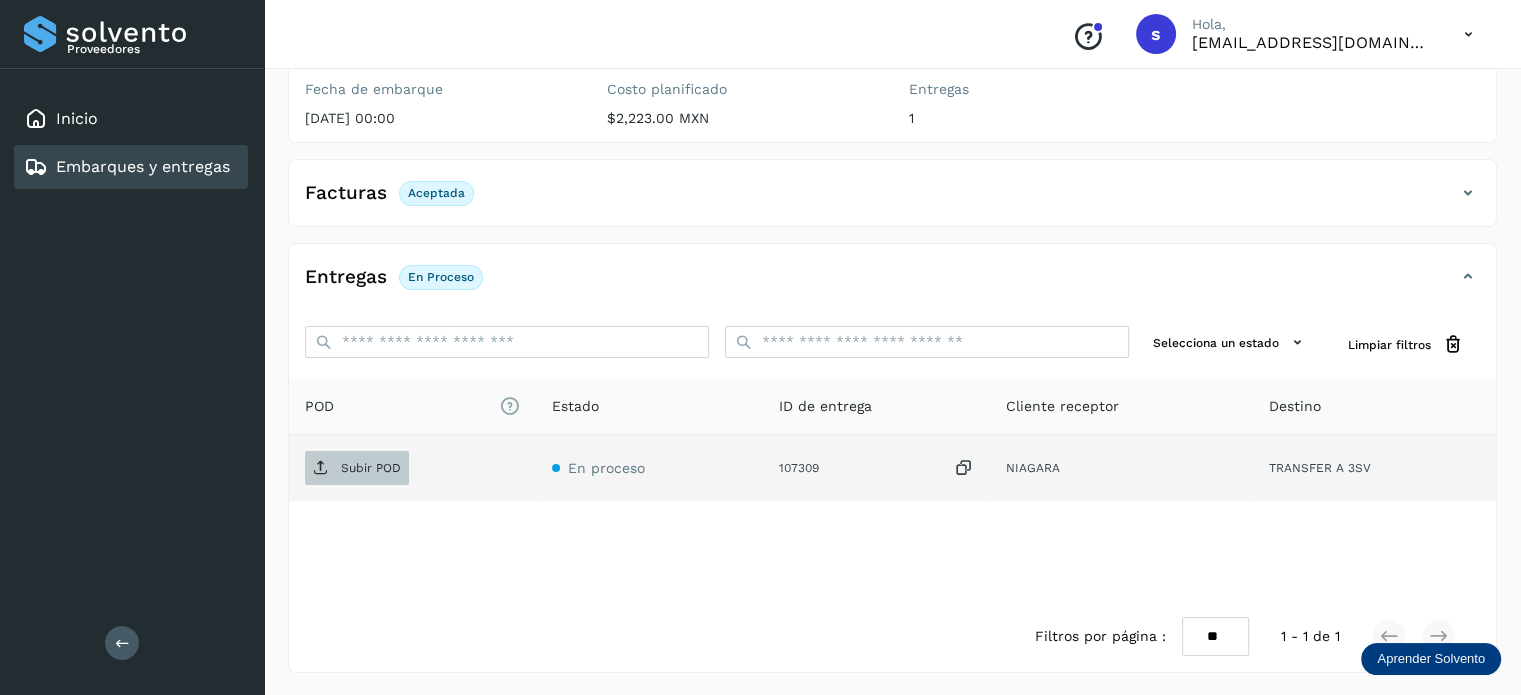 click on "Subir POD" at bounding box center (357, 468) 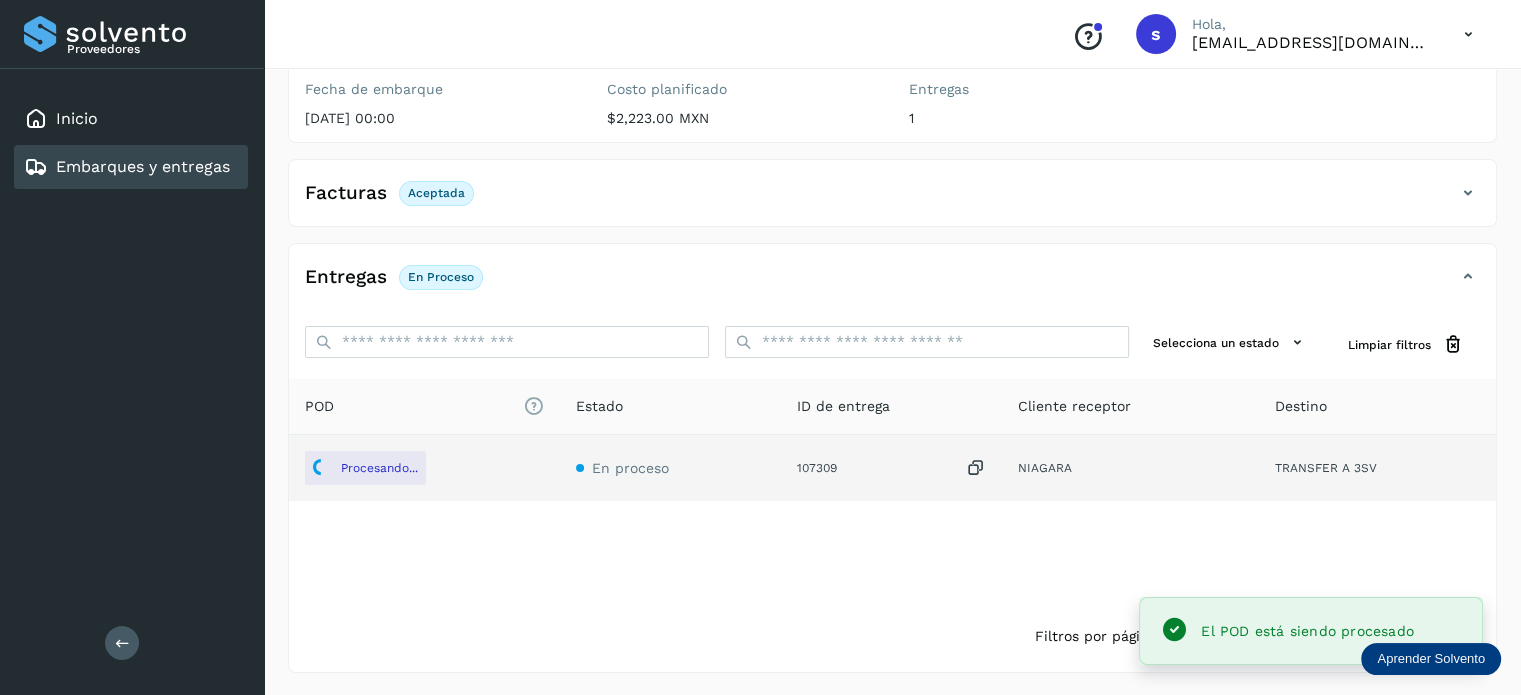 scroll, scrollTop: 0, scrollLeft: 0, axis: both 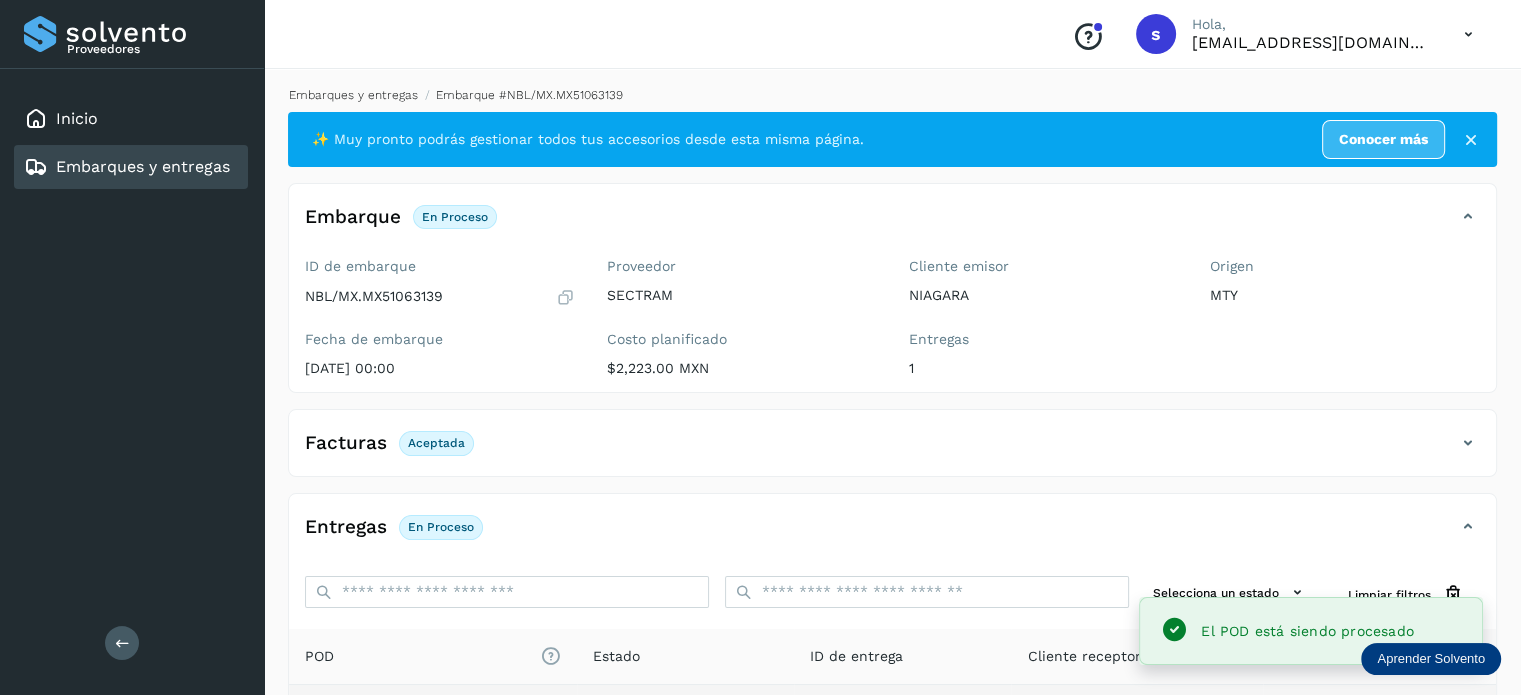 click on "Embarques y entregas" at bounding box center [353, 95] 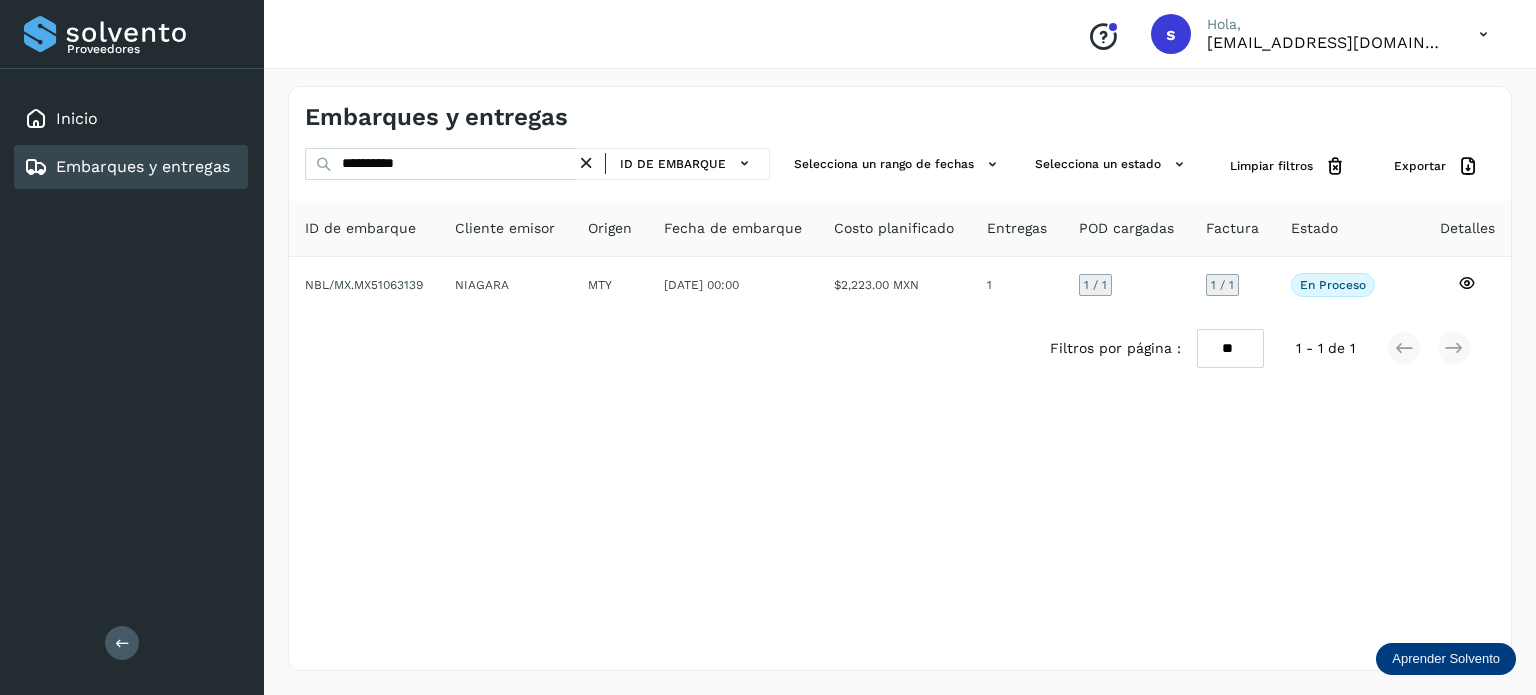click at bounding box center (586, 163) 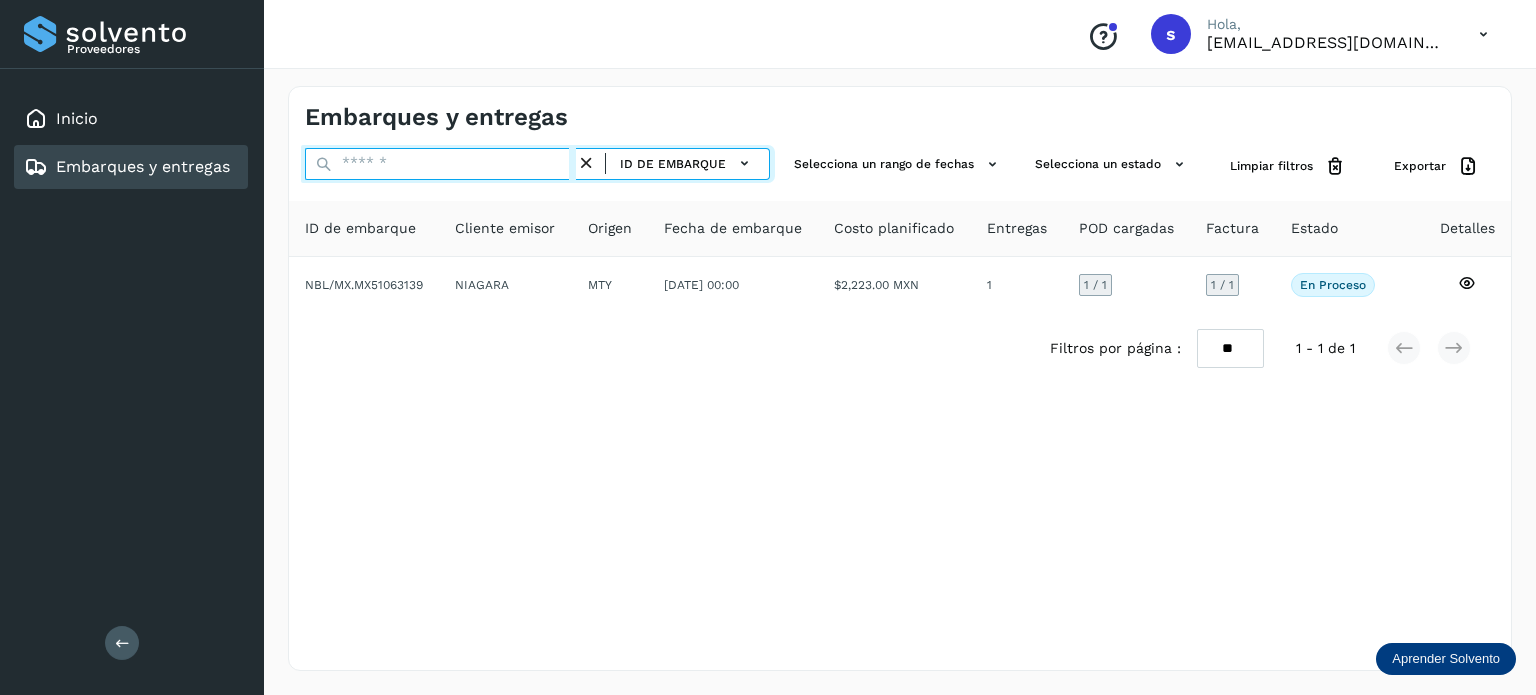 click at bounding box center [440, 164] 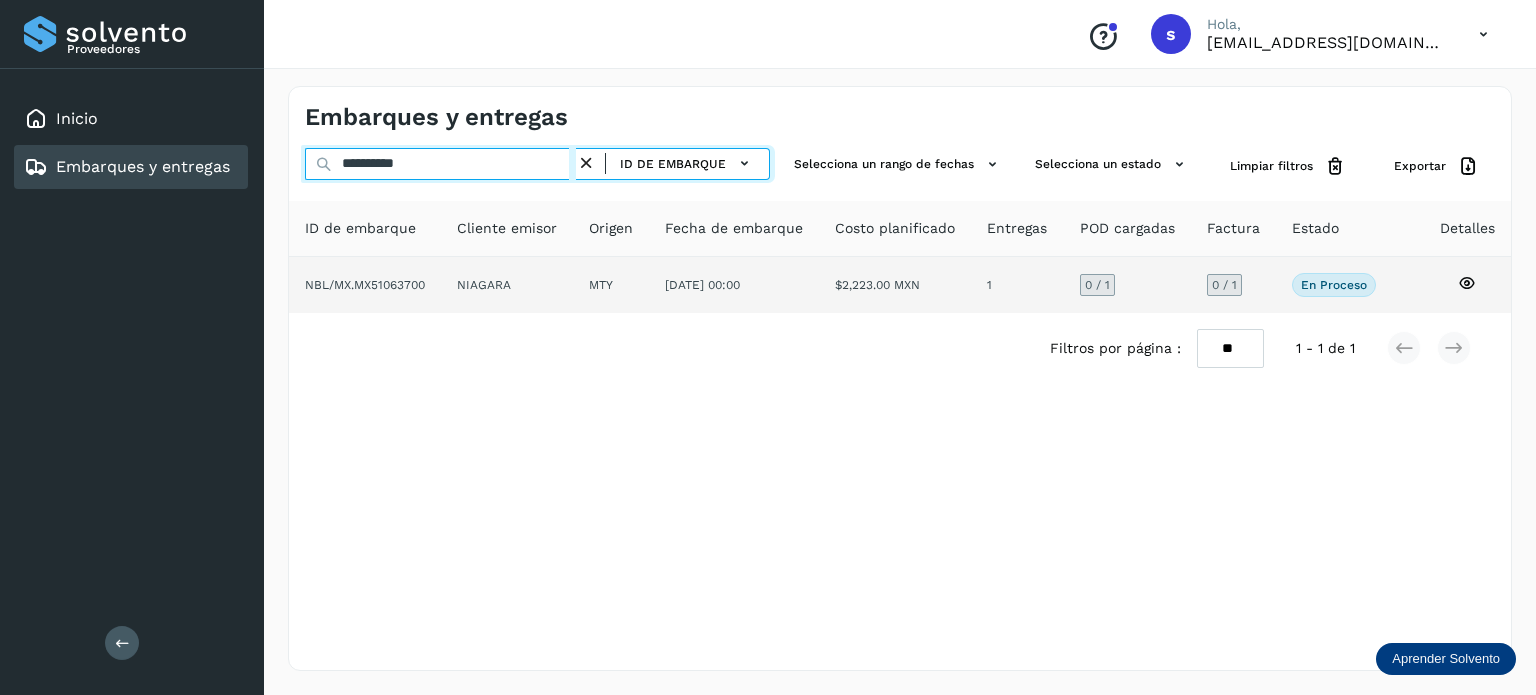 type on "**********" 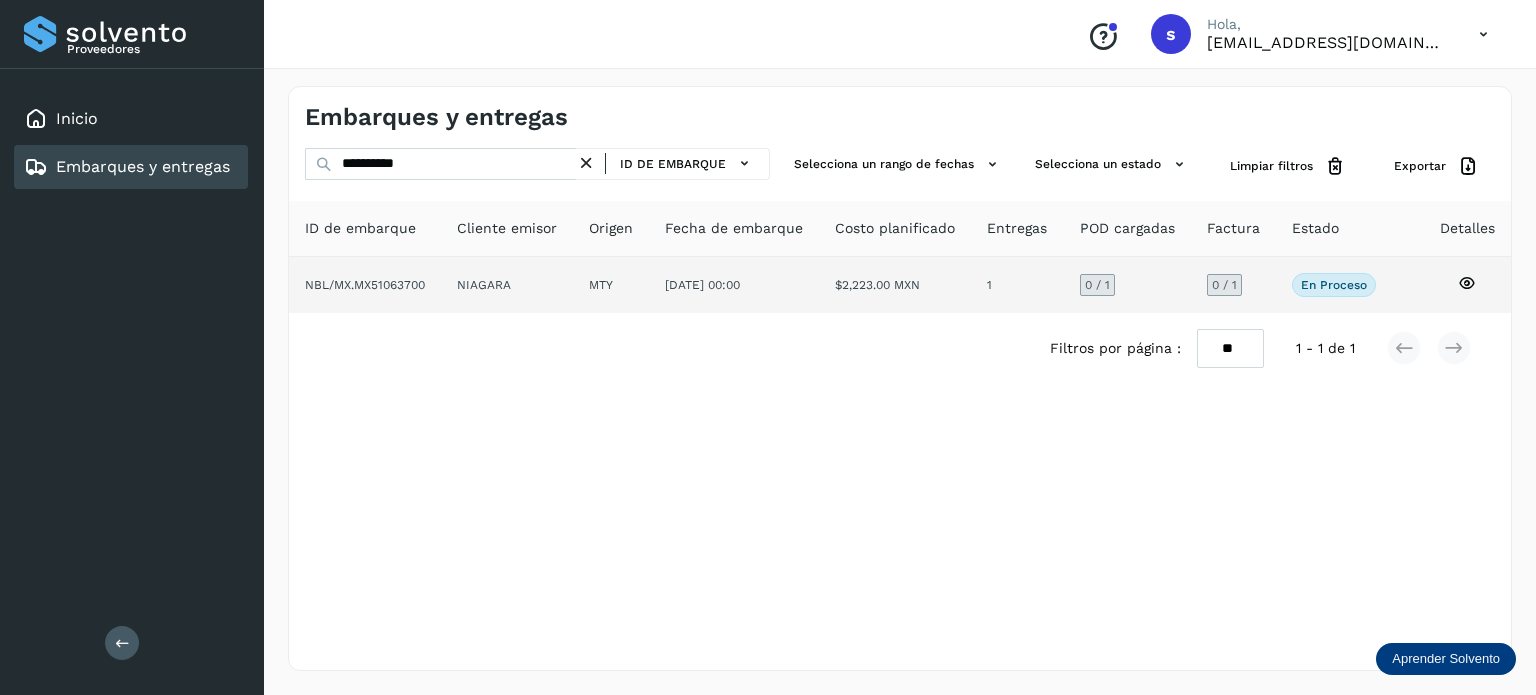 click on "NIAGARA" 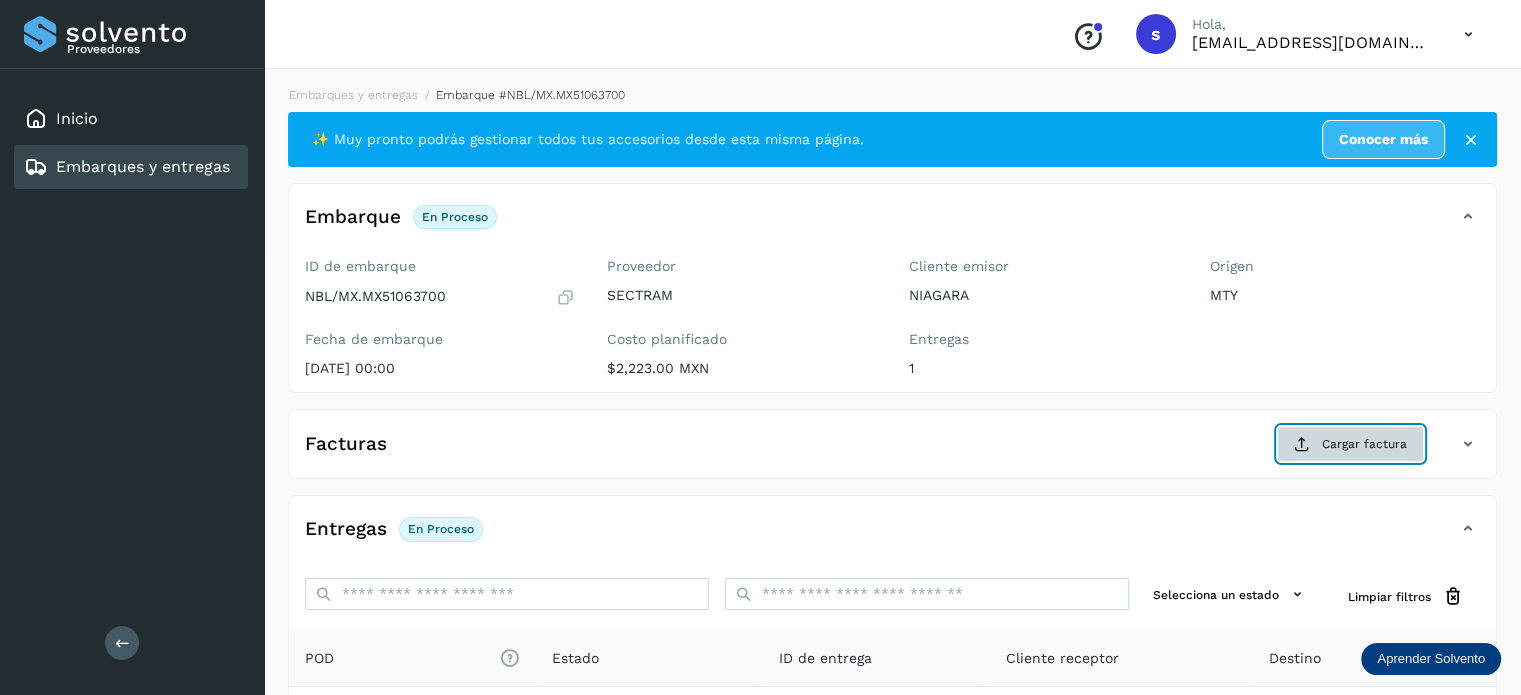 click on "Cargar factura" 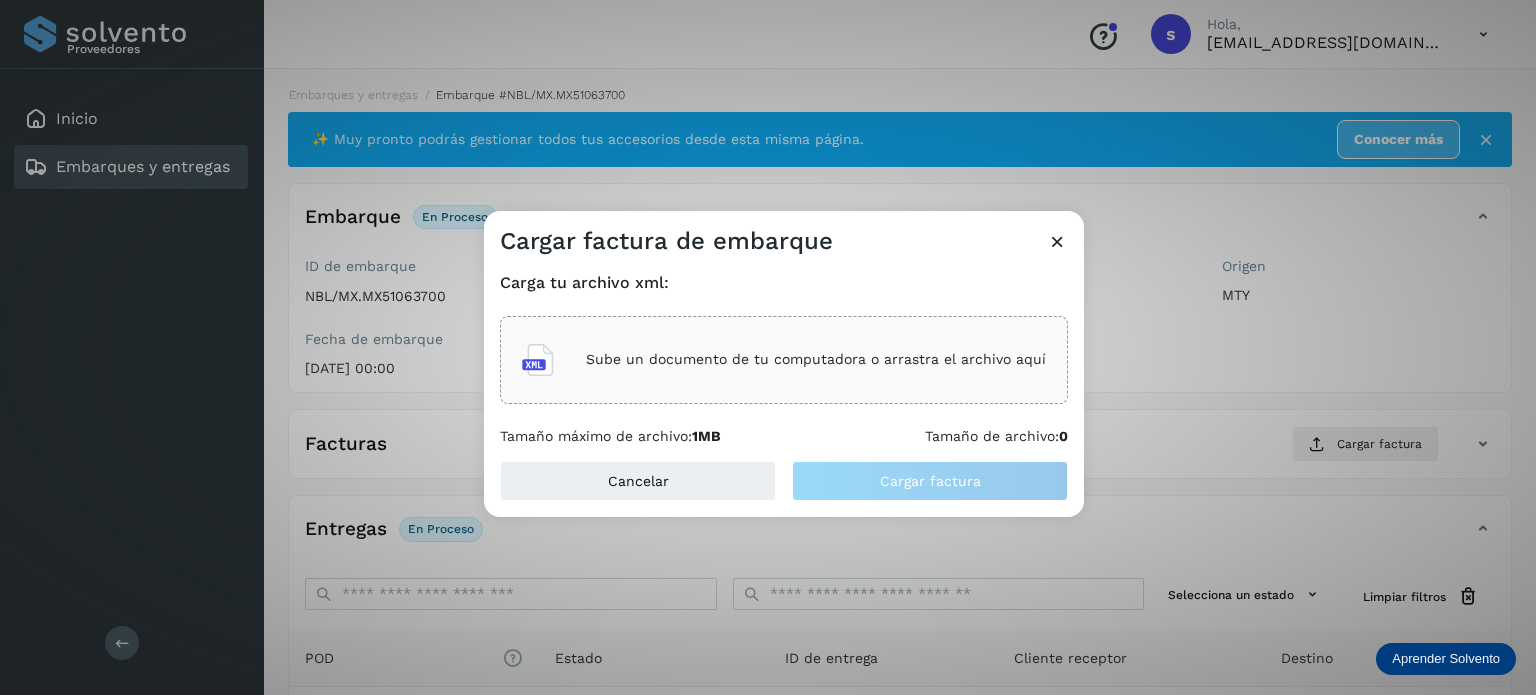 click on "Sube un documento de tu computadora o arrastra el archivo aquí" at bounding box center [816, 359] 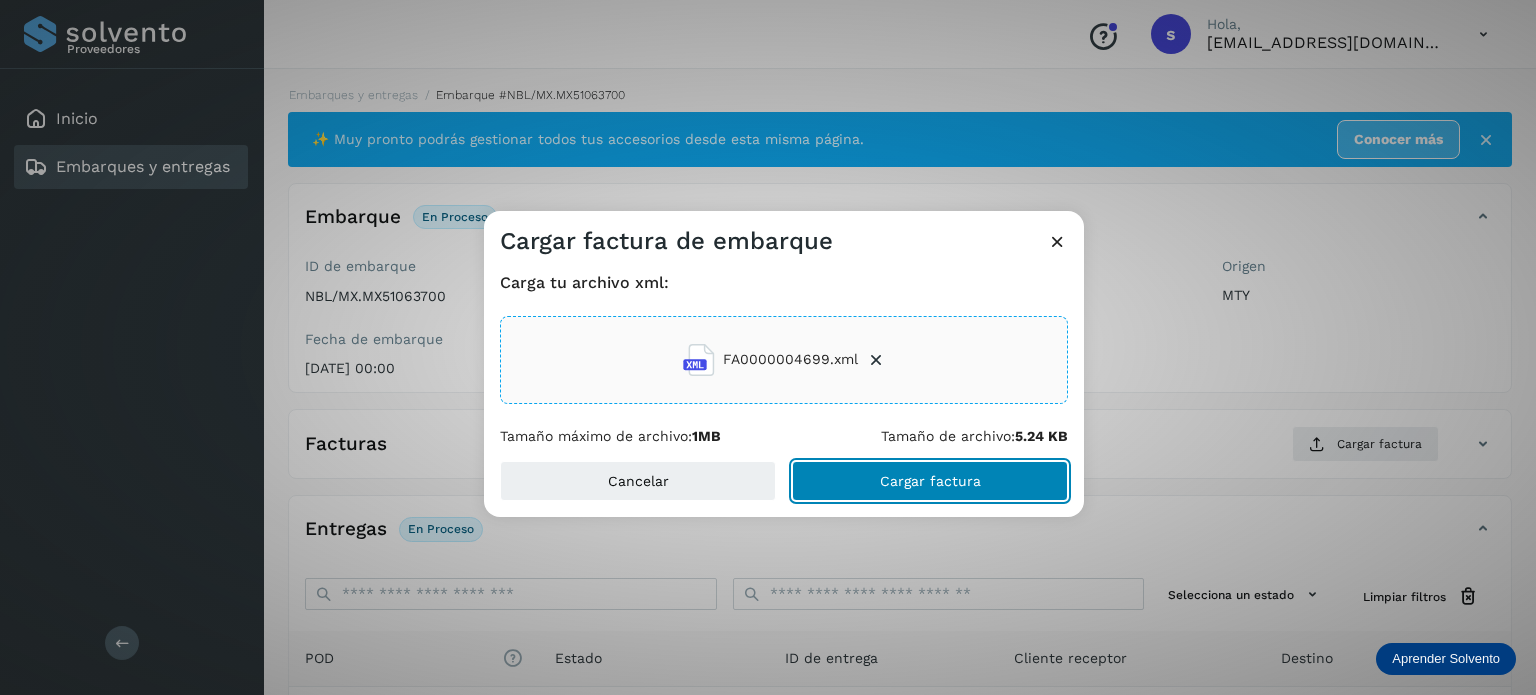 click on "Cargar factura" 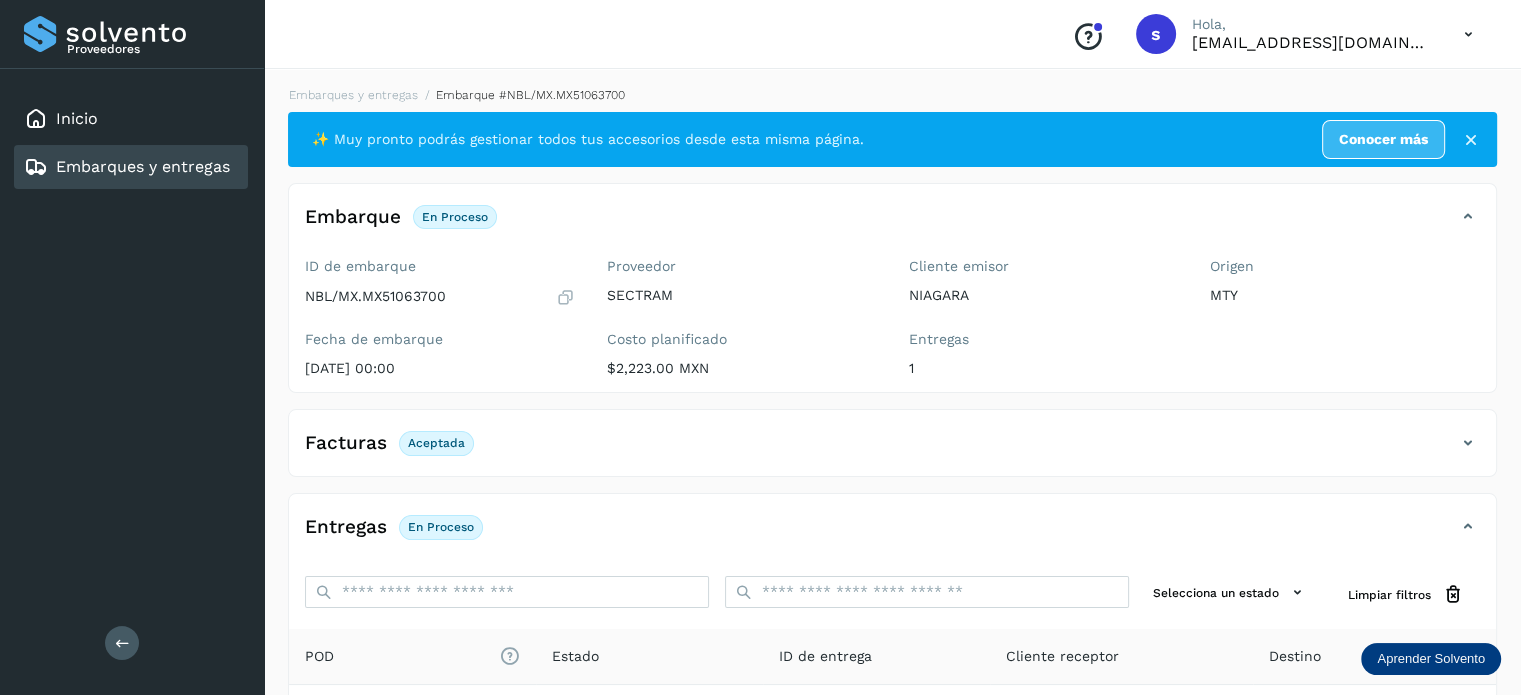 scroll, scrollTop: 250, scrollLeft: 0, axis: vertical 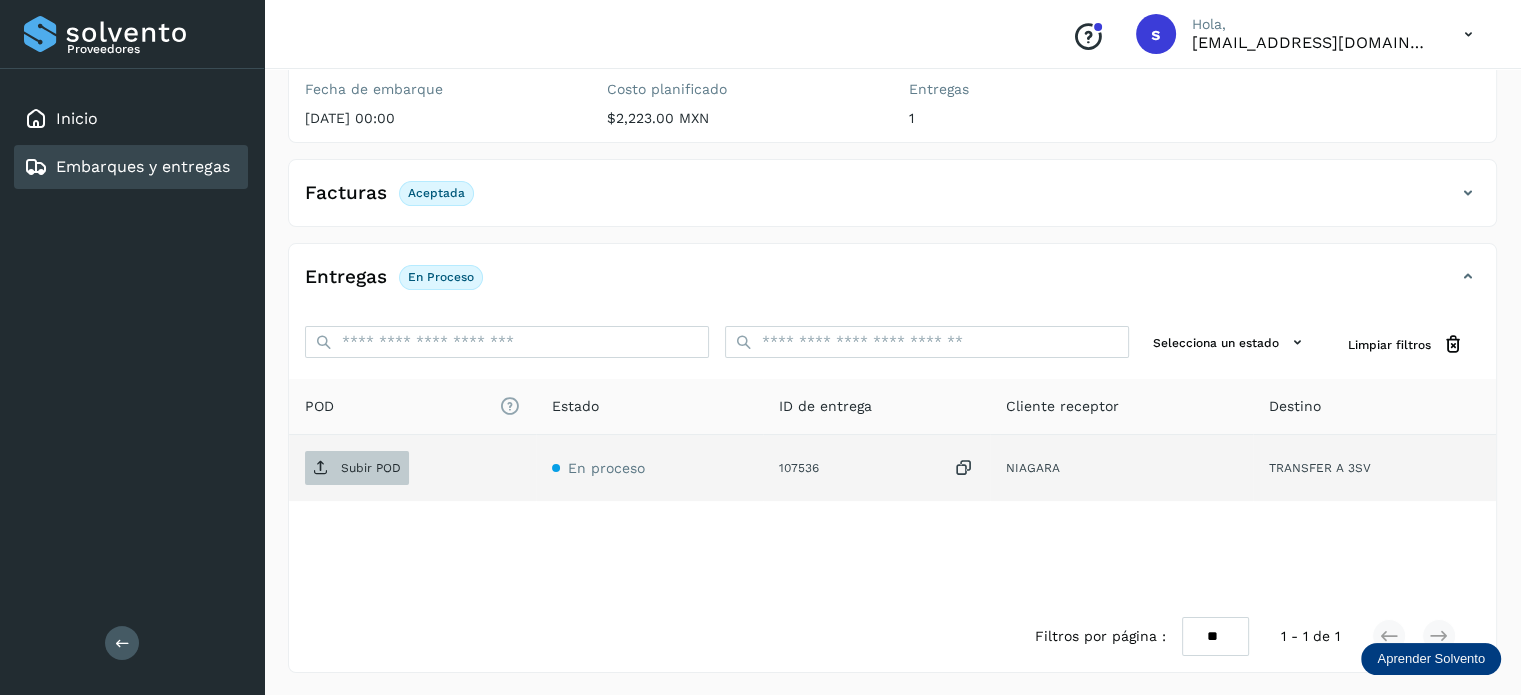 click on "Subir POD" at bounding box center (371, 468) 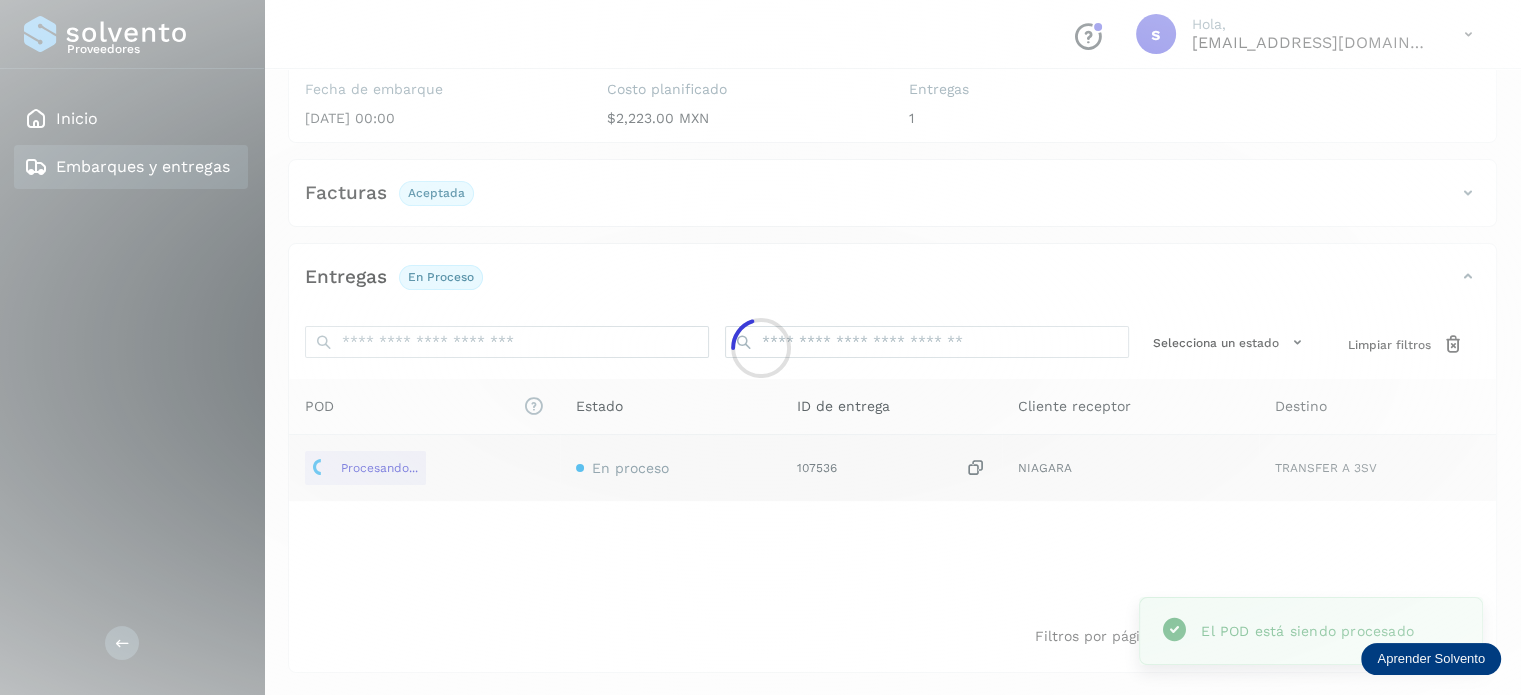 scroll, scrollTop: 0, scrollLeft: 0, axis: both 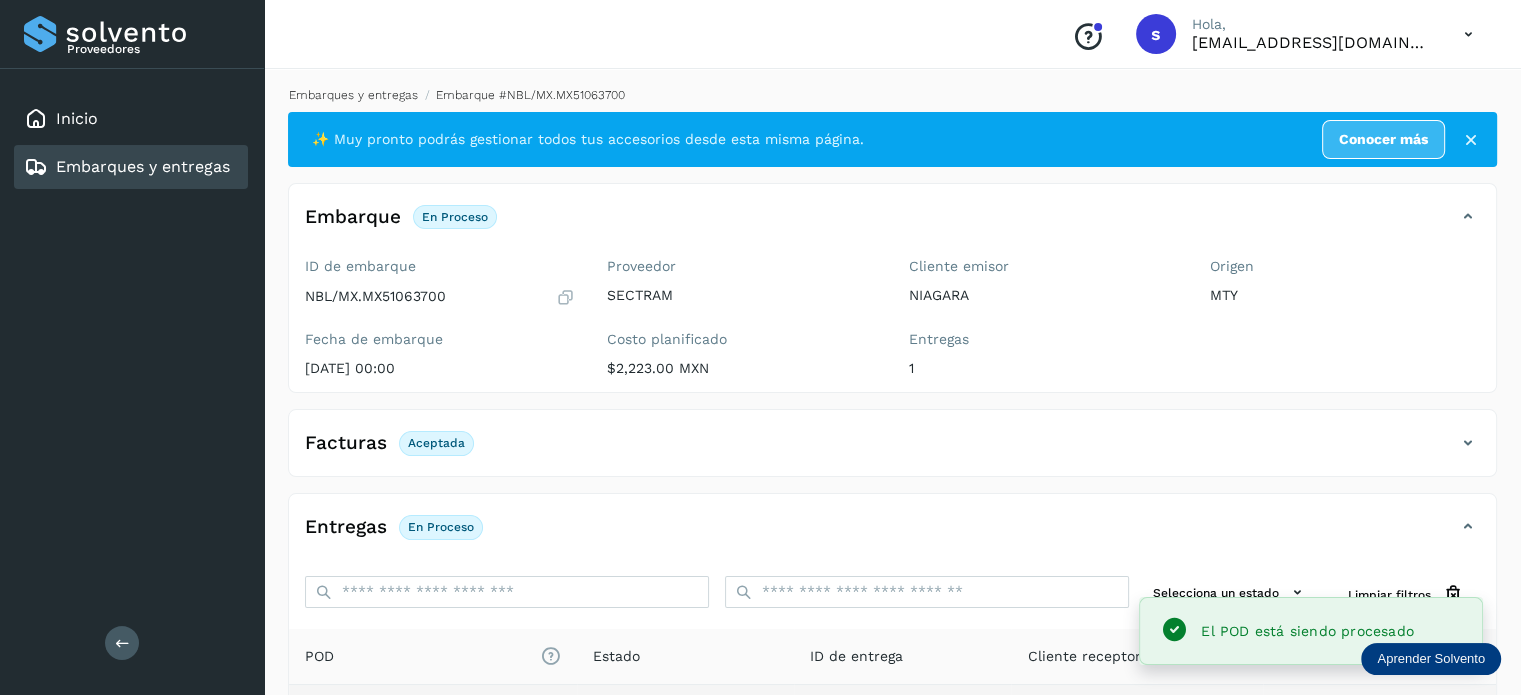 click on "Embarques y entregas" at bounding box center (353, 95) 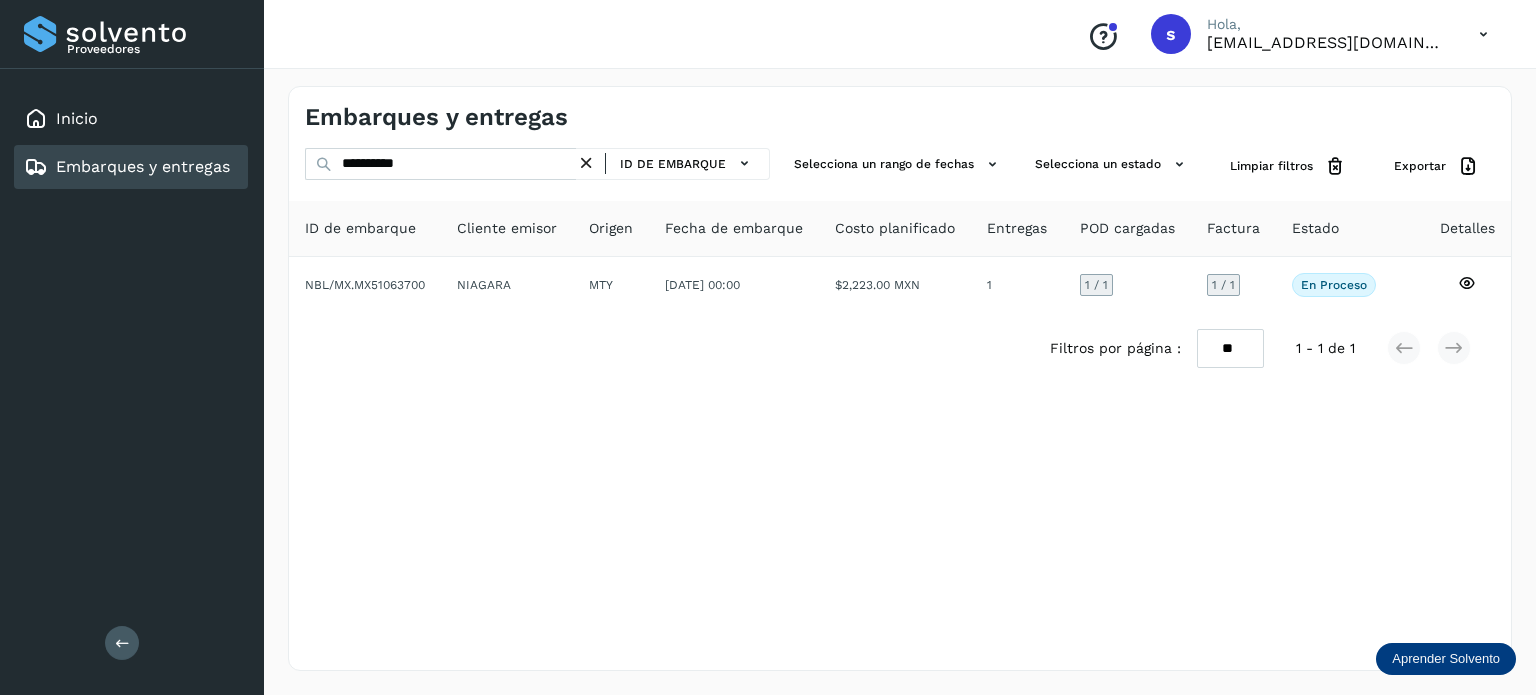 click at bounding box center (586, 163) 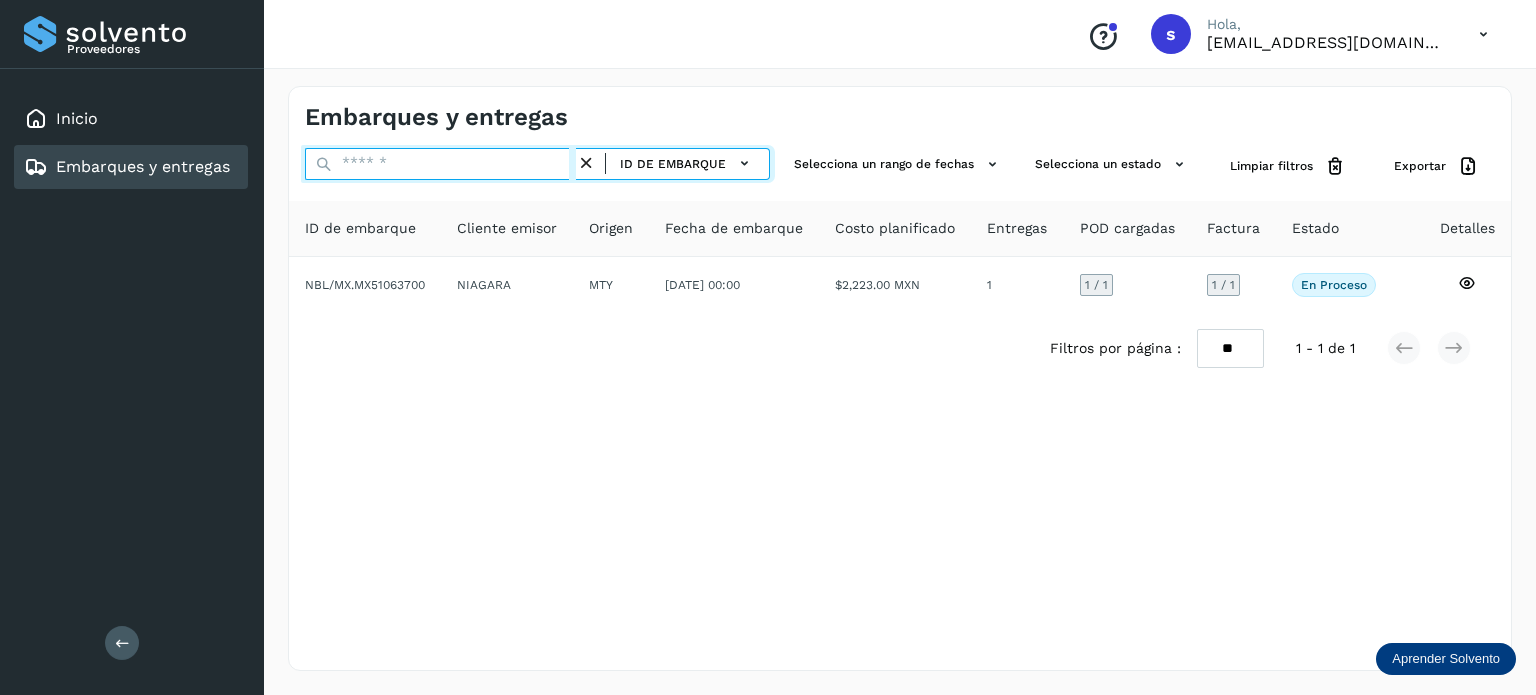 click at bounding box center [440, 164] 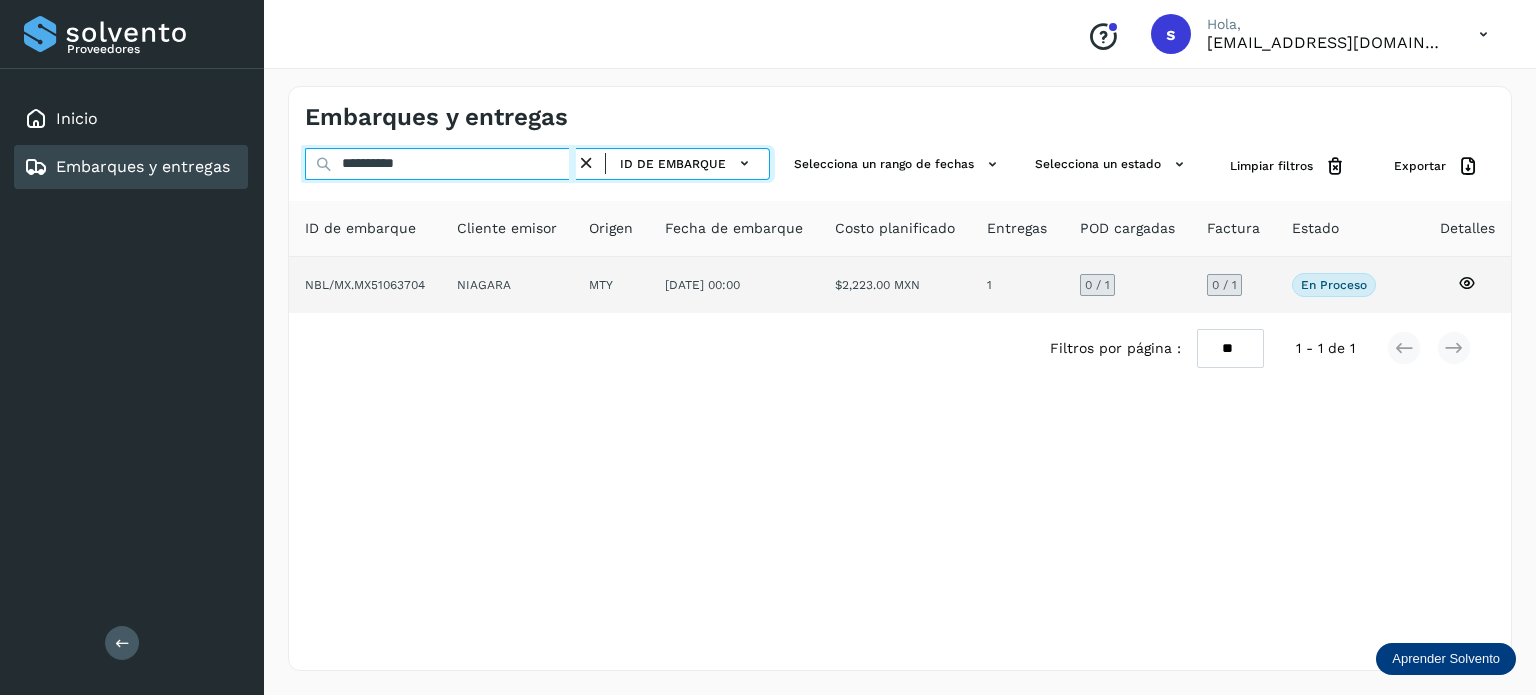 type on "**********" 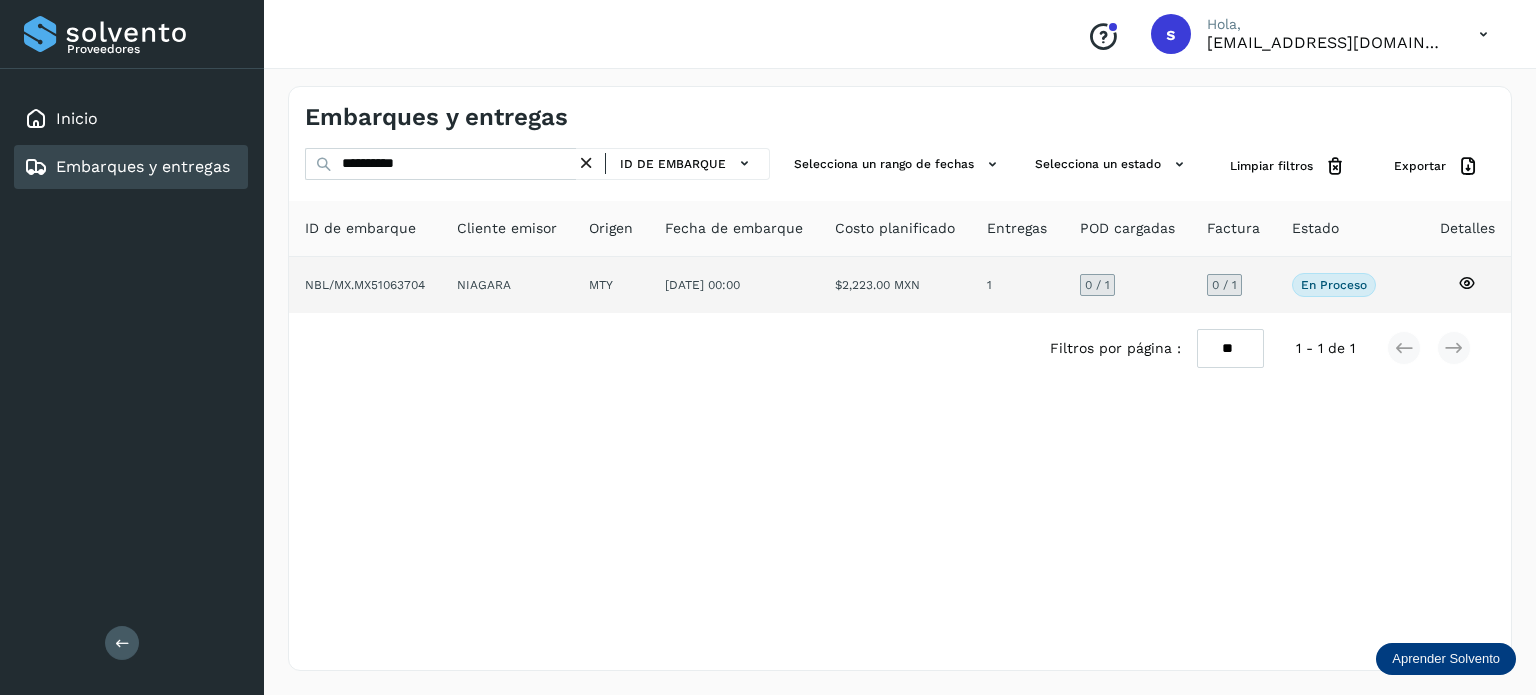 click on "NIAGARA" 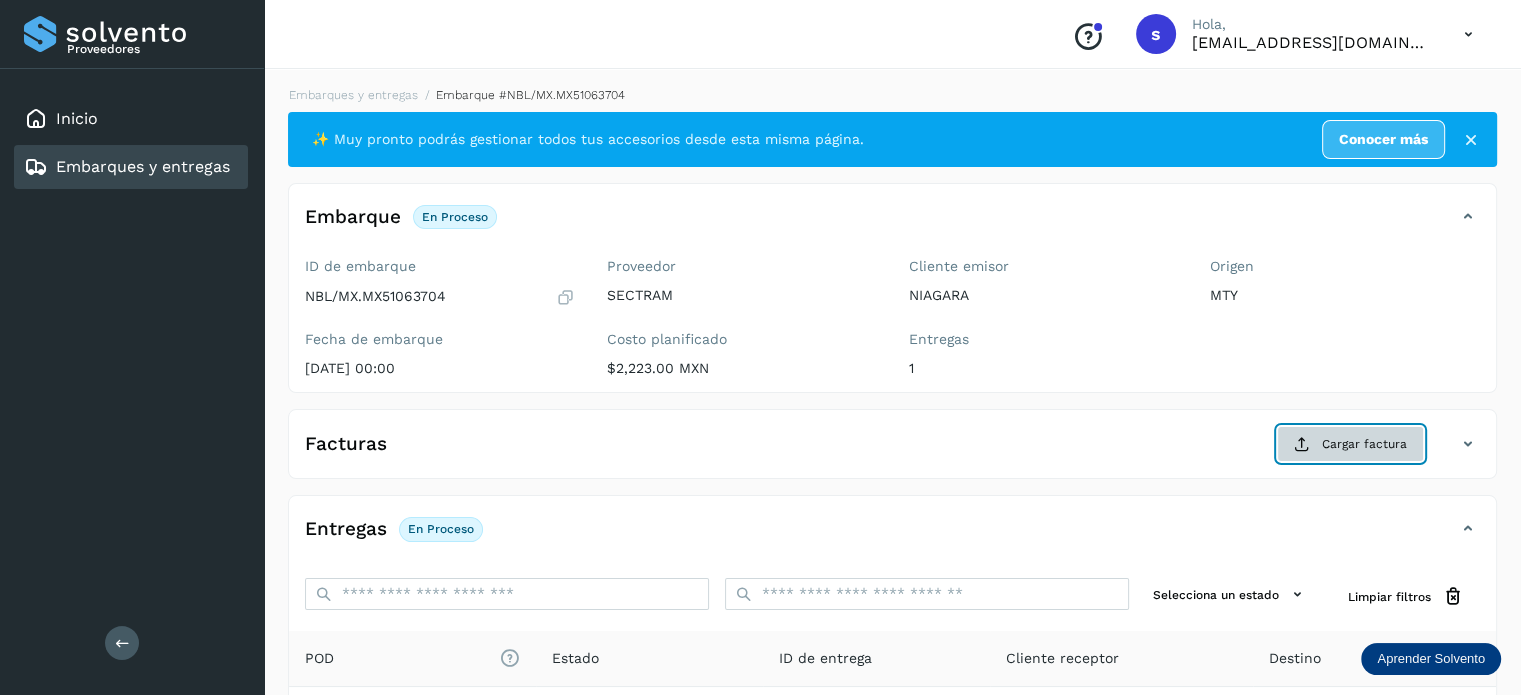 click at bounding box center (1302, 444) 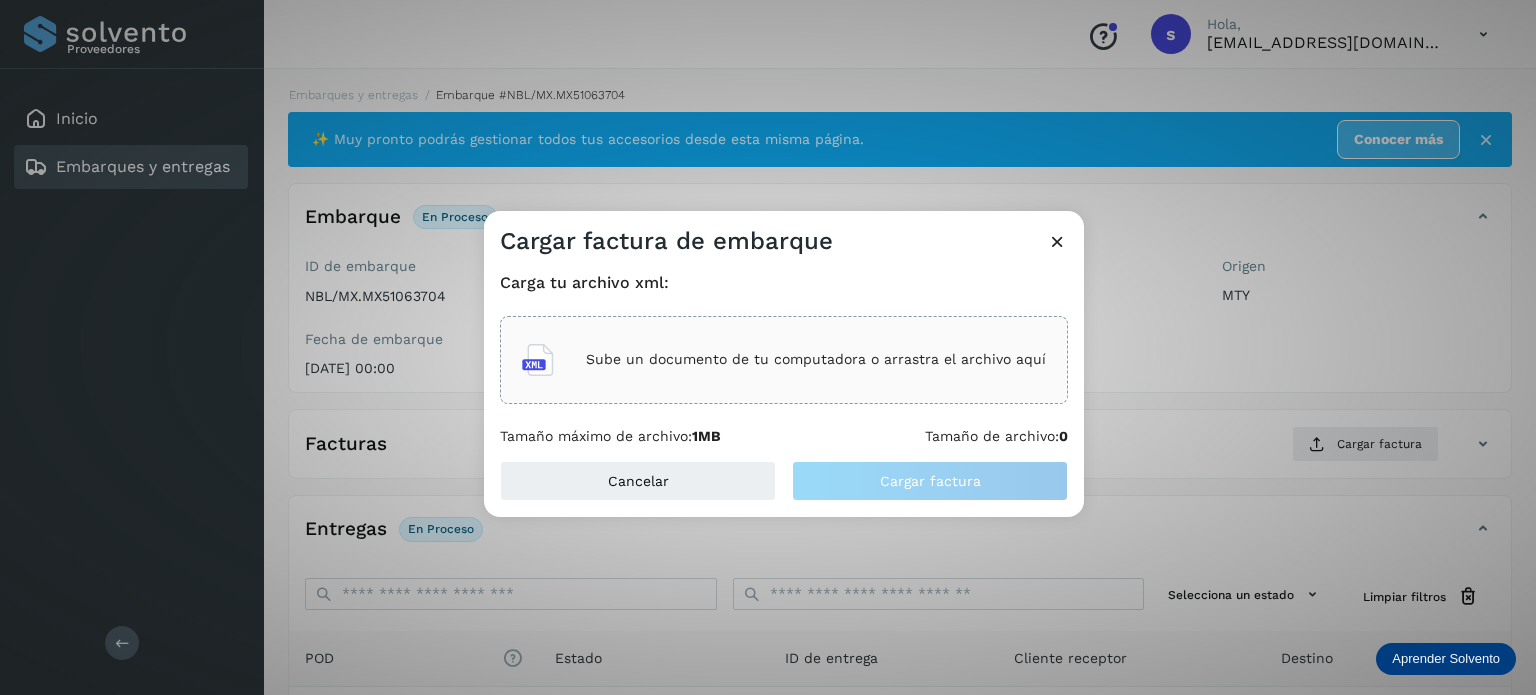 click on "Sube un documento de tu computadora o arrastra el archivo aquí" at bounding box center [816, 359] 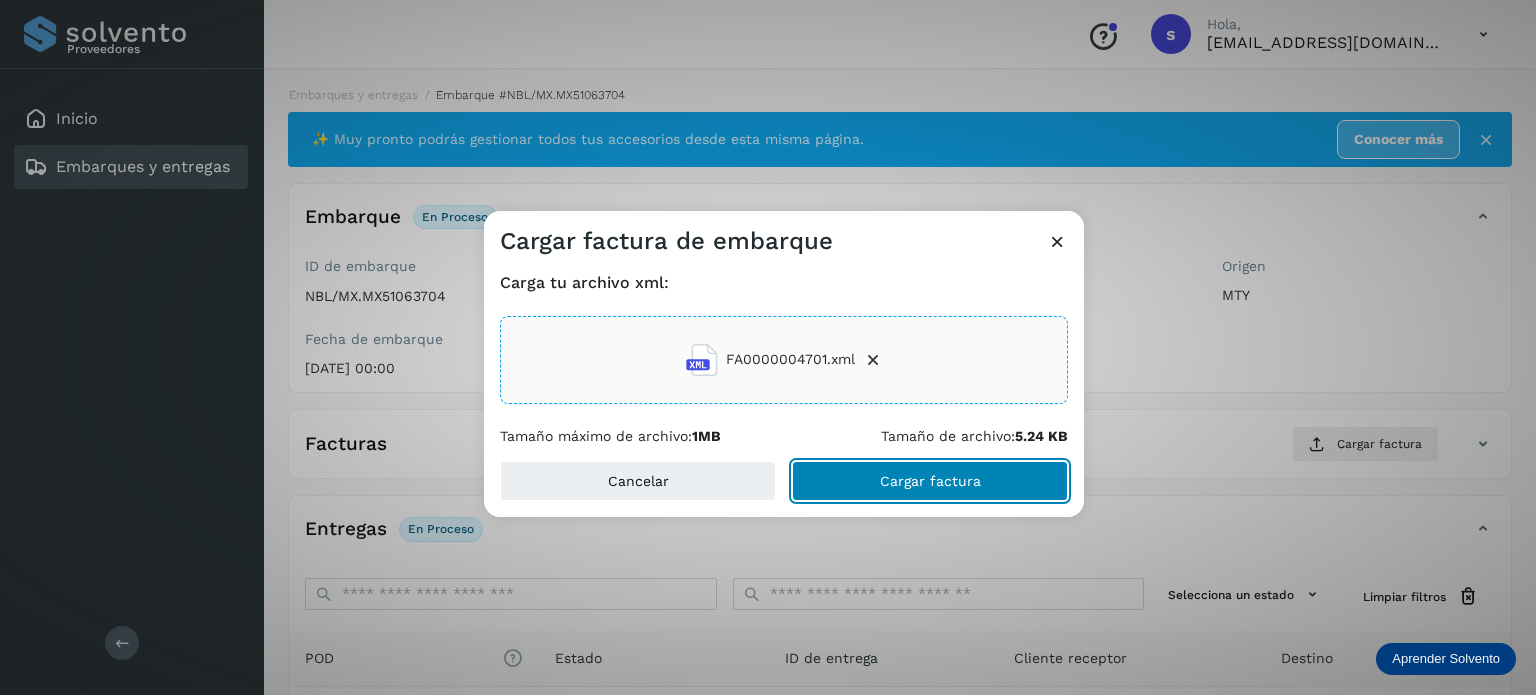 click on "Cargar factura" 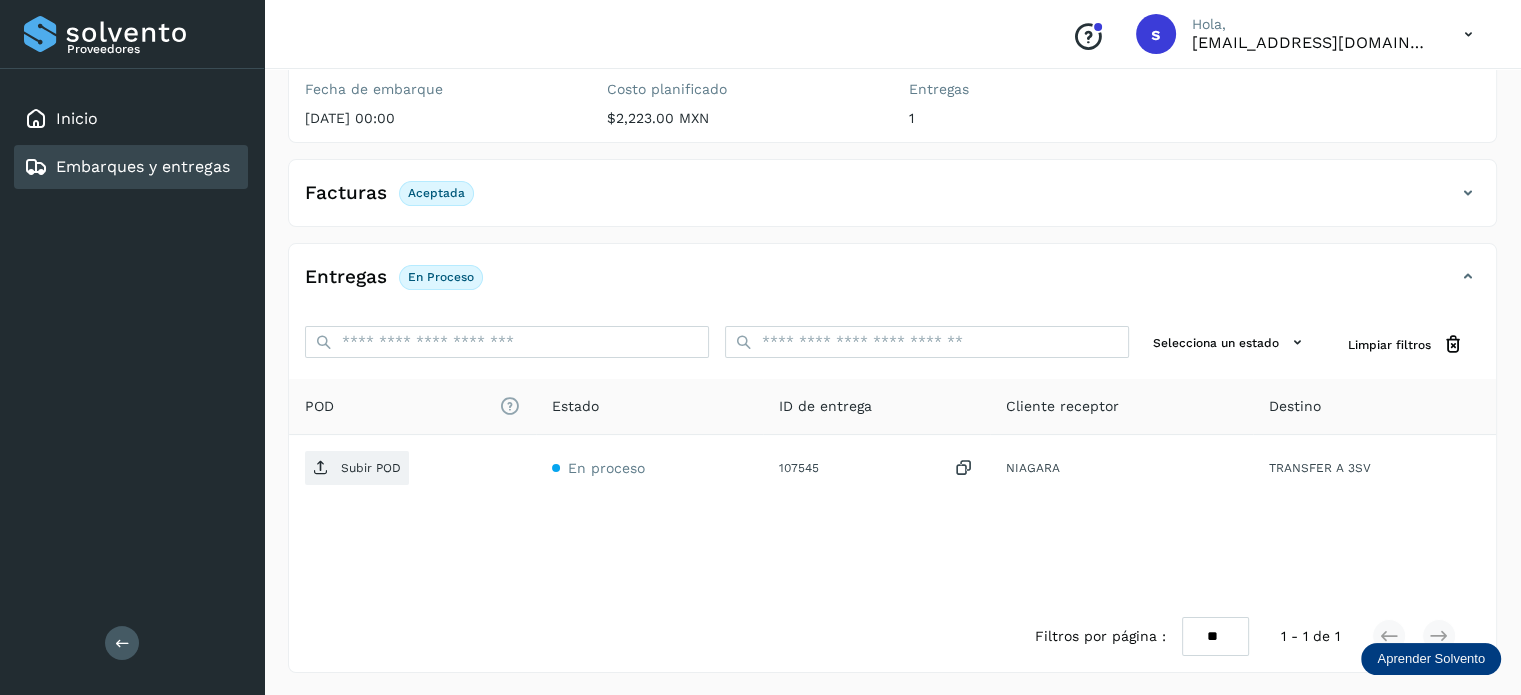 scroll, scrollTop: 249, scrollLeft: 0, axis: vertical 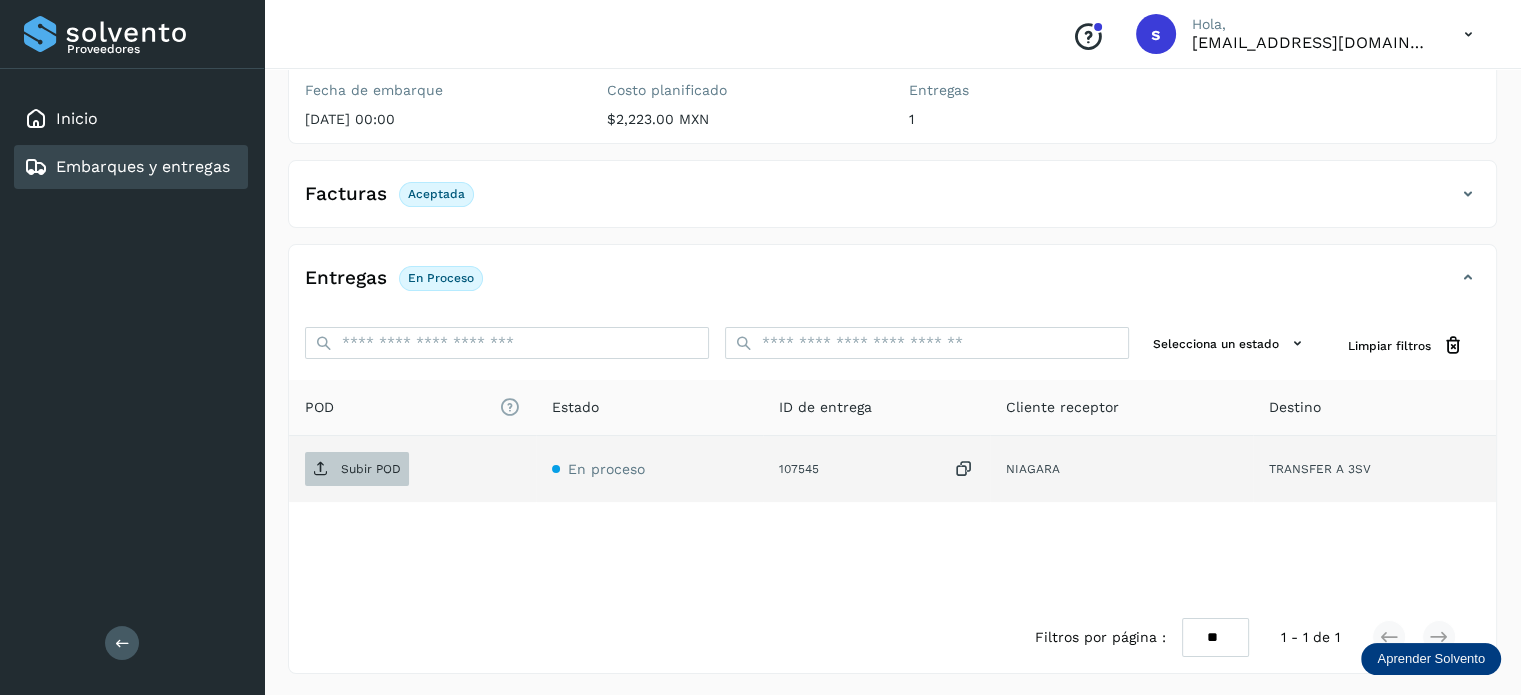 click on "Subir POD" at bounding box center [371, 469] 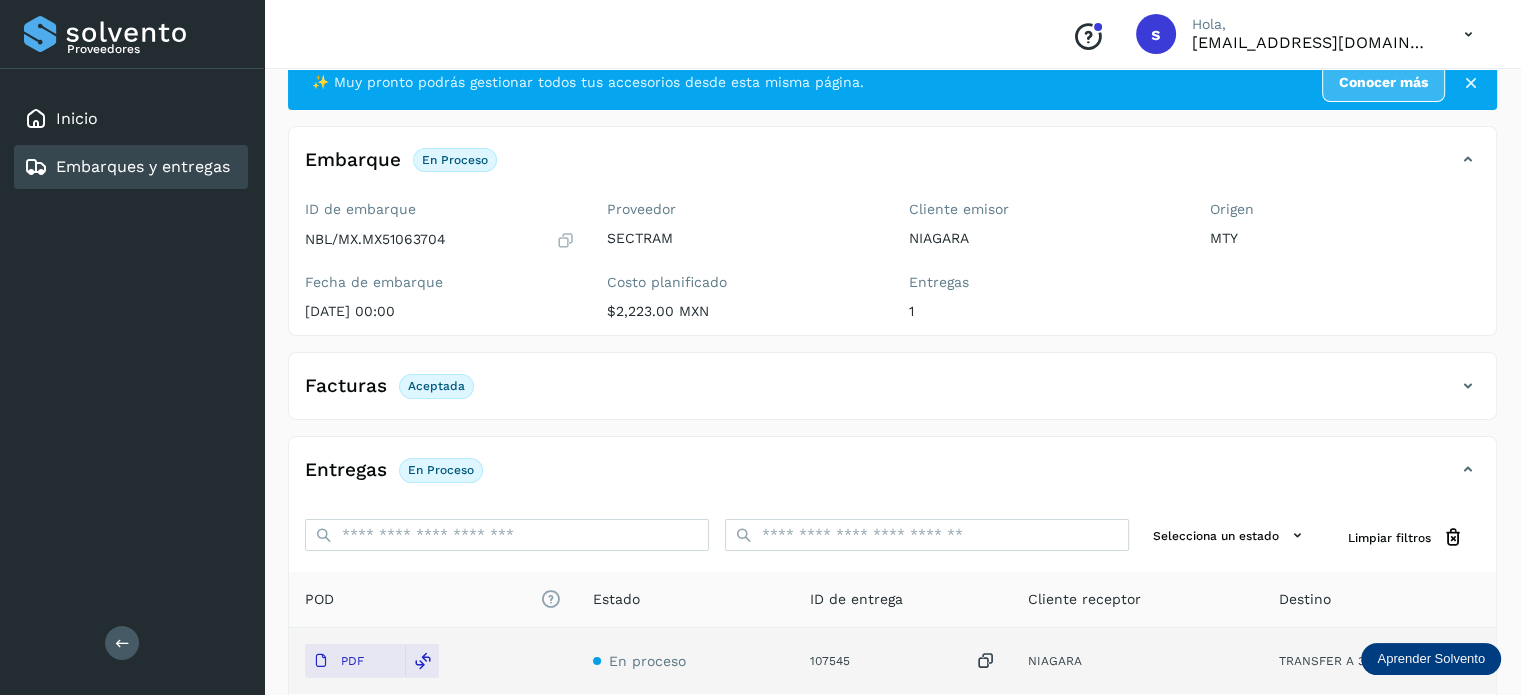 scroll, scrollTop: 0, scrollLeft: 0, axis: both 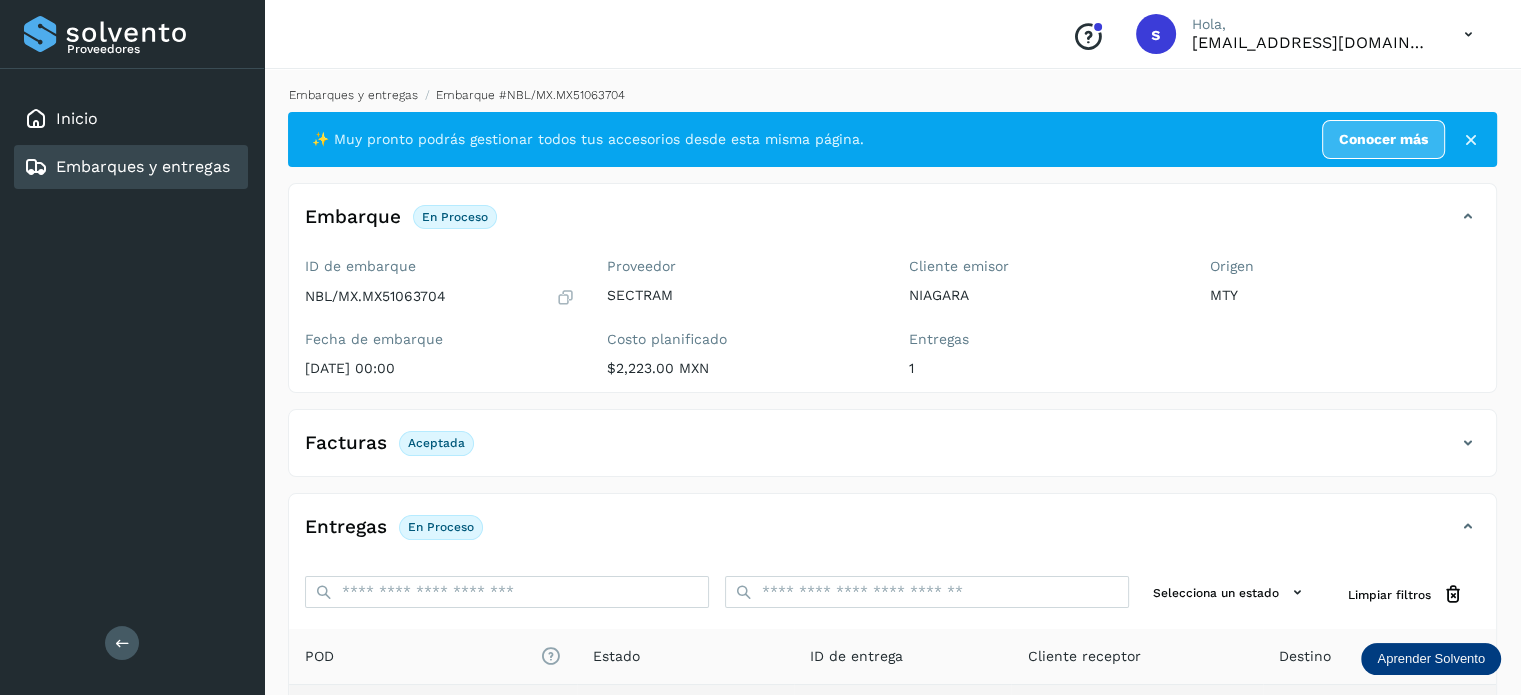 click on "Embarques y entregas" at bounding box center [353, 95] 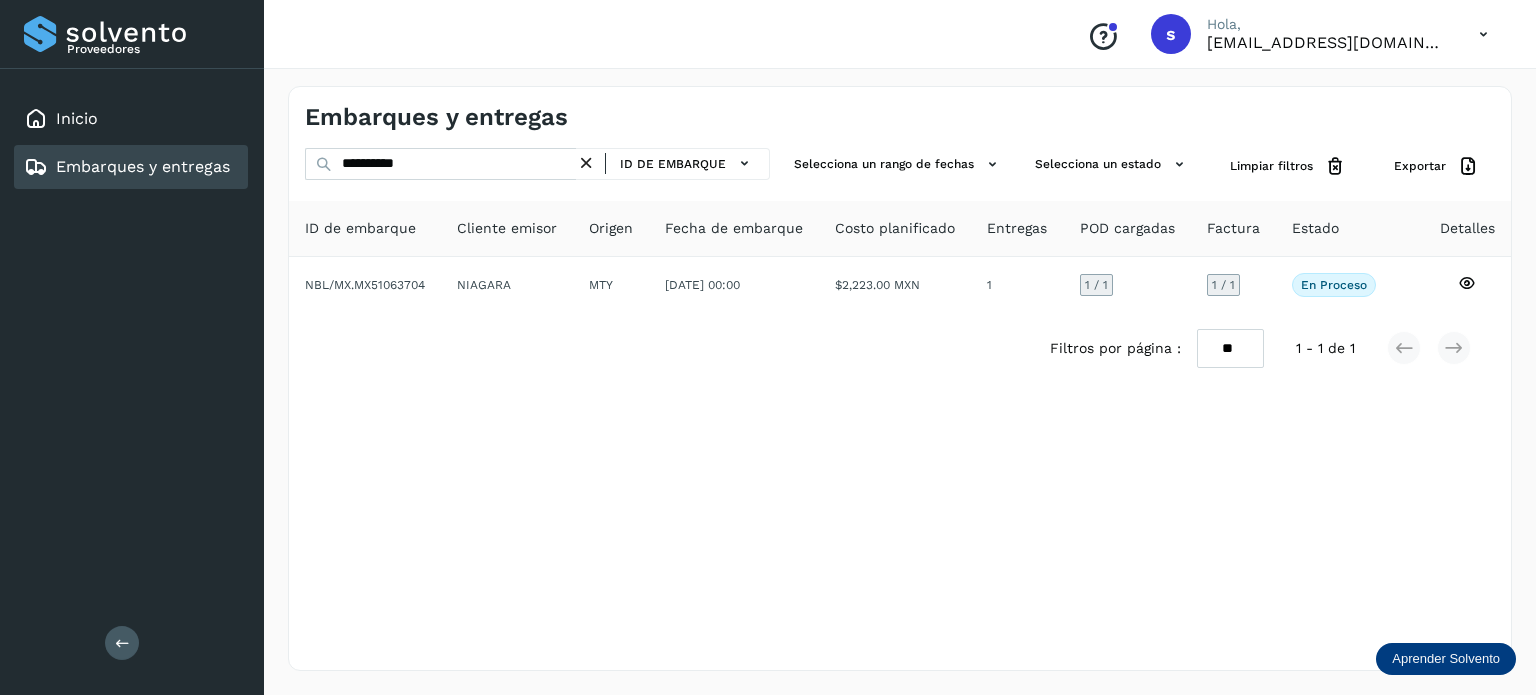 click at bounding box center (586, 163) 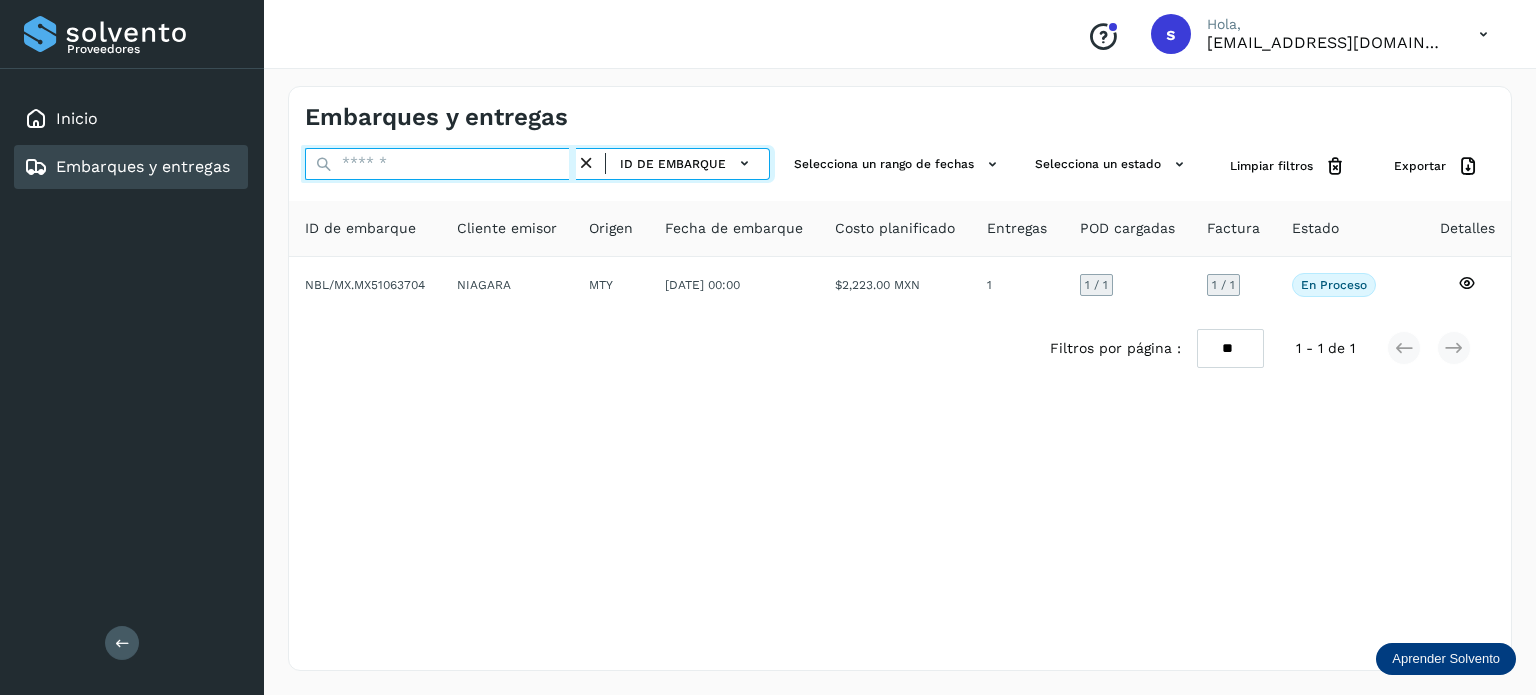 click at bounding box center (440, 164) 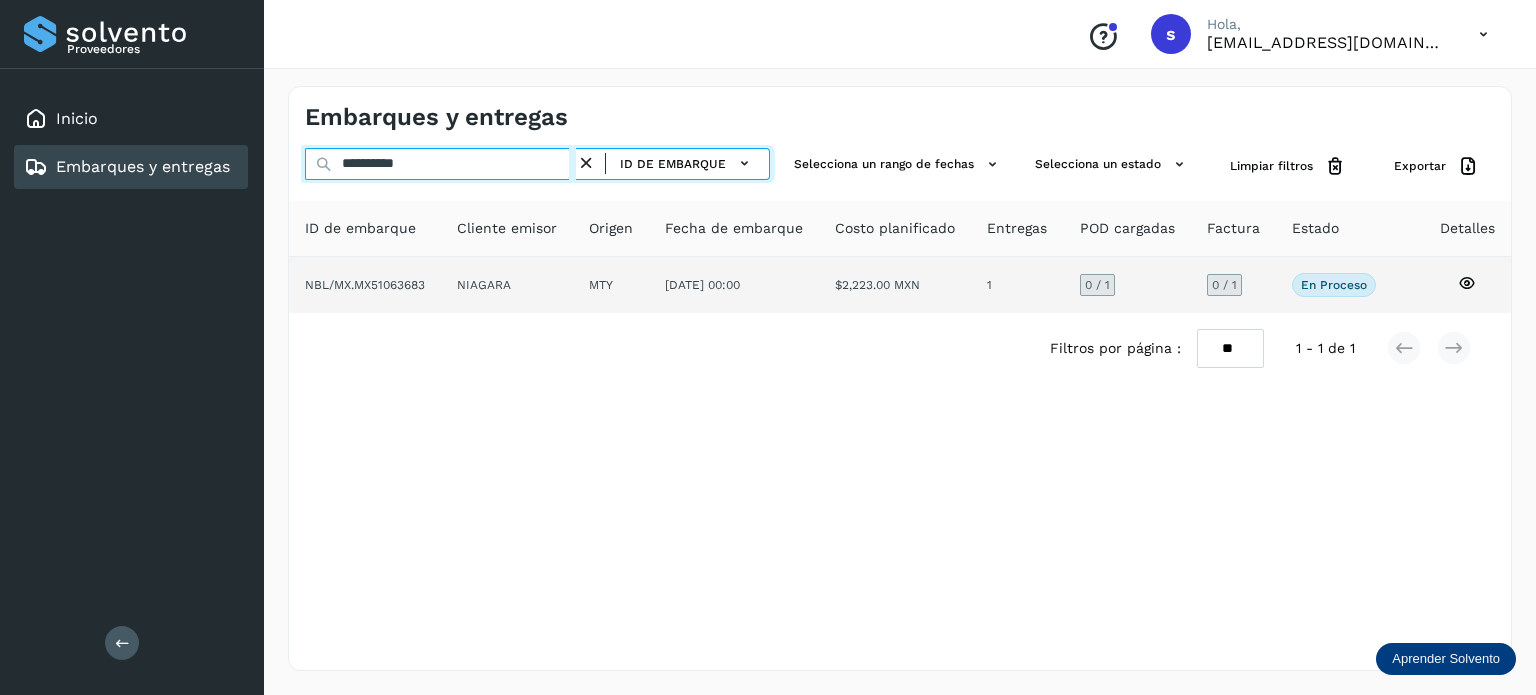 type on "**********" 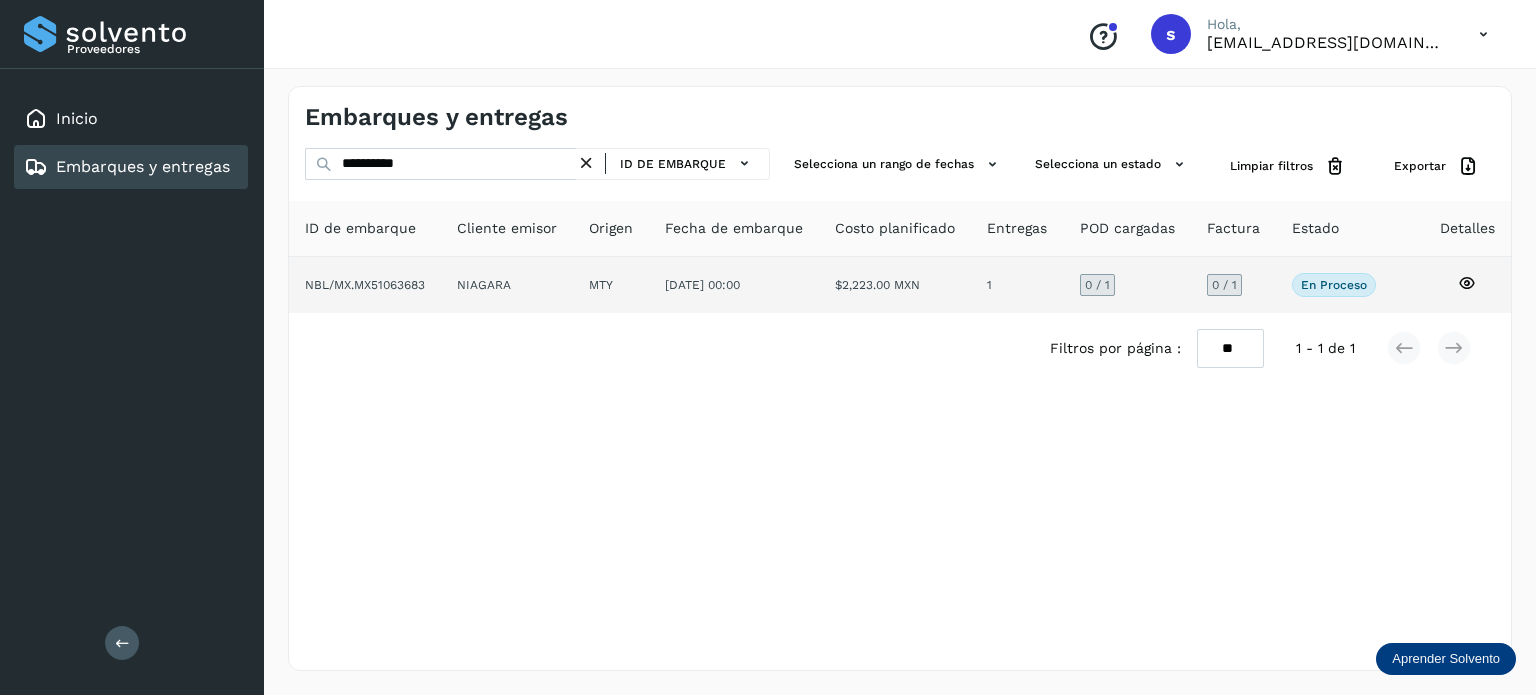 click on "NIAGARA" 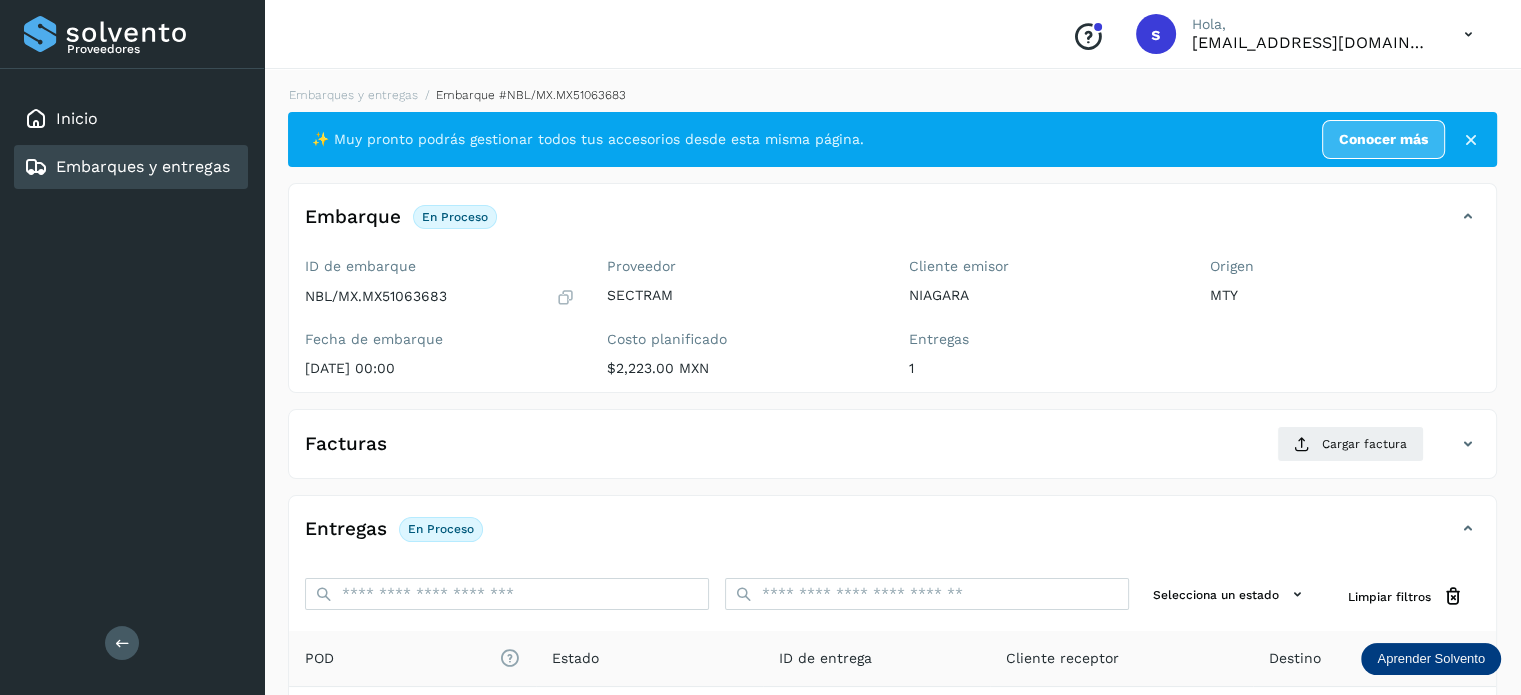 click on "Facturas Cargar factura Aún no has subido ninguna factura" 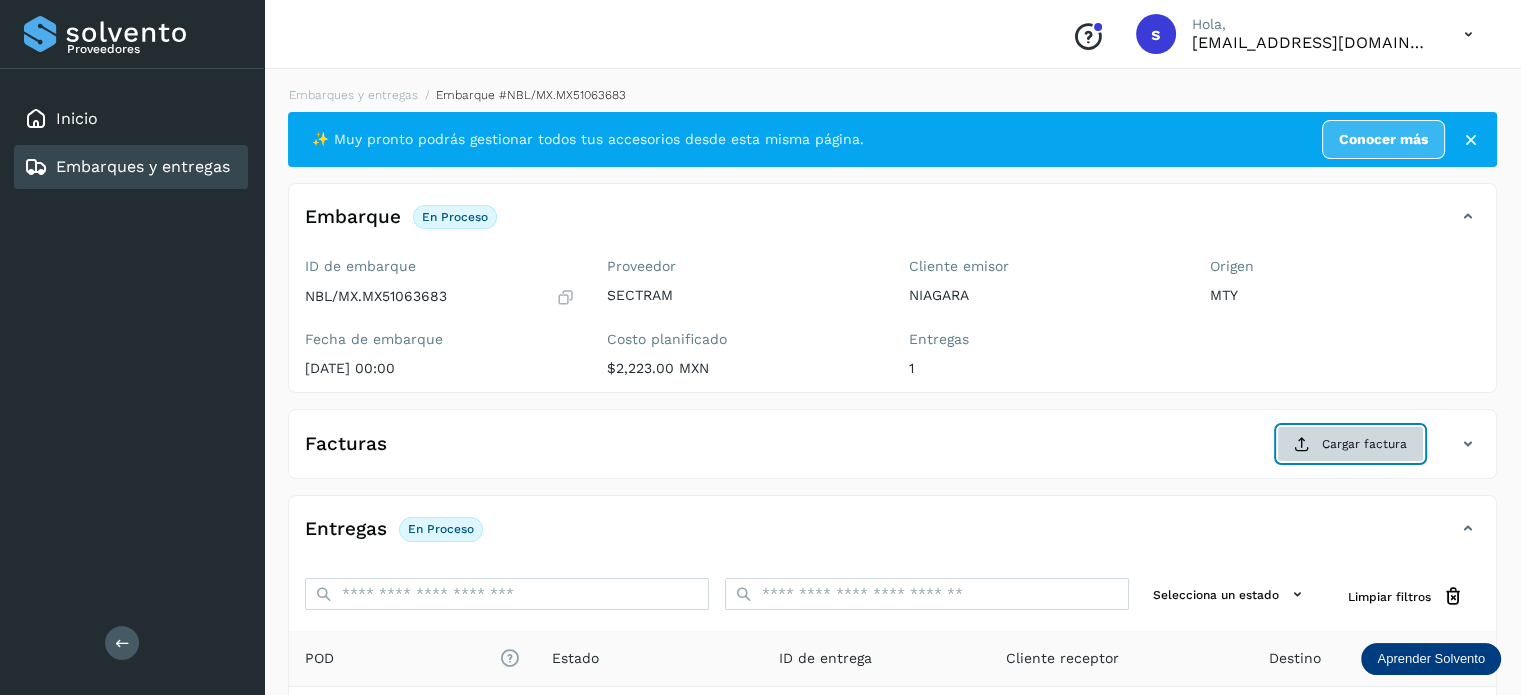 click on "Cargar factura" at bounding box center [1350, 444] 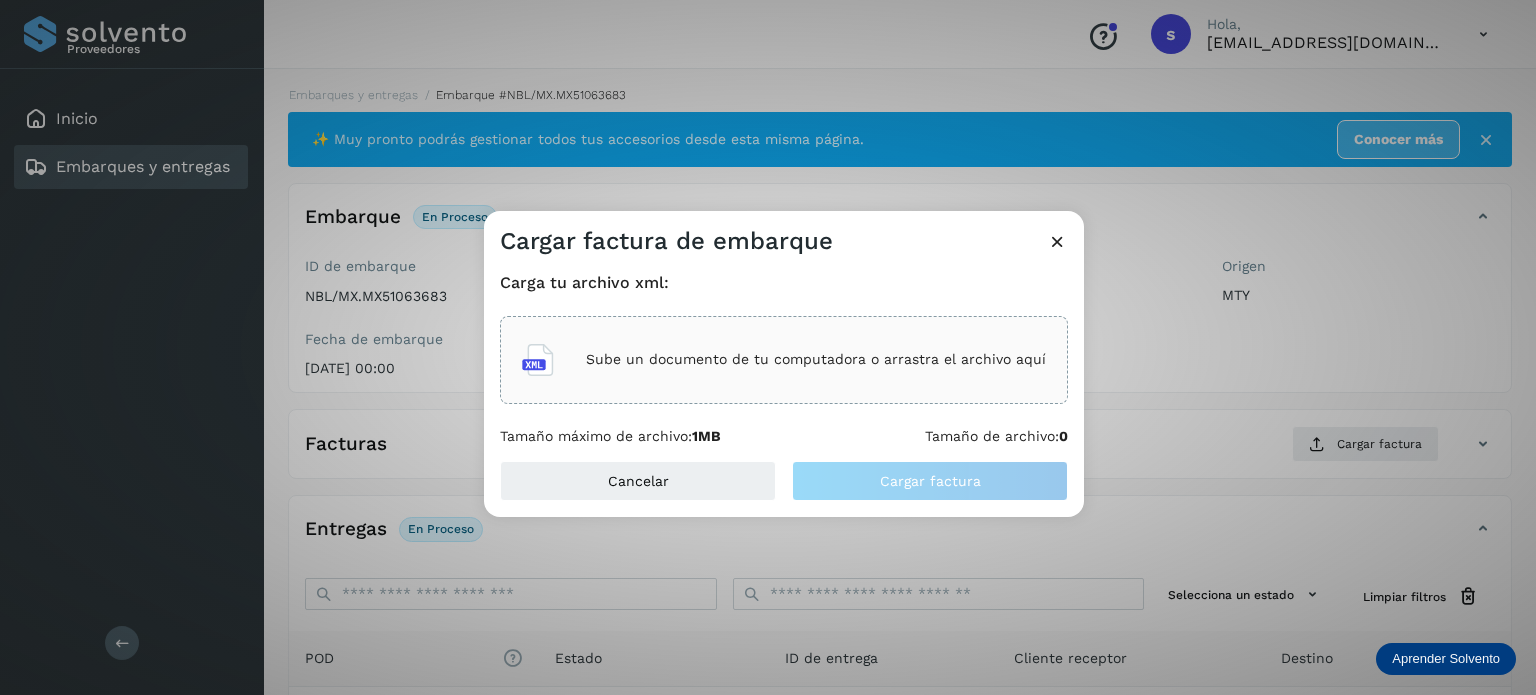 click on "Sube un documento de tu computadora o arrastra el archivo aquí" 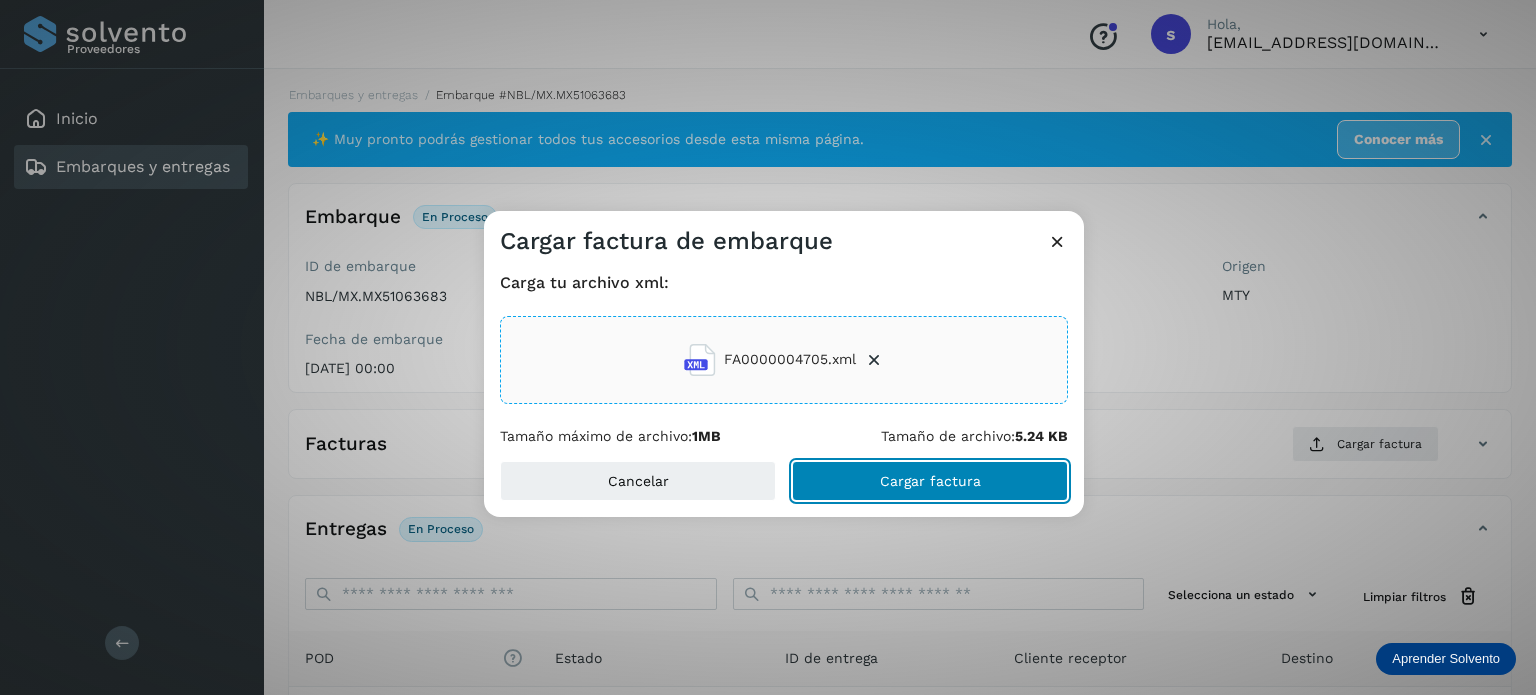 click on "Cargar factura" 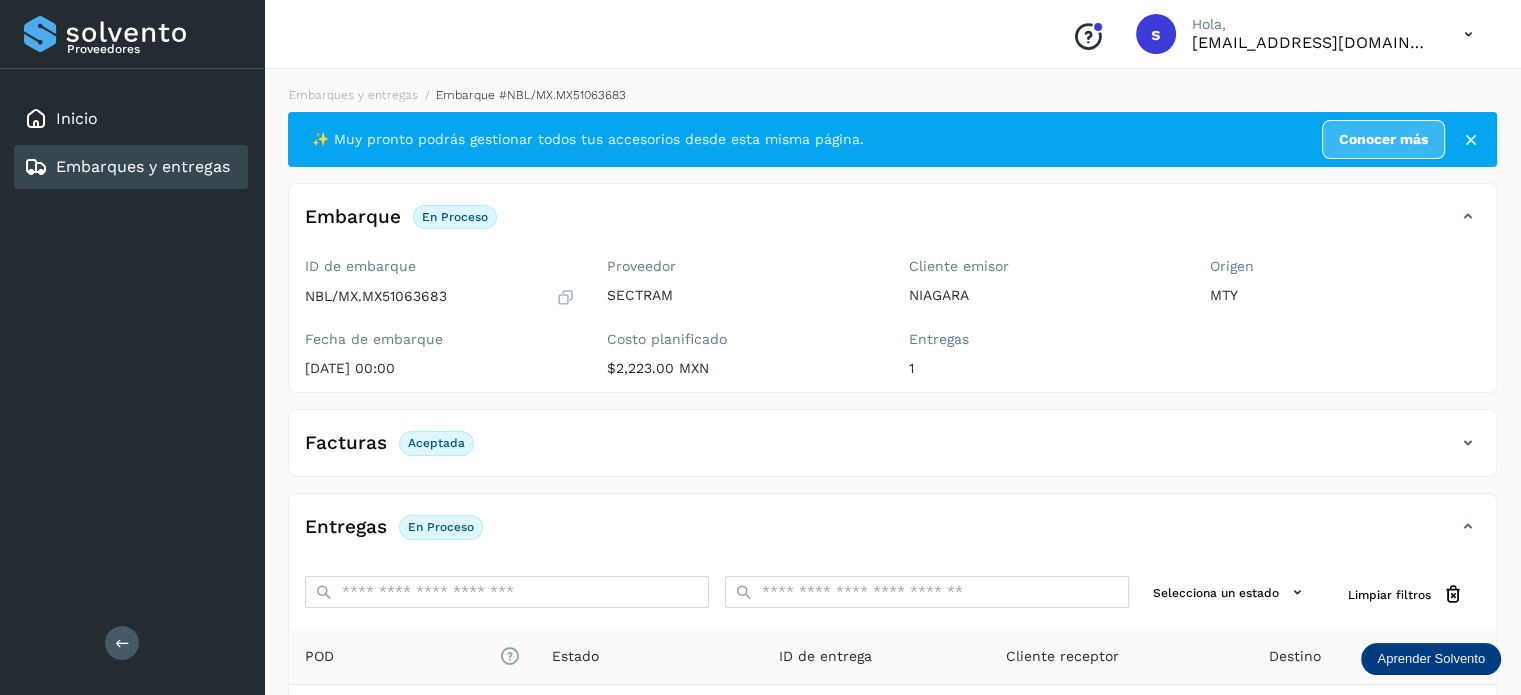 scroll, scrollTop: 250, scrollLeft: 0, axis: vertical 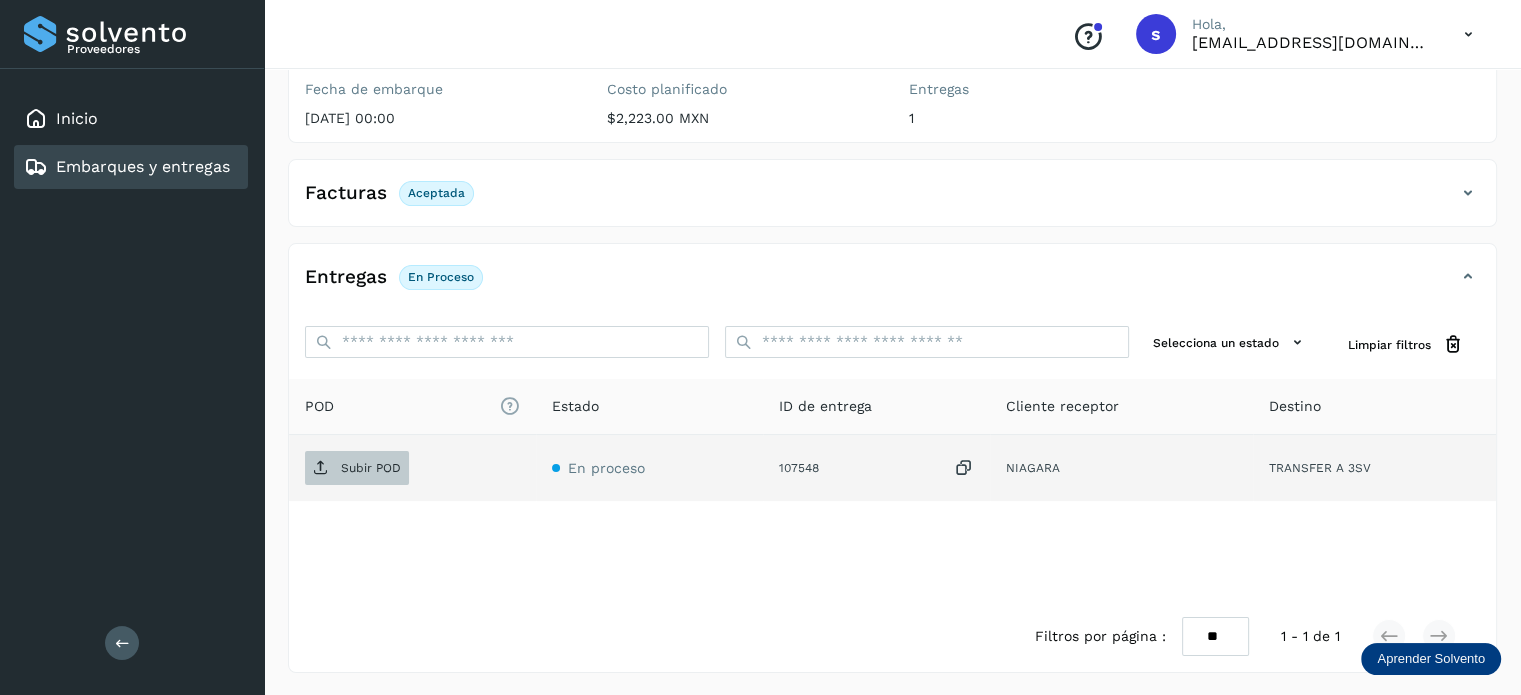 click on "Subir POD" at bounding box center (357, 468) 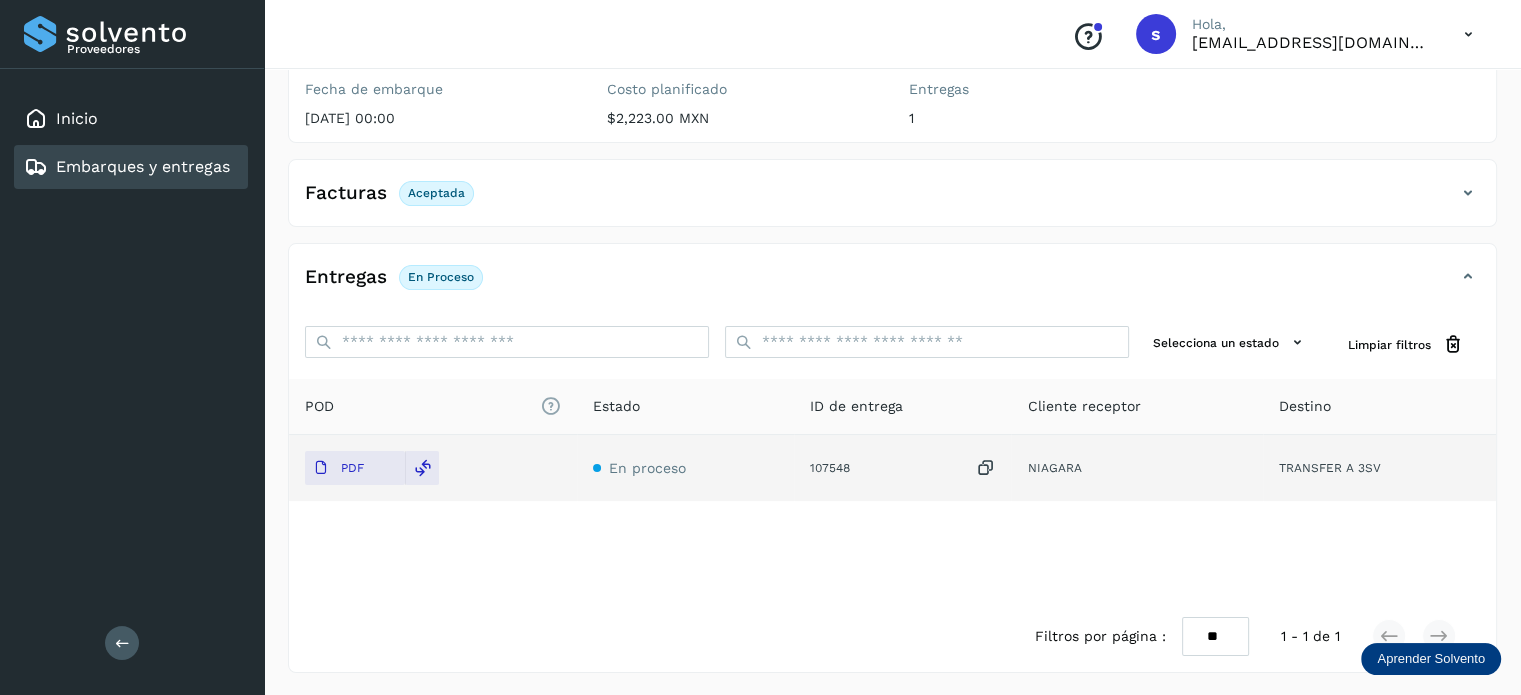 scroll, scrollTop: 0, scrollLeft: 0, axis: both 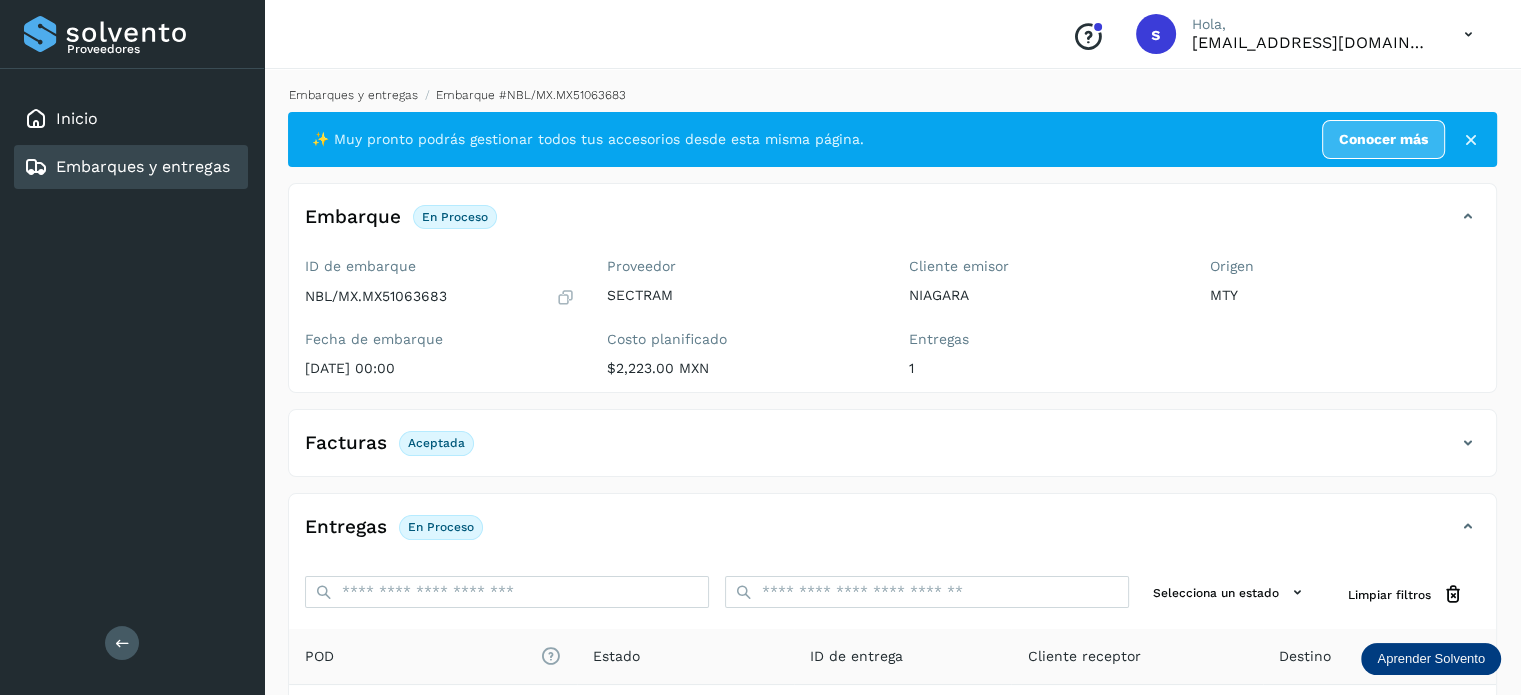 click on "Embarques y entregas" at bounding box center (353, 95) 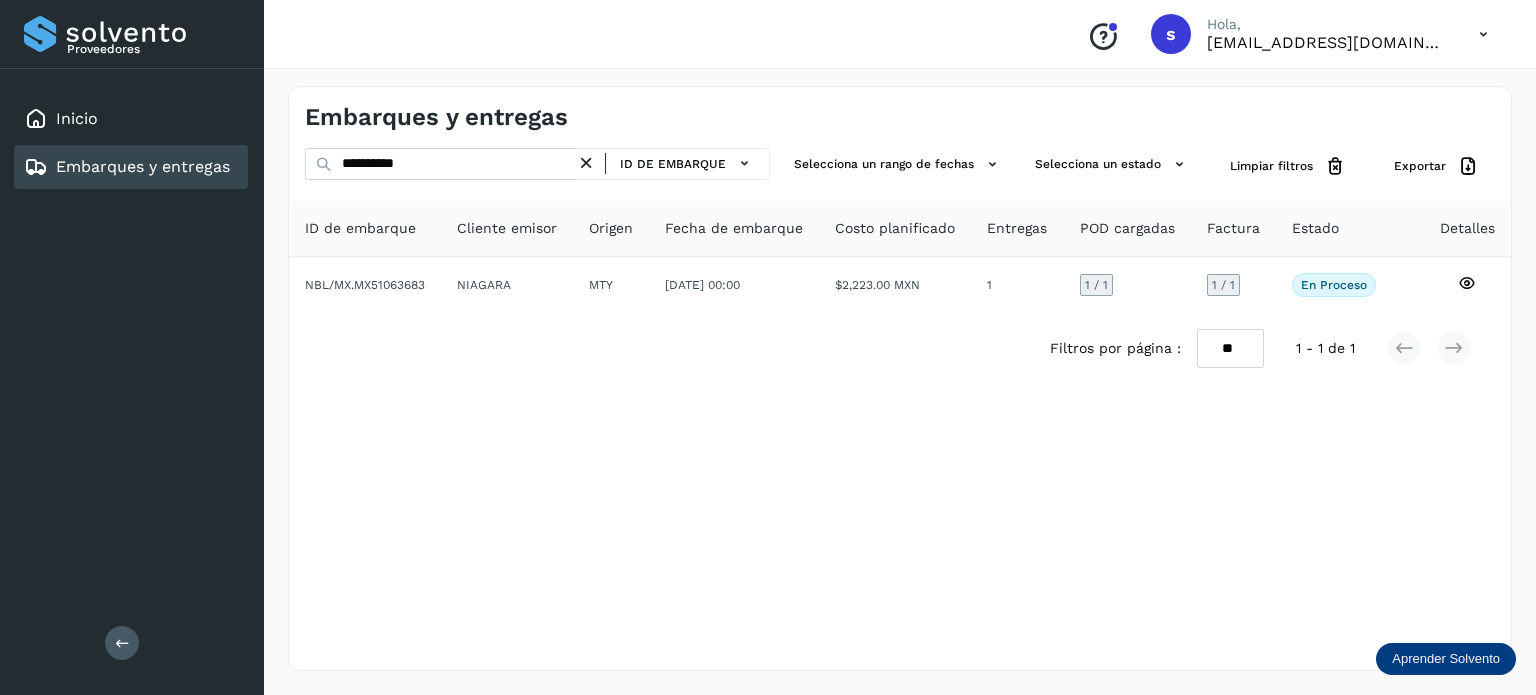 click at bounding box center [586, 163] 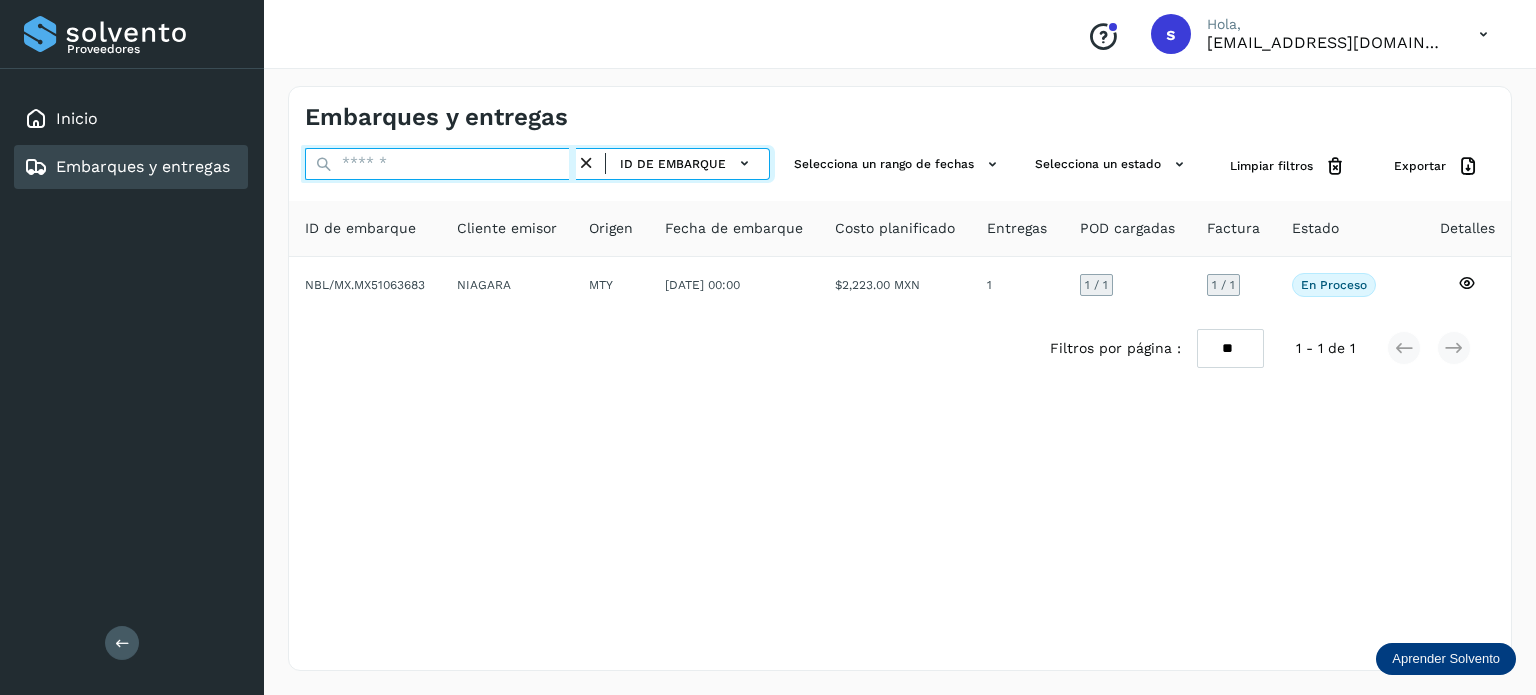 click at bounding box center (440, 164) 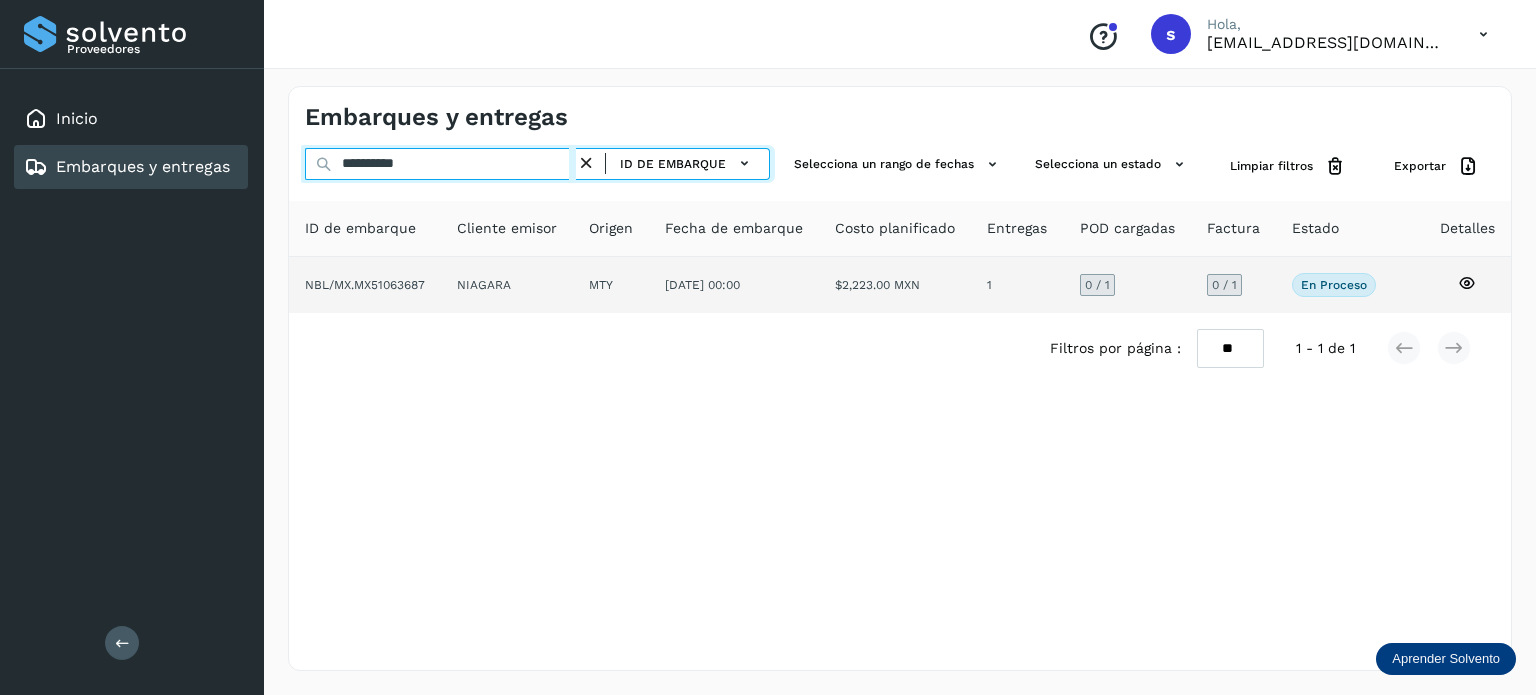 type on "**********" 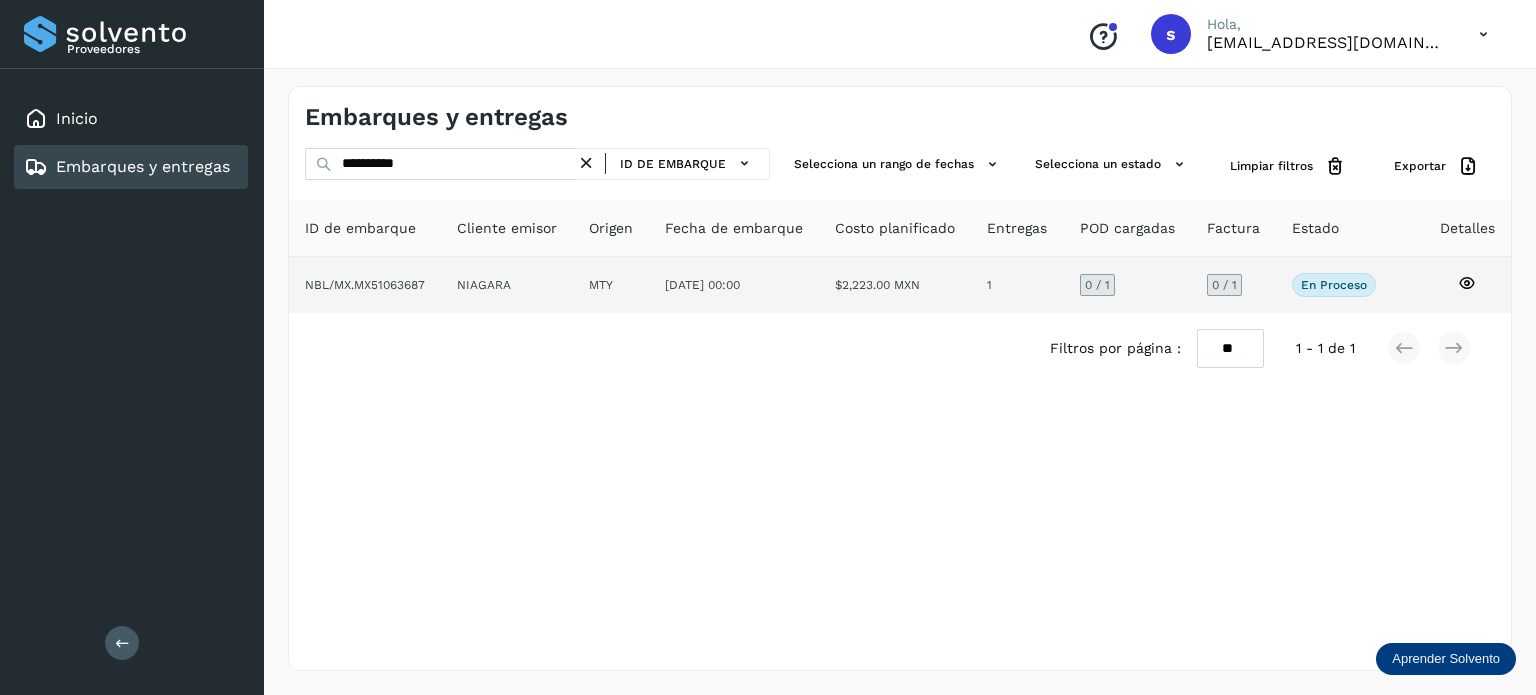 click on "NIAGARA" 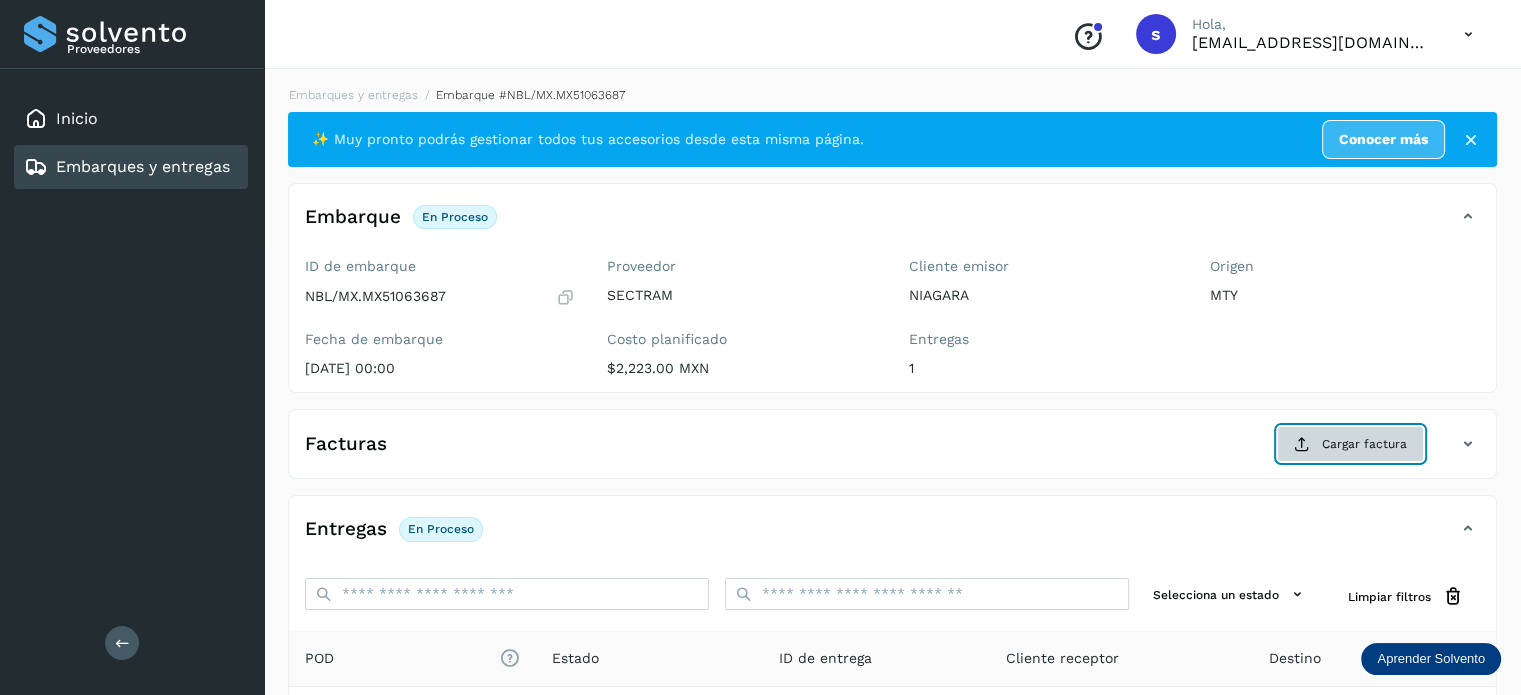 click on "Cargar factura" 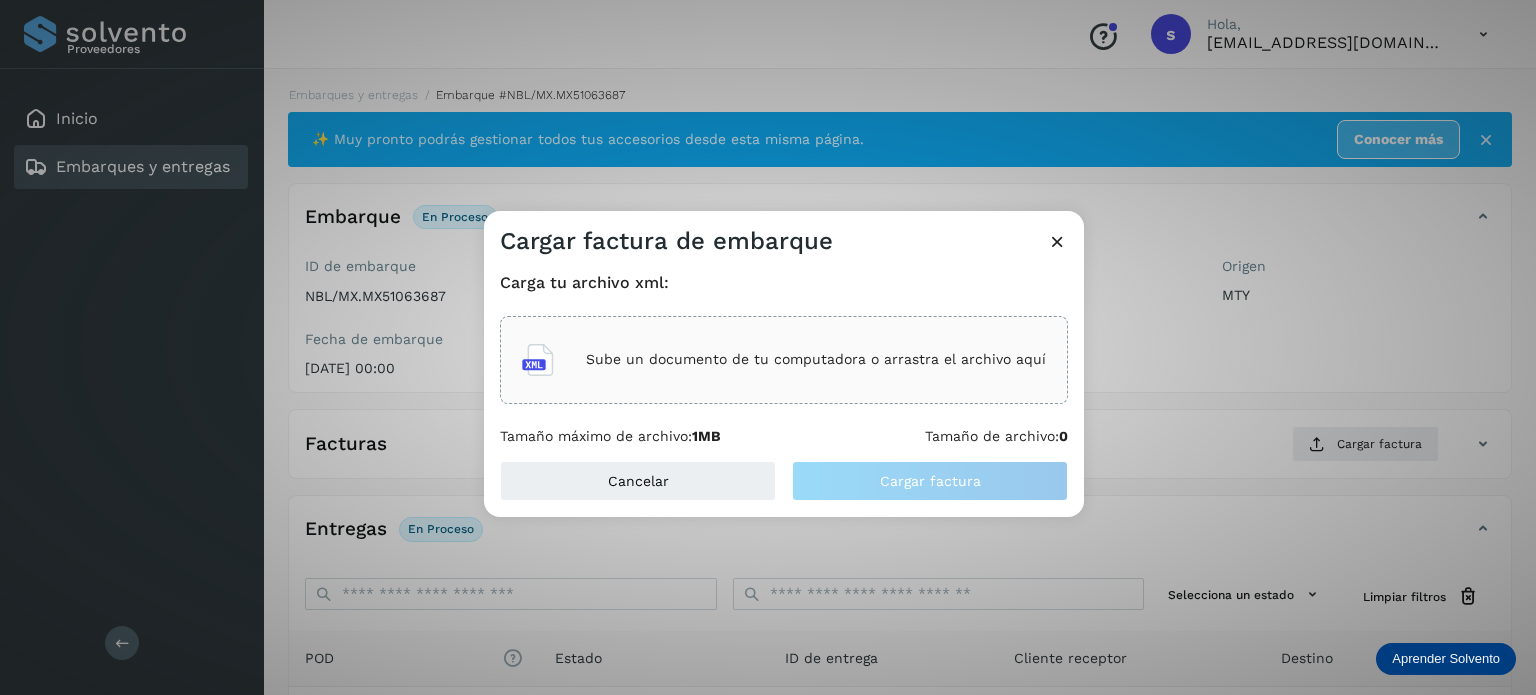 click on "Sube un documento de tu computadora o arrastra el archivo aquí" 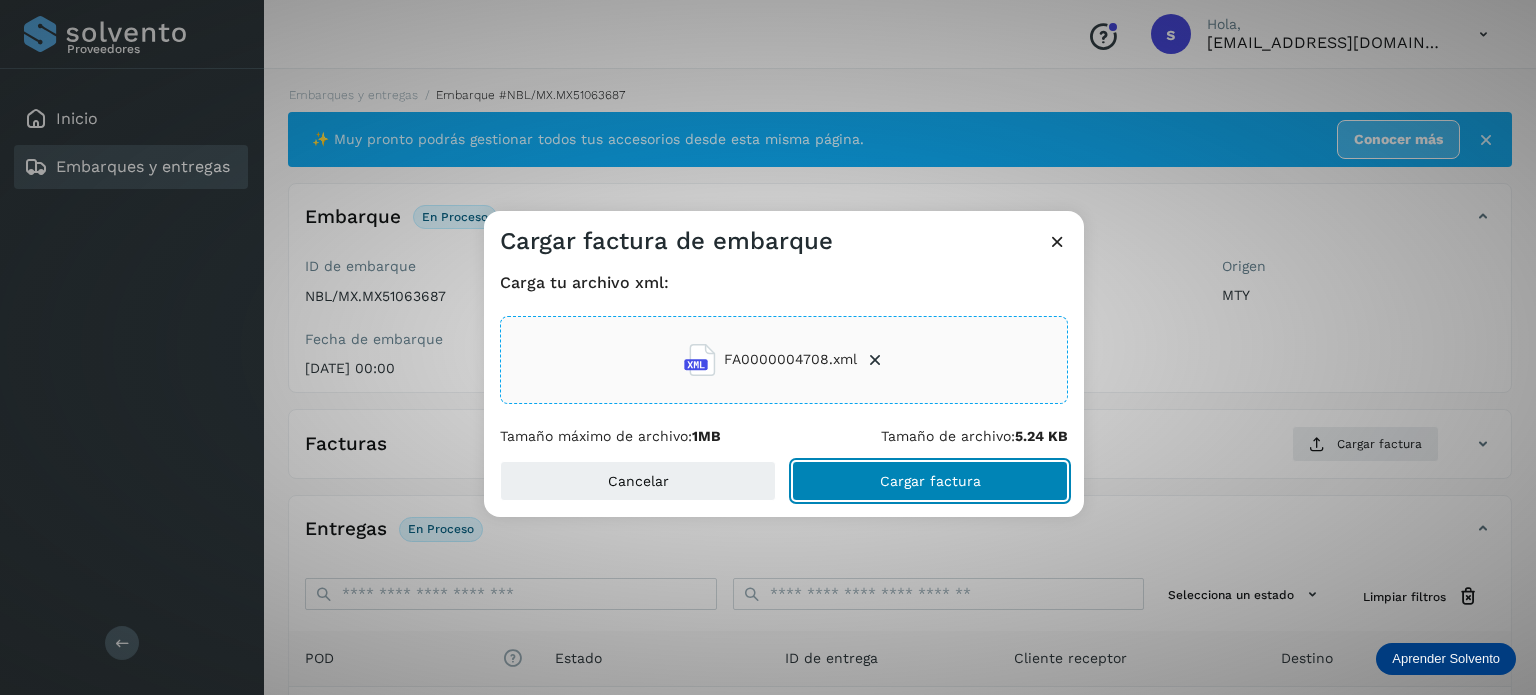 click on "Cargar factura" 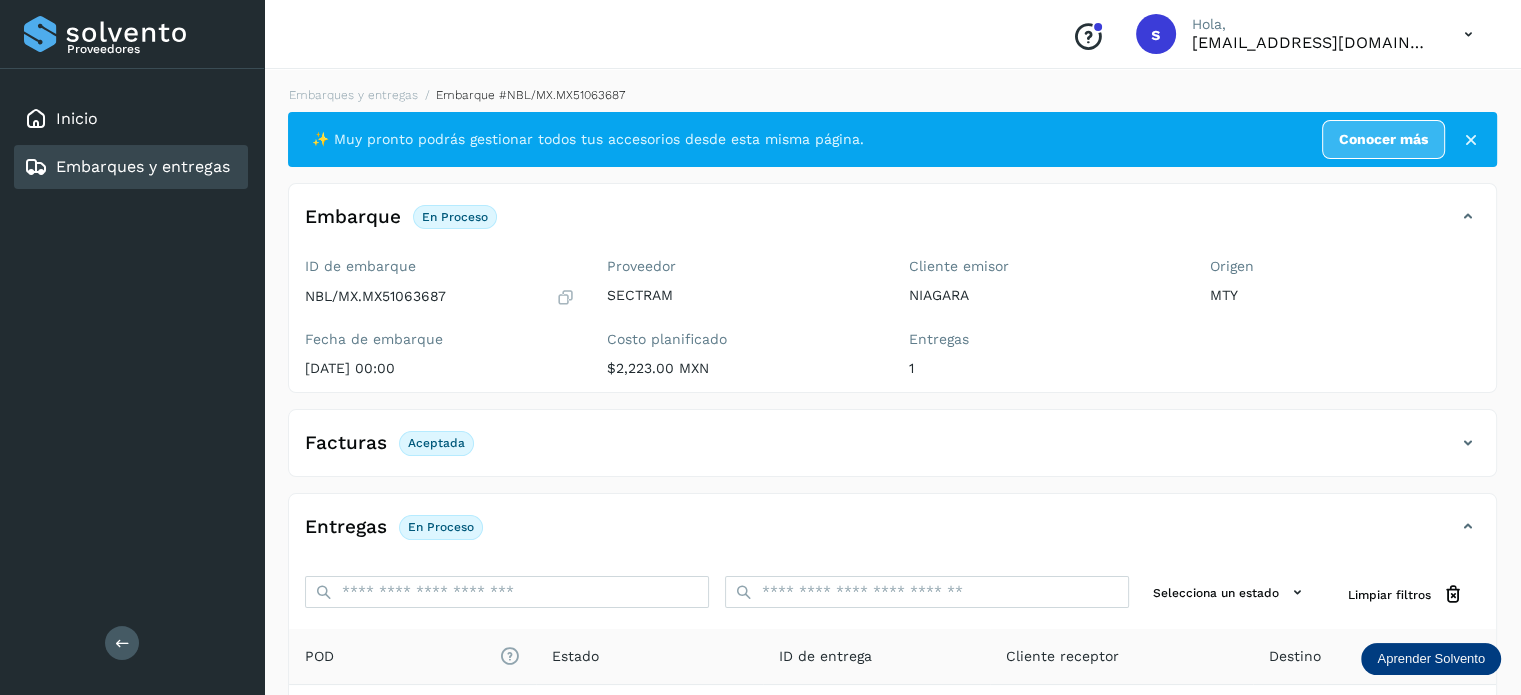 scroll, scrollTop: 250, scrollLeft: 0, axis: vertical 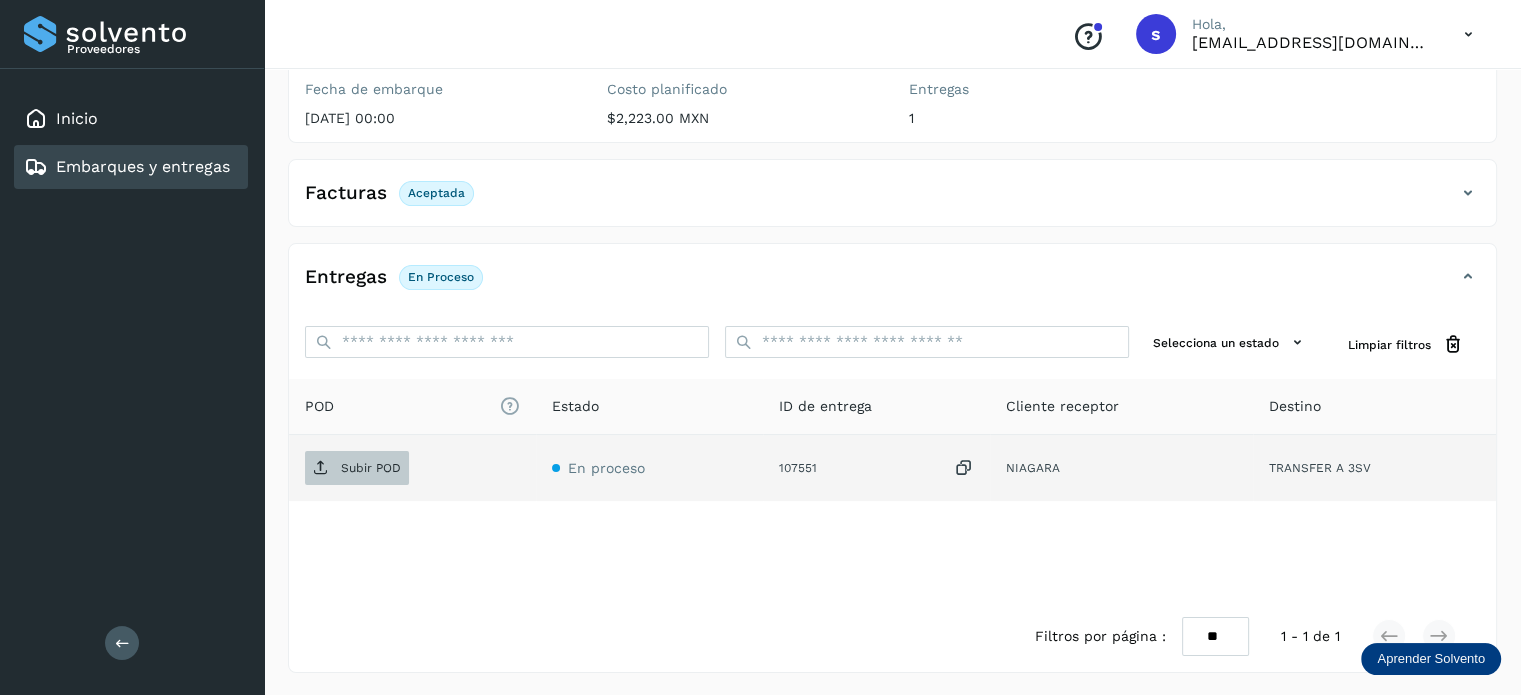 click on "Subir POD" at bounding box center (371, 468) 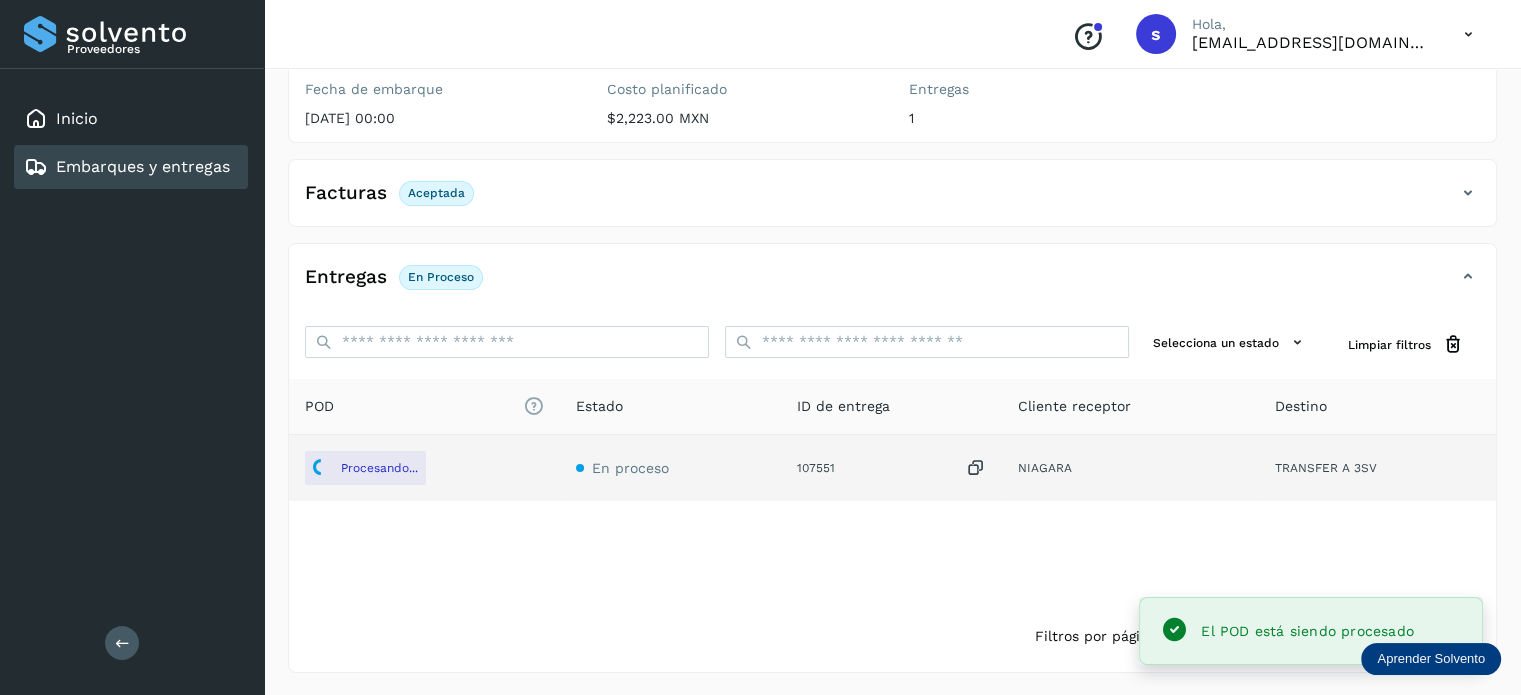 scroll, scrollTop: 0, scrollLeft: 0, axis: both 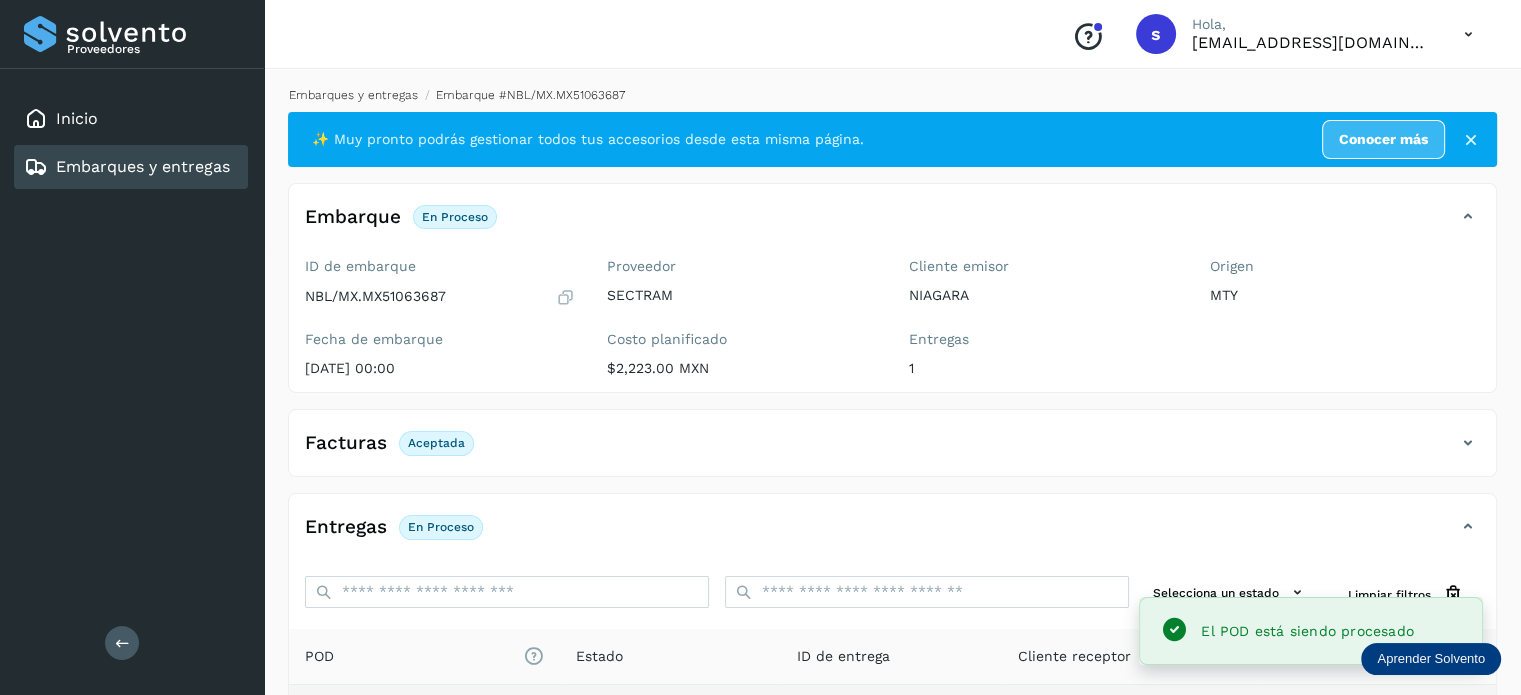 click on "Embarques y entregas" at bounding box center [353, 95] 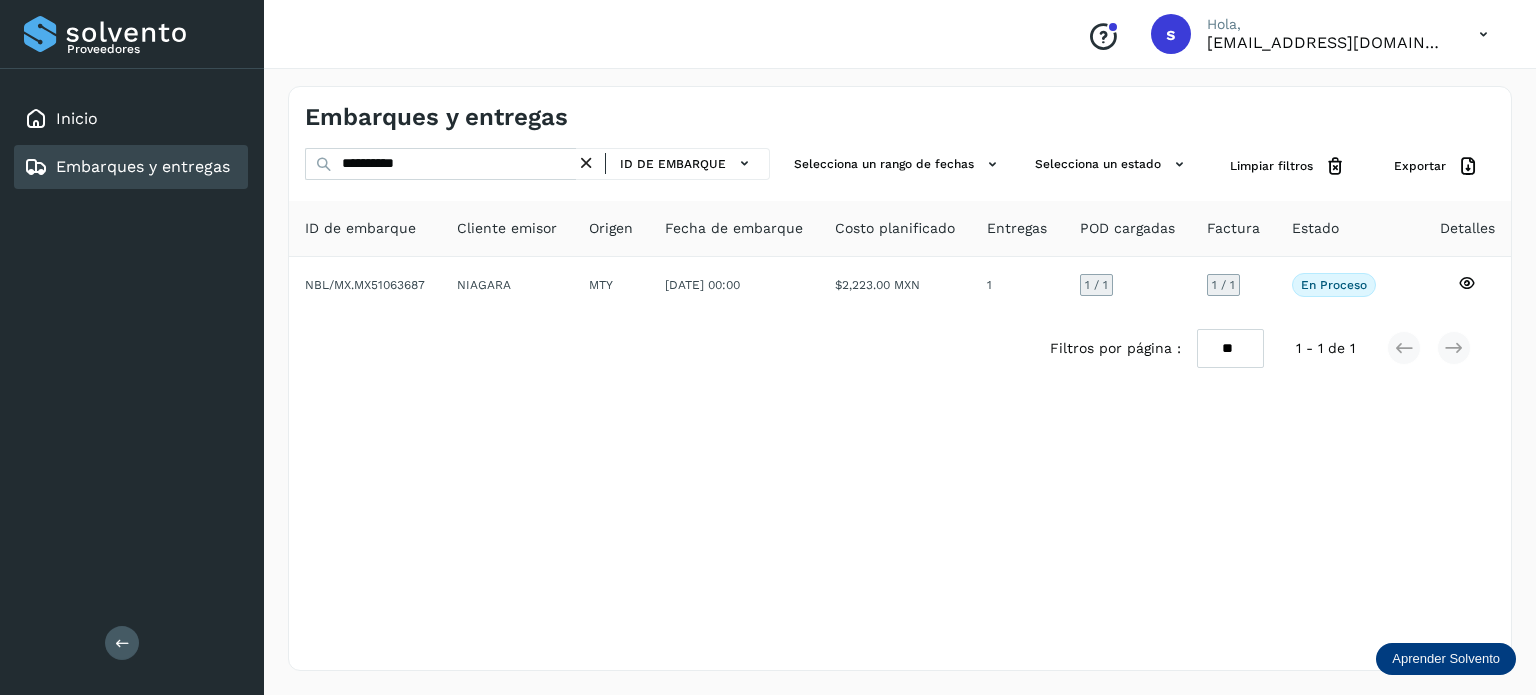 click at bounding box center [586, 163] 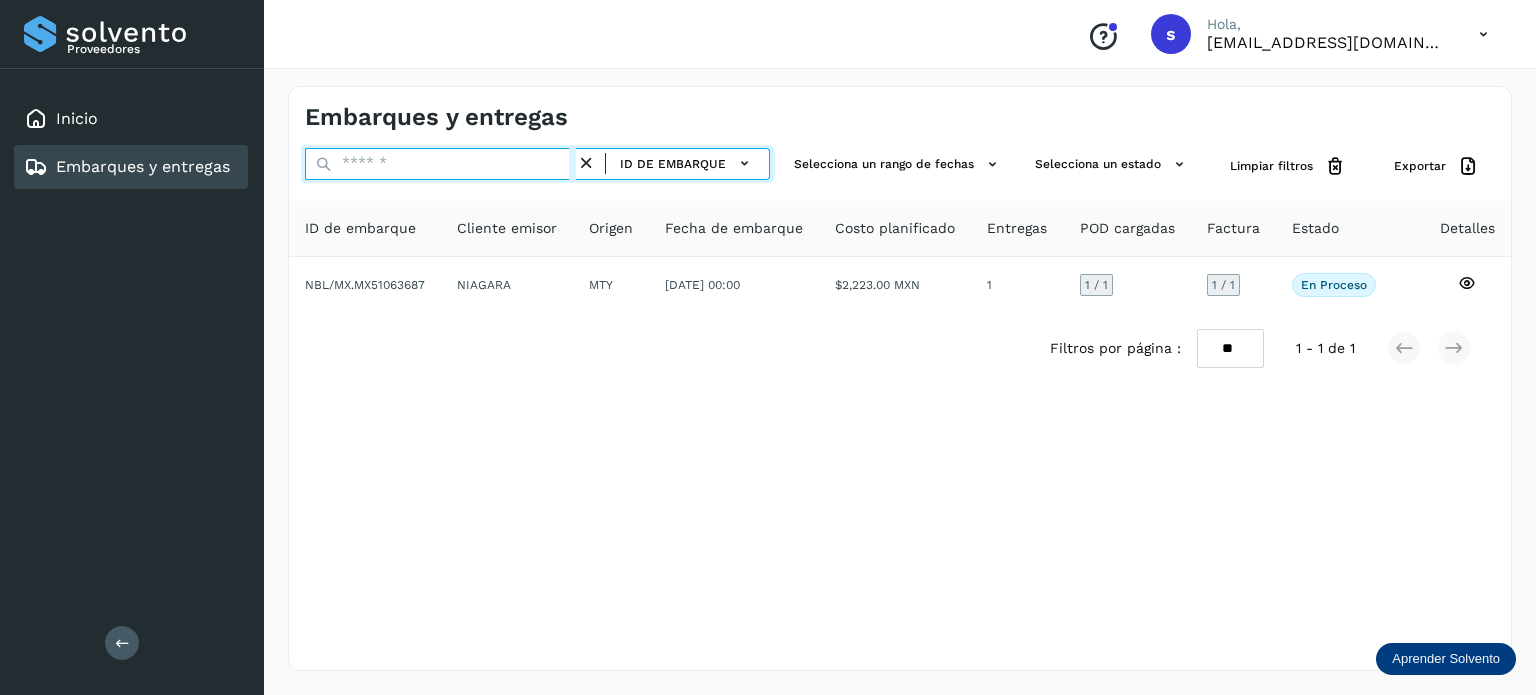 click at bounding box center (440, 164) 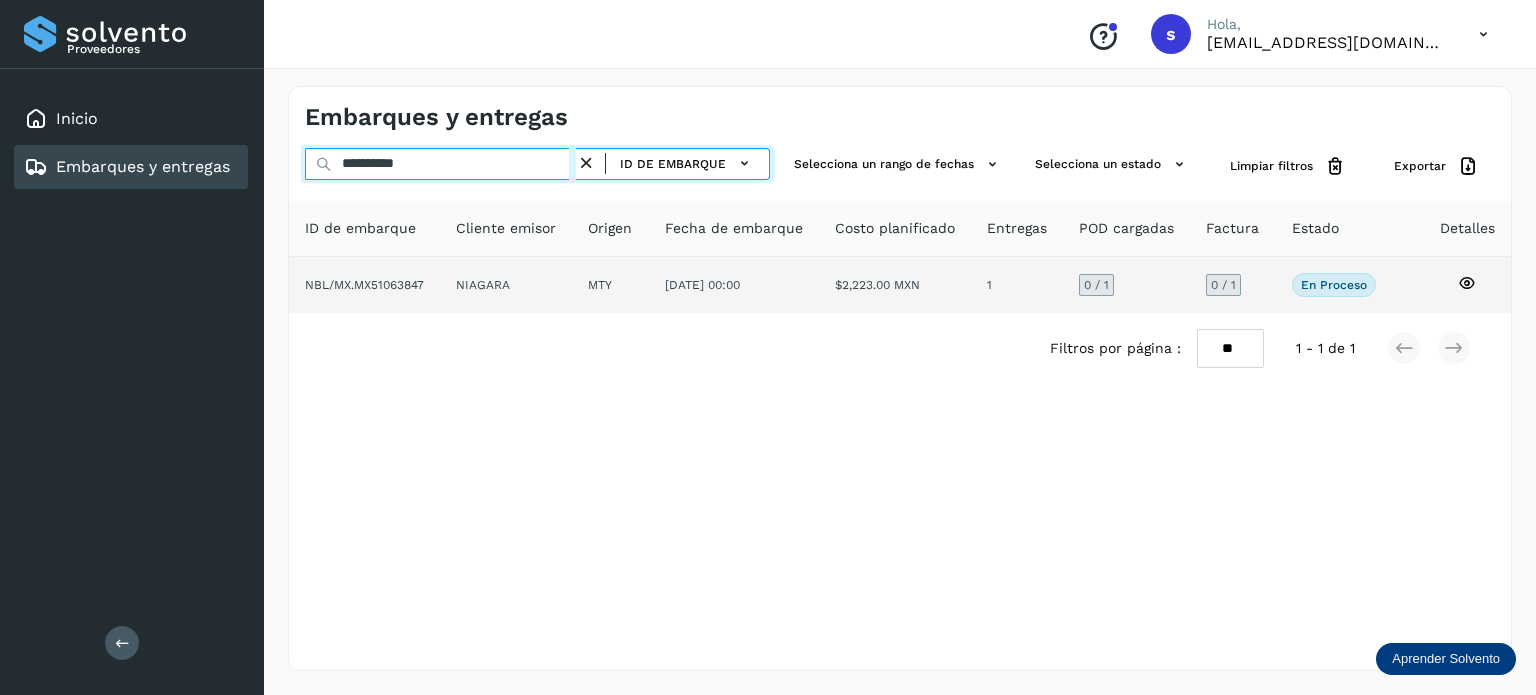 type on "**********" 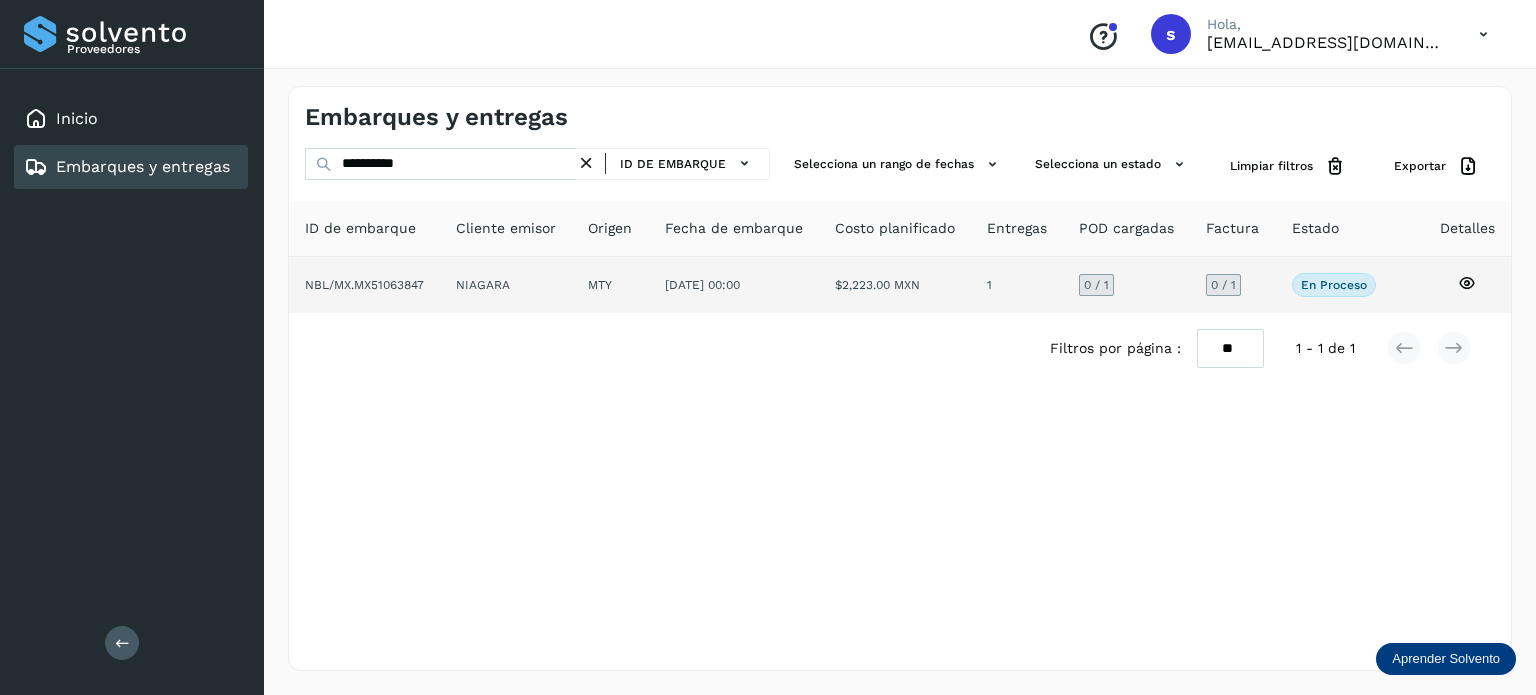 click on "NIAGARA" 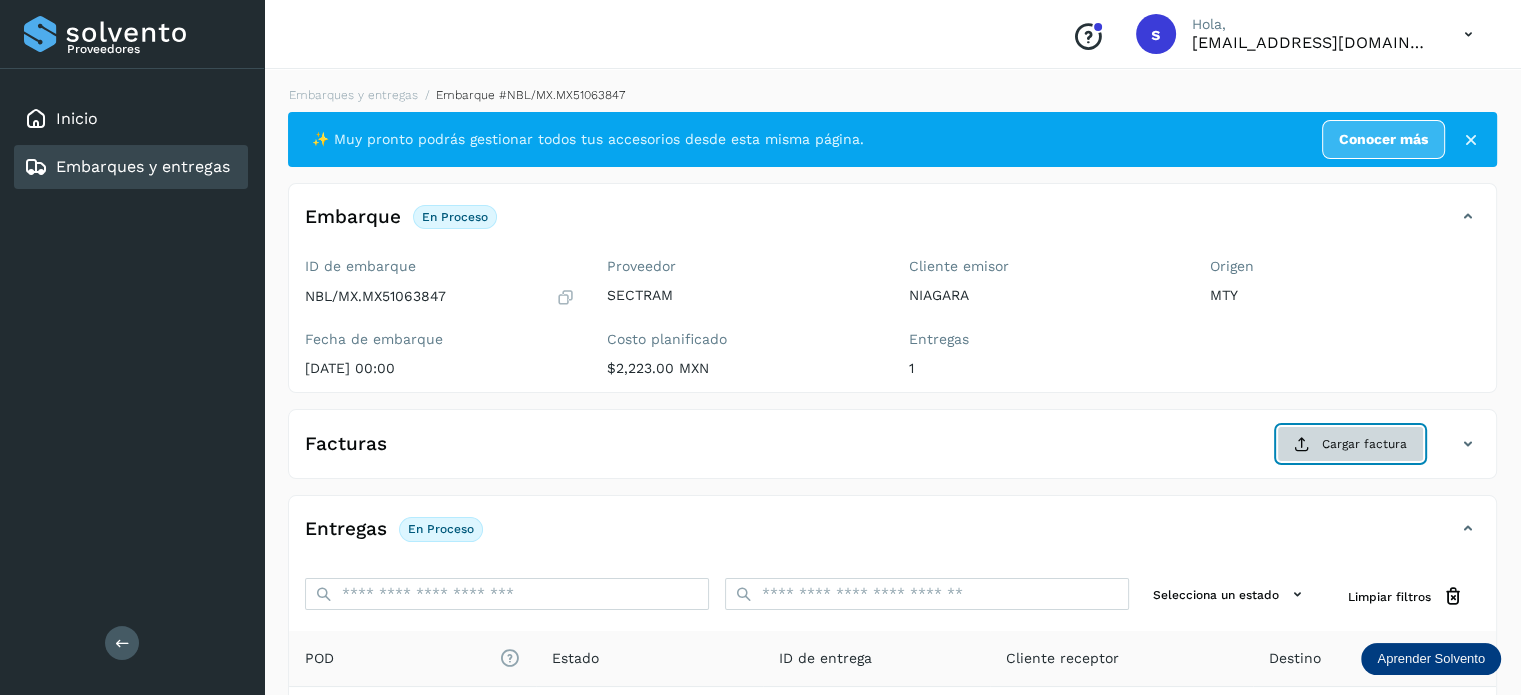 click on "Cargar factura" at bounding box center (1350, 444) 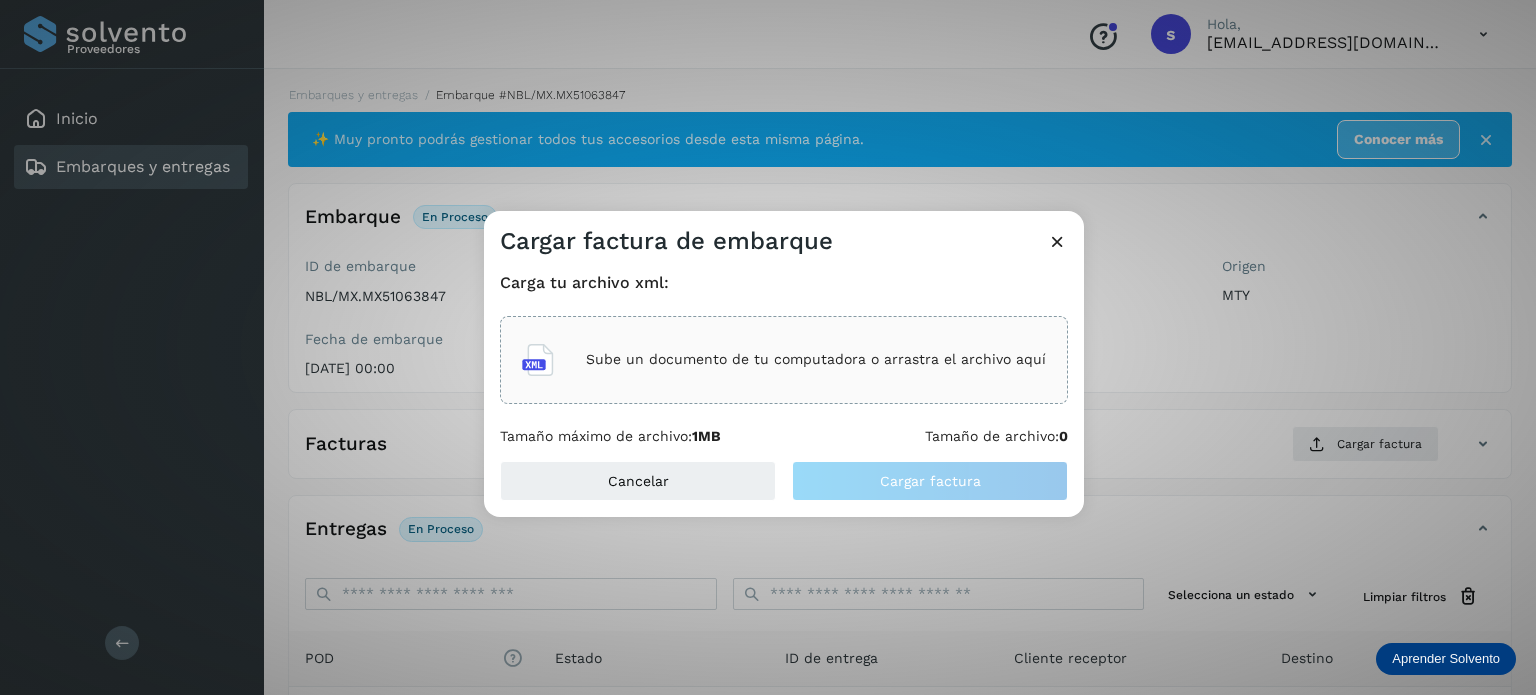 click on "Sube un documento de tu computadora o arrastra el archivo aquí" at bounding box center (816, 359) 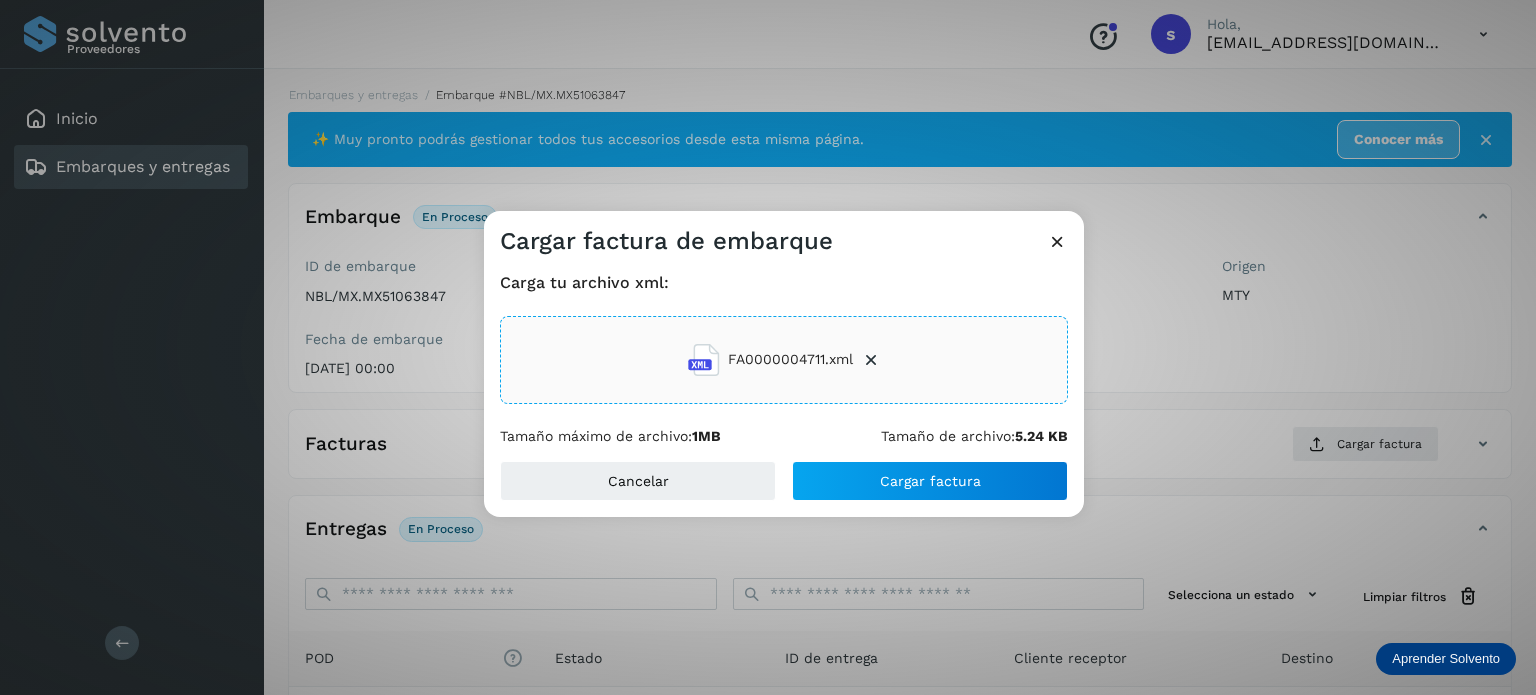 click on "Carga tu archivo xml: FA0000004711.xml Tamaño máximo de archivo:  1MB Tamaño de archivo:  5.24 KB" at bounding box center [784, 359] 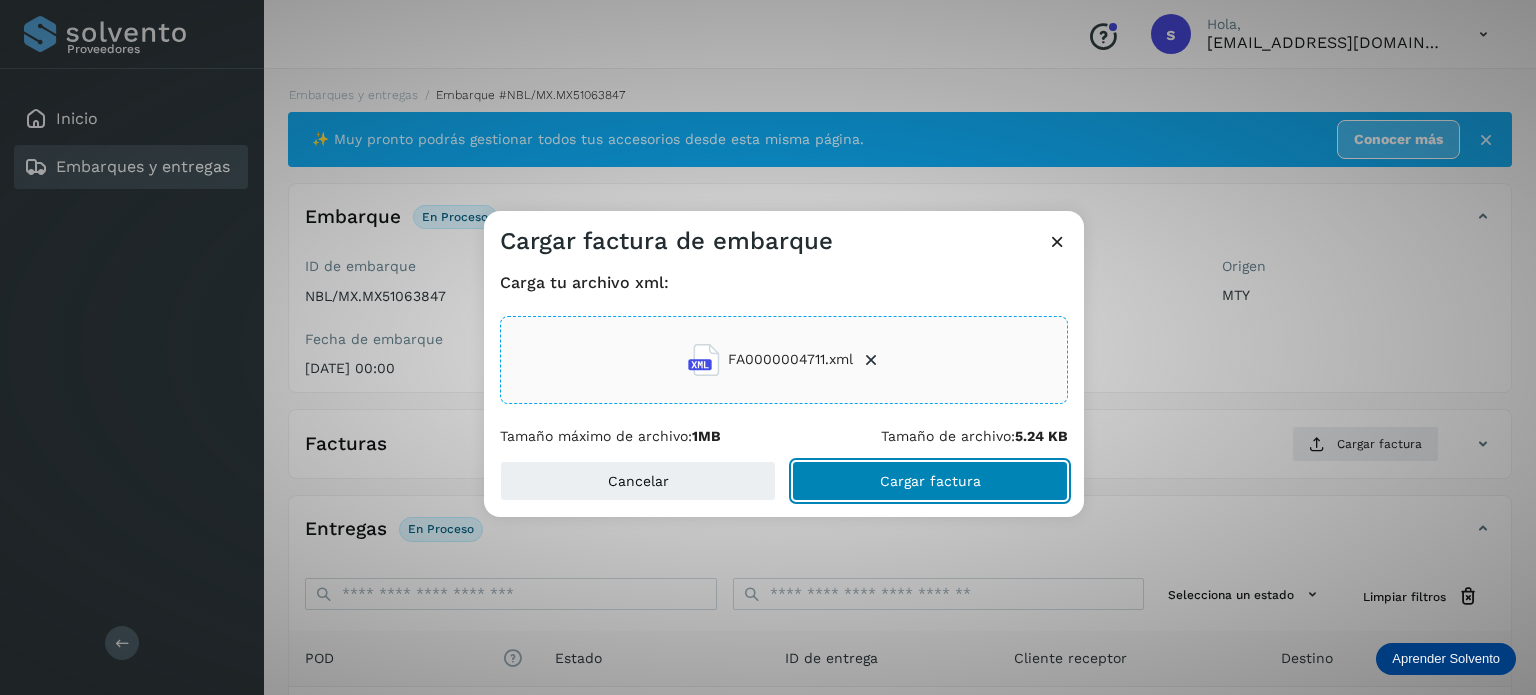click on "Cargar factura" 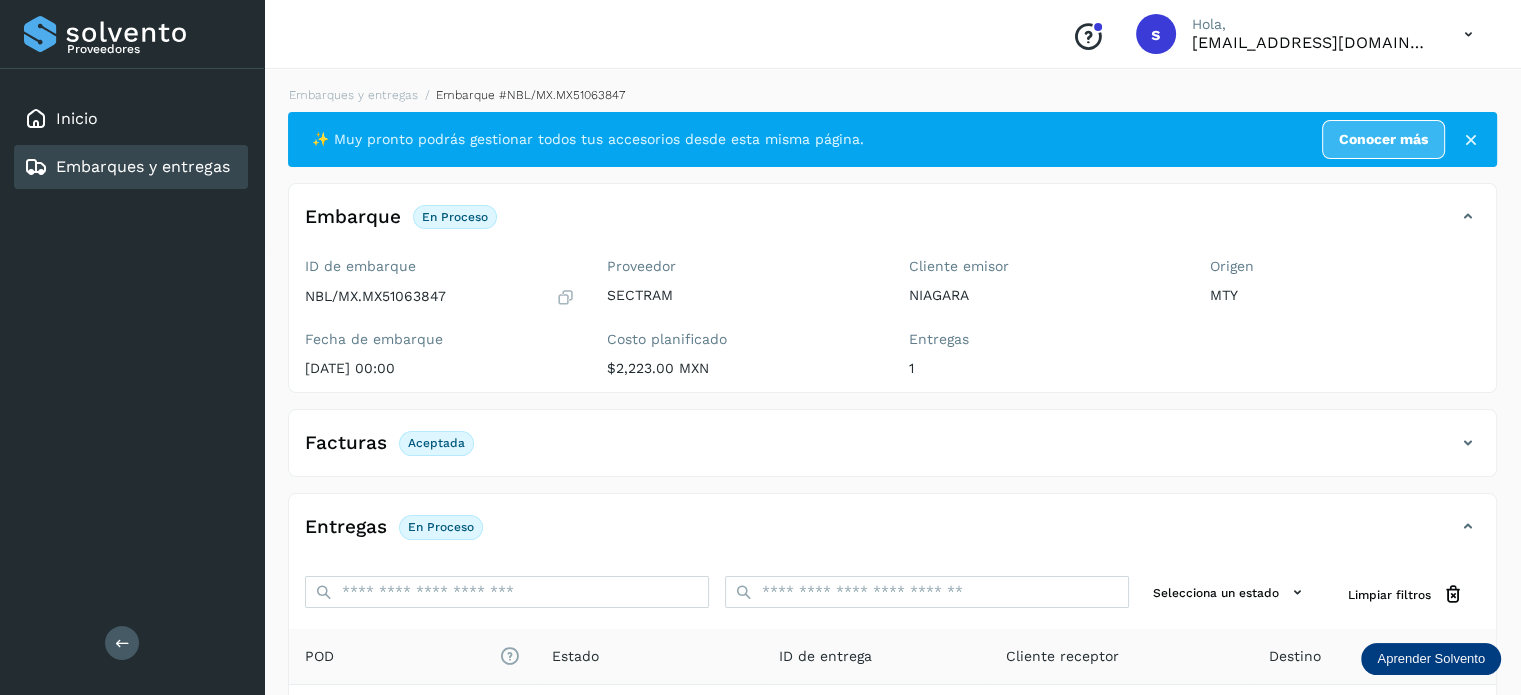 scroll, scrollTop: 250, scrollLeft: 0, axis: vertical 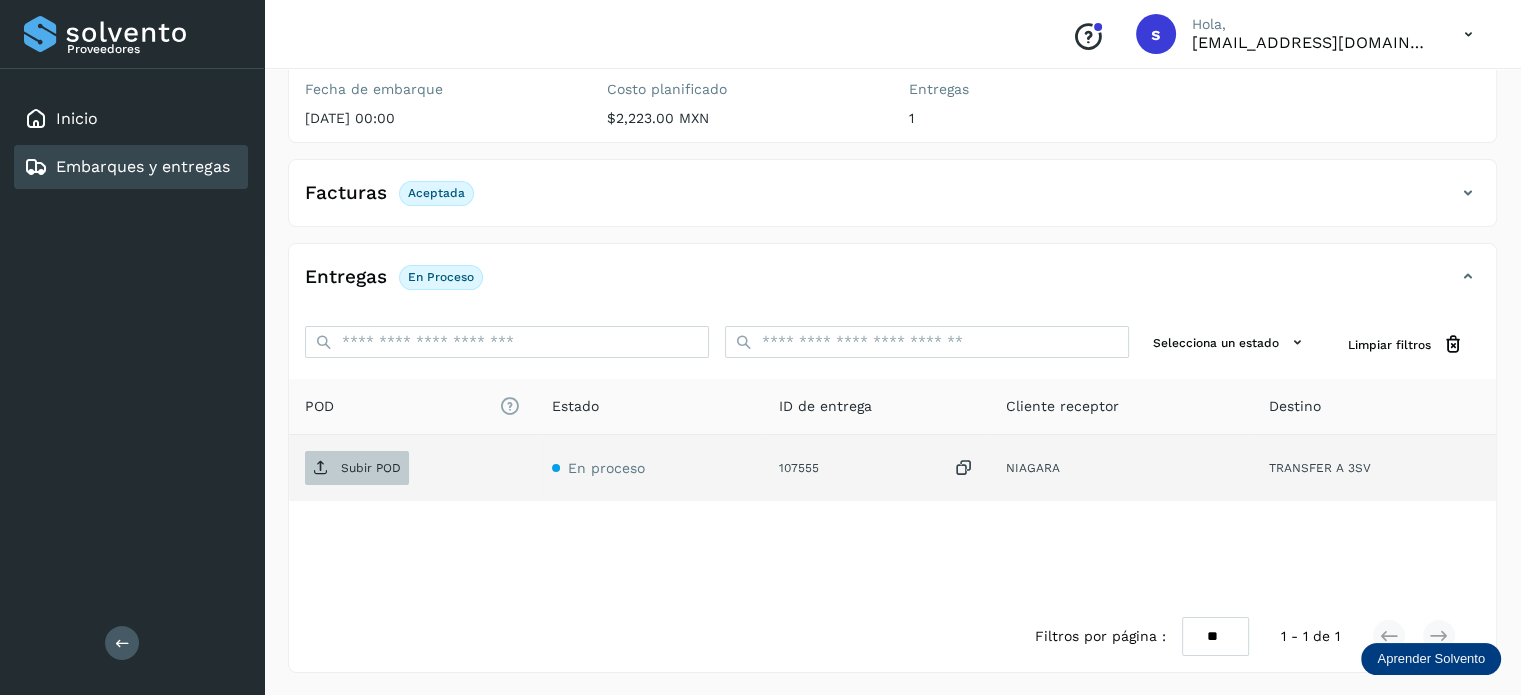 click on "Subir POD" at bounding box center (371, 468) 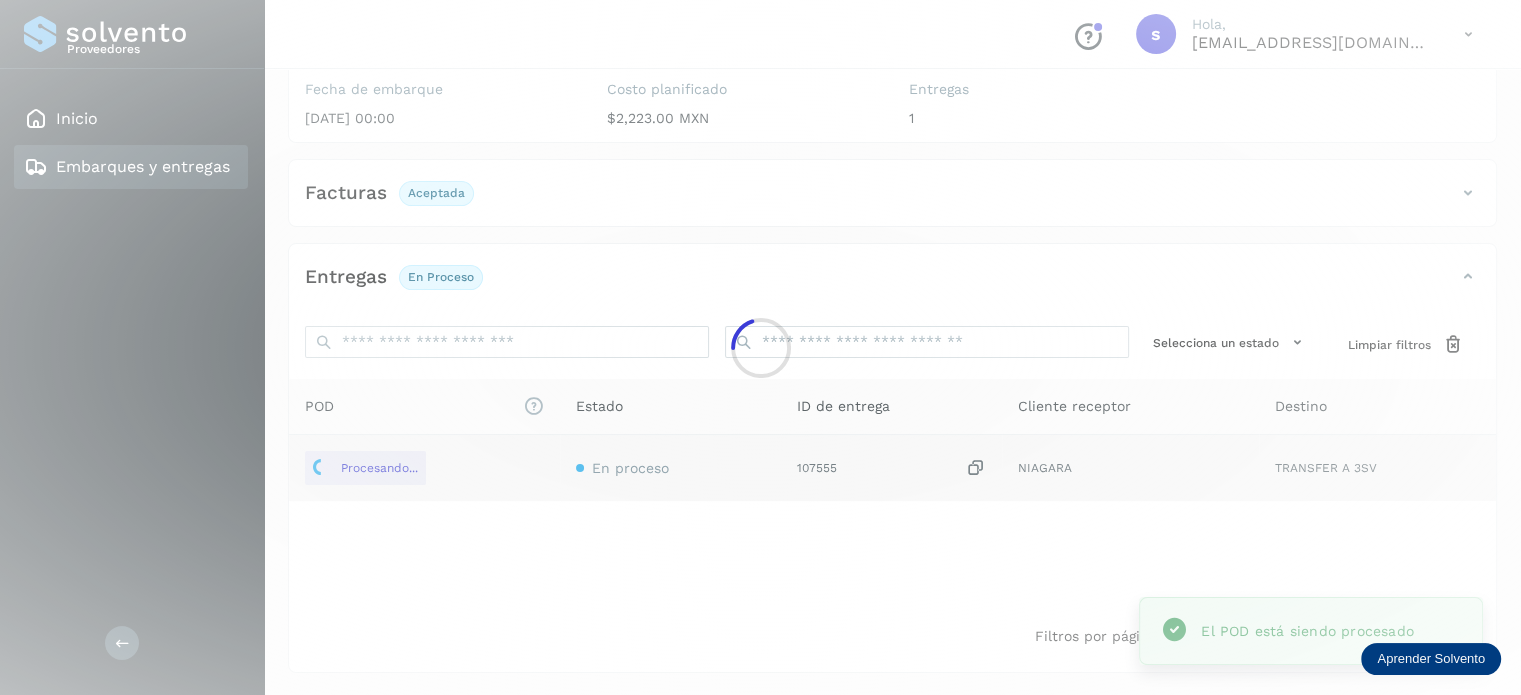 scroll, scrollTop: 0, scrollLeft: 0, axis: both 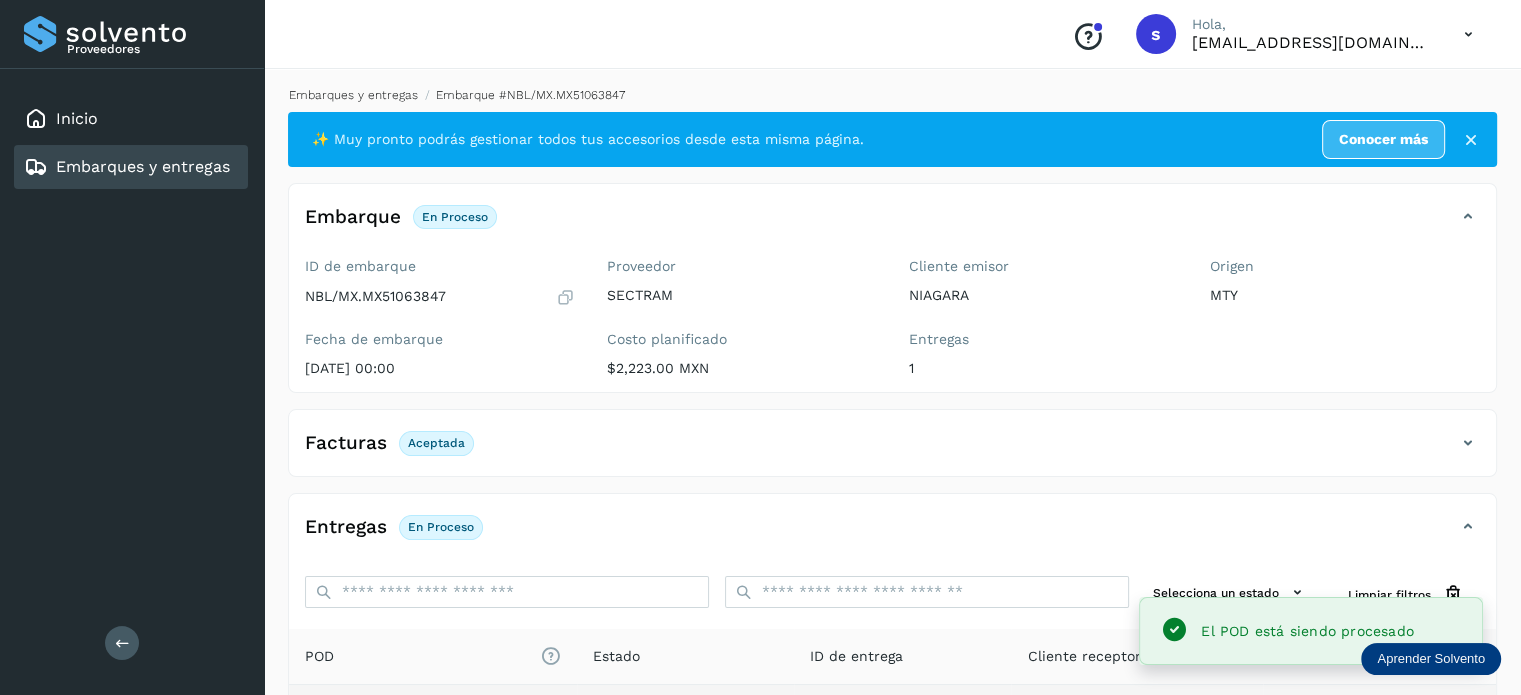 click on "Embarques y entregas" at bounding box center [353, 95] 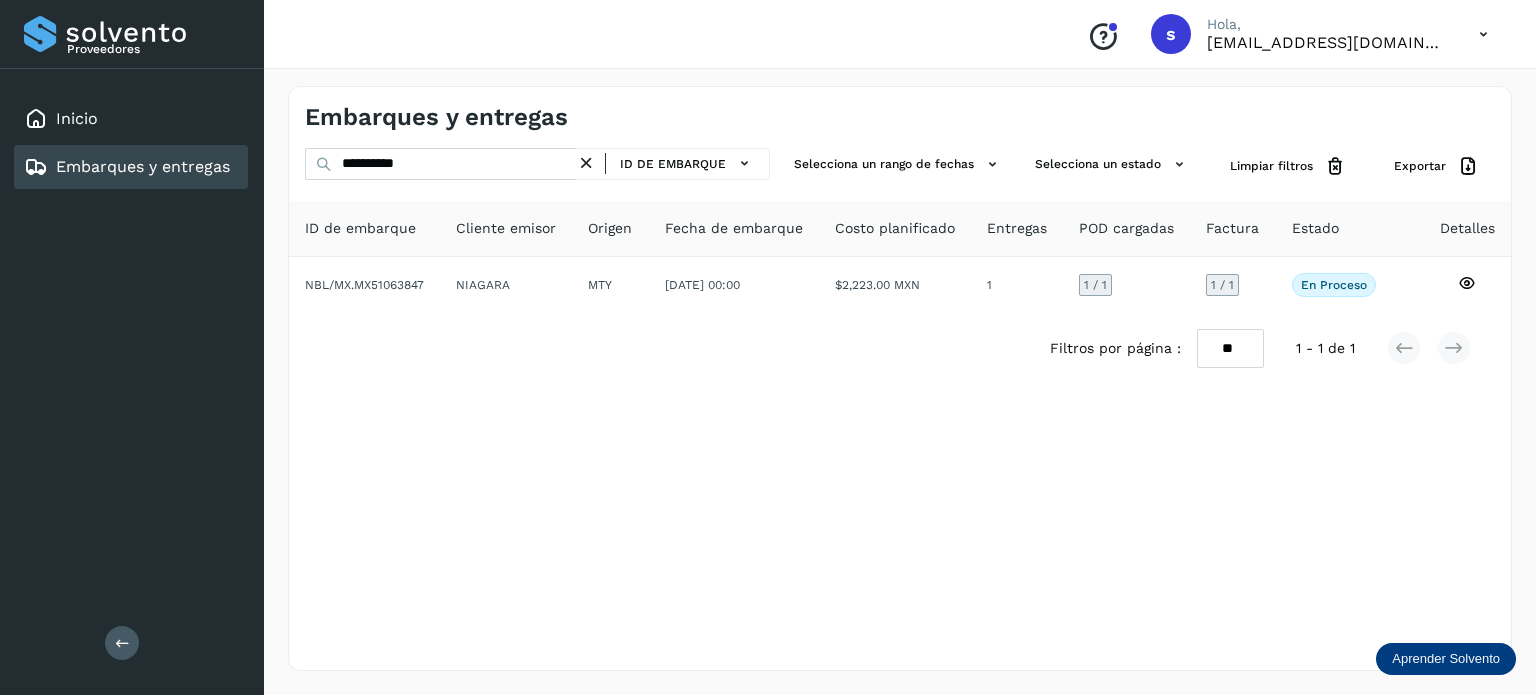 click at bounding box center (586, 163) 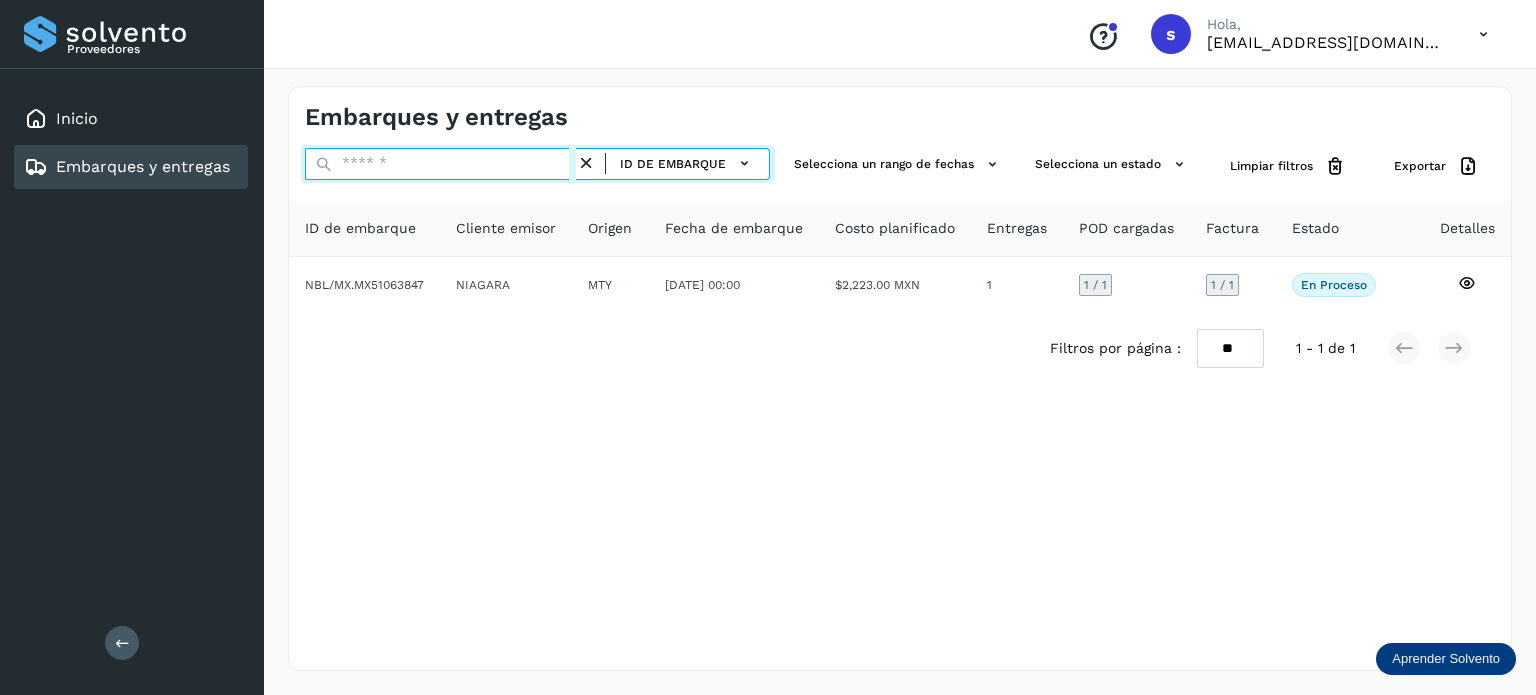 click at bounding box center (440, 164) 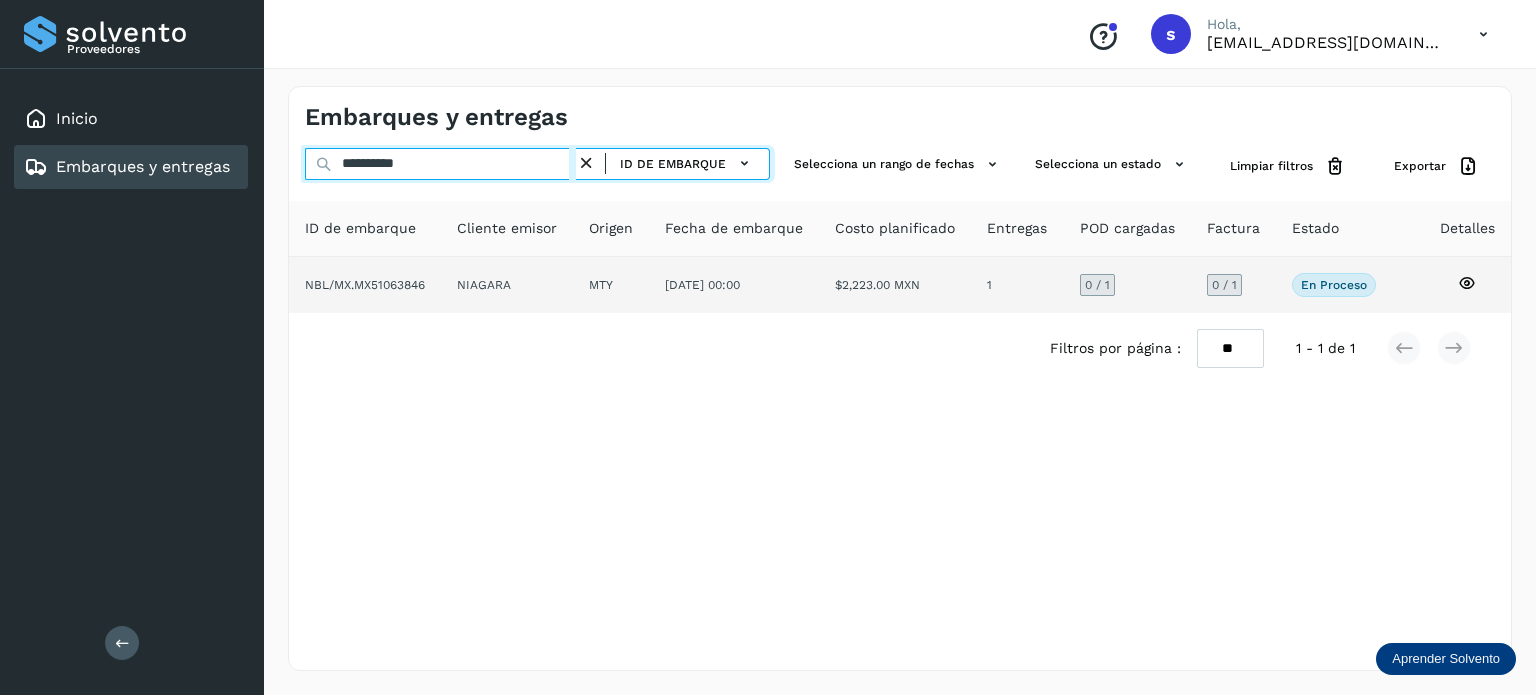 type on "**********" 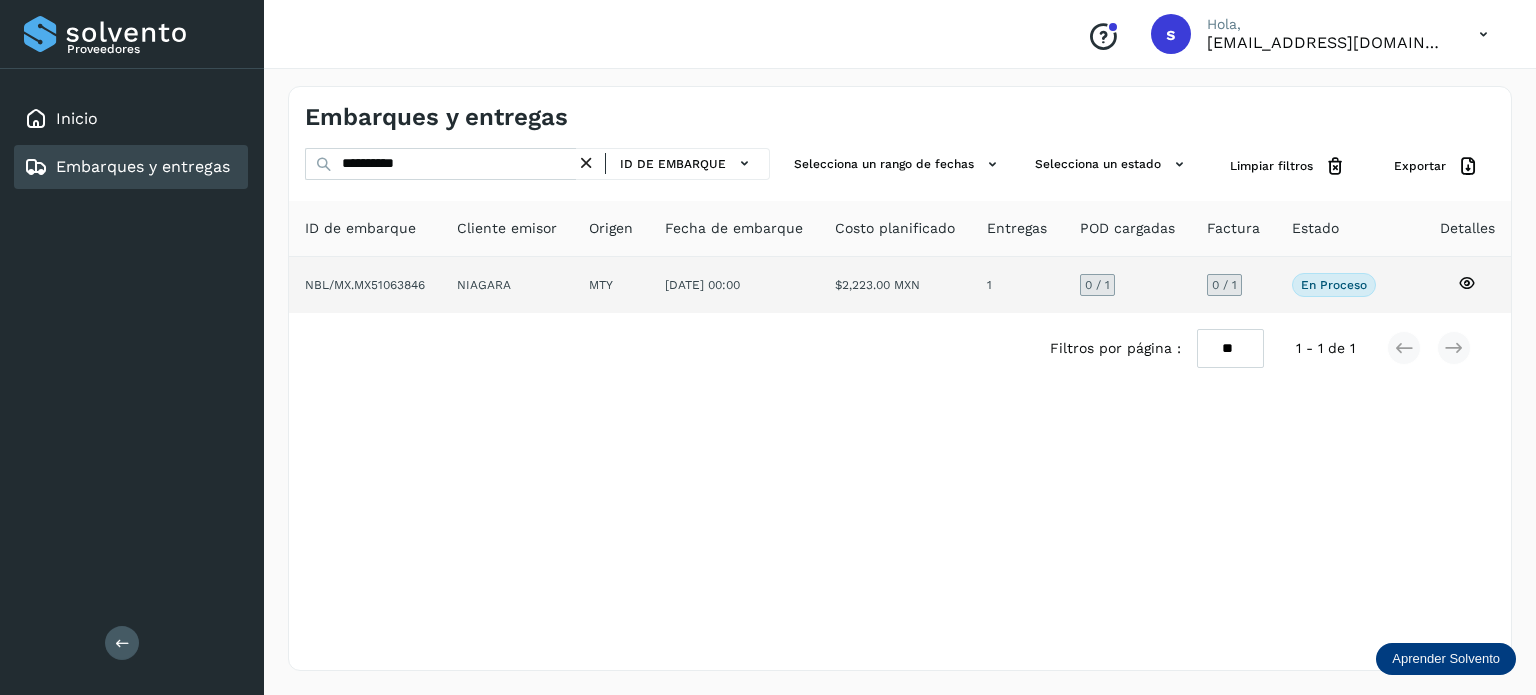 click on "NIAGARA" 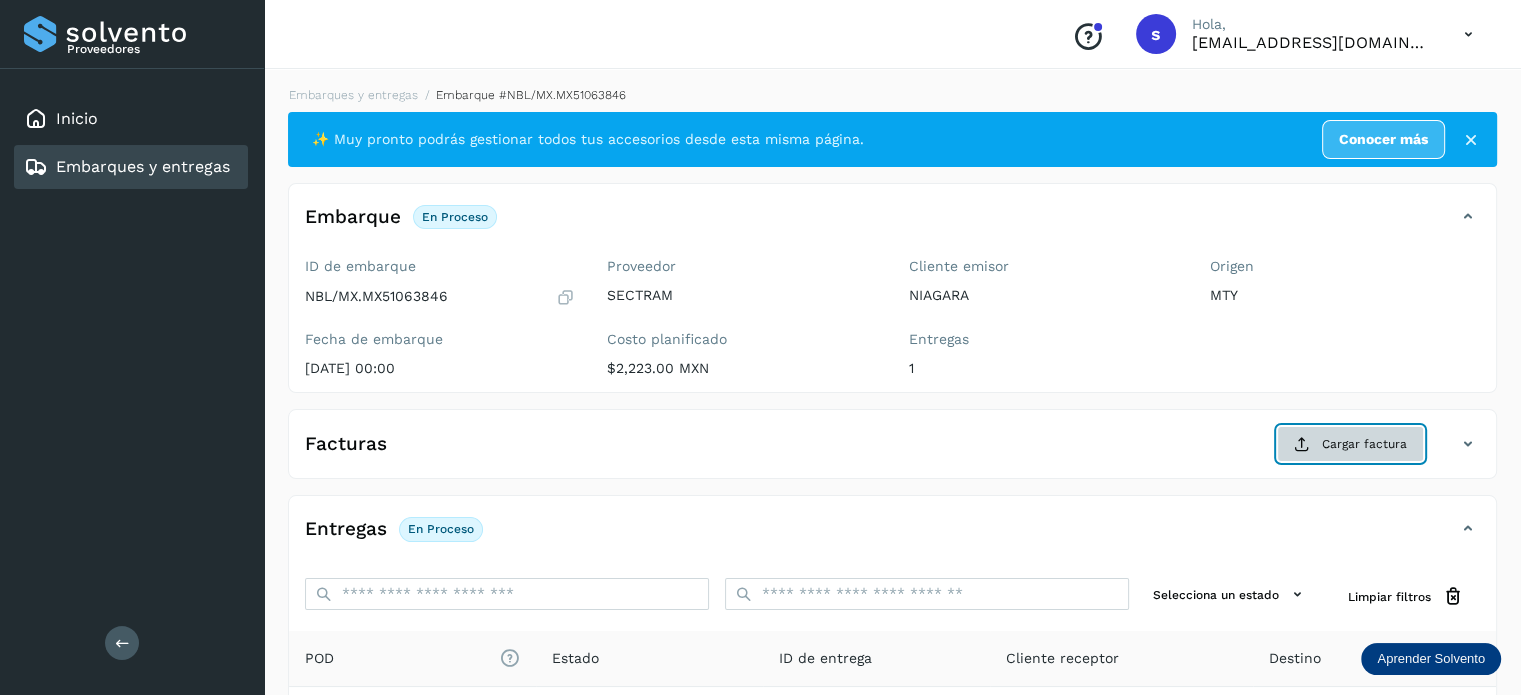 click on "Cargar factura" at bounding box center [1350, 444] 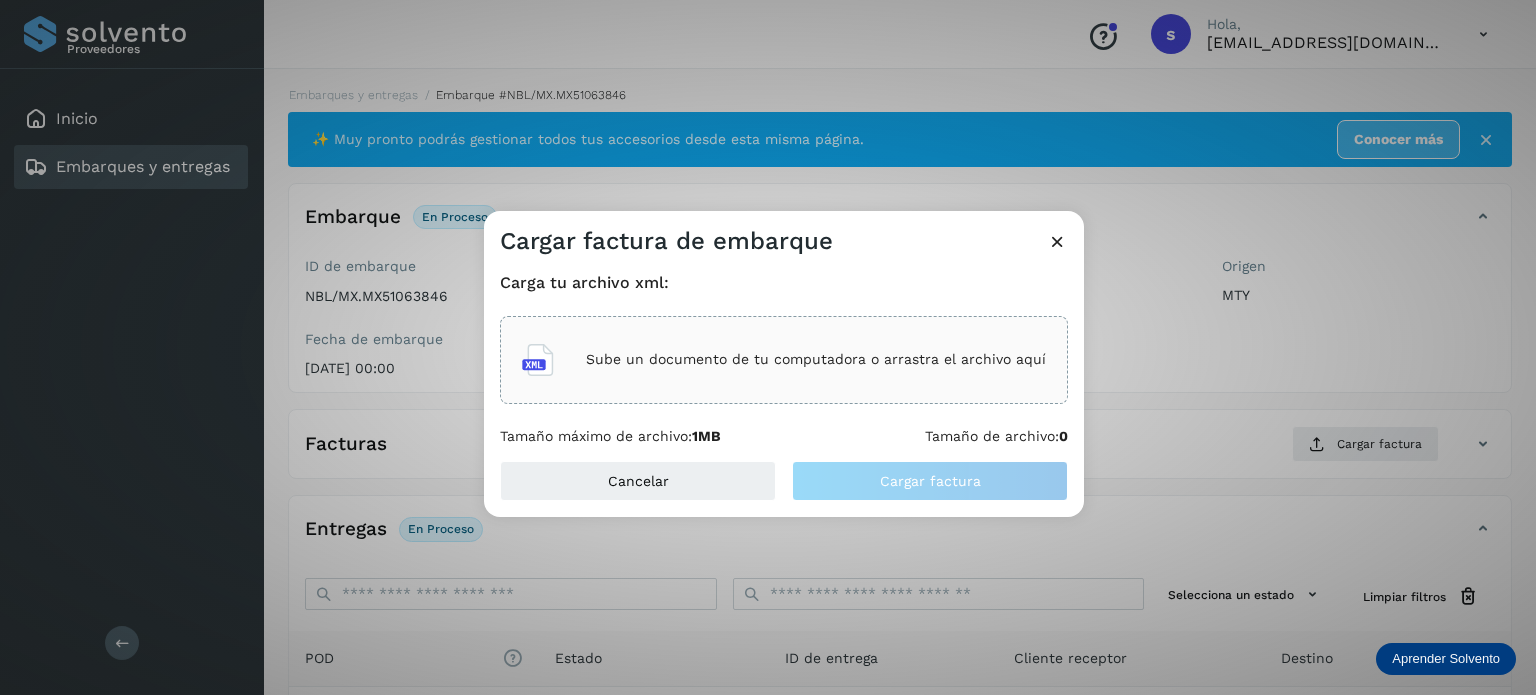 click on "Sube un documento de tu computadora o arrastra el archivo aquí" at bounding box center (816, 359) 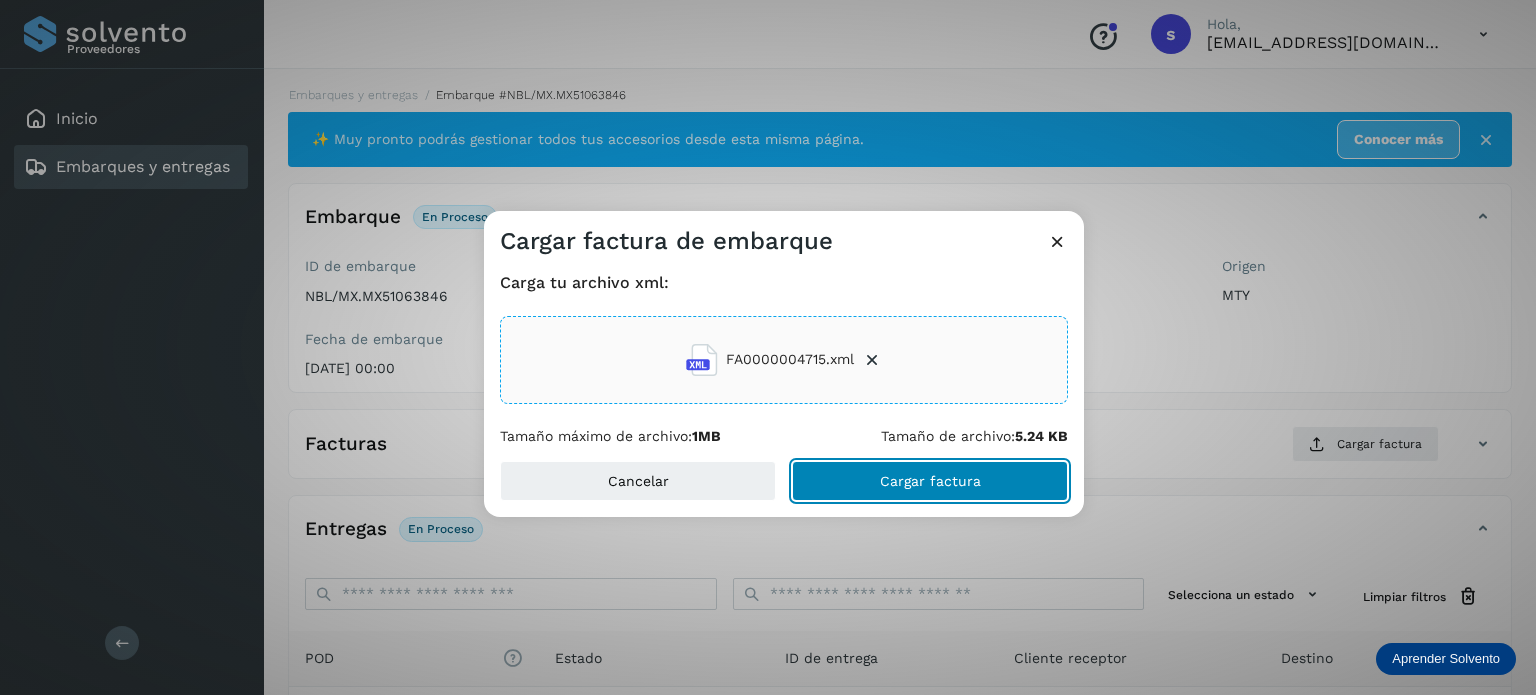 click on "Cargar factura" 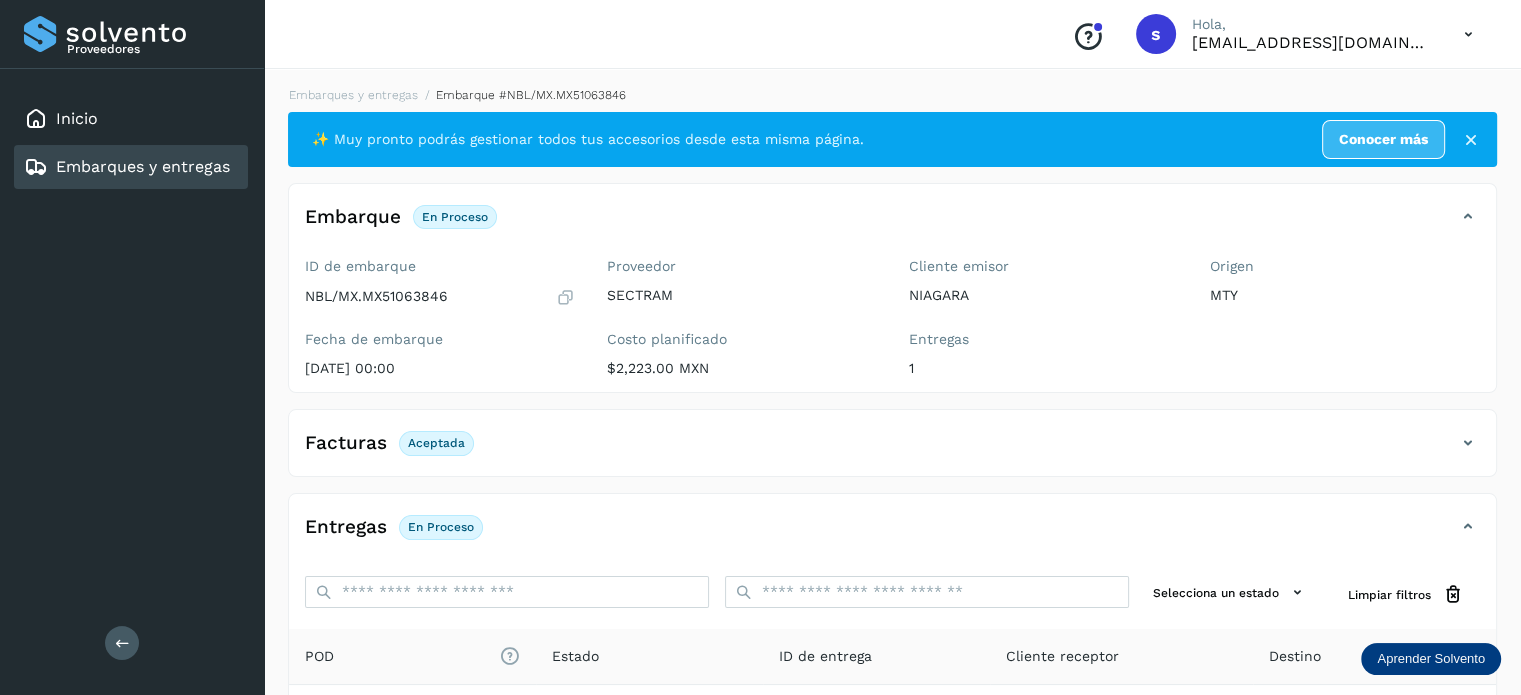 scroll, scrollTop: 250, scrollLeft: 0, axis: vertical 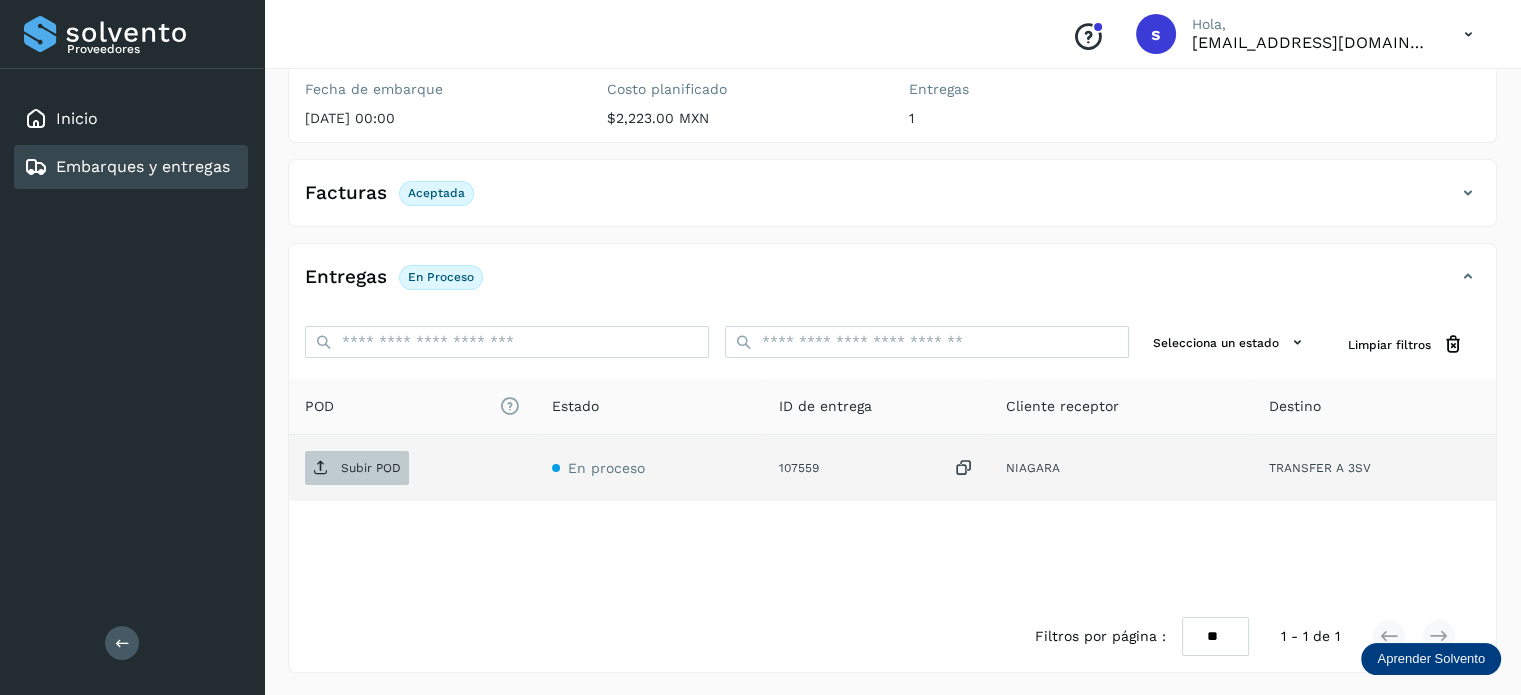 click on "Subir POD" at bounding box center [371, 468] 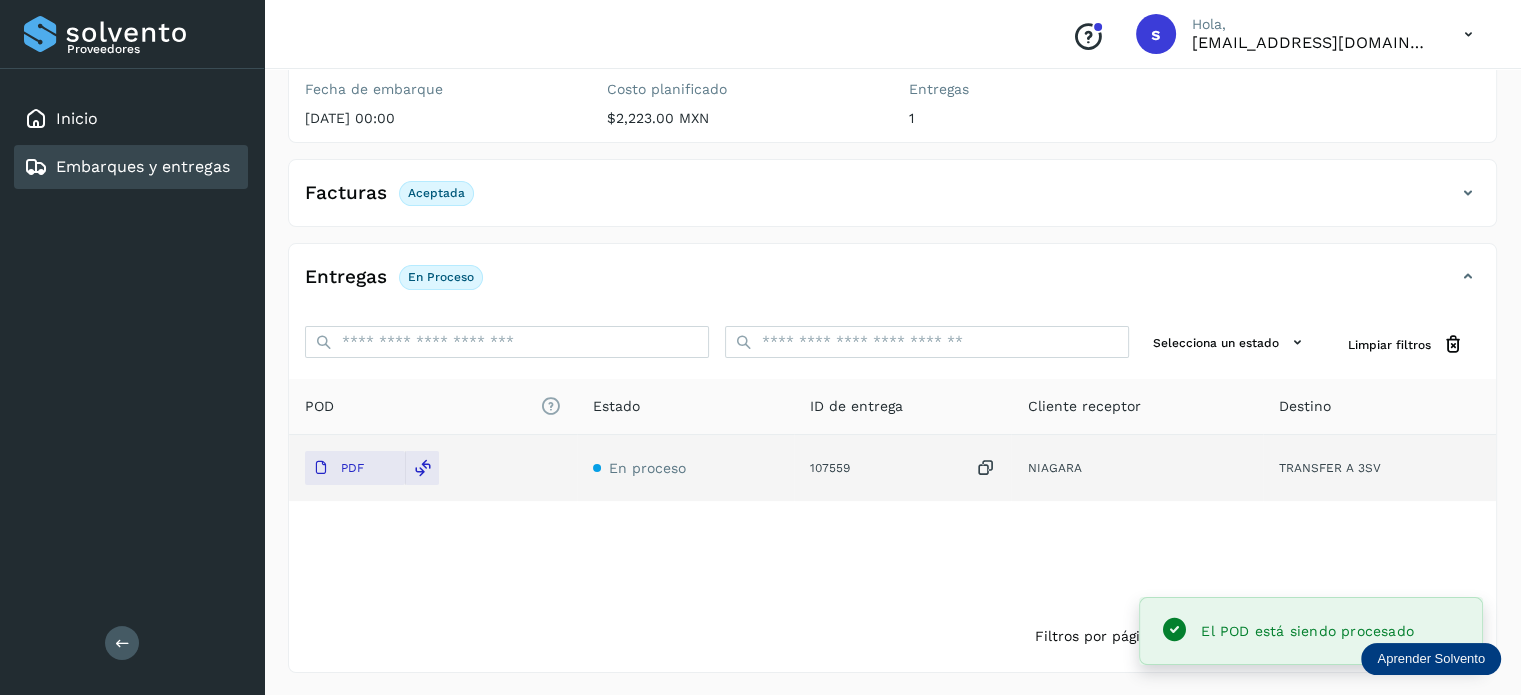 scroll, scrollTop: 0, scrollLeft: 0, axis: both 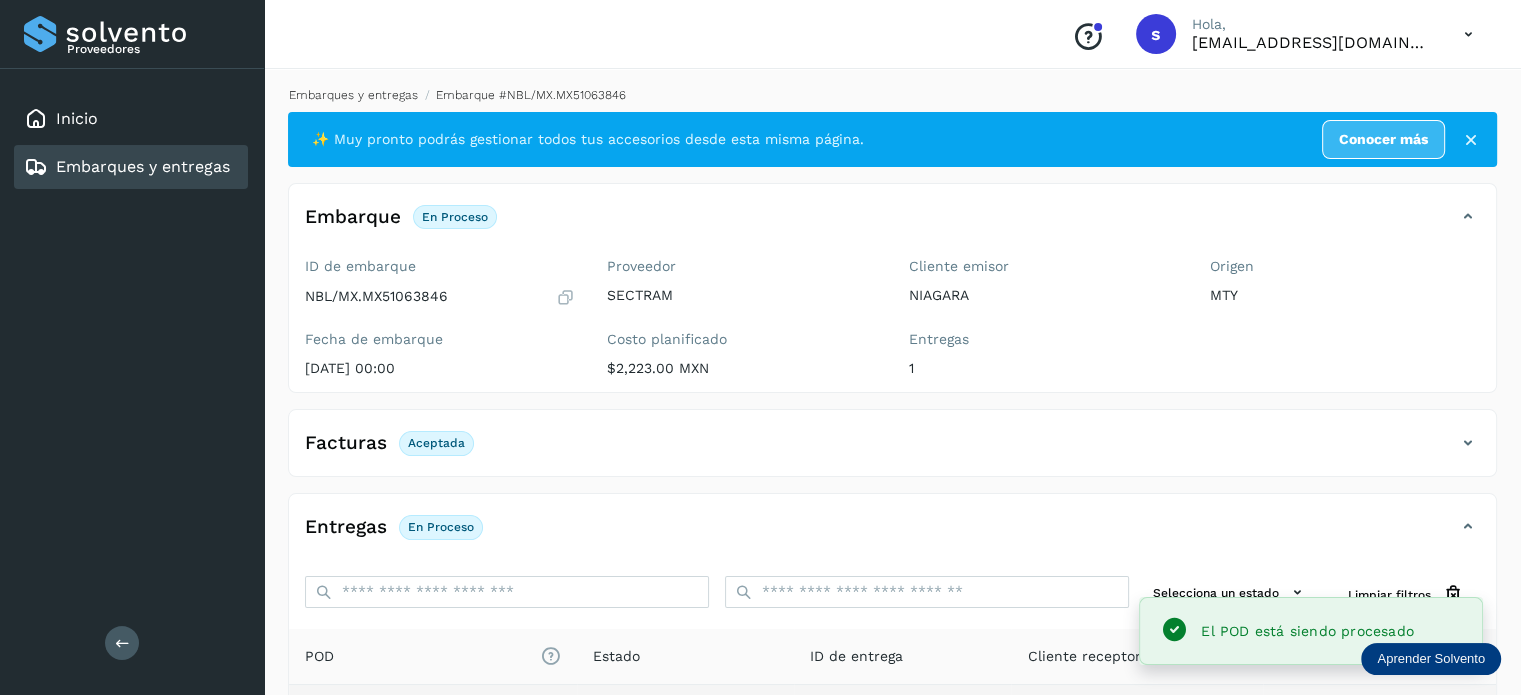 click on "Embarques y entregas" at bounding box center [353, 95] 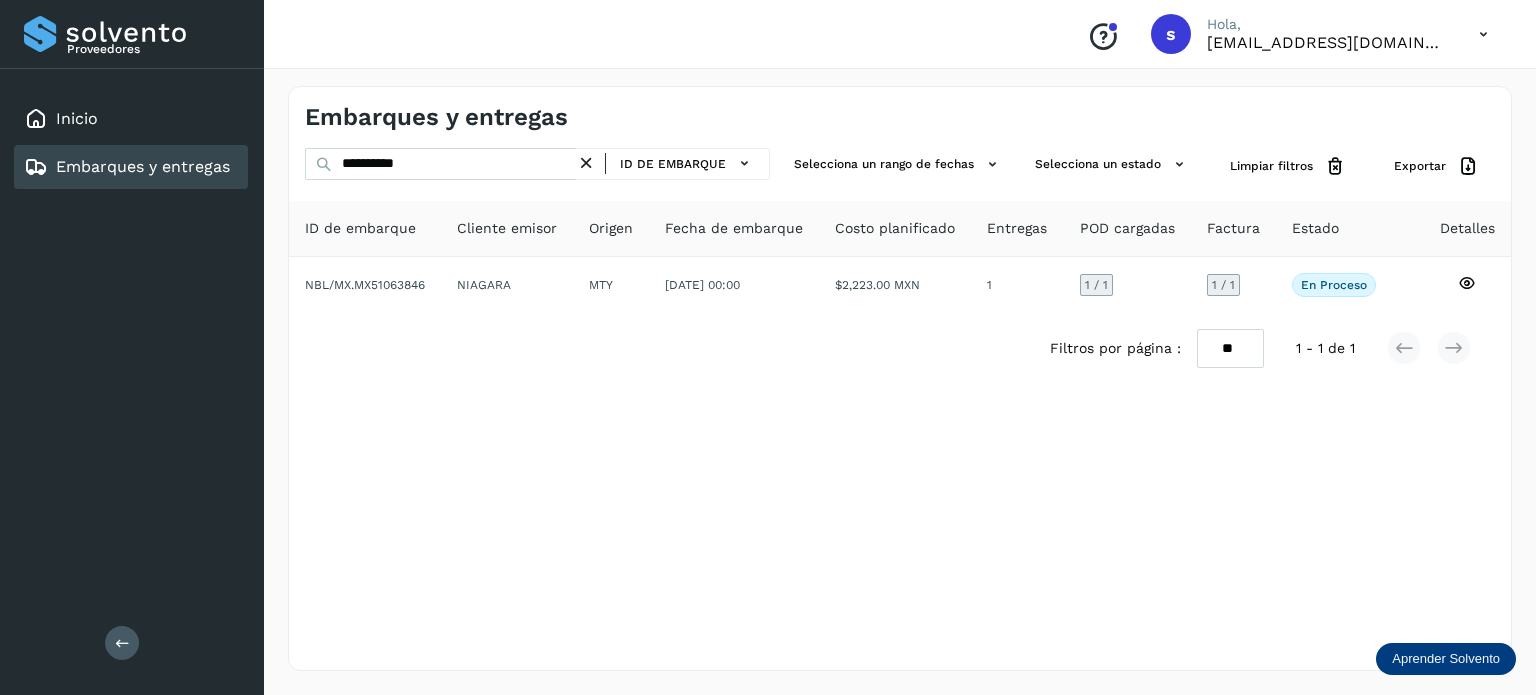 click at bounding box center (586, 163) 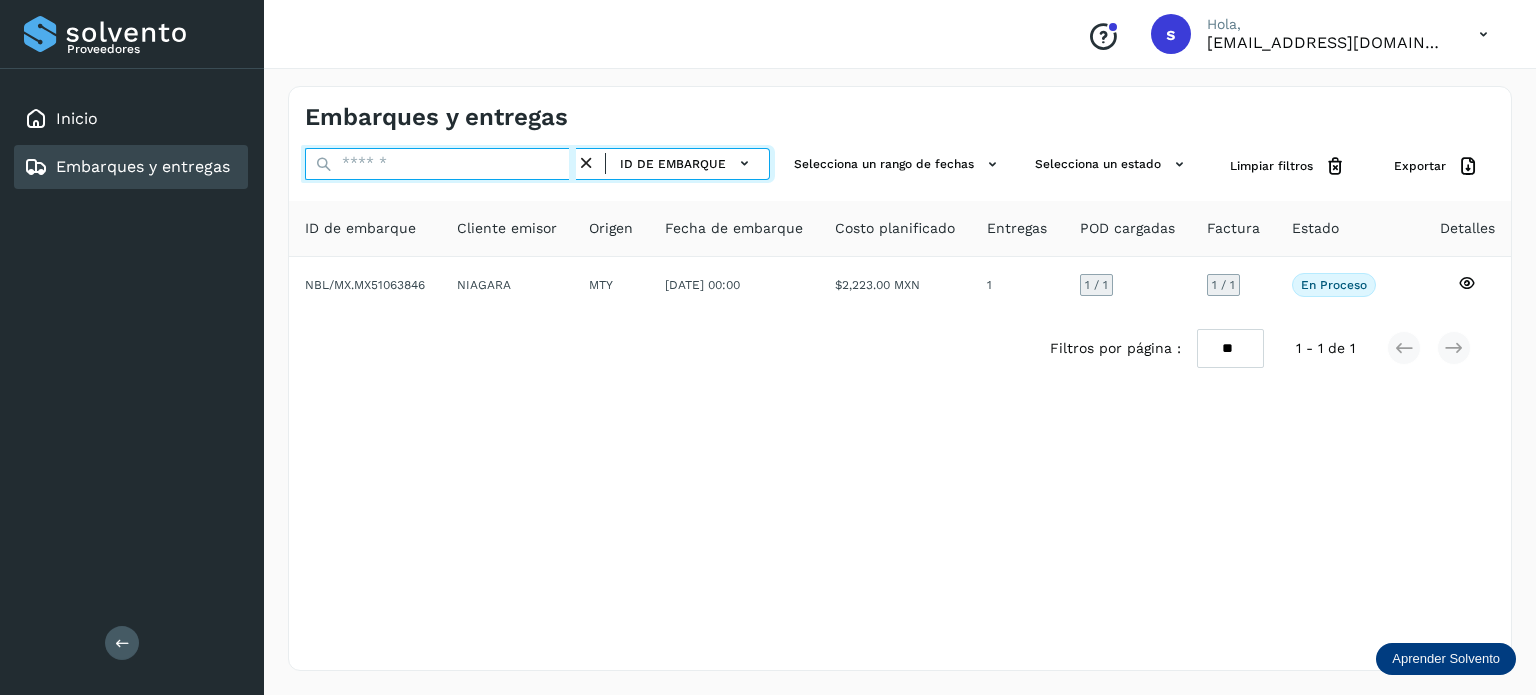 click at bounding box center (440, 164) 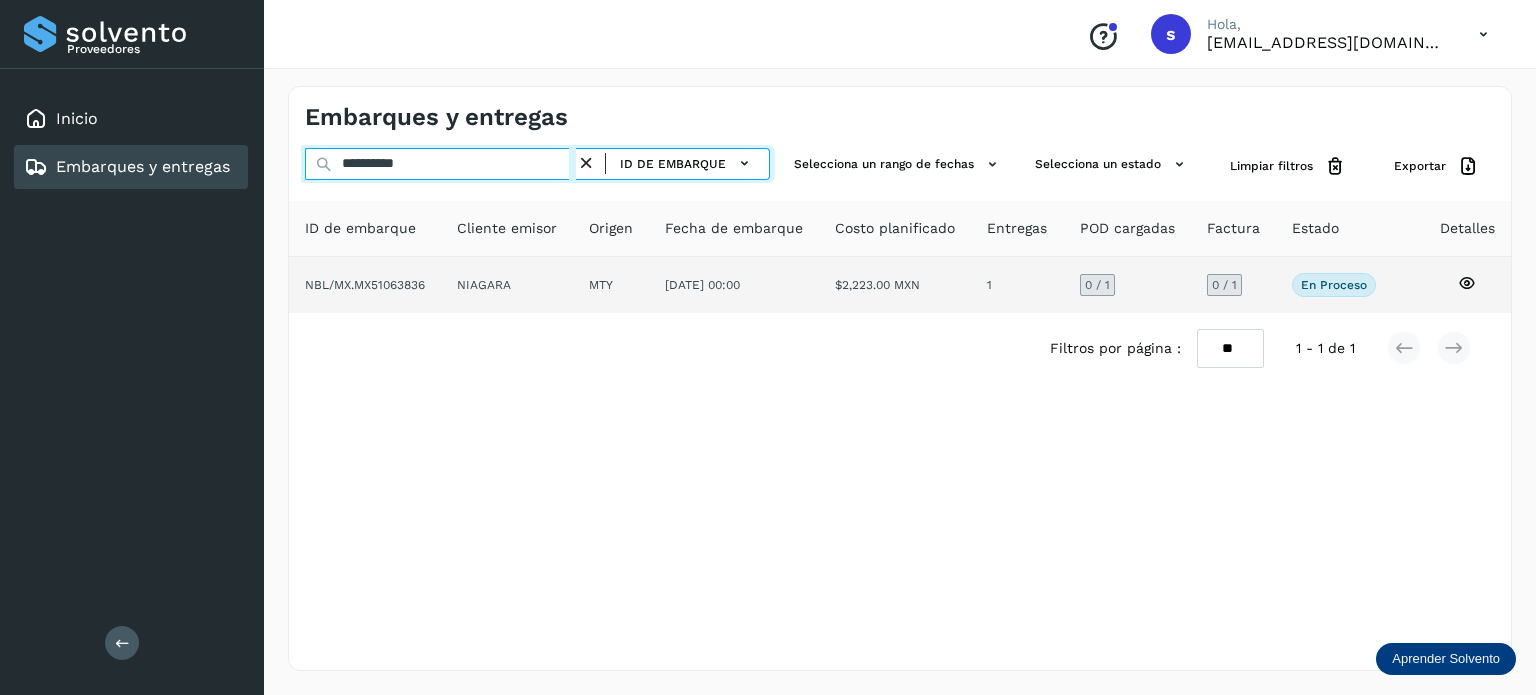 type on "**********" 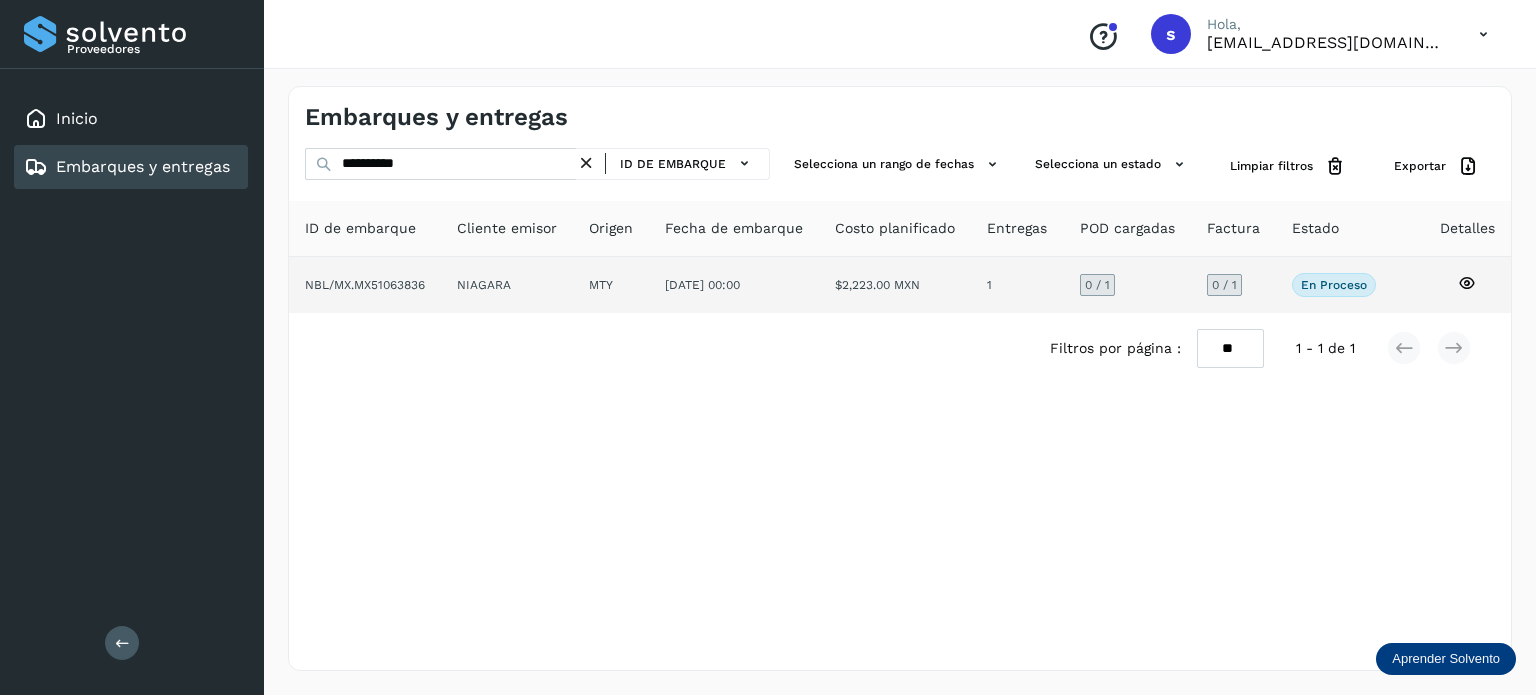 click on "NIAGARA" 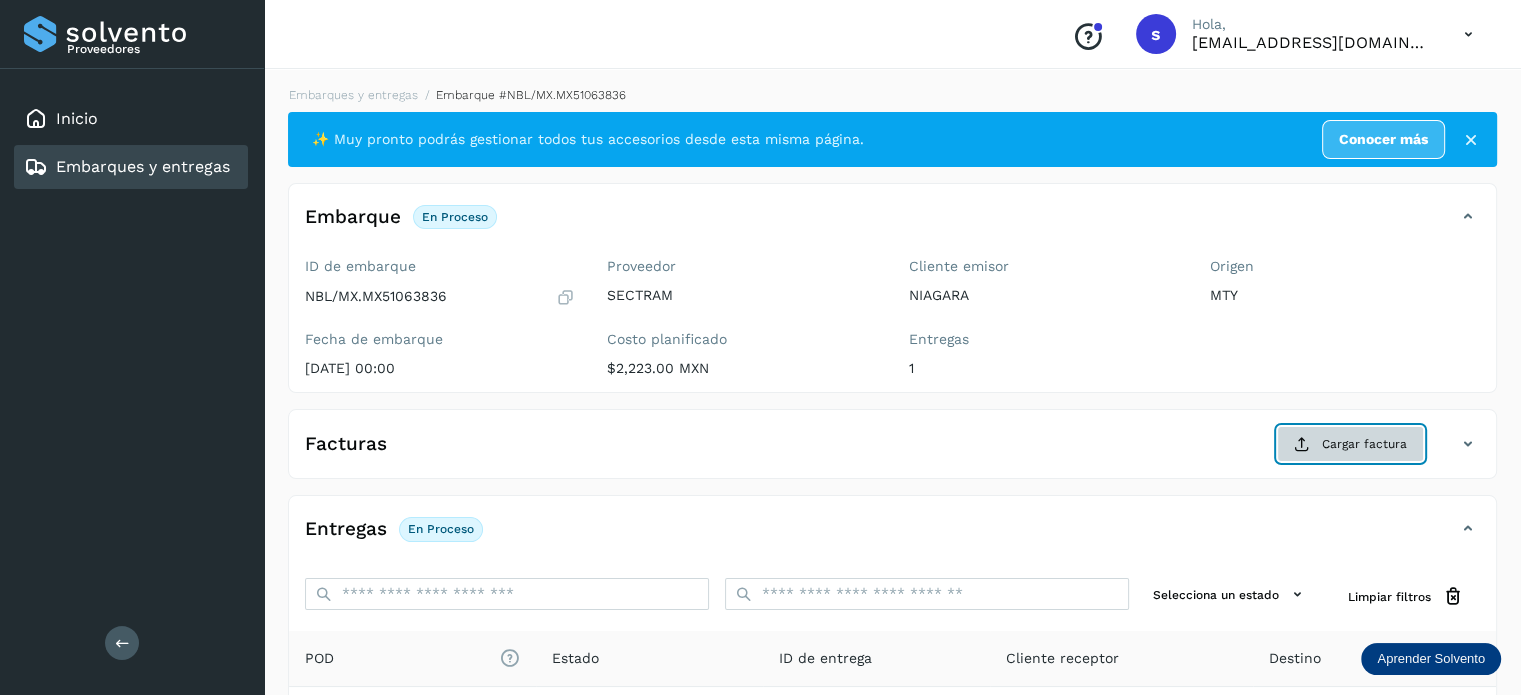 click on "Cargar factura" 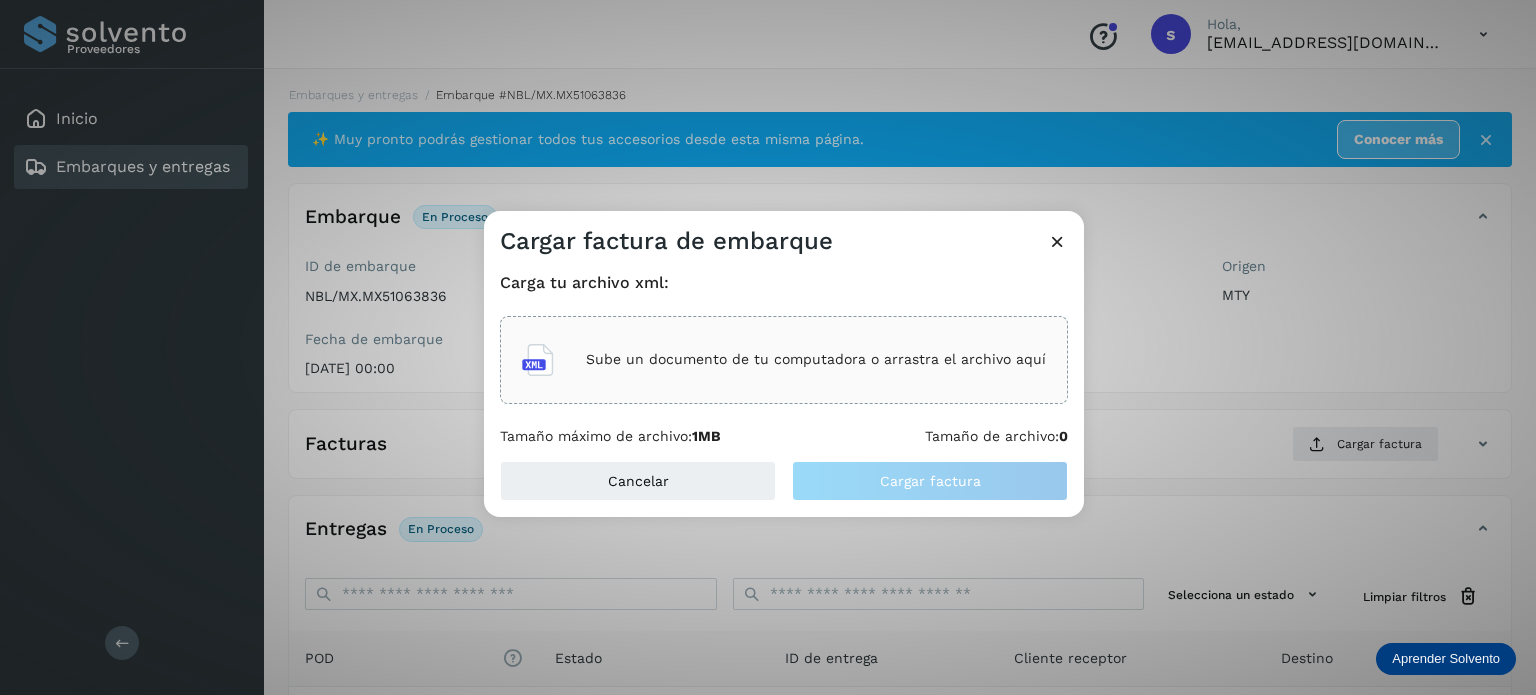 click on "Sube un documento de tu computadora o arrastra el archivo aquí" at bounding box center [816, 359] 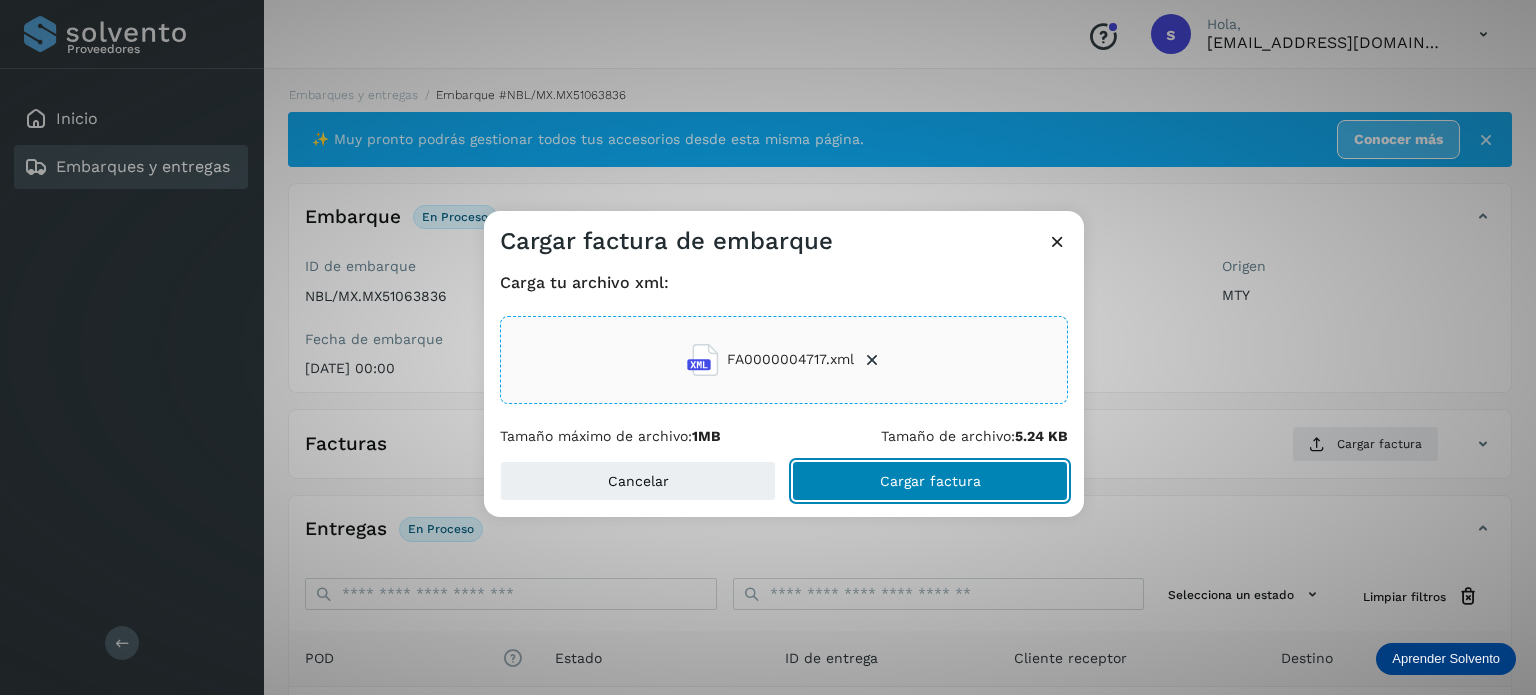 click on "Cargar factura" 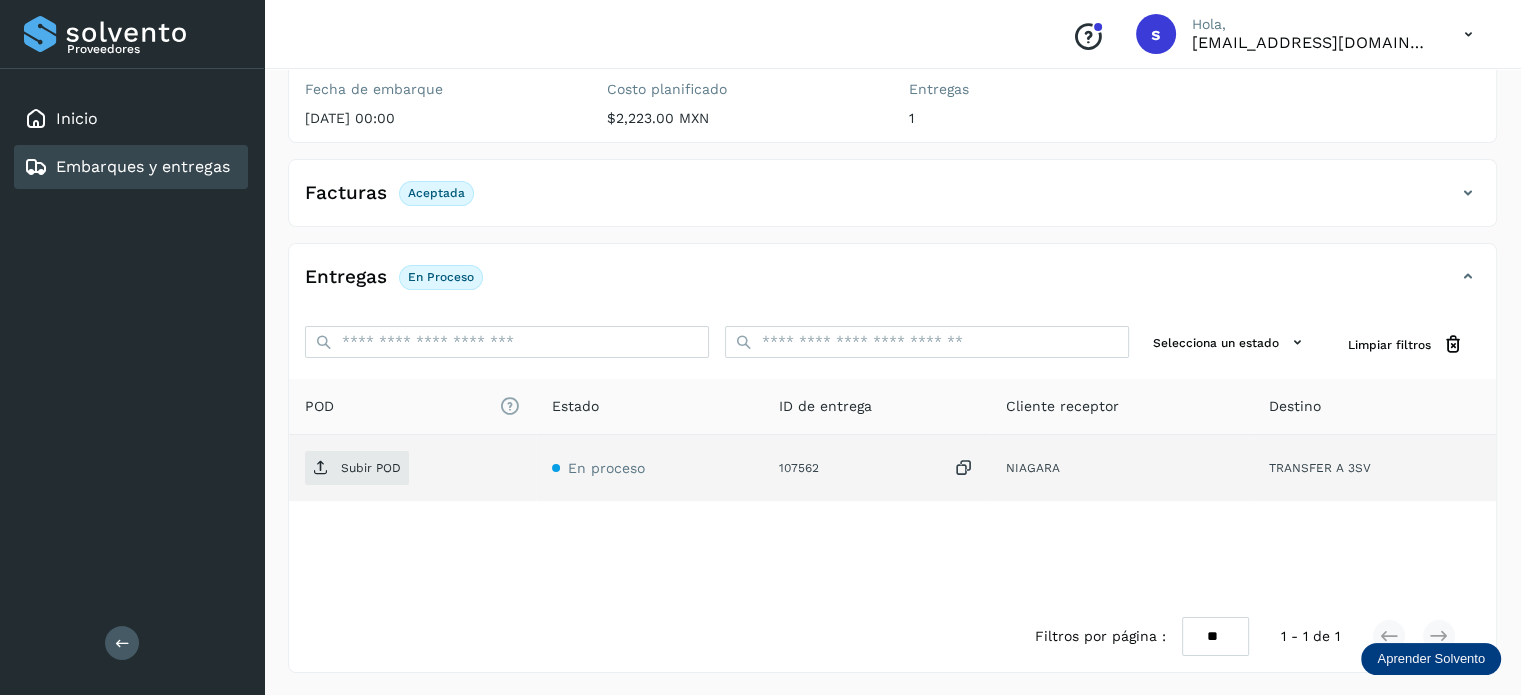 scroll, scrollTop: 249, scrollLeft: 0, axis: vertical 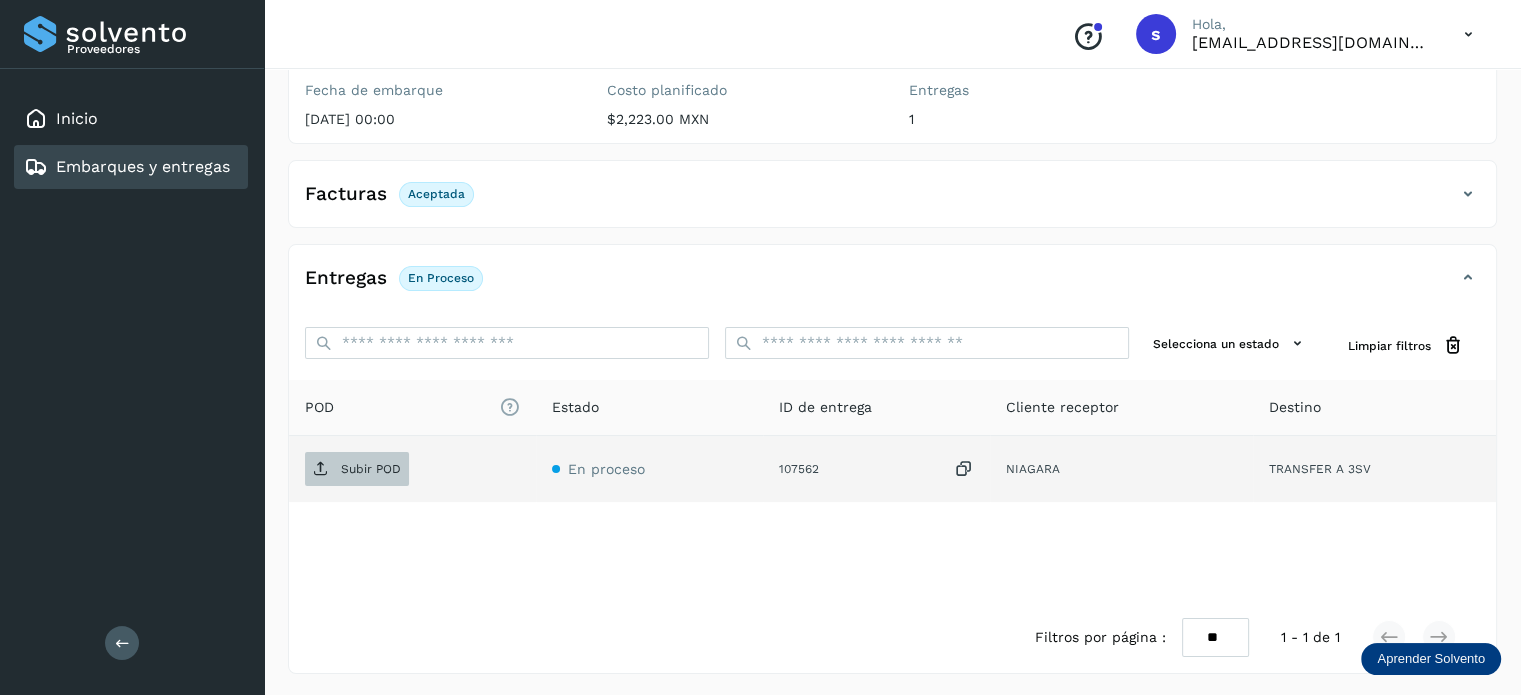 click on "Subir POD" at bounding box center (357, 469) 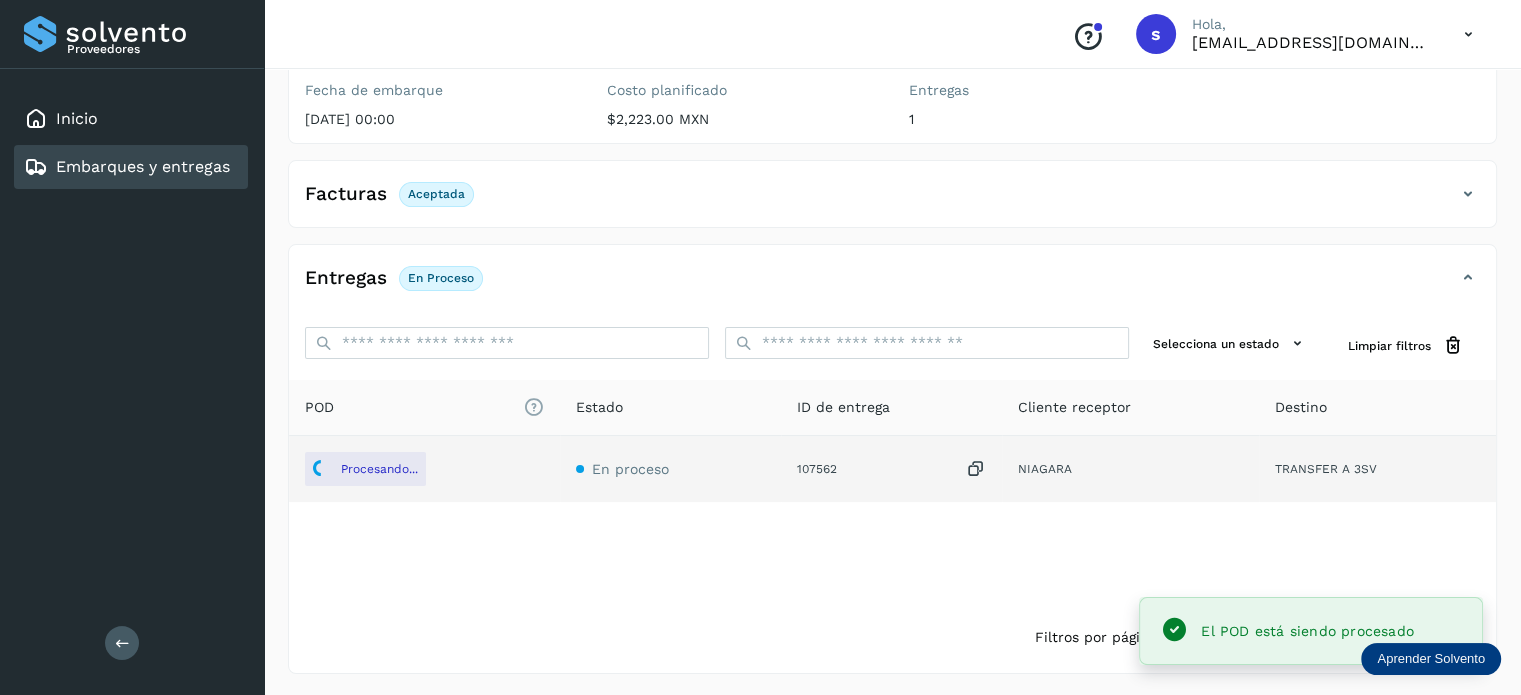 scroll, scrollTop: 0, scrollLeft: 0, axis: both 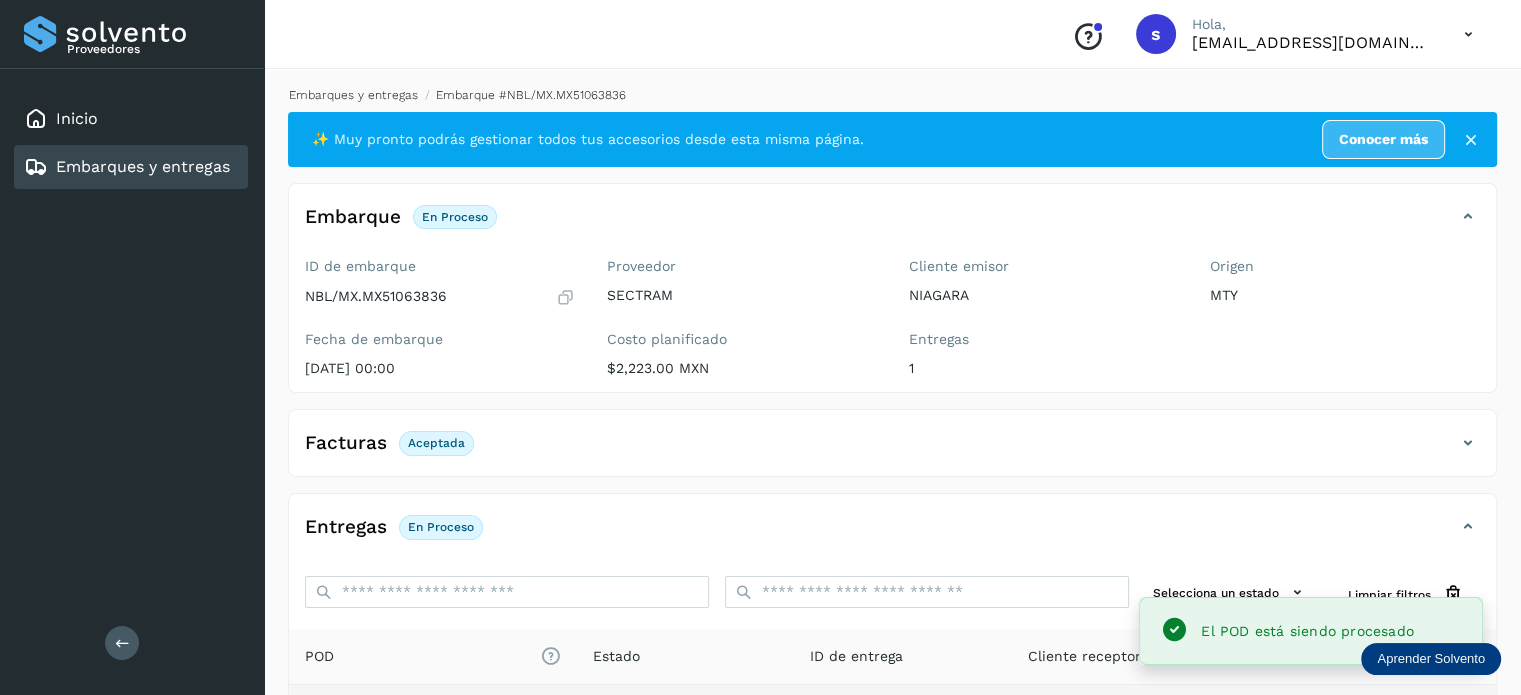 click on "Embarques y entregas" at bounding box center (353, 95) 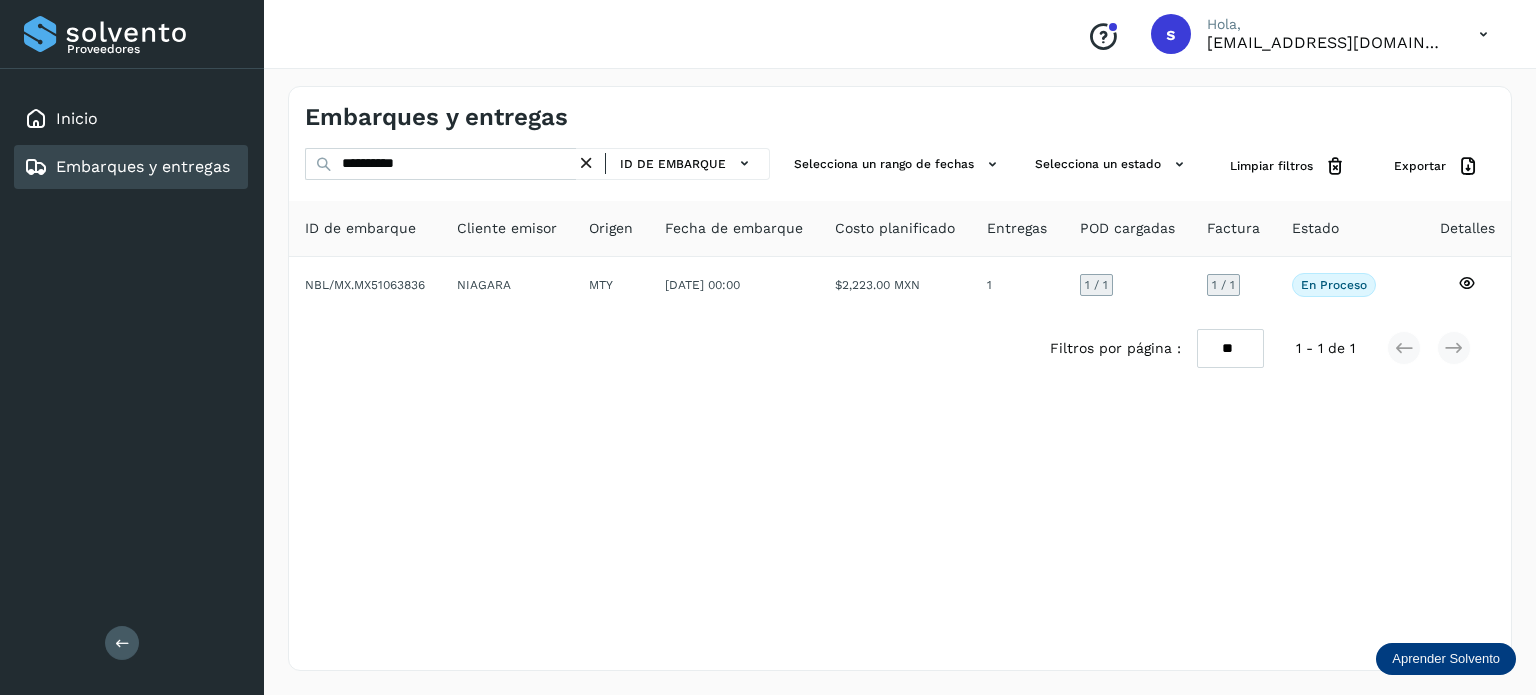click at bounding box center [586, 163] 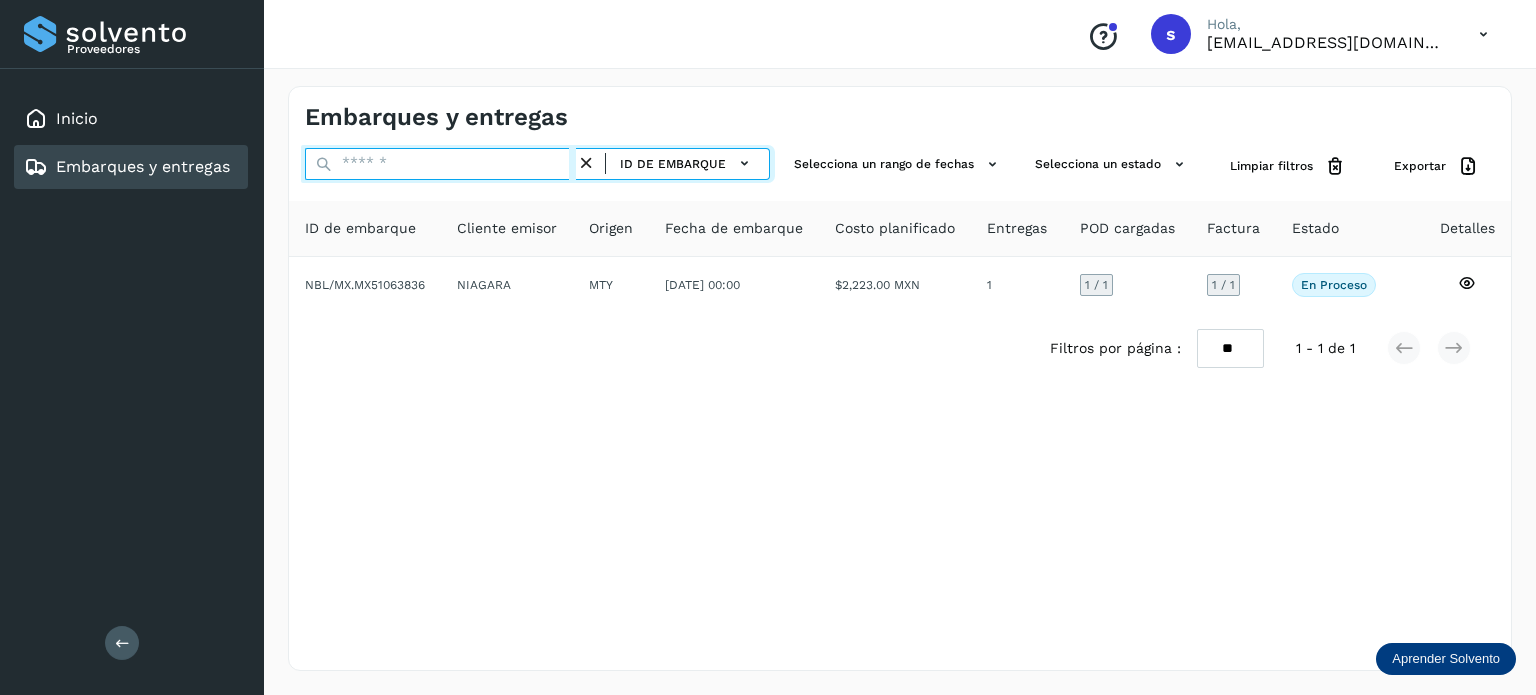 click at bounding box center [440, 164] 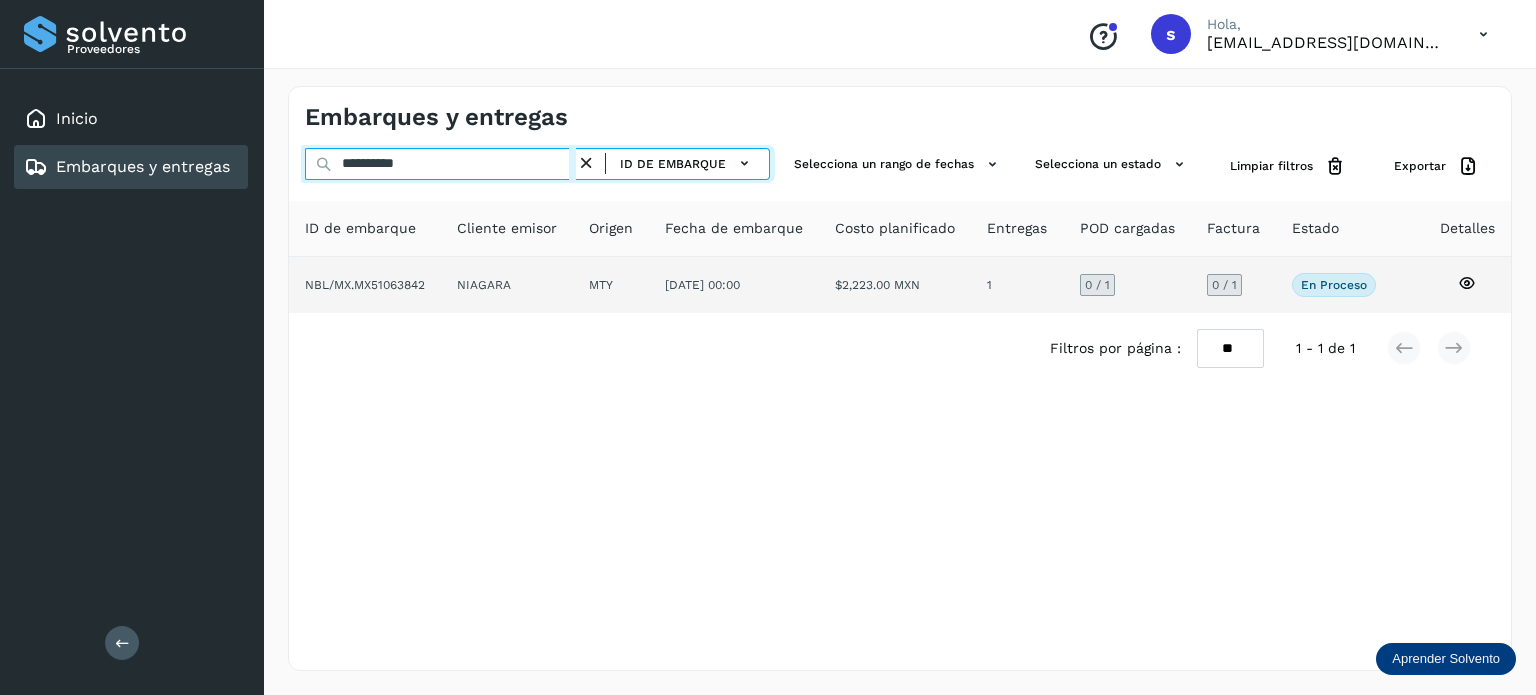 type on "**********" 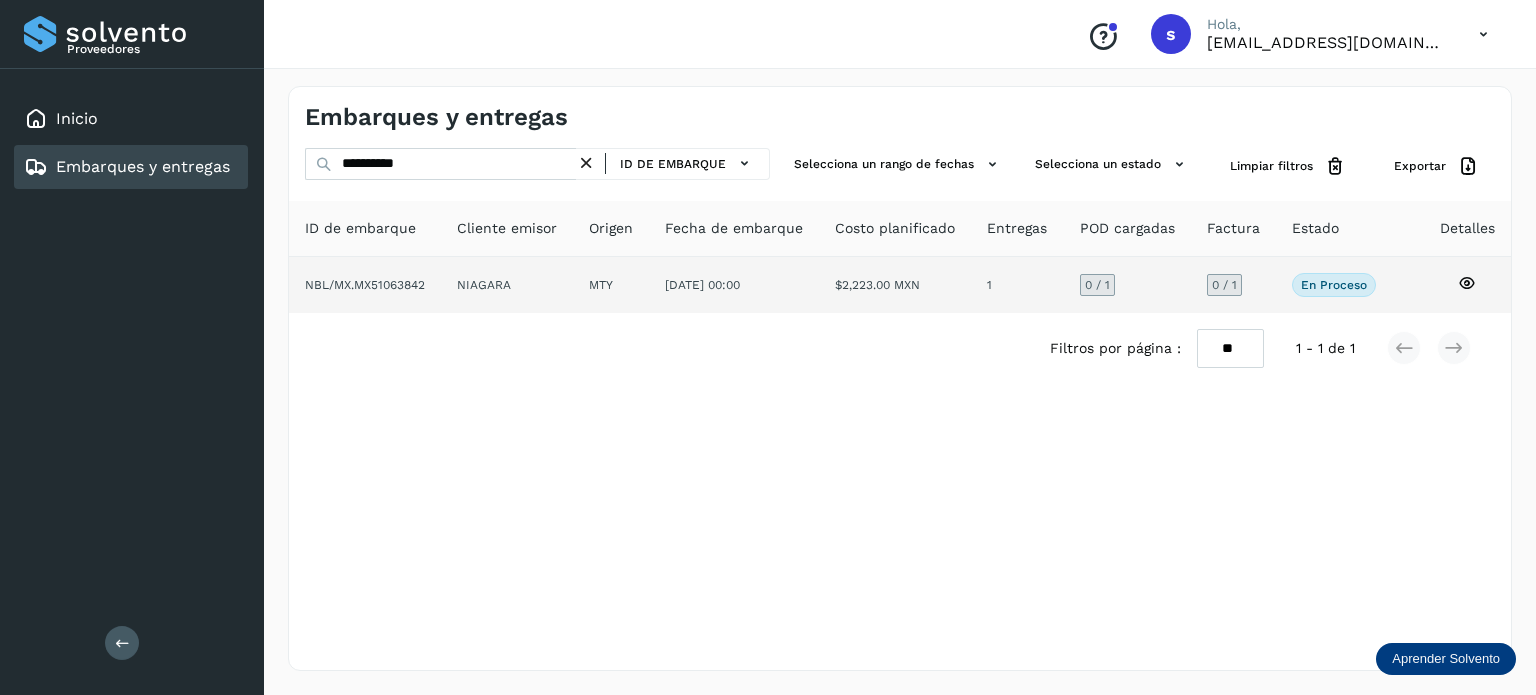 click on "NIAGARA" 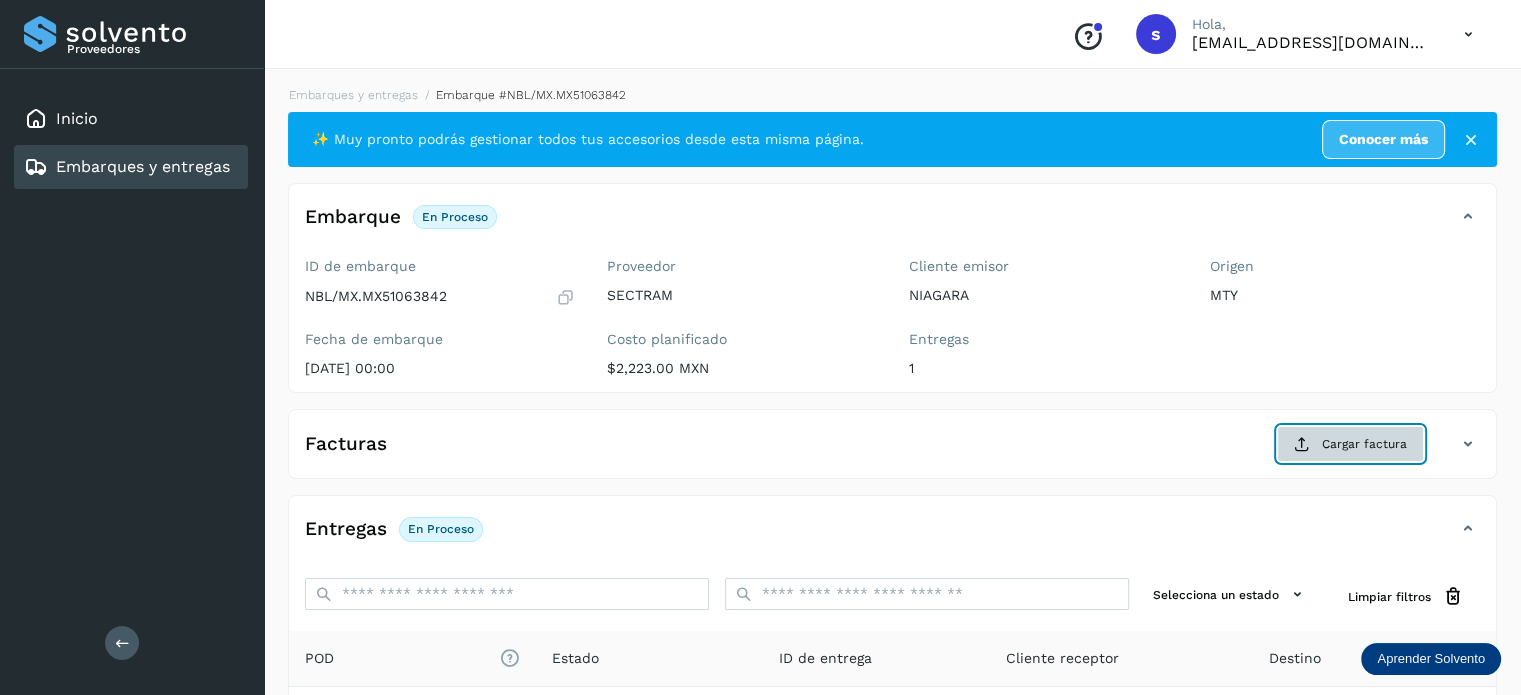 click on "Cargar factura" 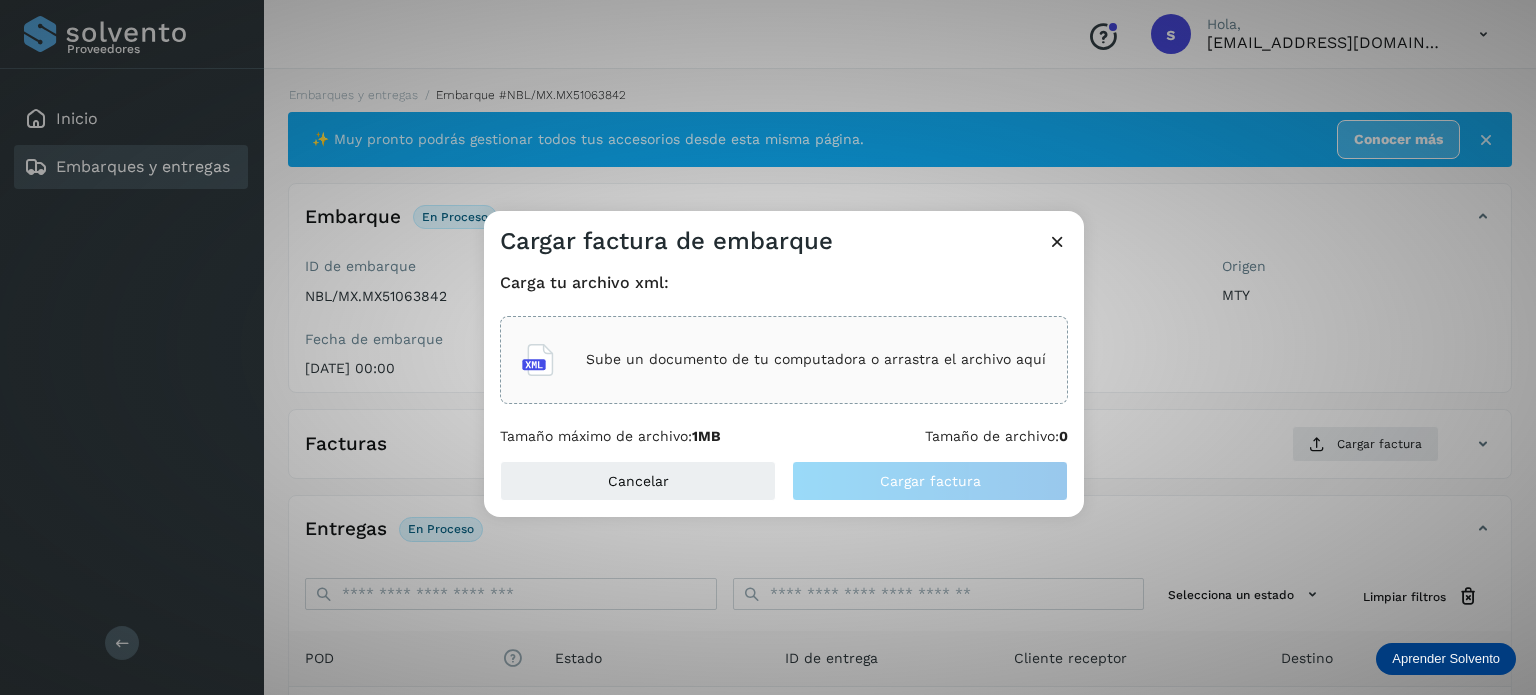 click on "Sube un documento de tu computadora o arrastra el archivo aquí" at bounding box center [816, 359] 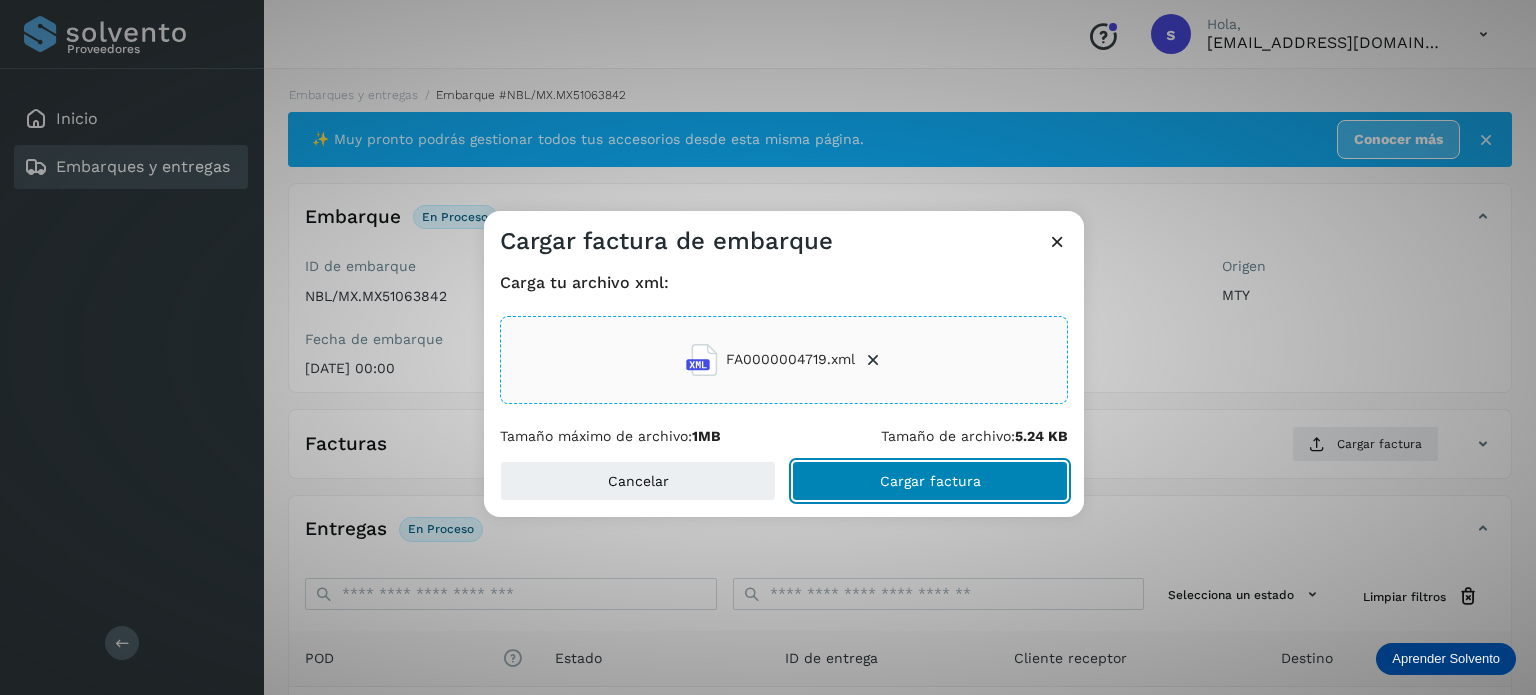 click on "Cargar factura" 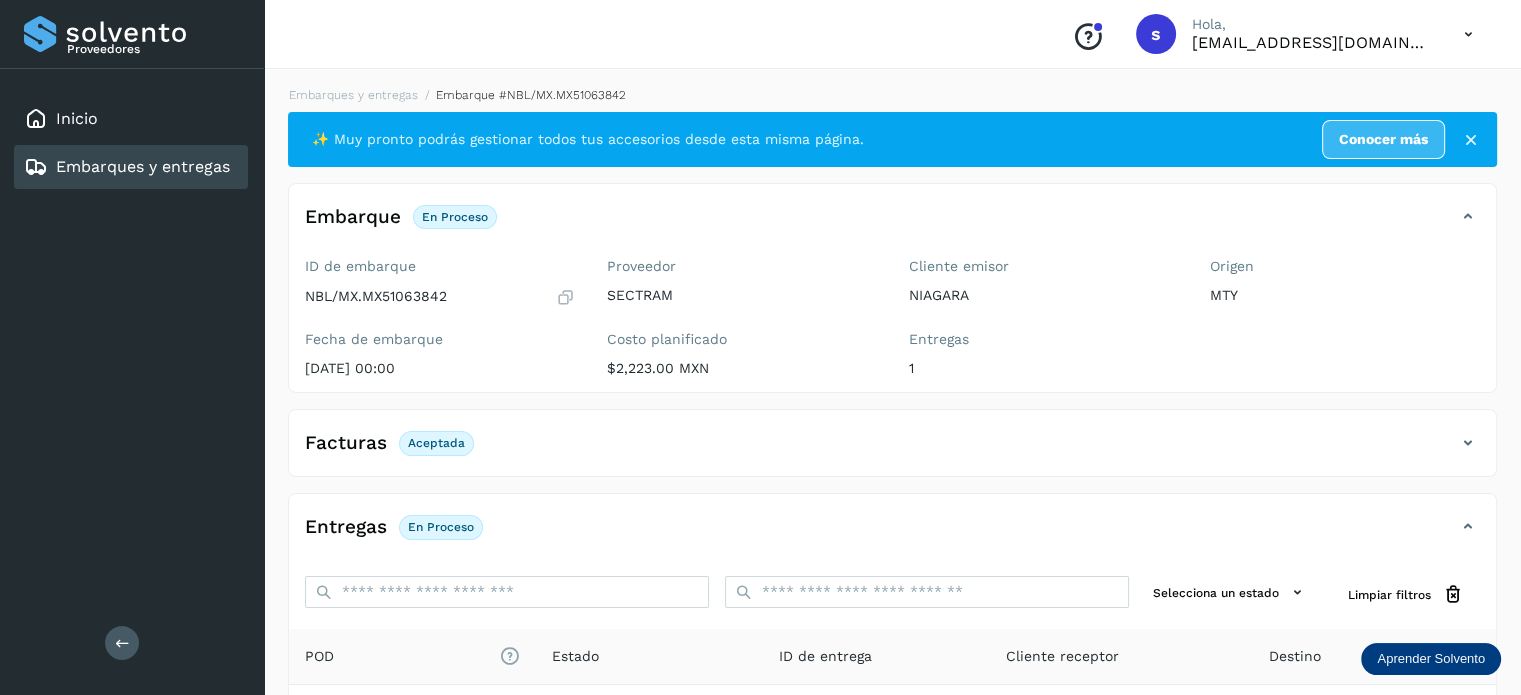 scroll, scrollTop: 250, scrollLeft: 0, axis: vertical 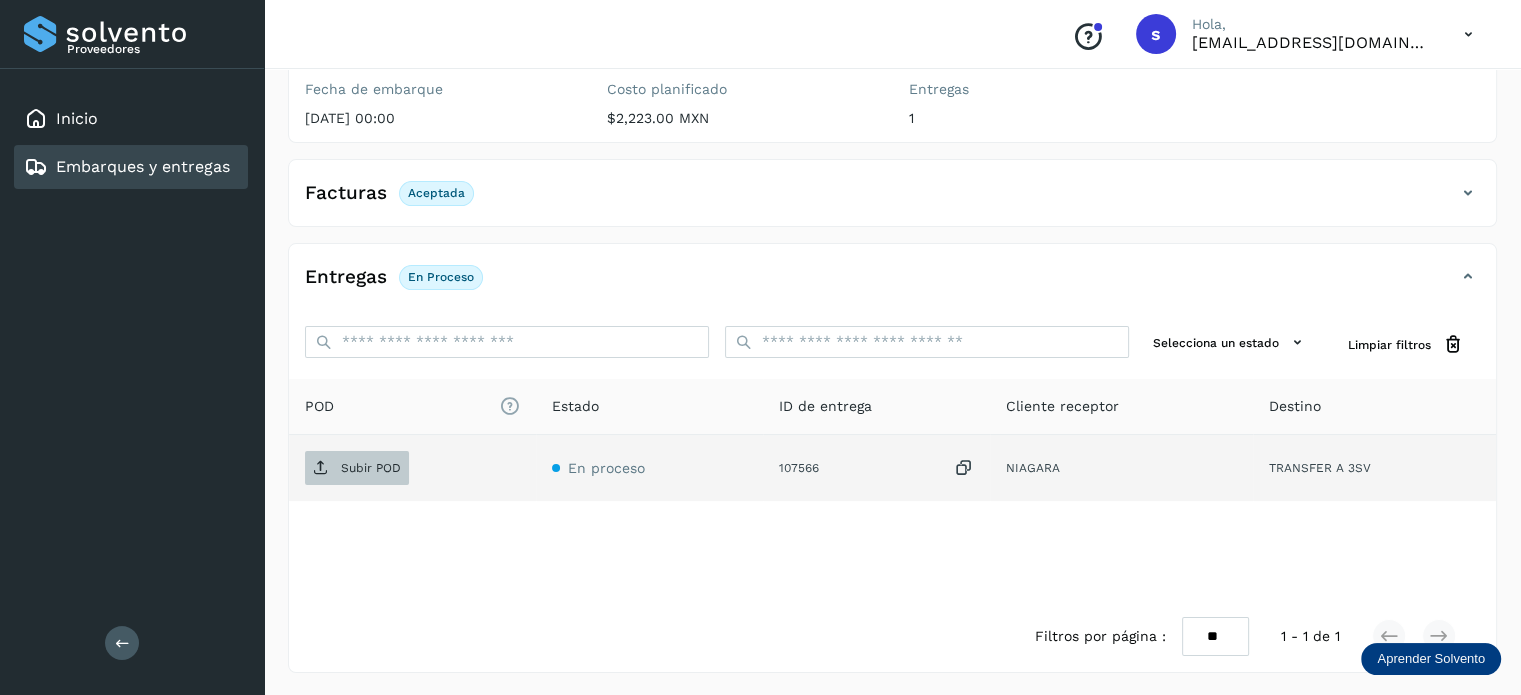 click on "Subir POD" at bounding box center [371, 468] 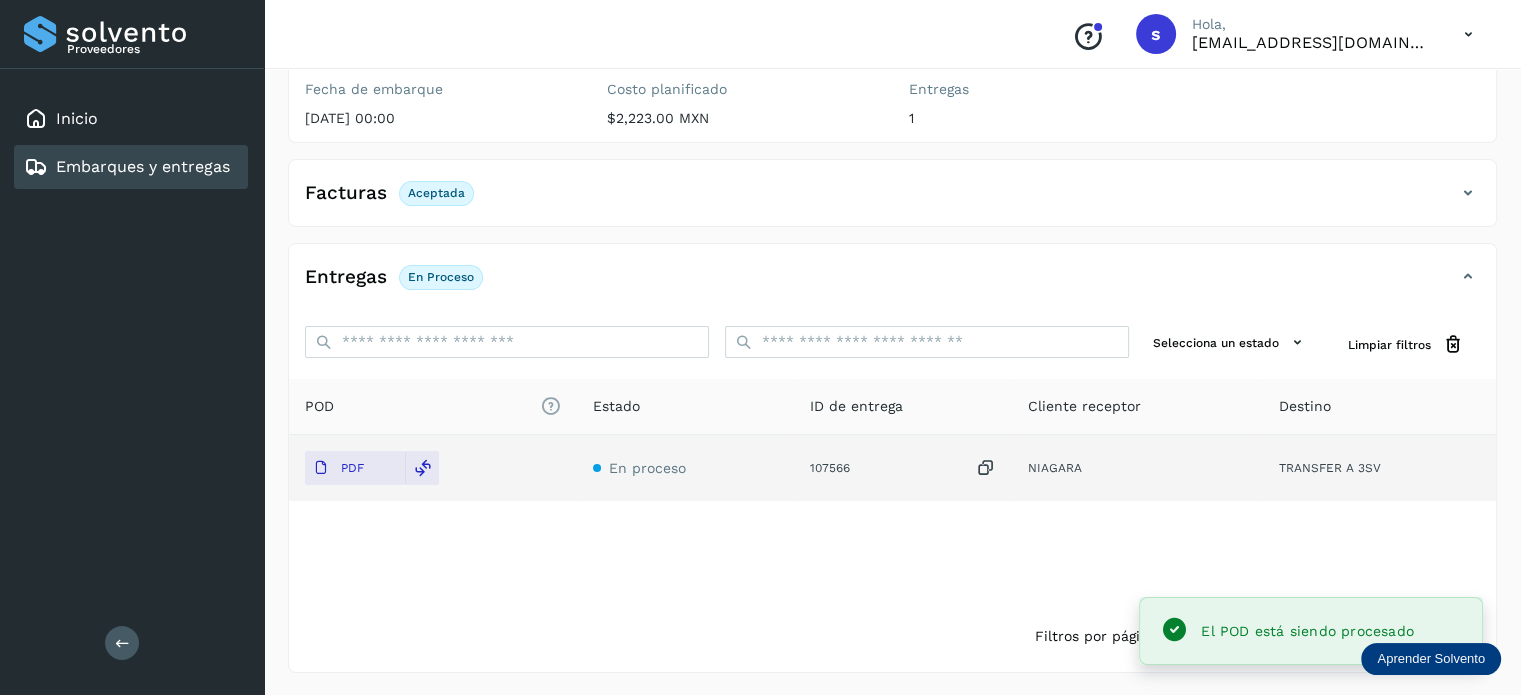 scroll, scrollTop: 0, scrollLeft: 0, axis: both 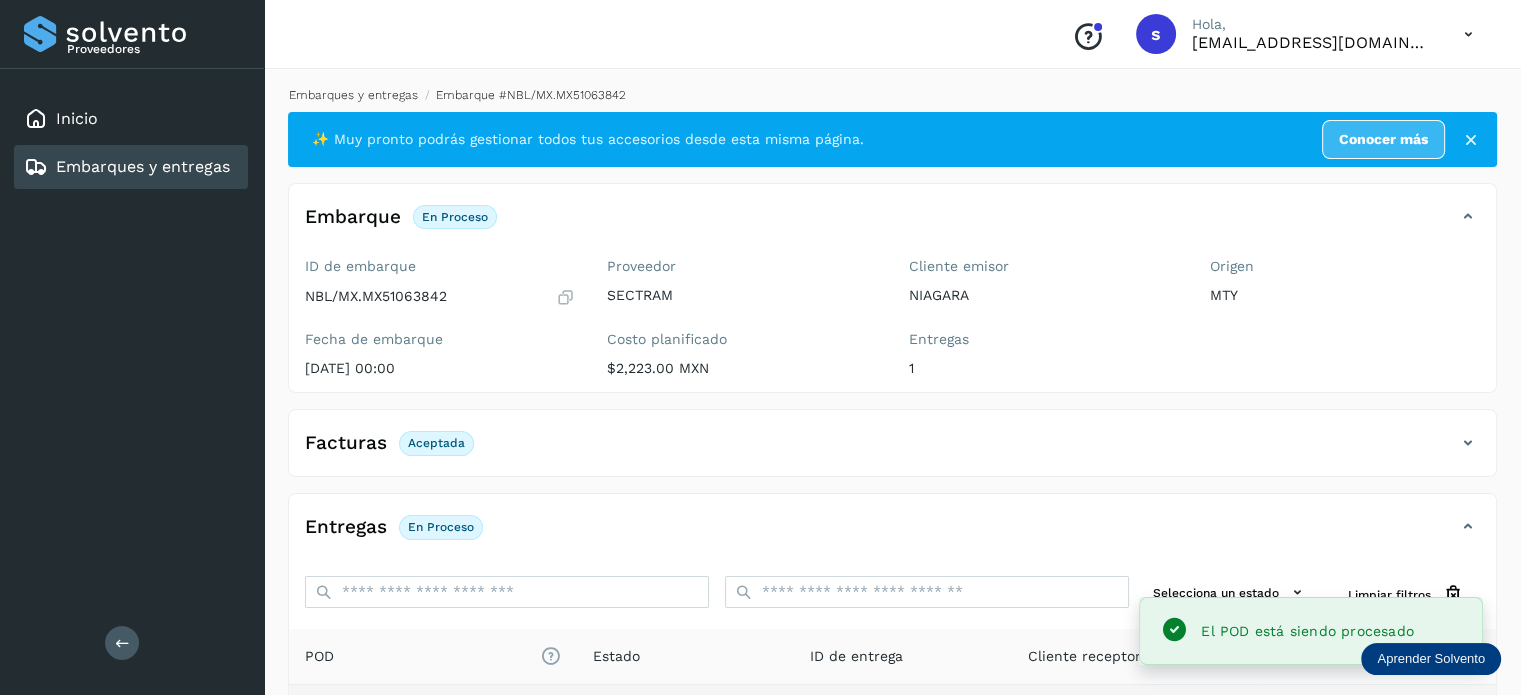 click on "Embarques y entregas" at bounding box center (353, 95) 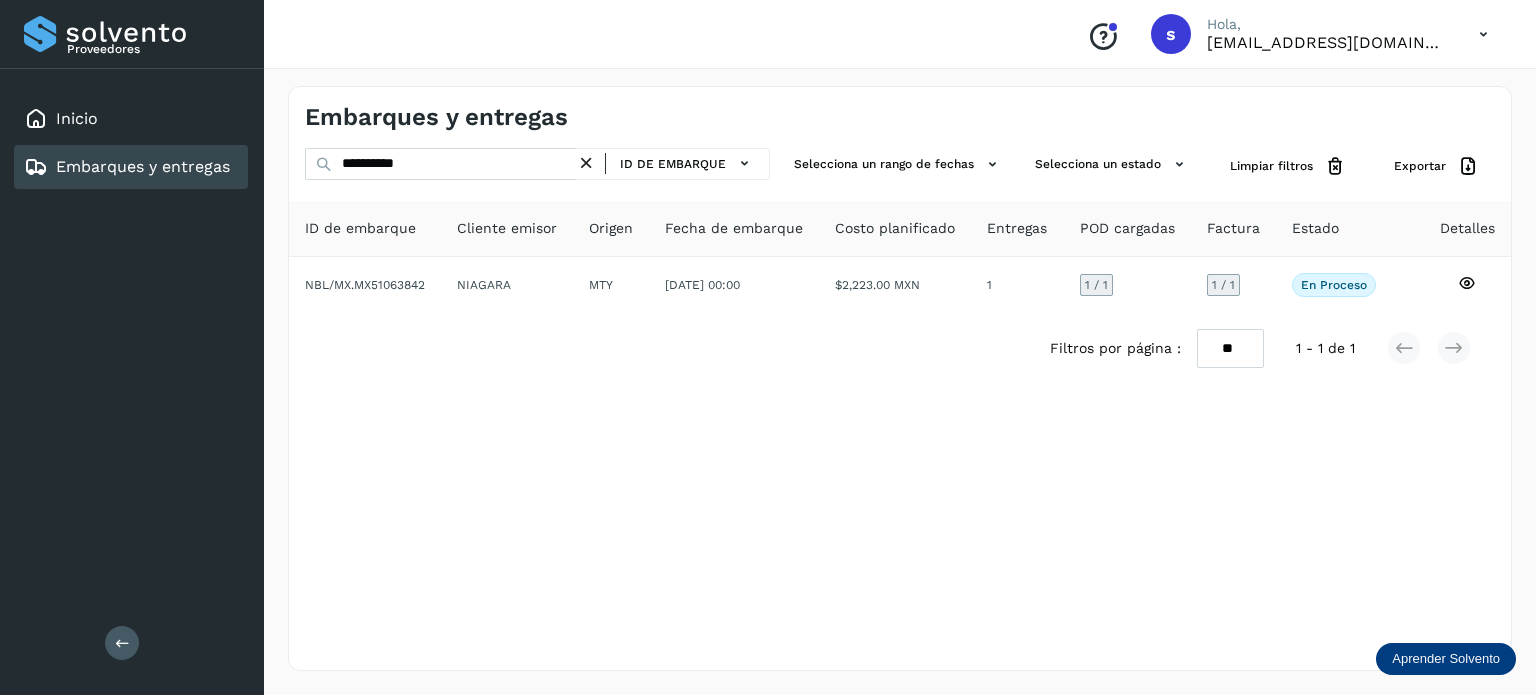 click at bounding box center (586, 163) 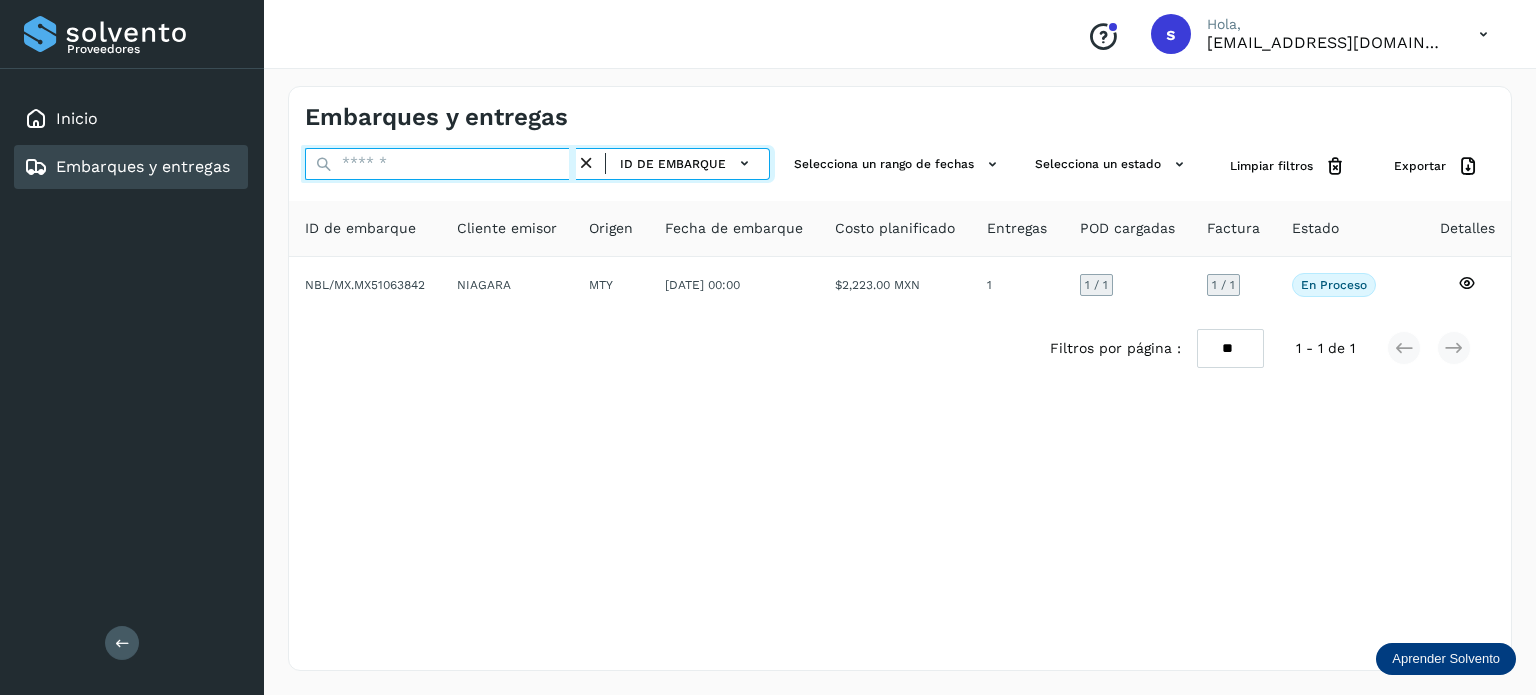 click at bounding box center [440, 164] 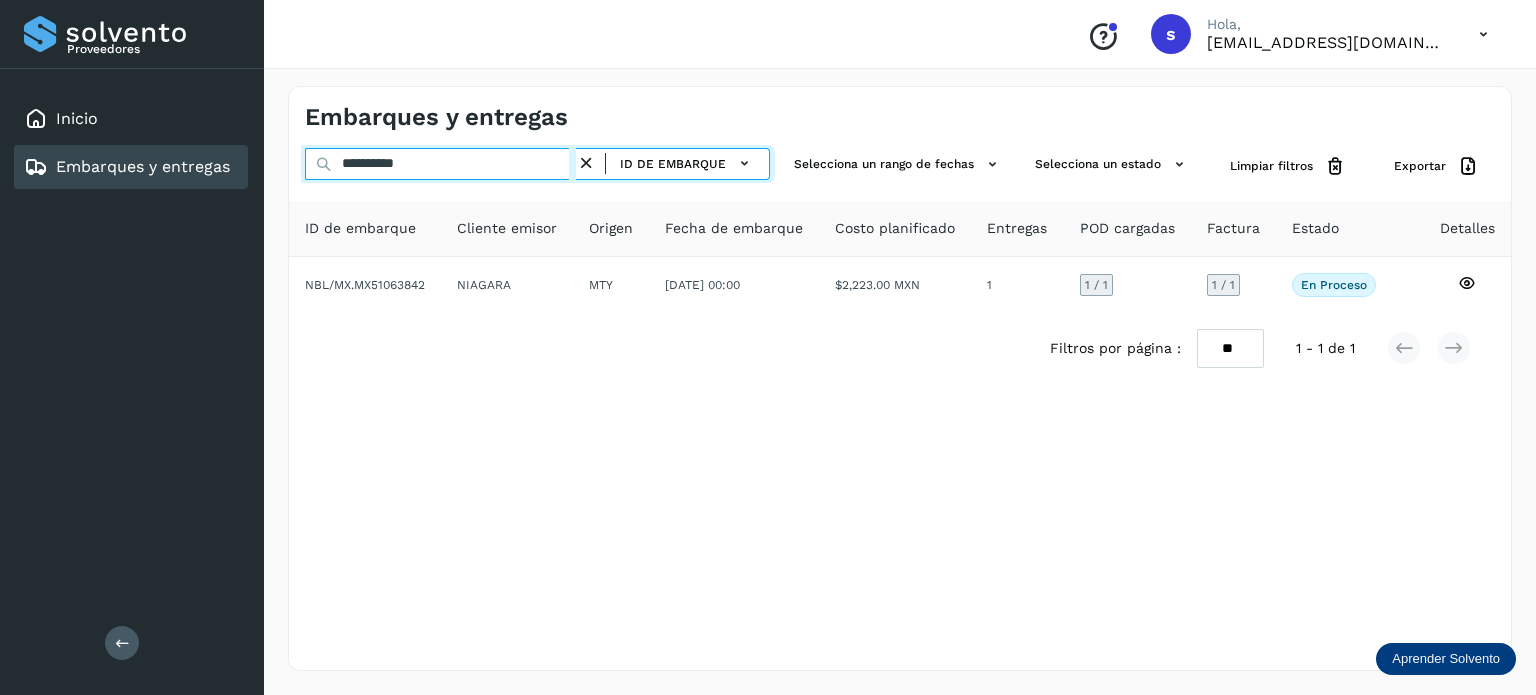 type on "**********" 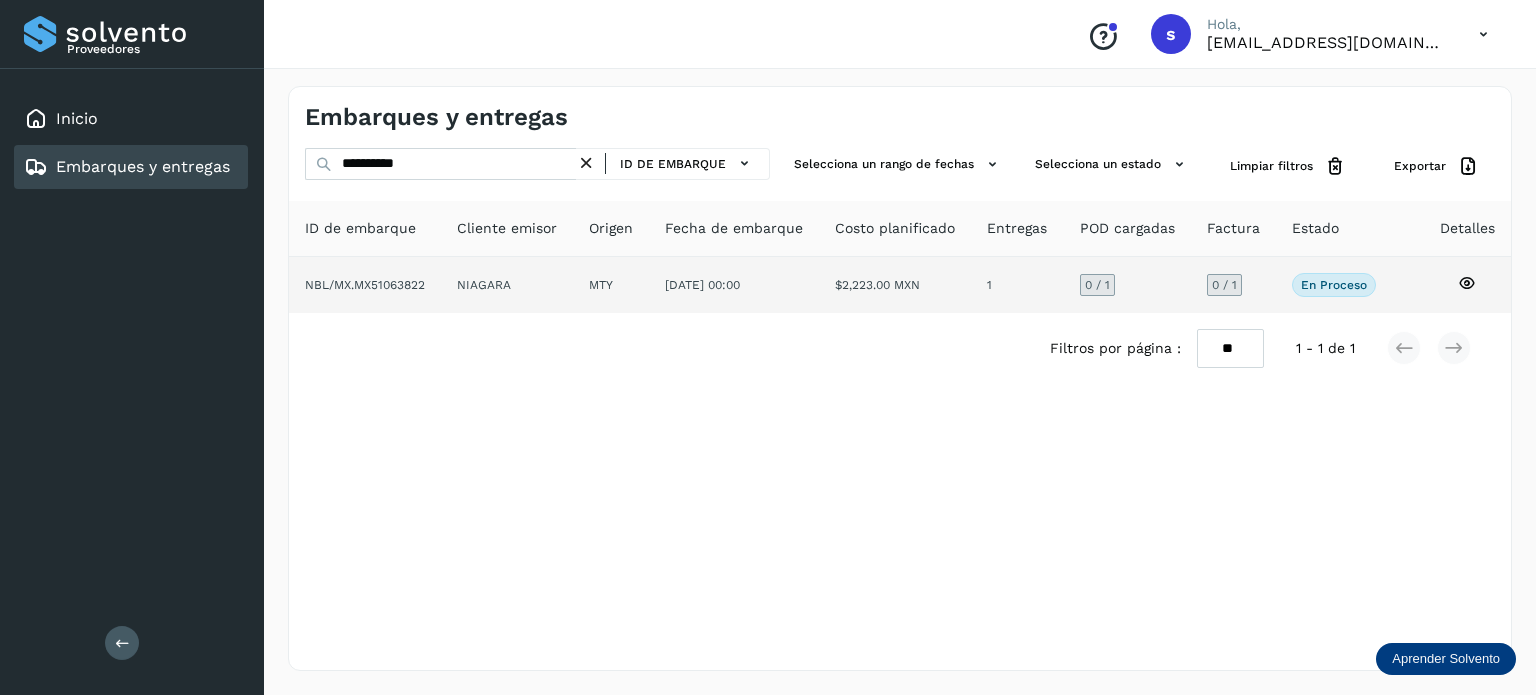 click on "$2,223.00 MXN" 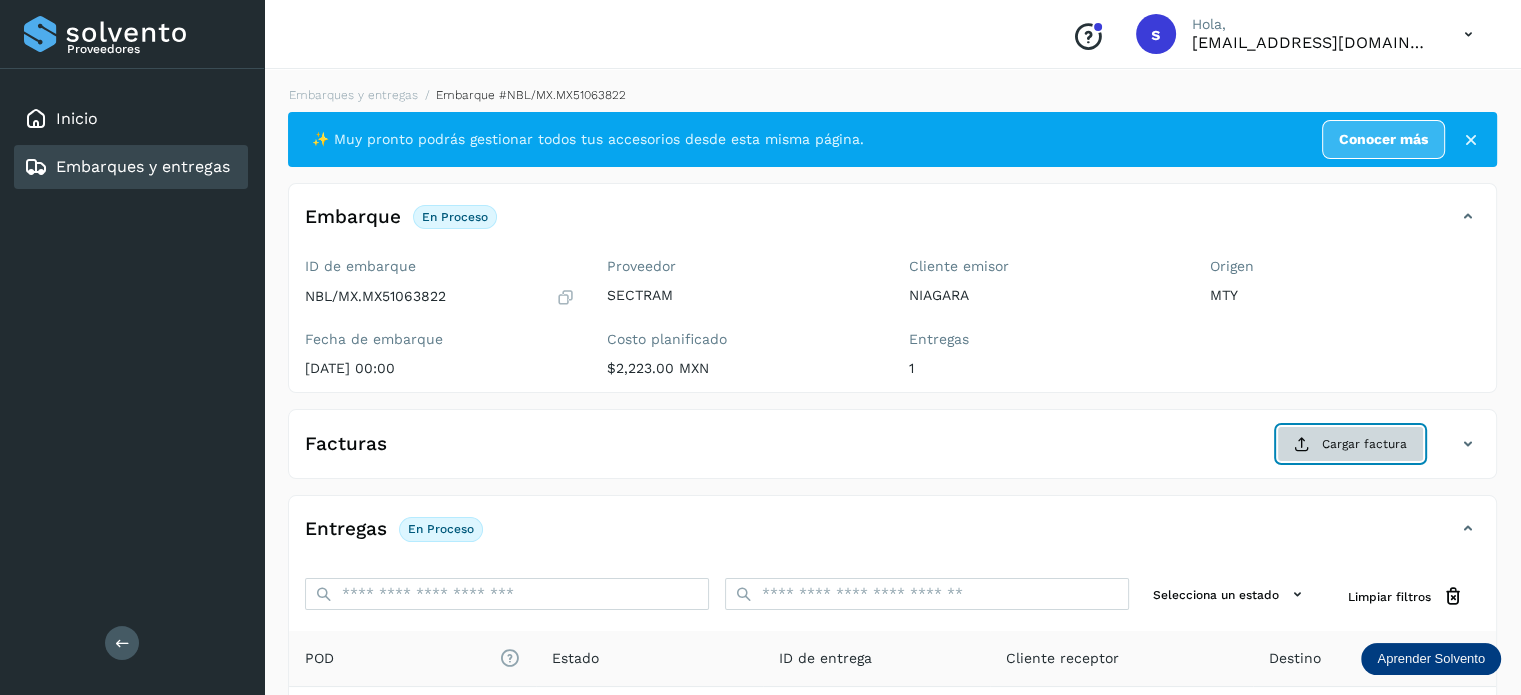 click on "Cargar factura" 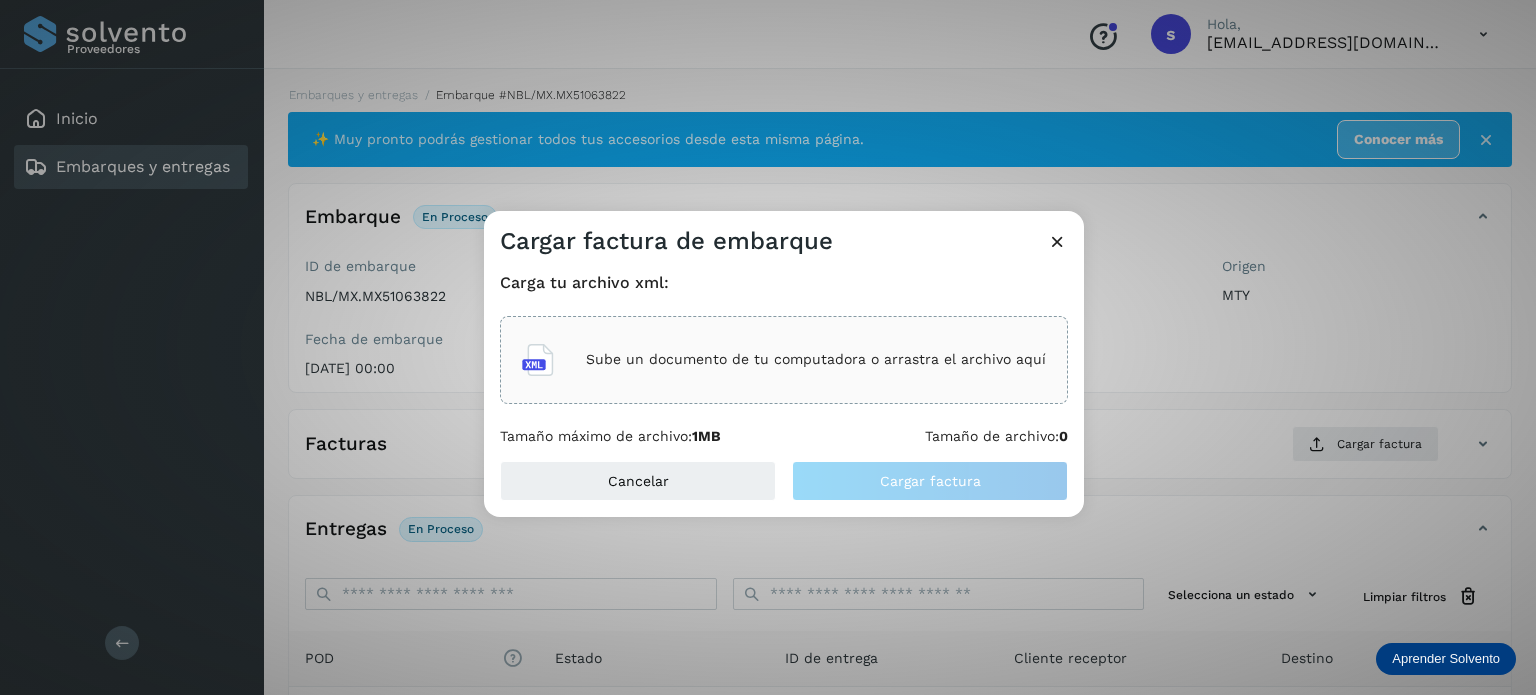 click on "Sube un documento de tu computadora o arrastra el archivo aquí" at bounding box center (784, 360) 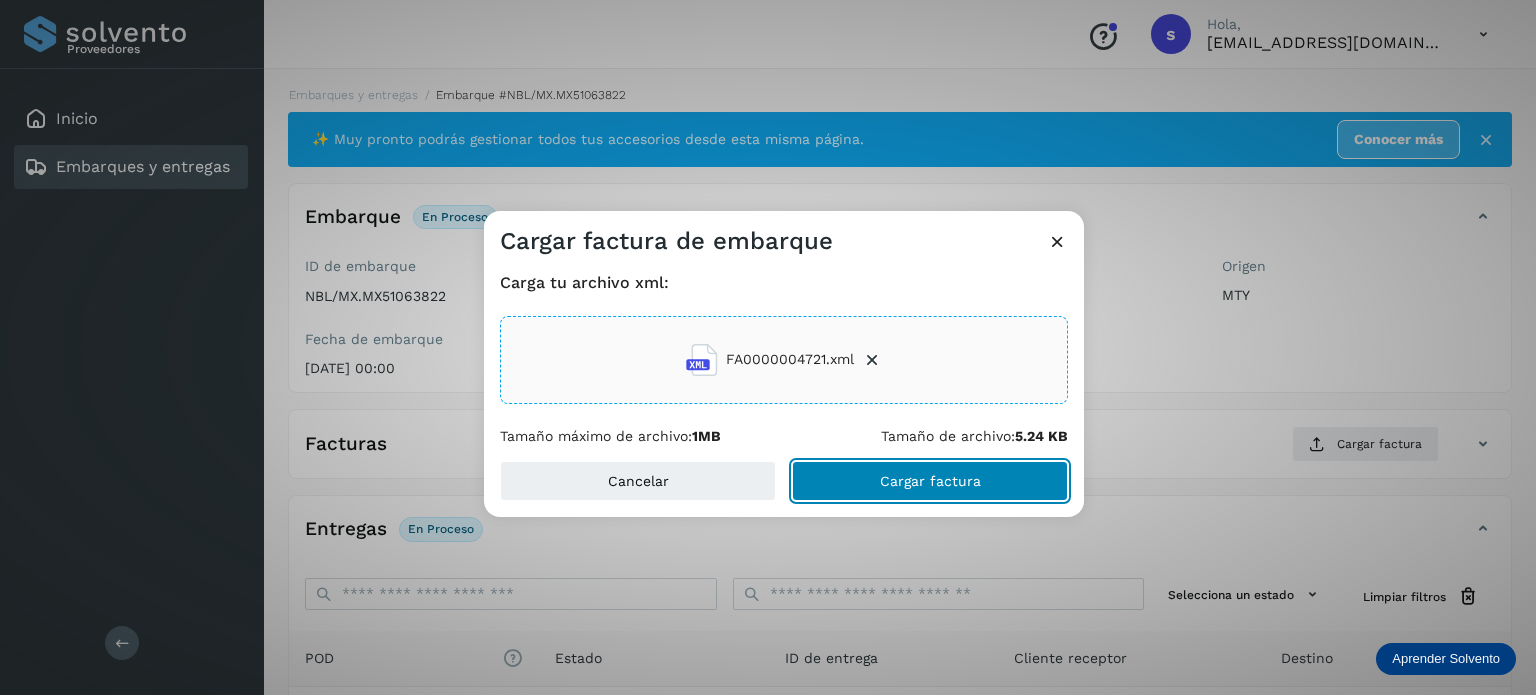 click on "Cargar factura" 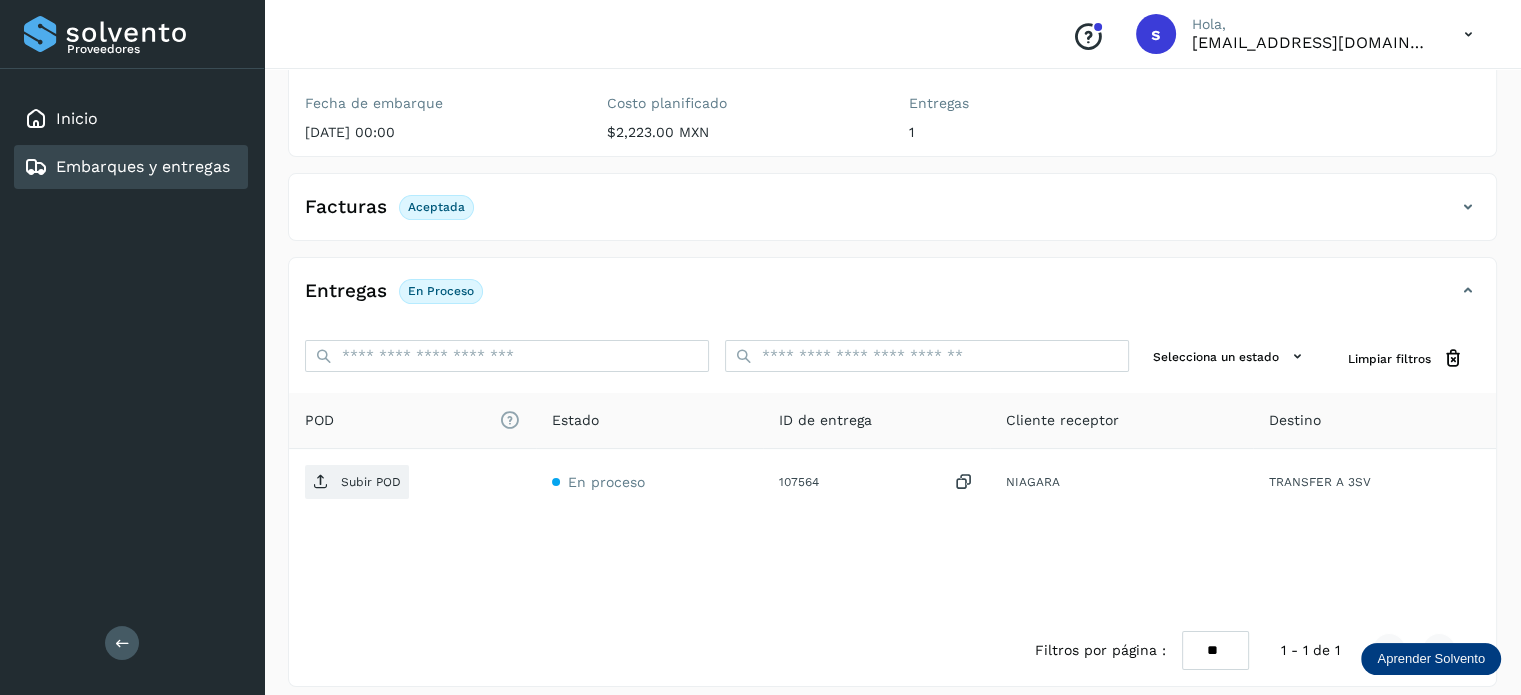 scroll, scrollTop: 250, scrollLeft: 0, axis: vertical 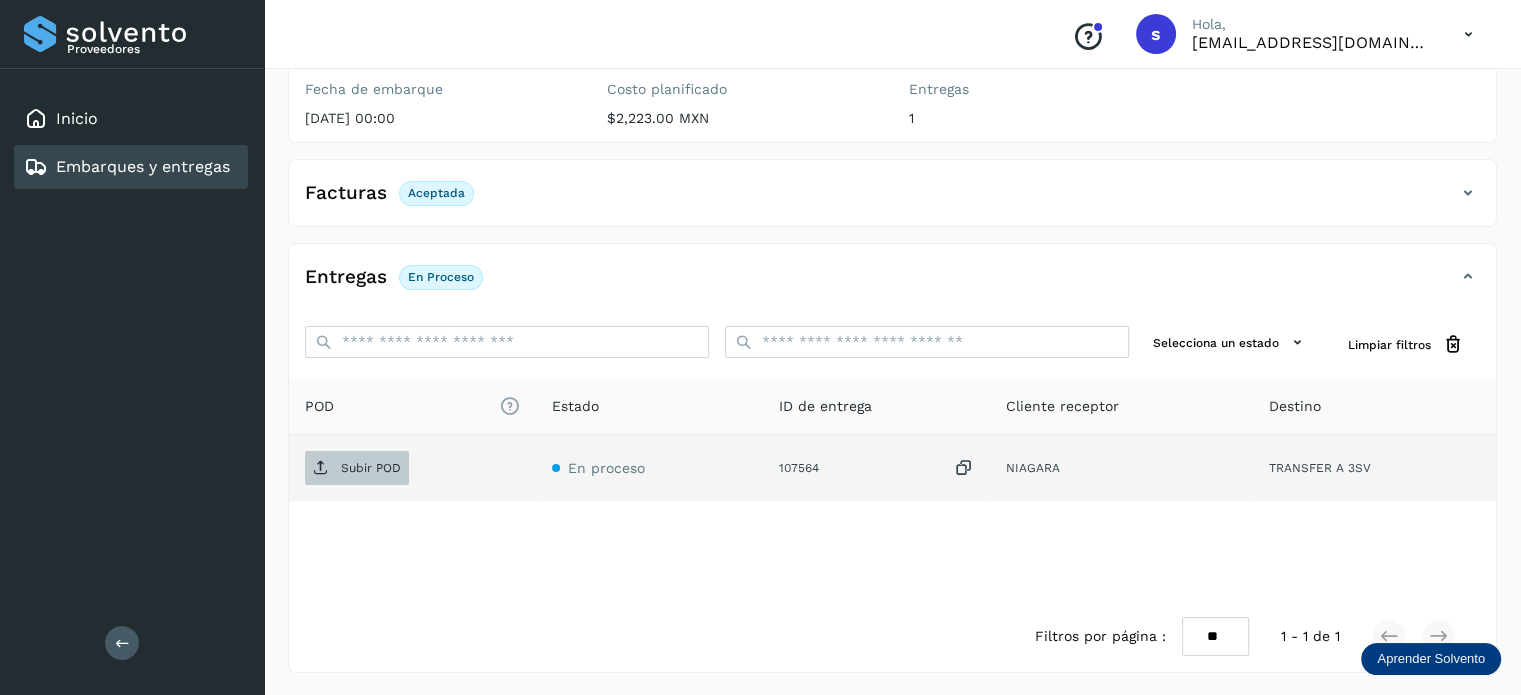 click on "Subir POD" at bounding box center (371, 468) 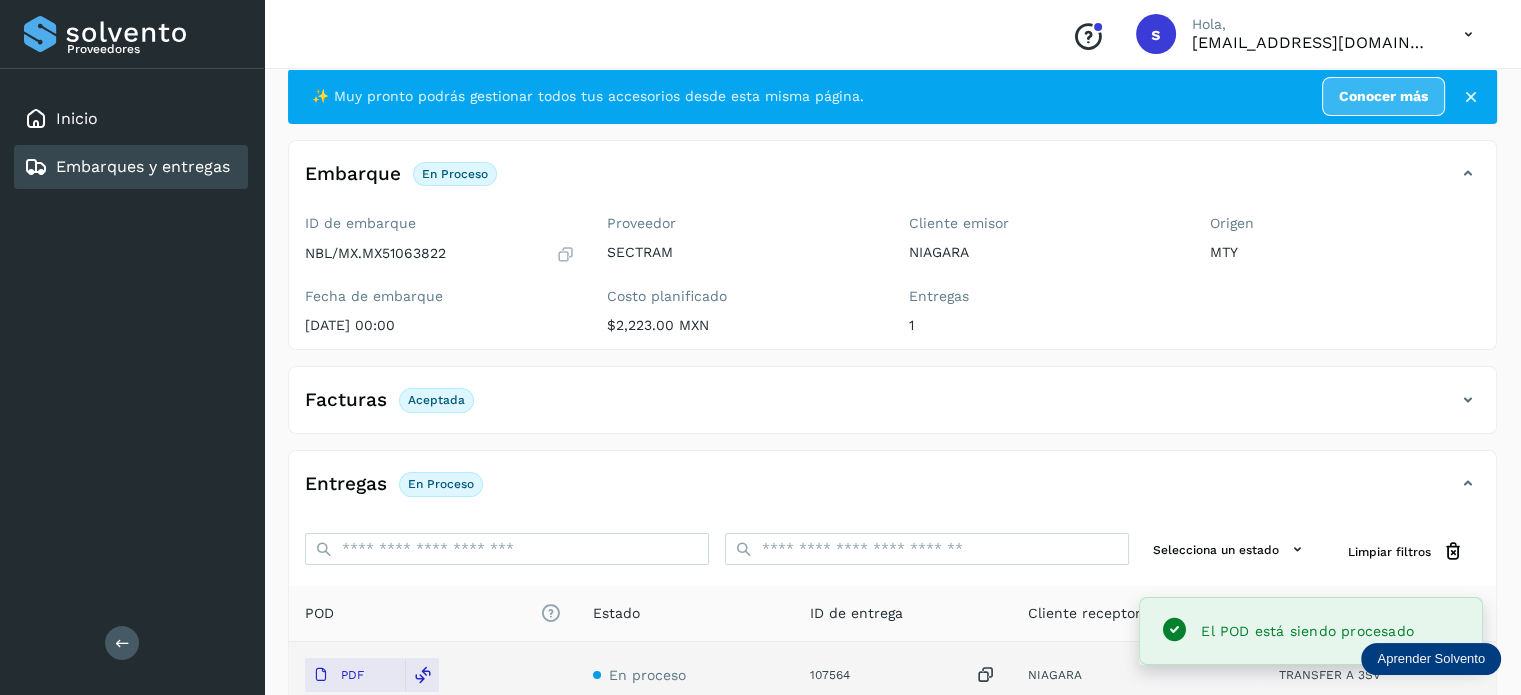 scroll, scrollTop: 0, scrollLeft: 0, axis: both 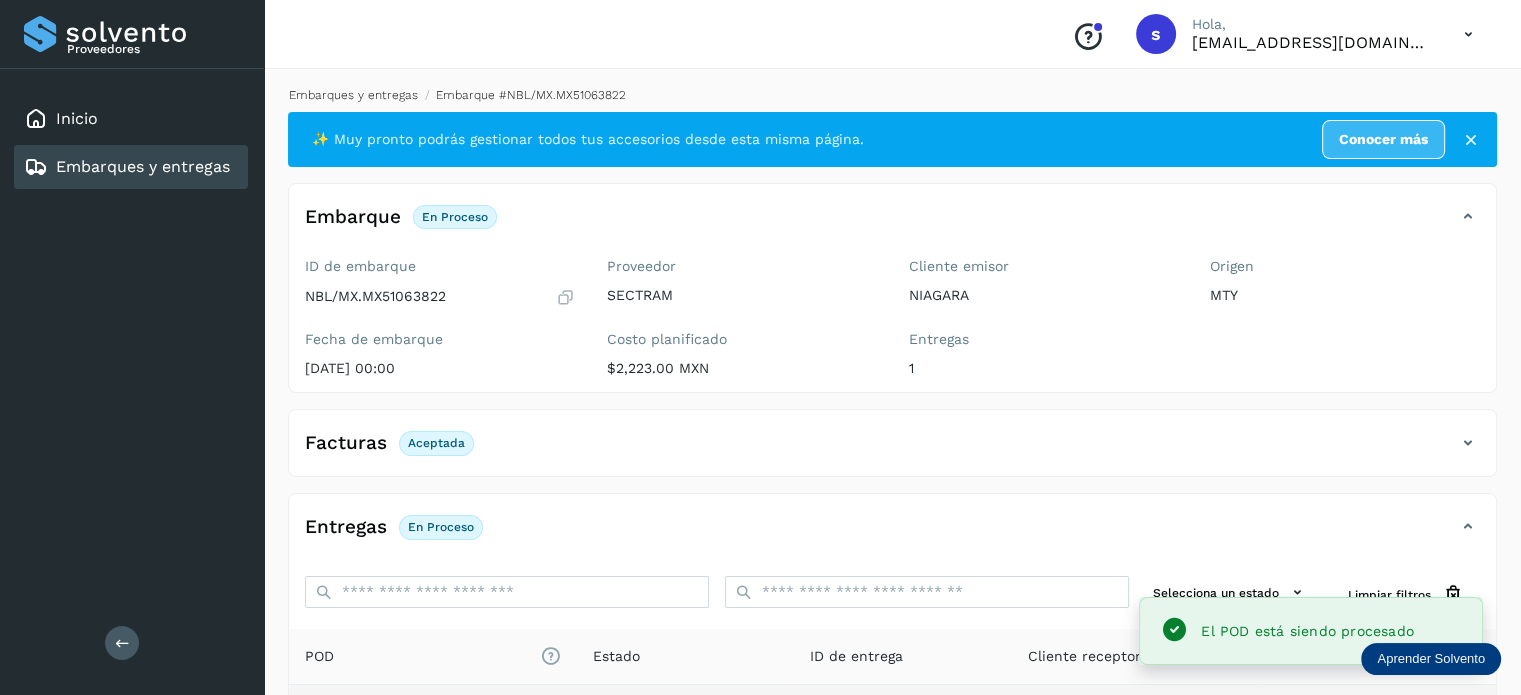 click on "Embarques y entregas" at bounding box center [353, 95] 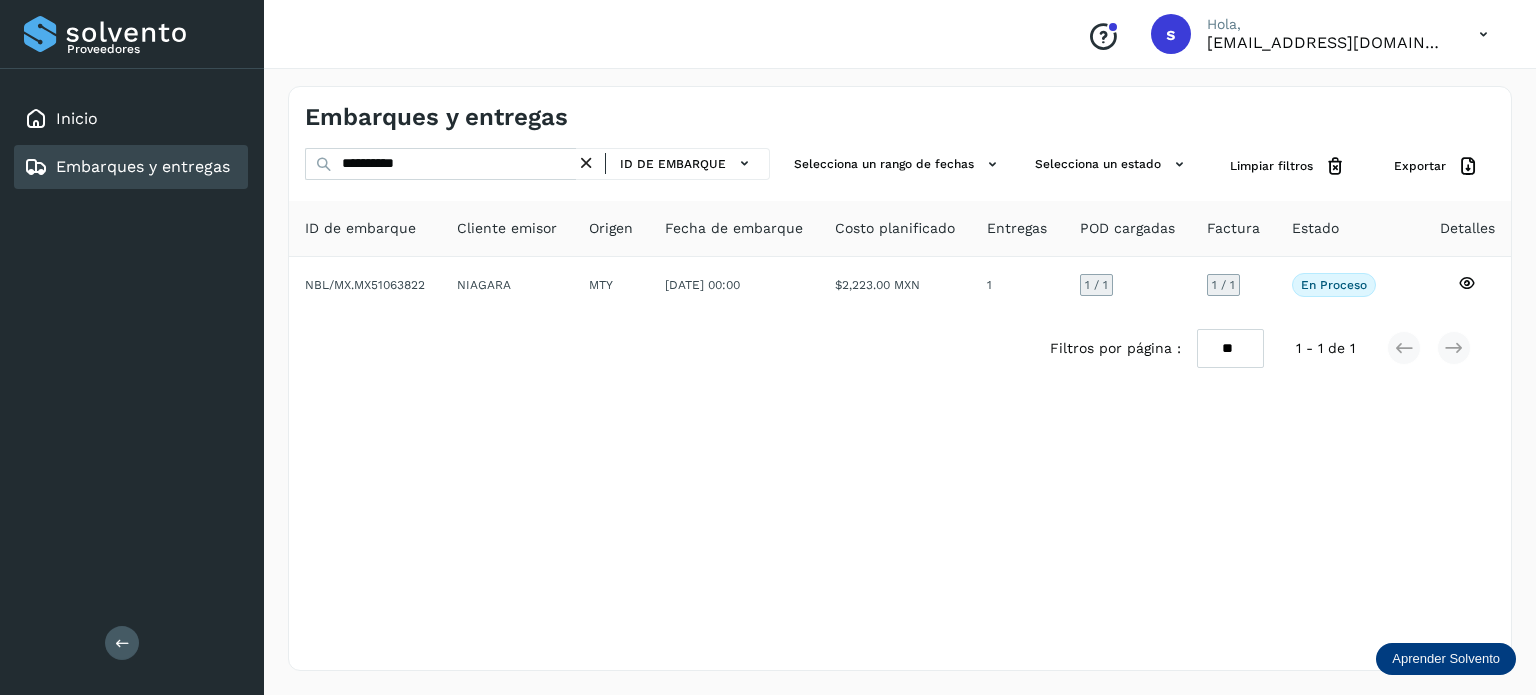 click at bounding box center (586, 163) 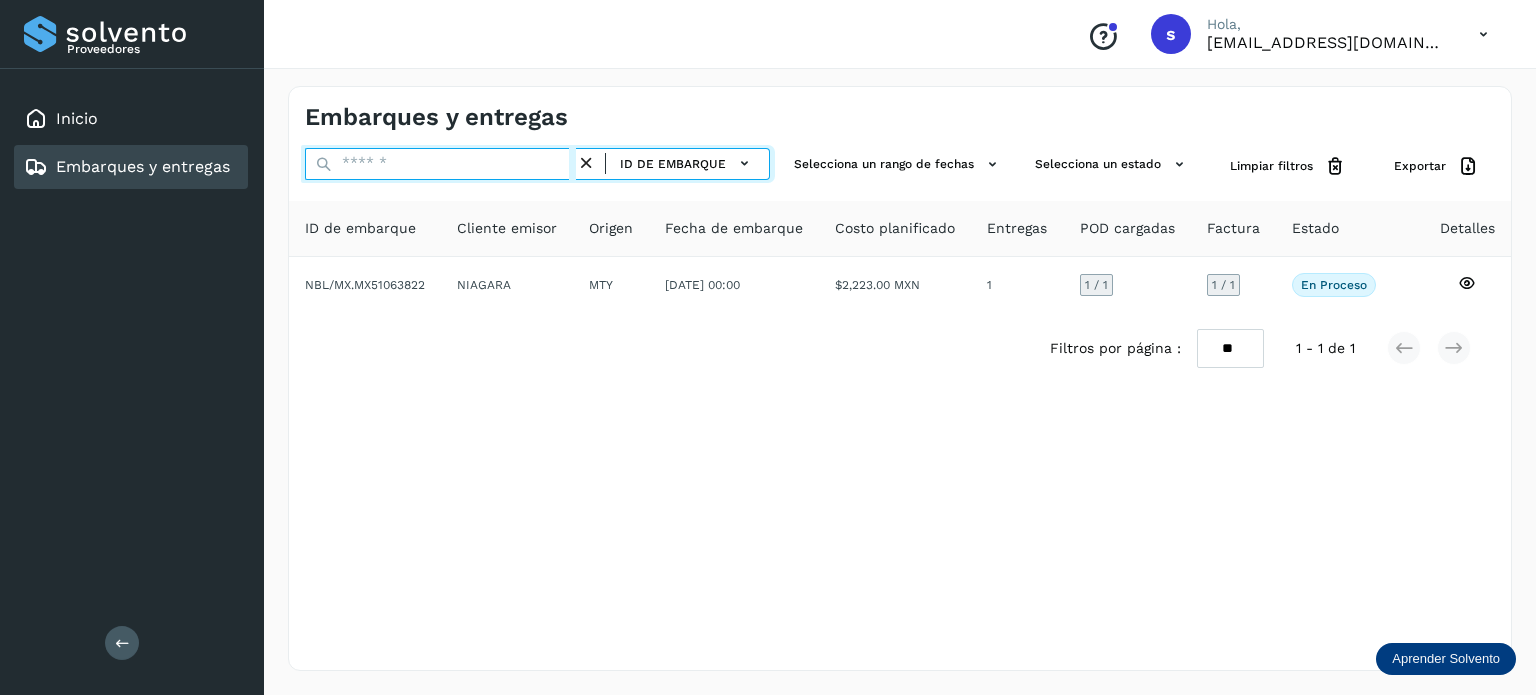 click at bounding box center [440, 164] 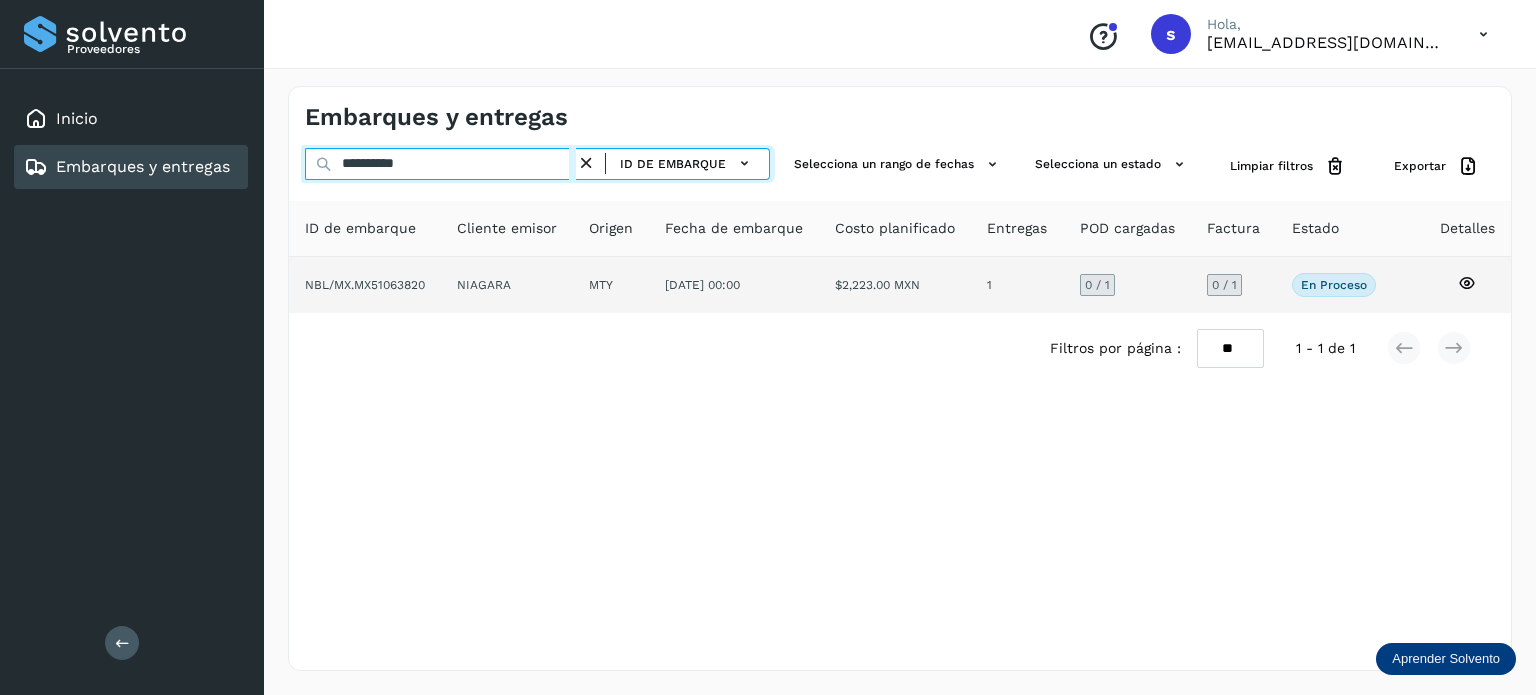 type on "**********" 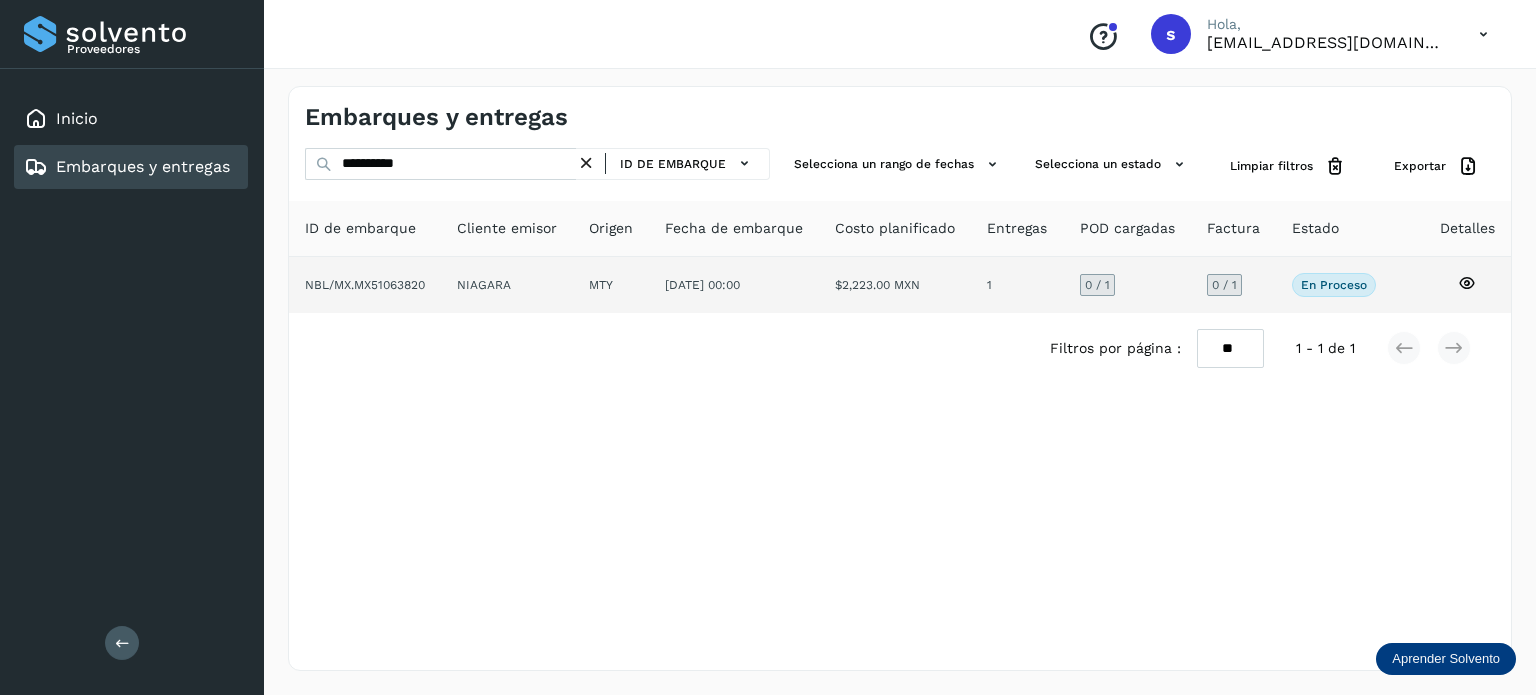 click on "NIAGARA" 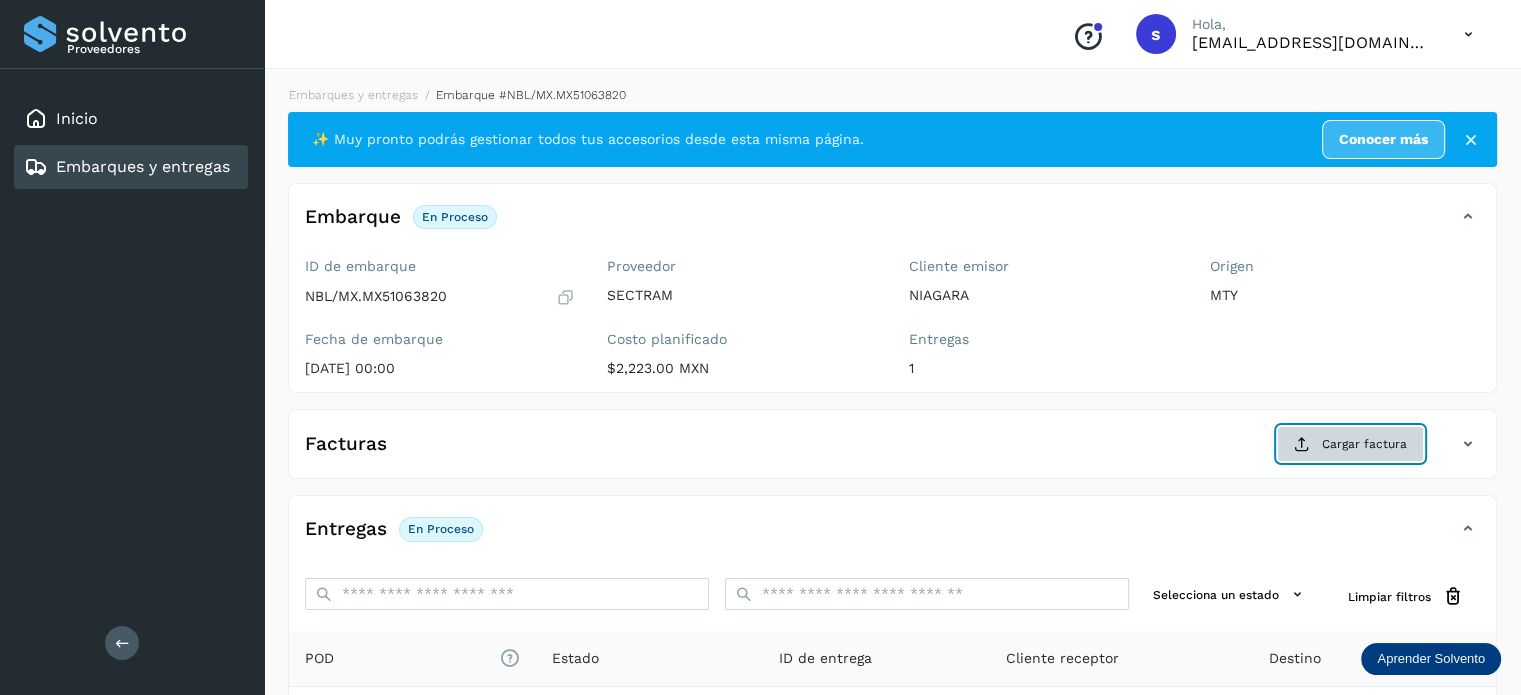 click on "Cargar factura" 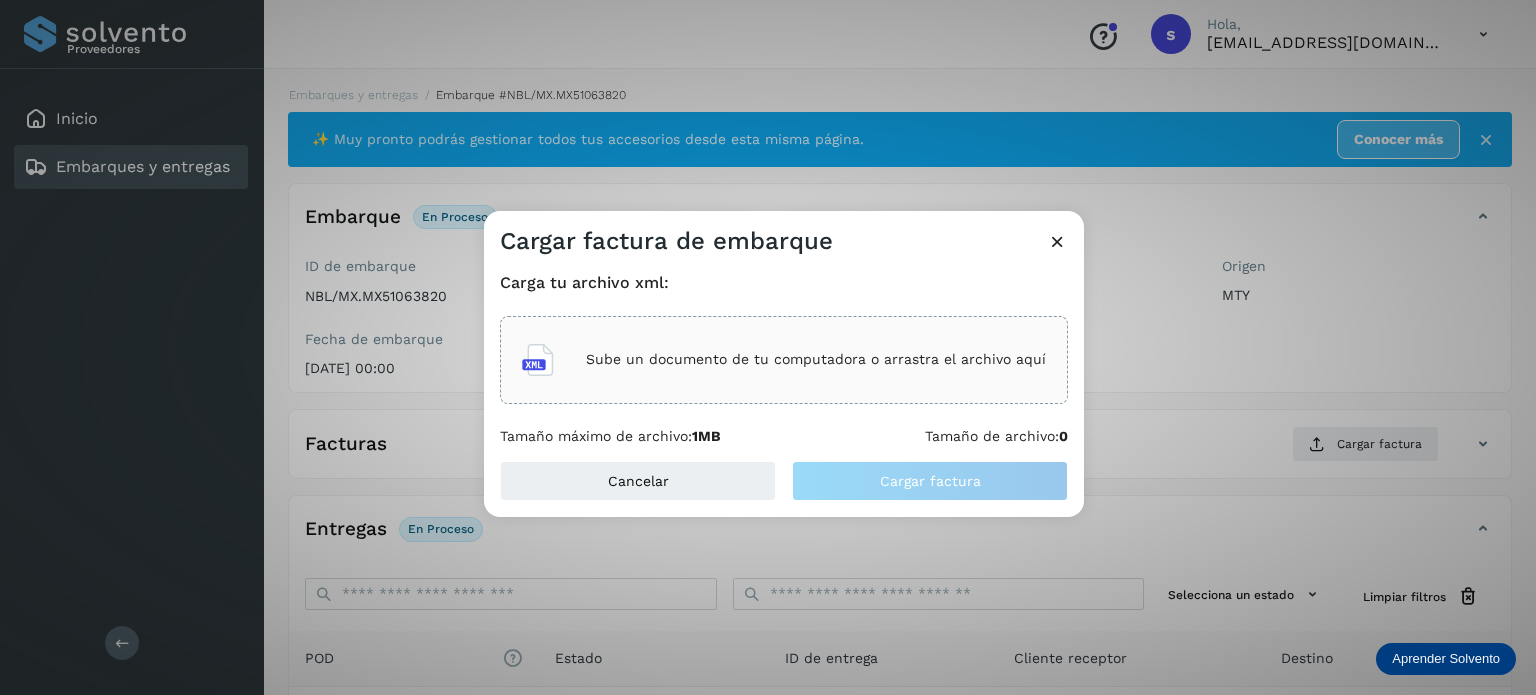 click on "Sube un documento de tu computadora o arrastra el archivo aquí" 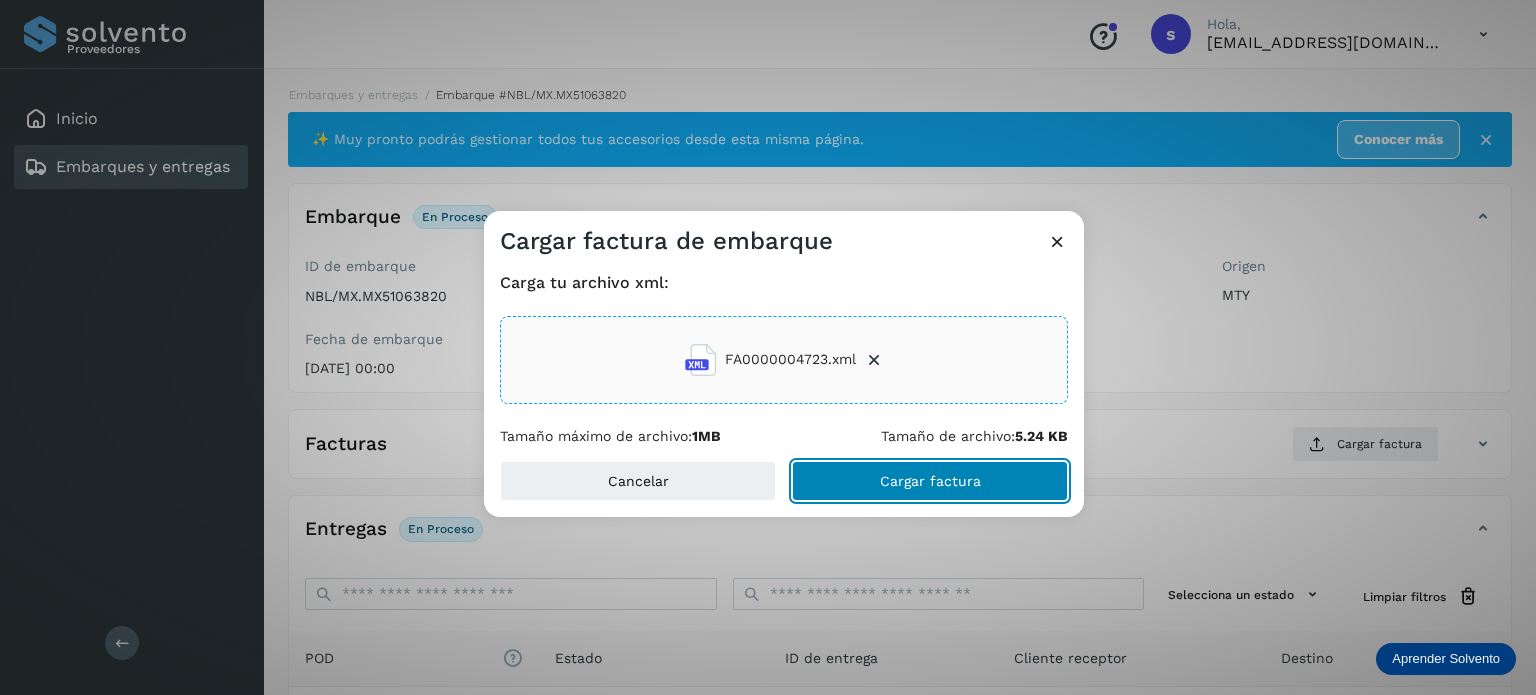 click on "Proveedores Inicio Embarques y entregas Salir
Conoce nuestros beneficios
s Hola, [EMAIL_ADDRESS][DOMAIN_NAME] Embarques y entregas Embarque #NBL/MX.MX51063820  ✨ Muy pronto podrás gestionar todos tus accesorios desde esta misma página. Conocer más Embarque En proceso
Verifica el estado de la factura o entregas asociadas a este embarque
ID de embarque NBL/MX.MX51063820 Fecha de embarque [DATE] 00:00 Proveedor SECTRAM Costo planificado  $2,223.00 MXN  Cliente emisor NIAGARA Entregas 1 Origen MTY Facturas Cargar factura Aún no has subido ninguna factura Cargar factura de embarque Carga tu archivo xml: FA0000004723.xml Tamaño máximo de archivo:  1MB Tamaño de archivo:  5.24 KB Cancelar Cargar factura Entregas En proceso Selecciona un estado Limpiar filtros POD
El tamaño máximo de archivo es de 20 Mb.
Estado ID de entrega Cliente receptor Destino 107568" 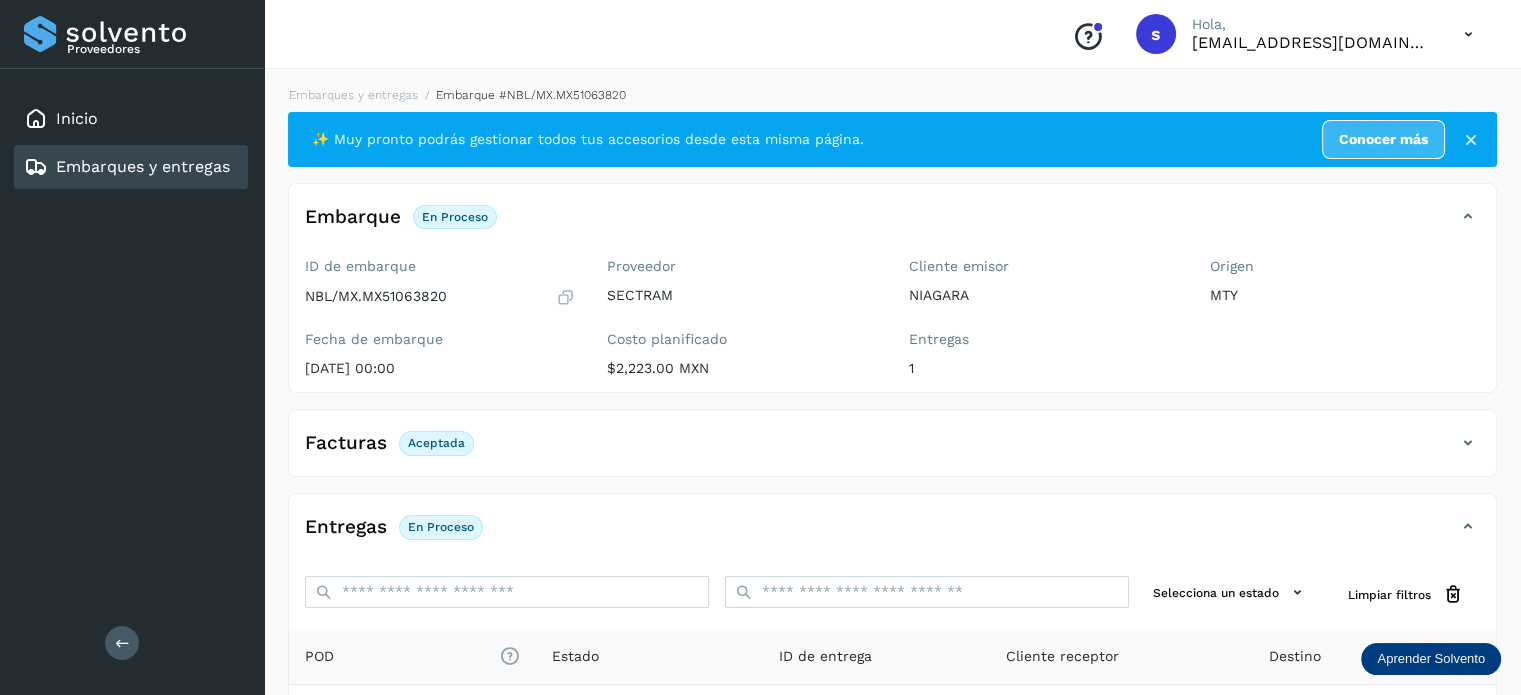 scroll, scrollTop: 250, scrollLeft: 0, axis: vertical 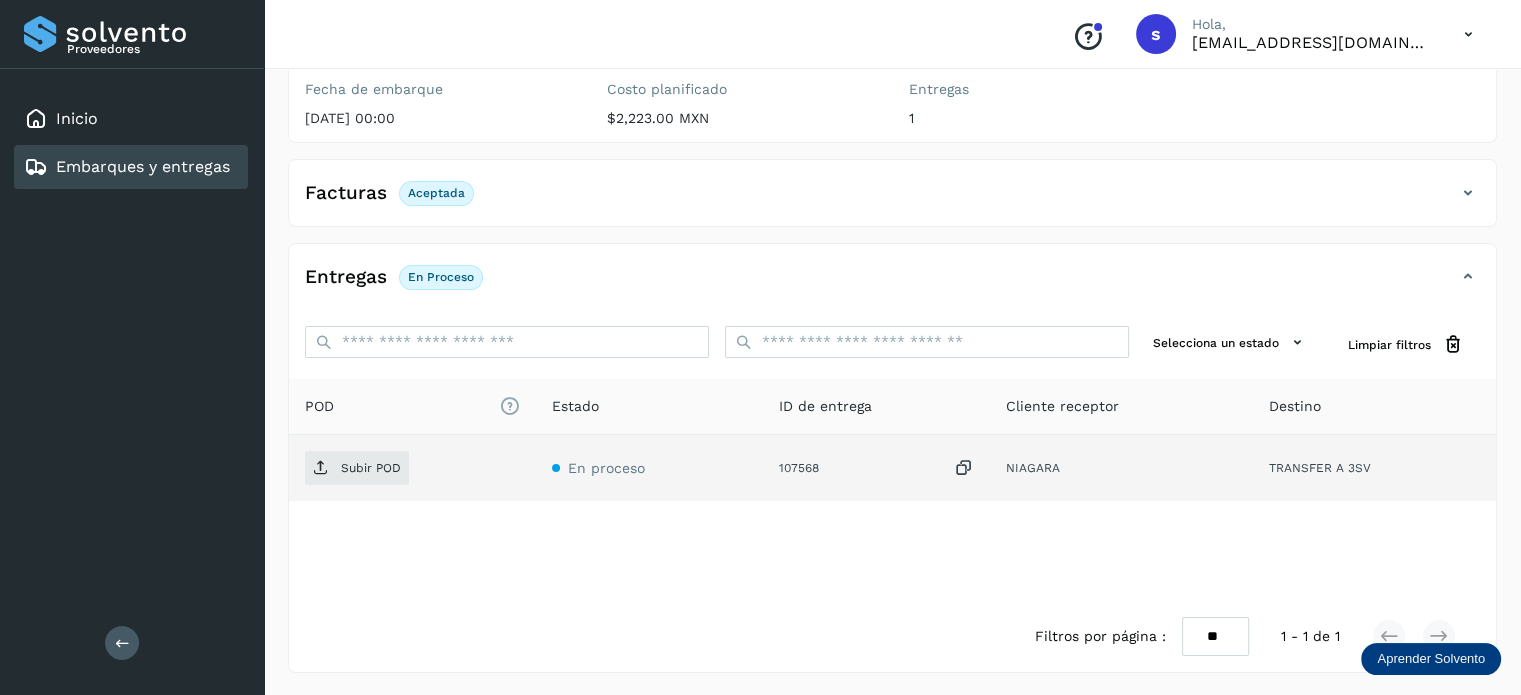 click on "Subir POD" 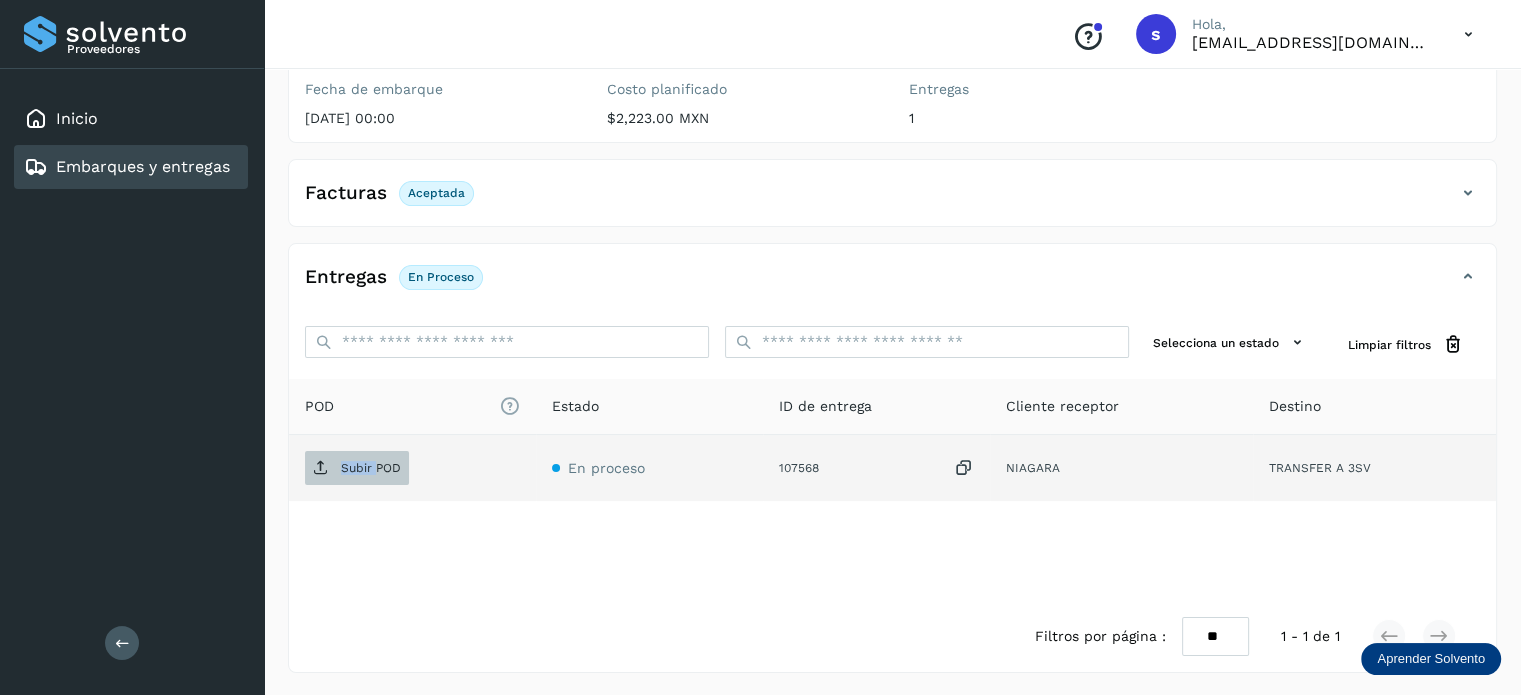 drag, startPoint x: 369, startPoint y: 448, endPoint x: 363, endPoint y: 463, distance: 16.155495 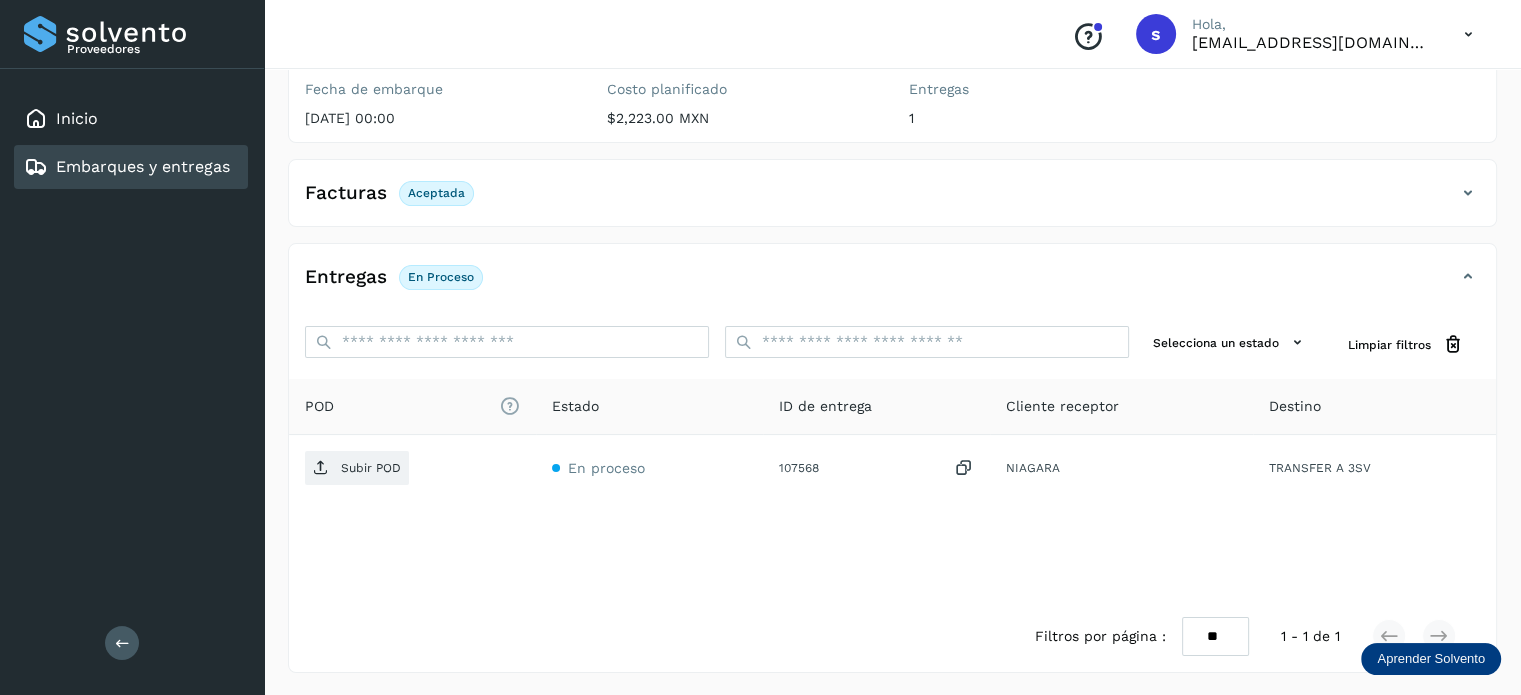 click on "POD
El tamaño máximo de archivo es de 20 Mb.
Estado ID de entrega Cliente receptor Destino Subir POD En proceso 107568  NIAGARA TRANSFER A 3SV" 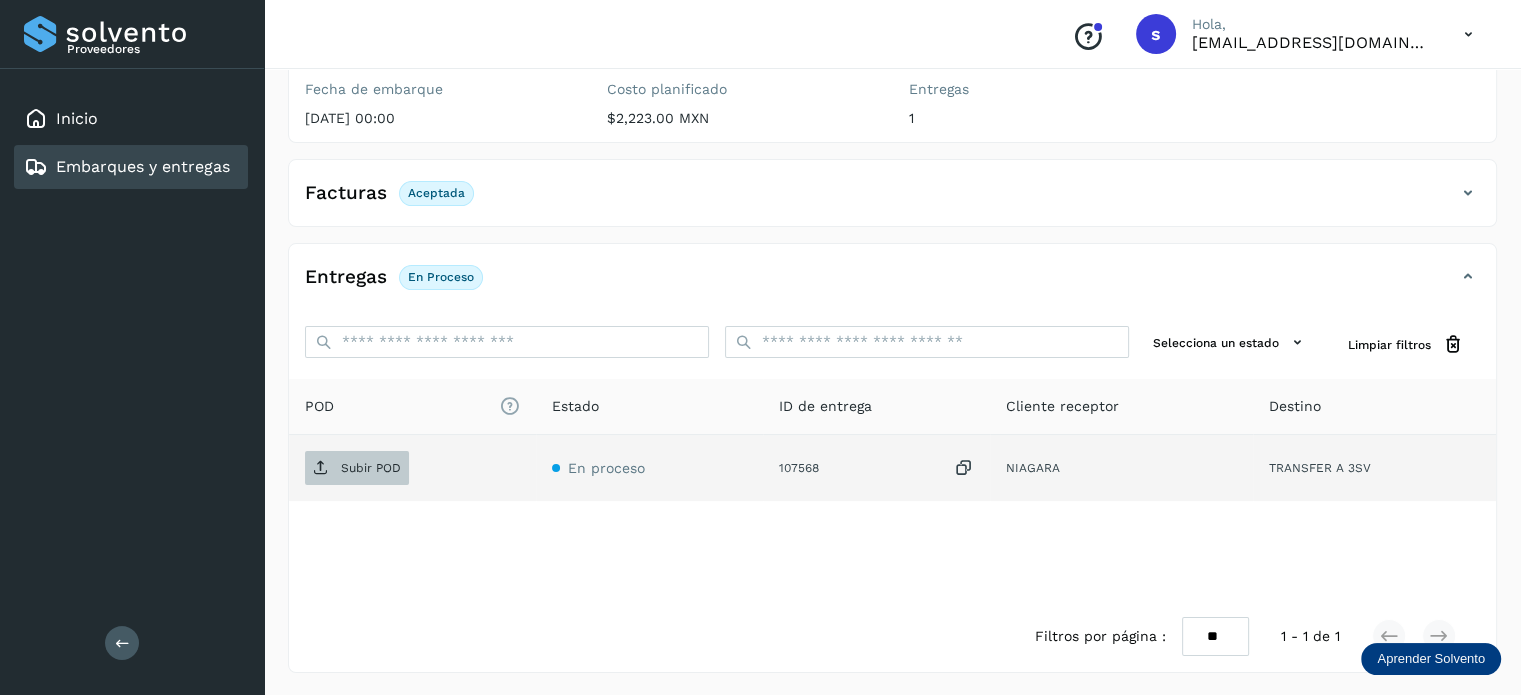 click on "Subir POD" at bounding box center [371, 468] 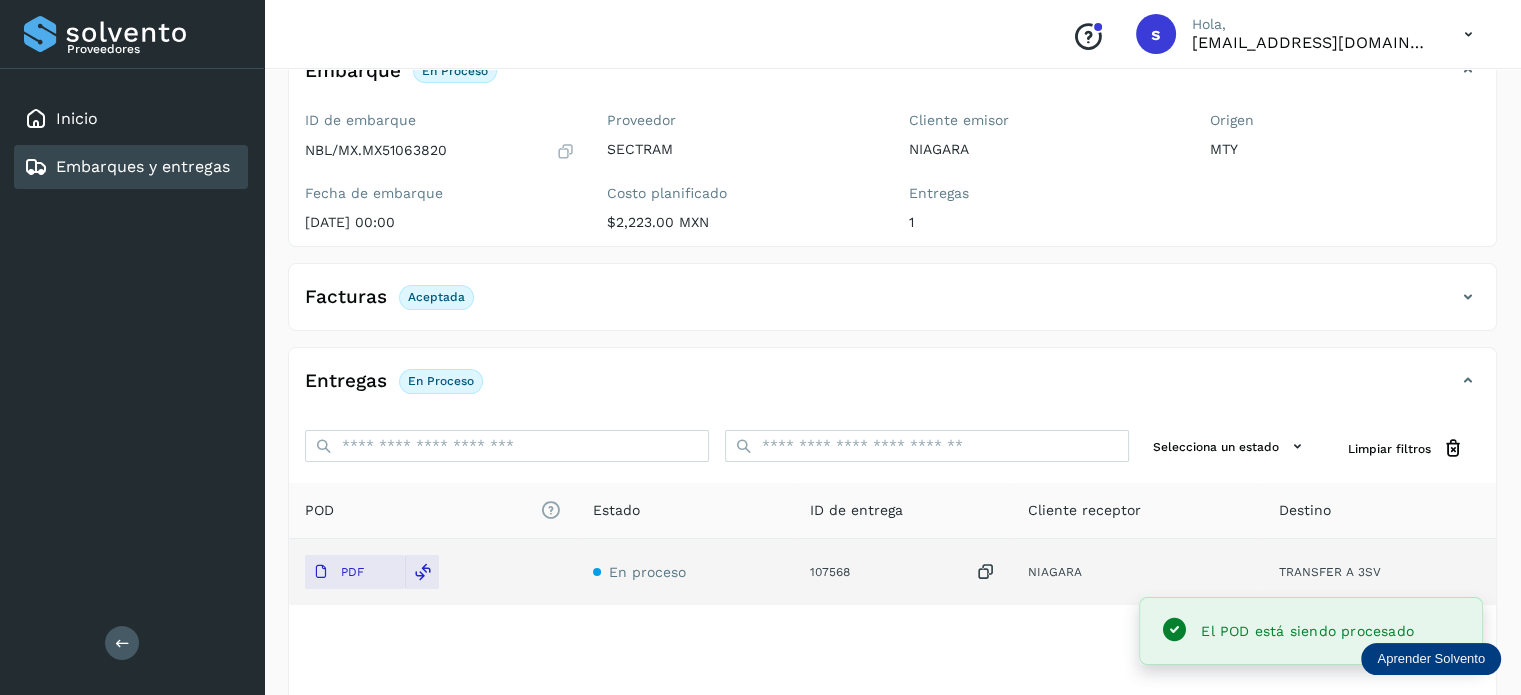 scroll, scrollTop: 0, scrollLeft: 0, axis: both 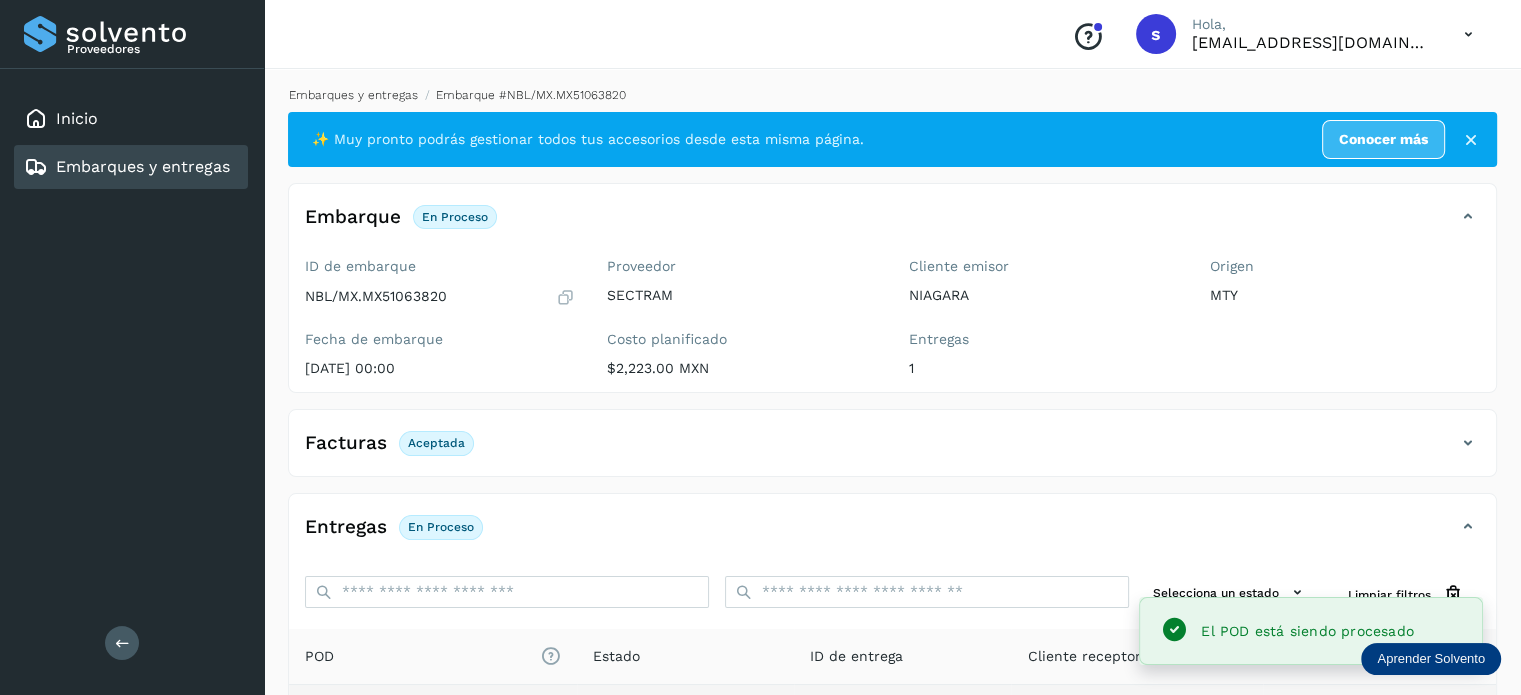click on "Embarques y entregas" at bounding box center (353, 95) 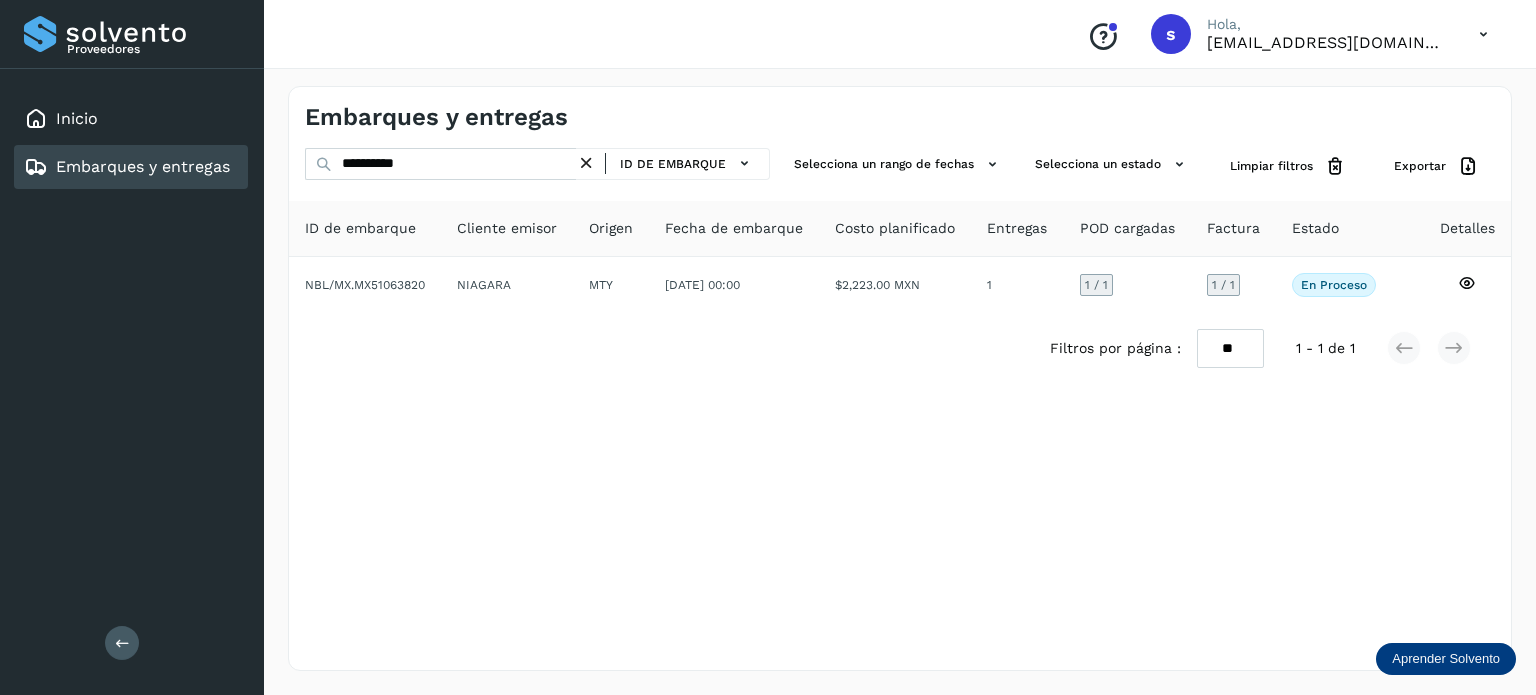 click at bounding box center (586, 163) 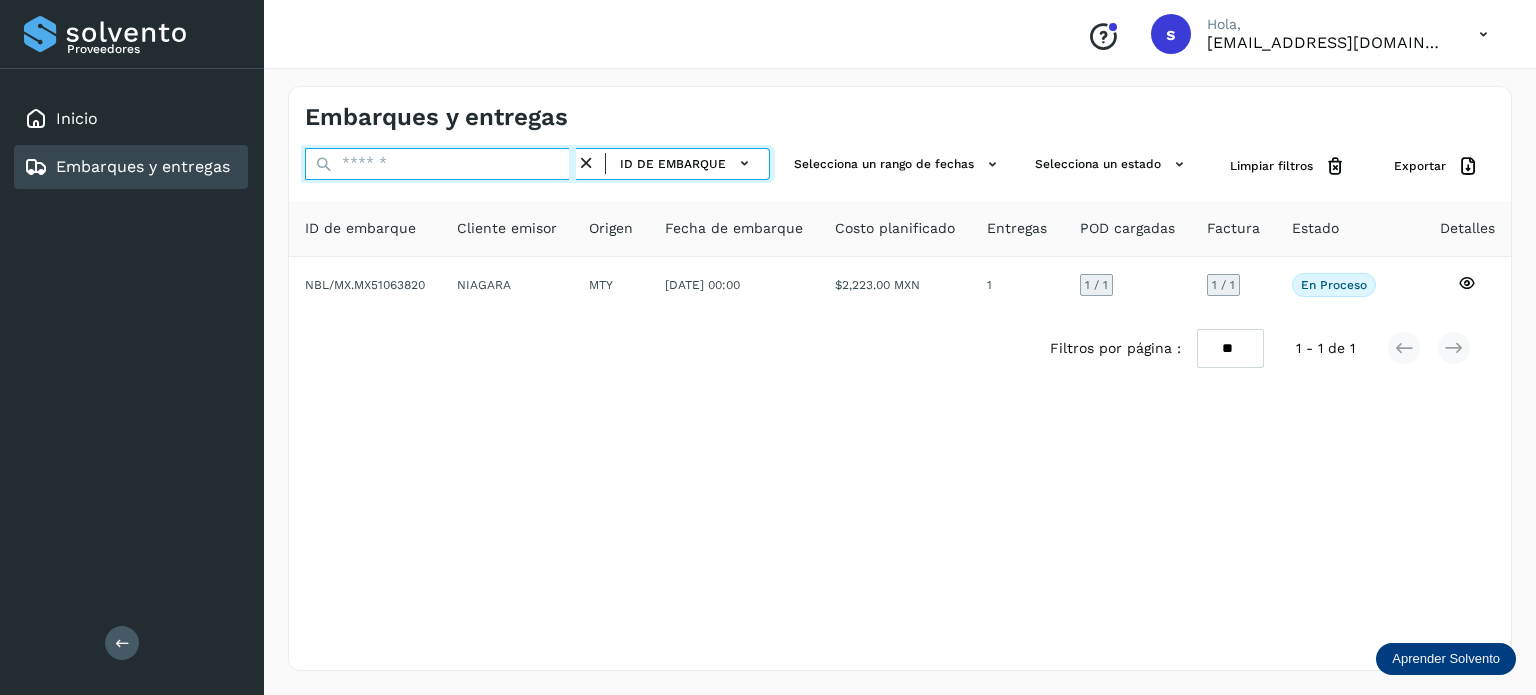 click at bounding box center [440, 164] 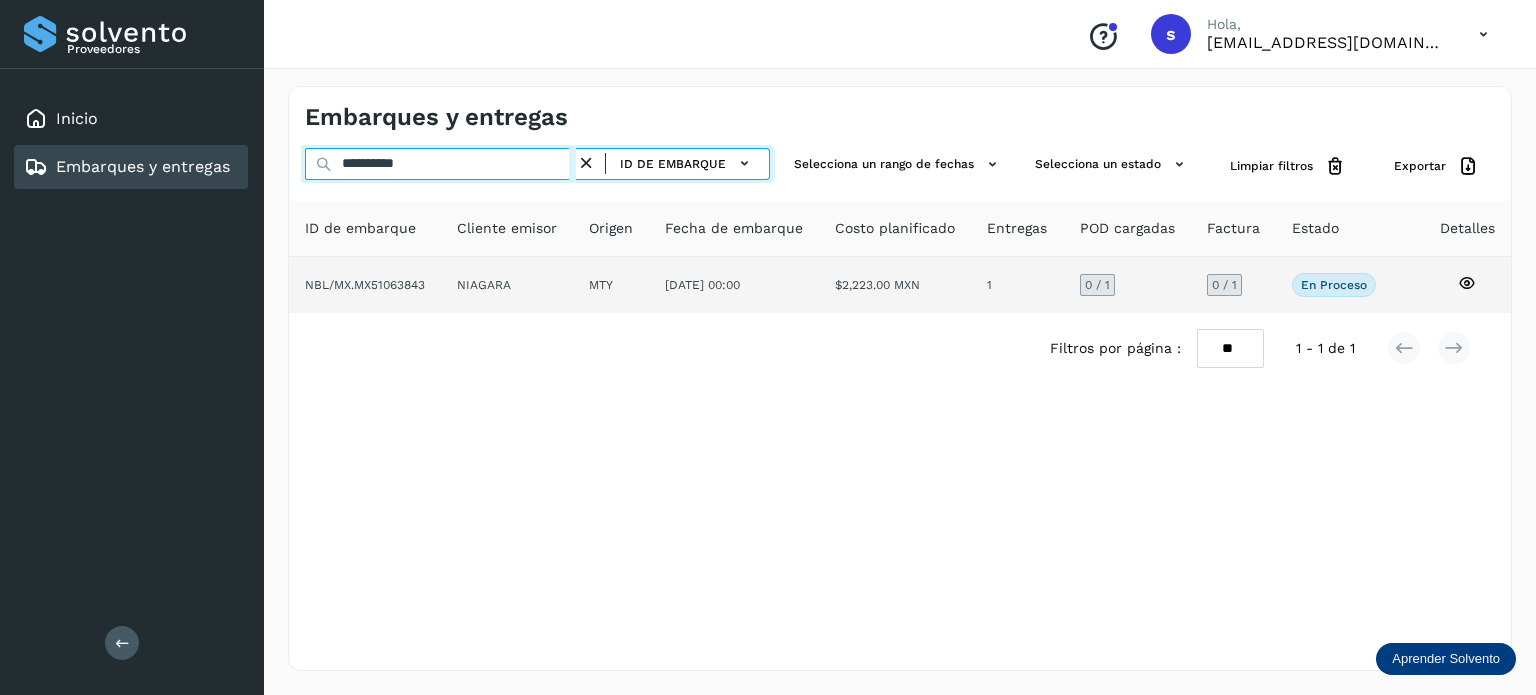 type on "**********" 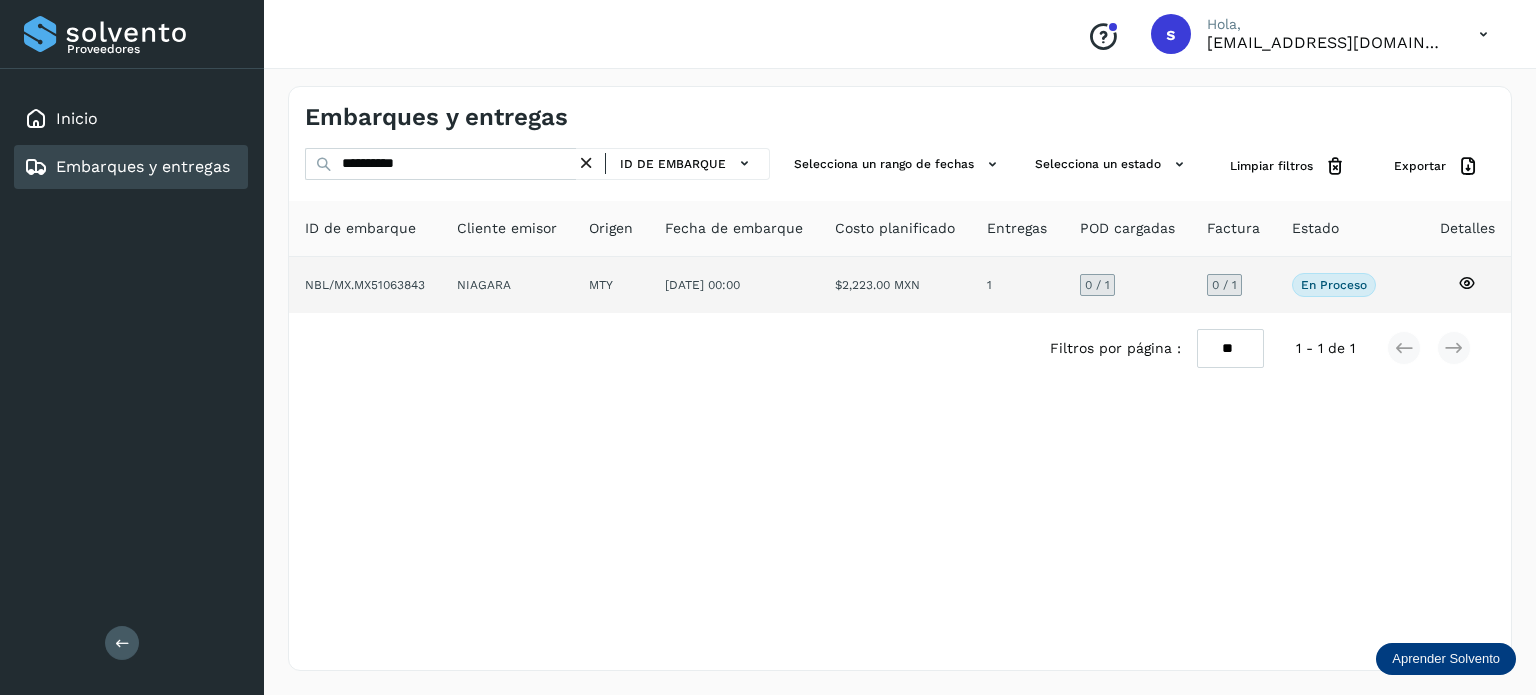 click on "NIAGARA" 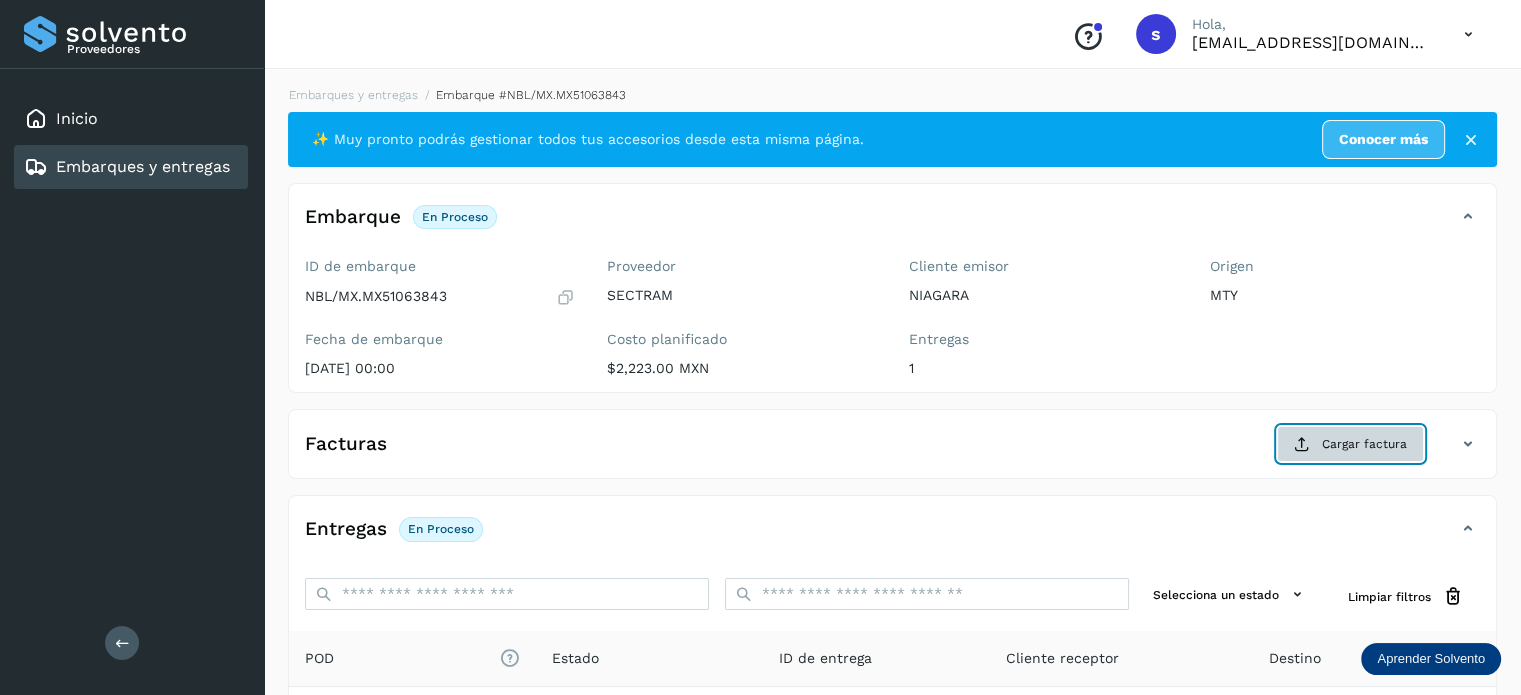 click on "Cargar factura" at bounding box center (1350, 444) 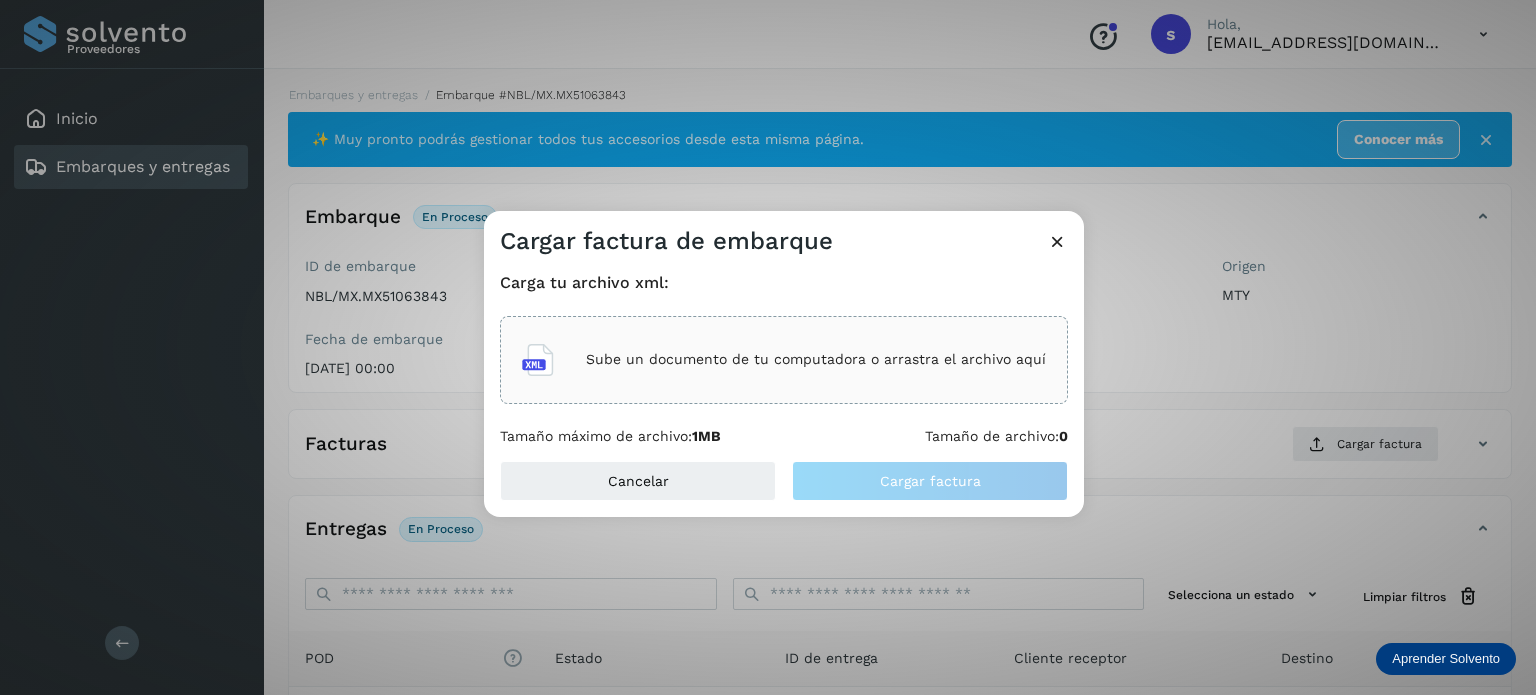 click on "Sube un documento de tu computadora o arrastra el archivo aquí" 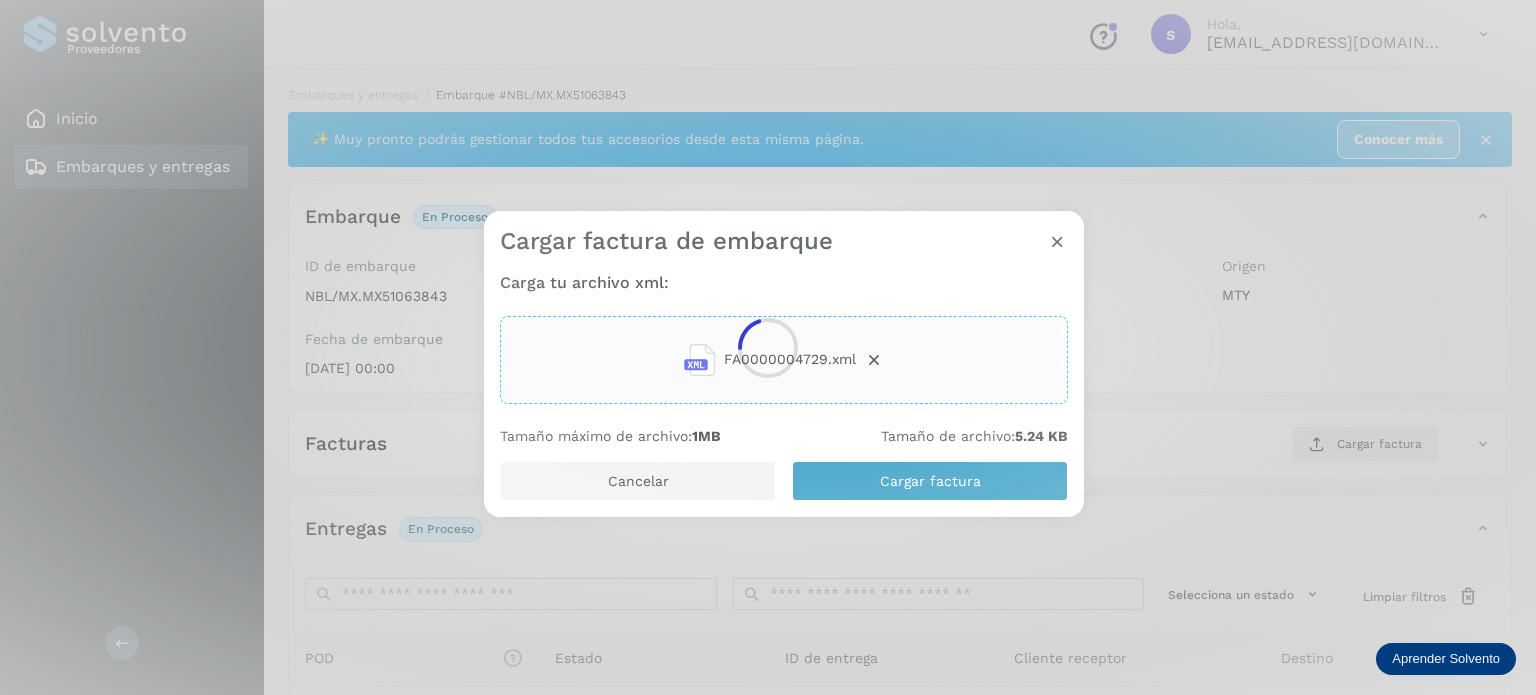 click 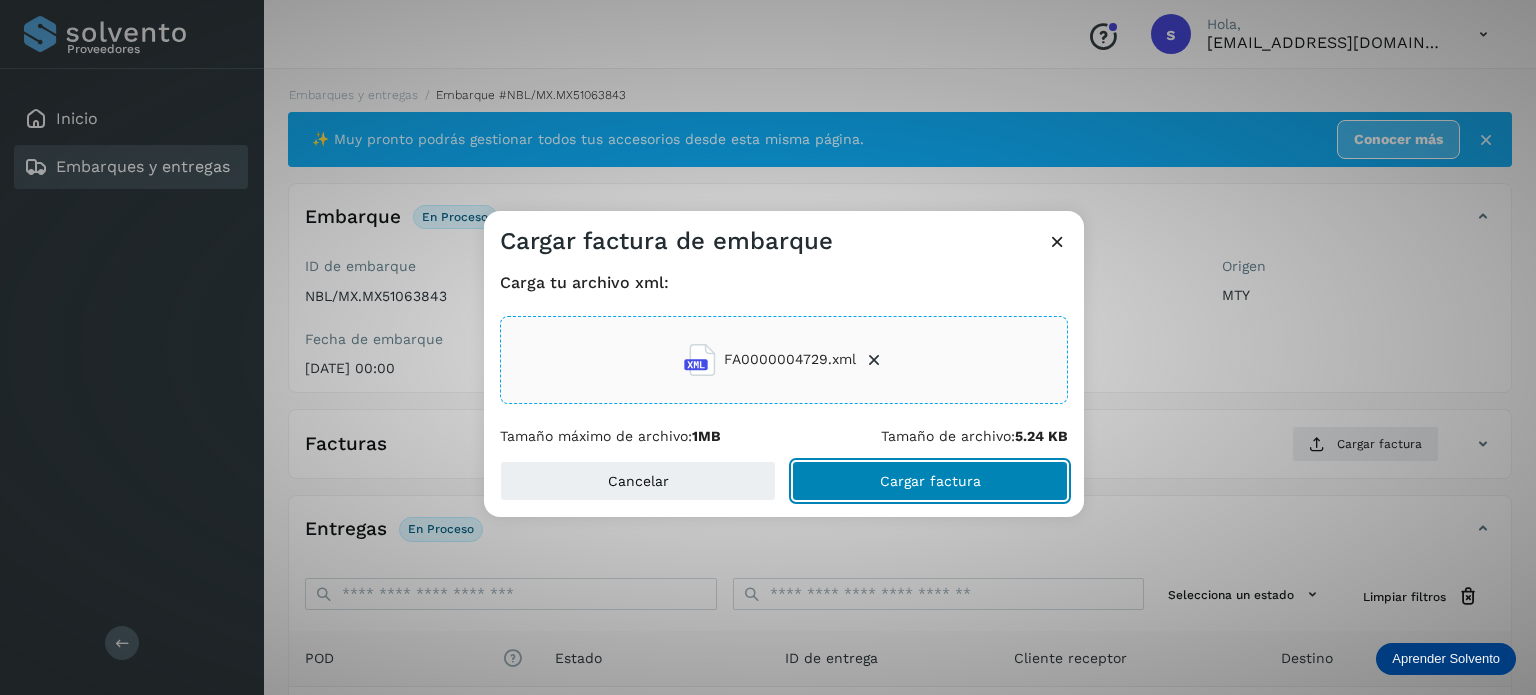 click on "Cargar factura" 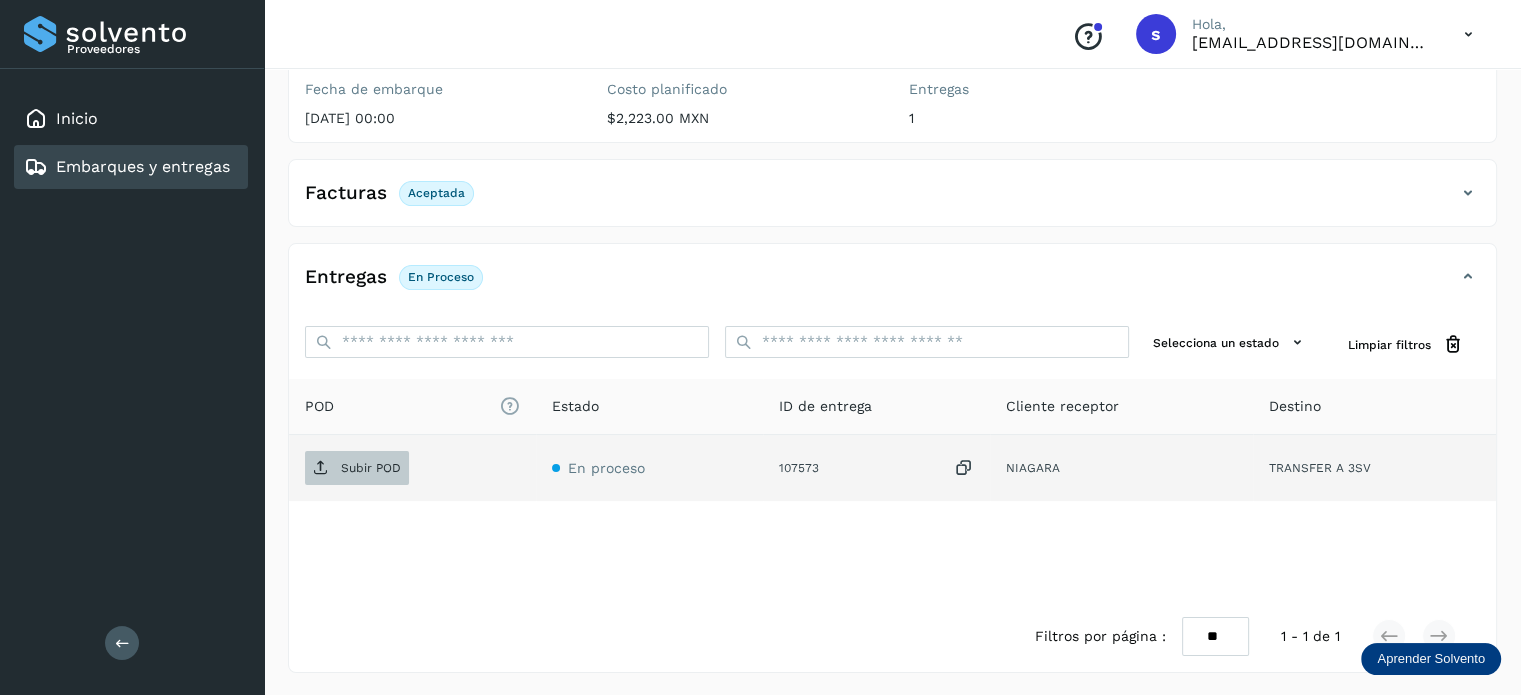 scroll, scrollTop: 249, scrollLeft: 0, axis: vertical 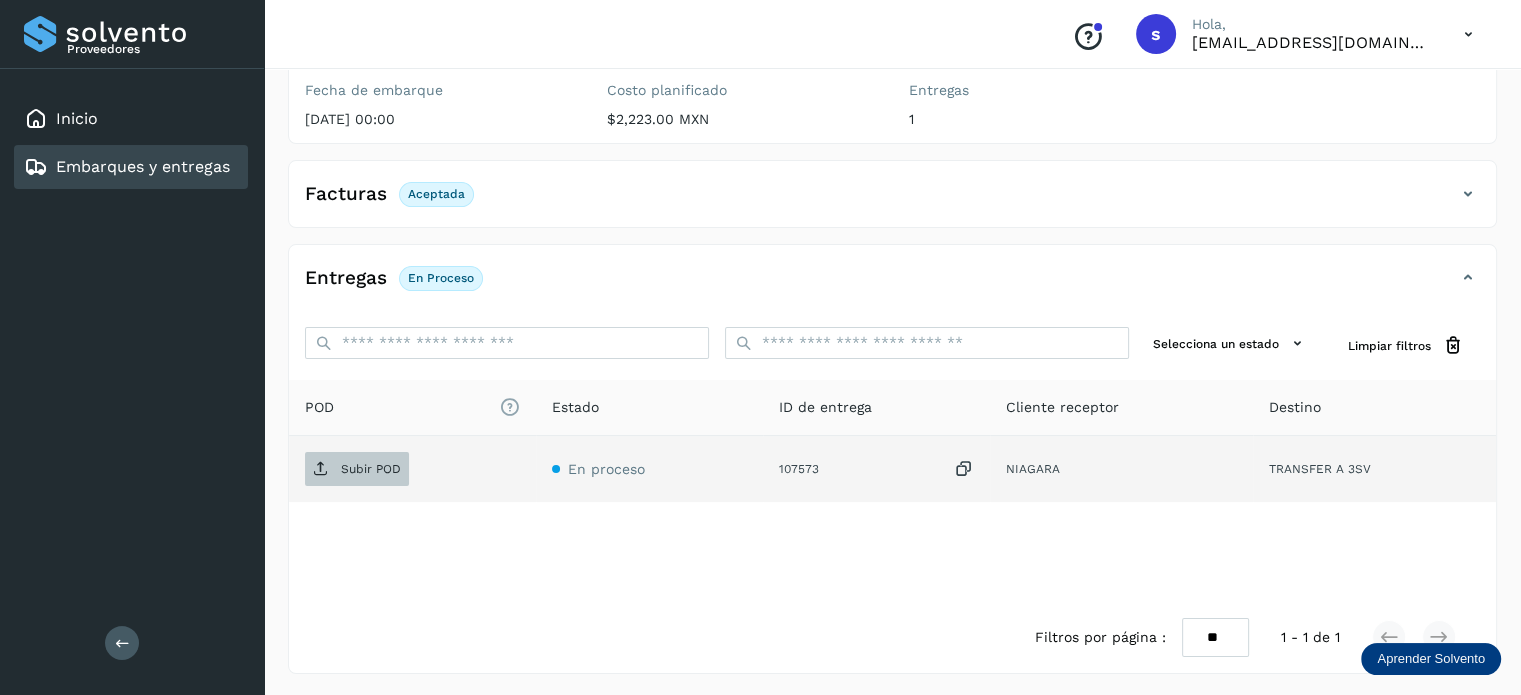 click on "Subir POD" at bounding box center (371, 469) 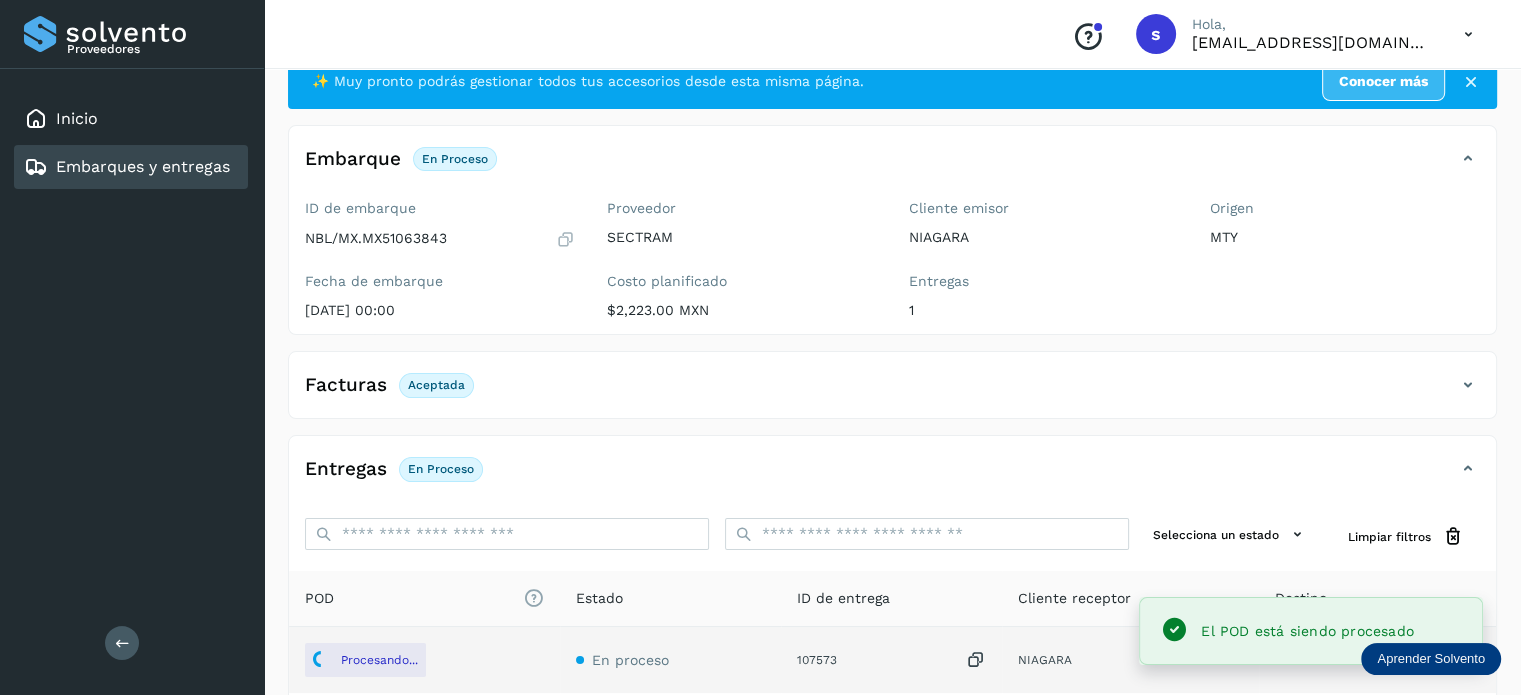 scroll, scrollTop: 0, scrollLeft: 0, axis: both 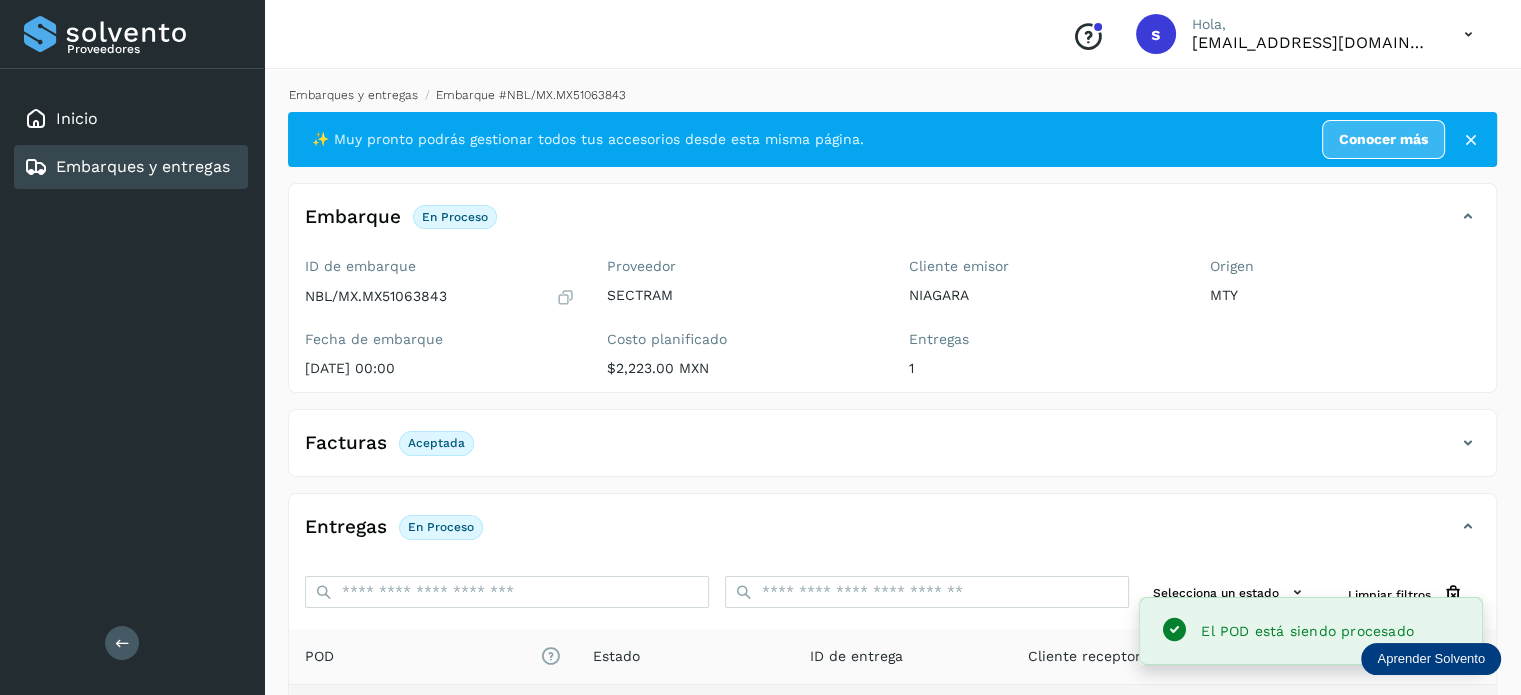 click on "Embarques y entregas" at bounding box center [353, 95] 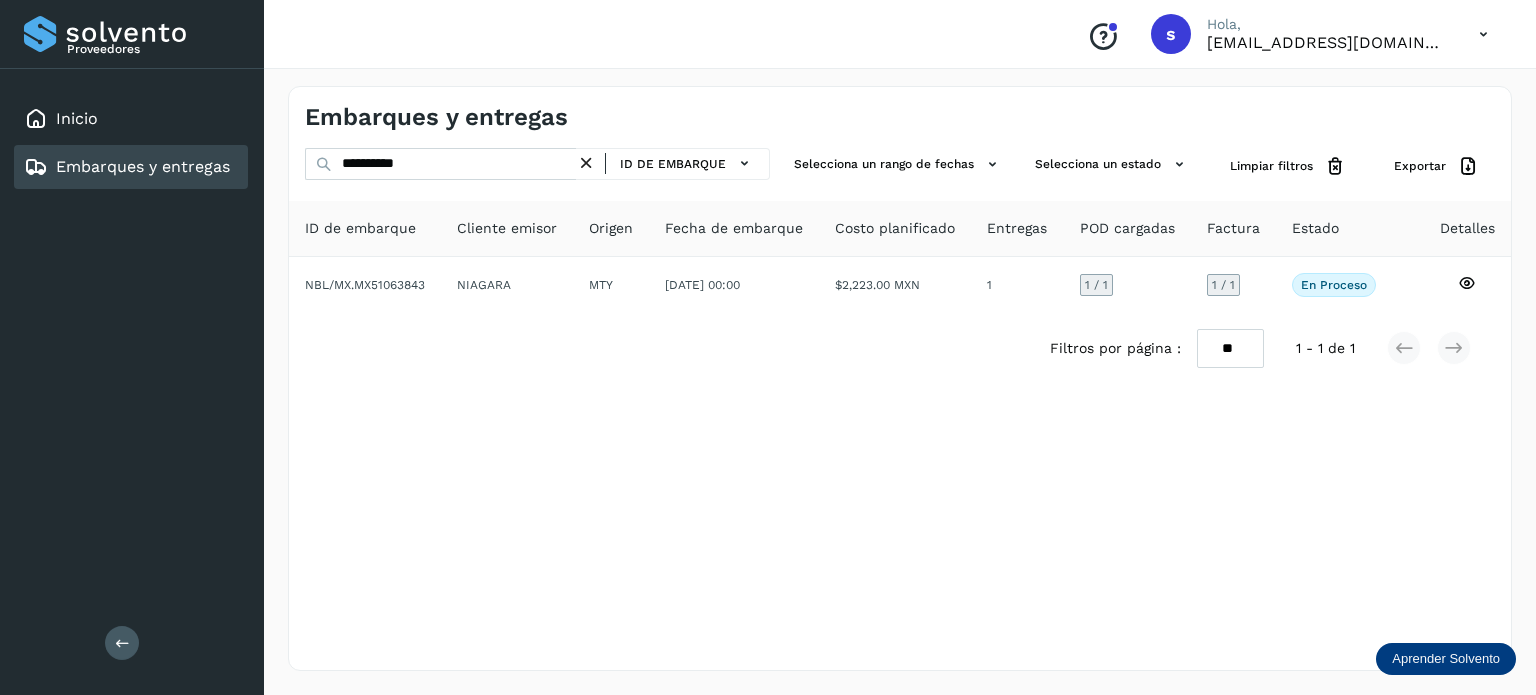 click at bounding box center (586, 163) 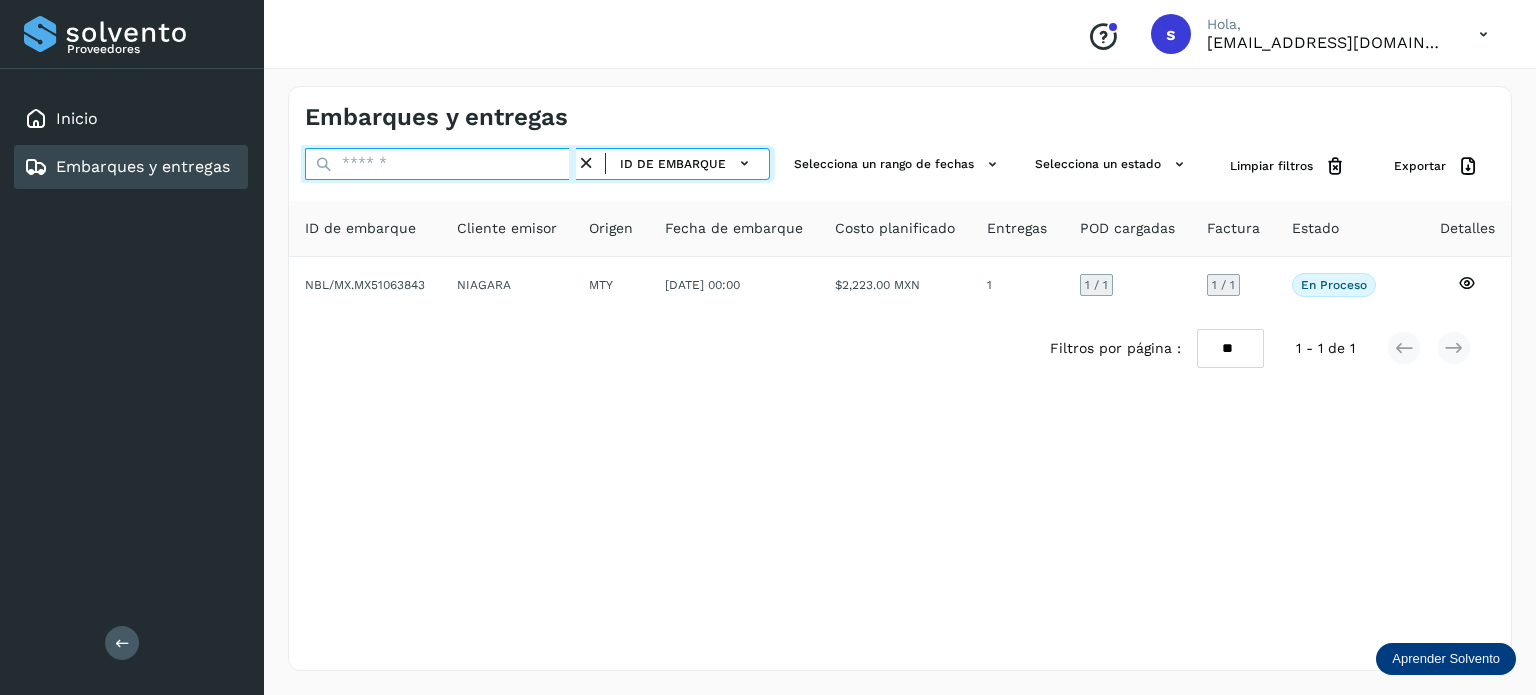click at bounding box center (440, 164) 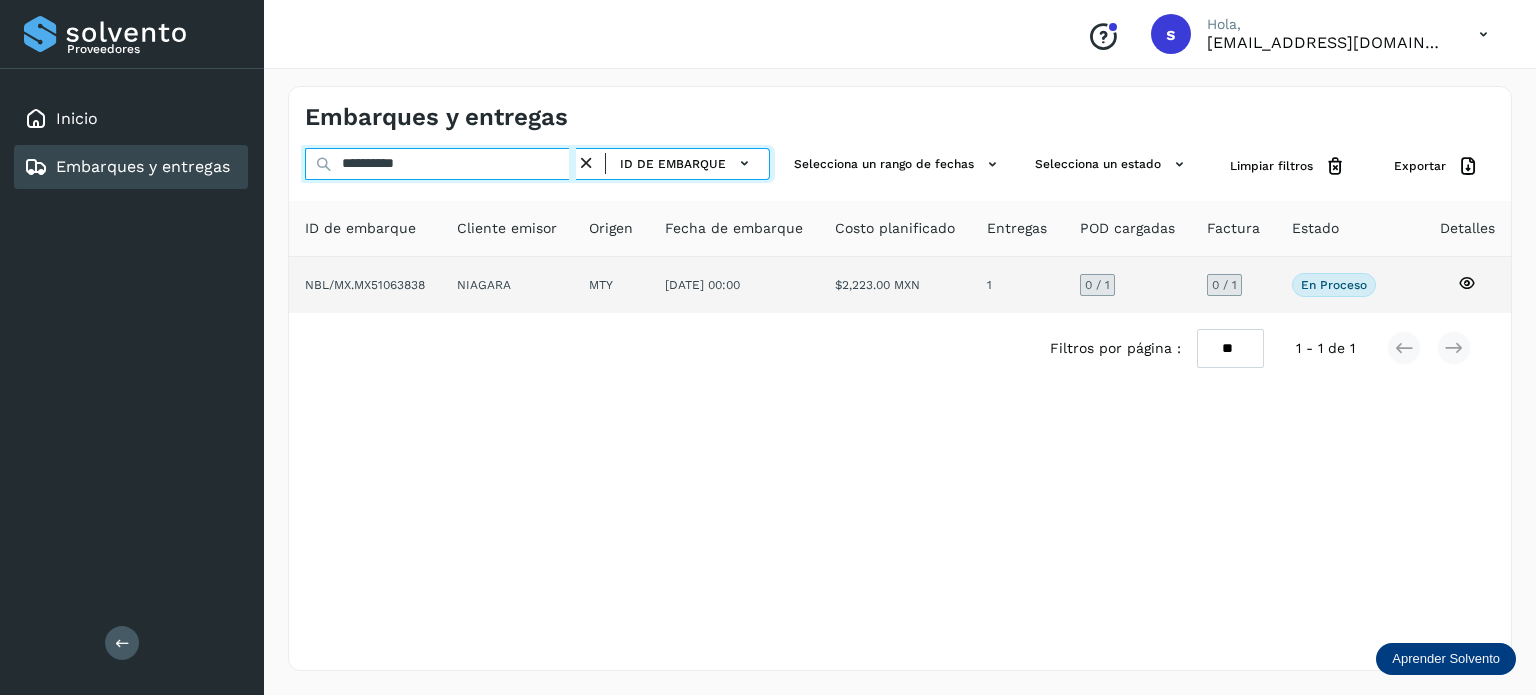type on "**********" 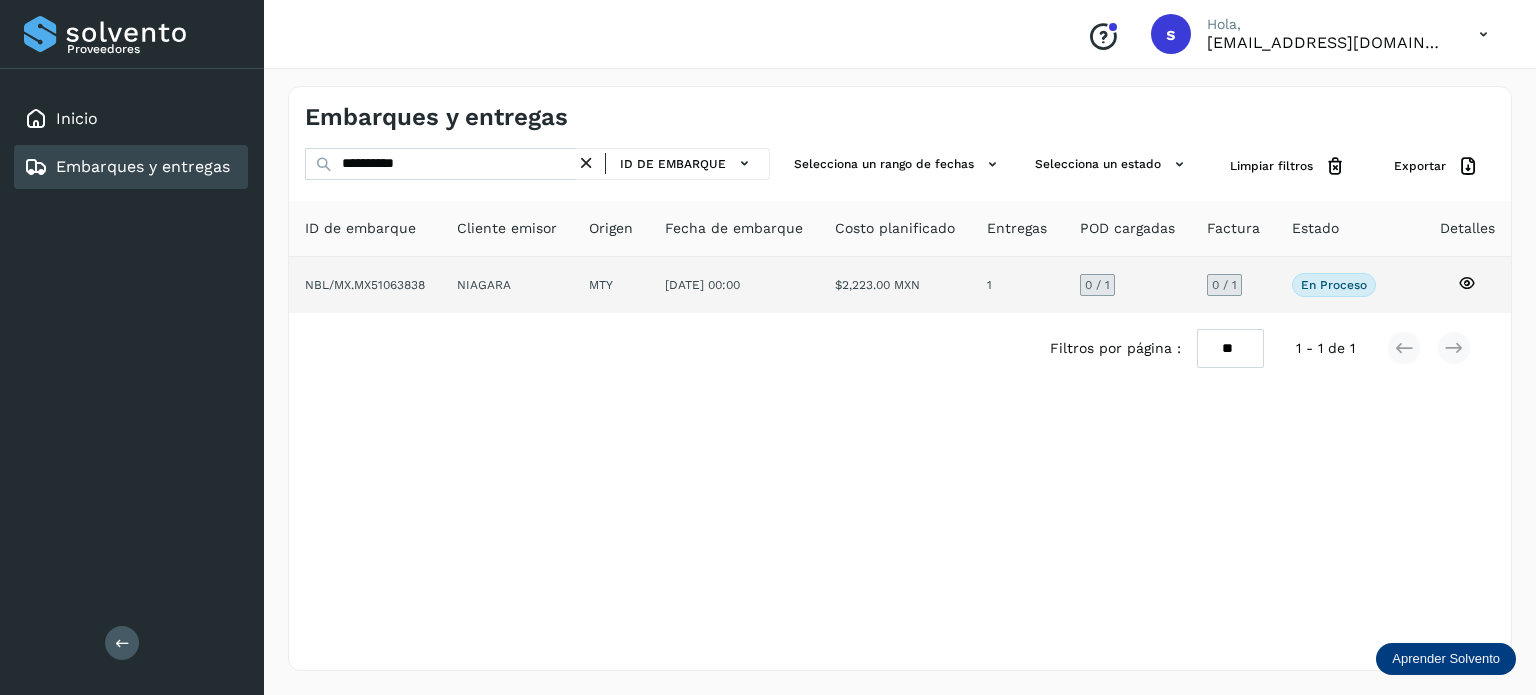 click on "NIAGARA" 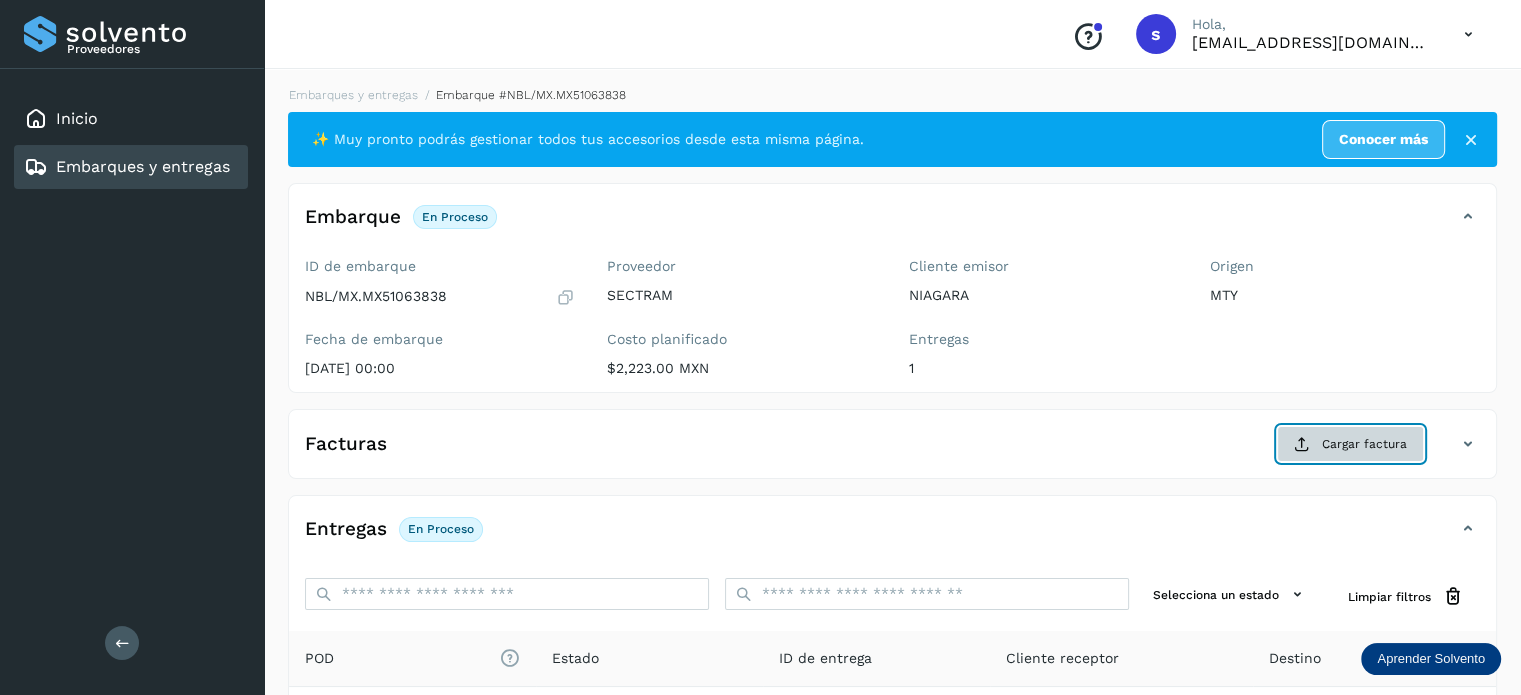 click on "Cargar factura" 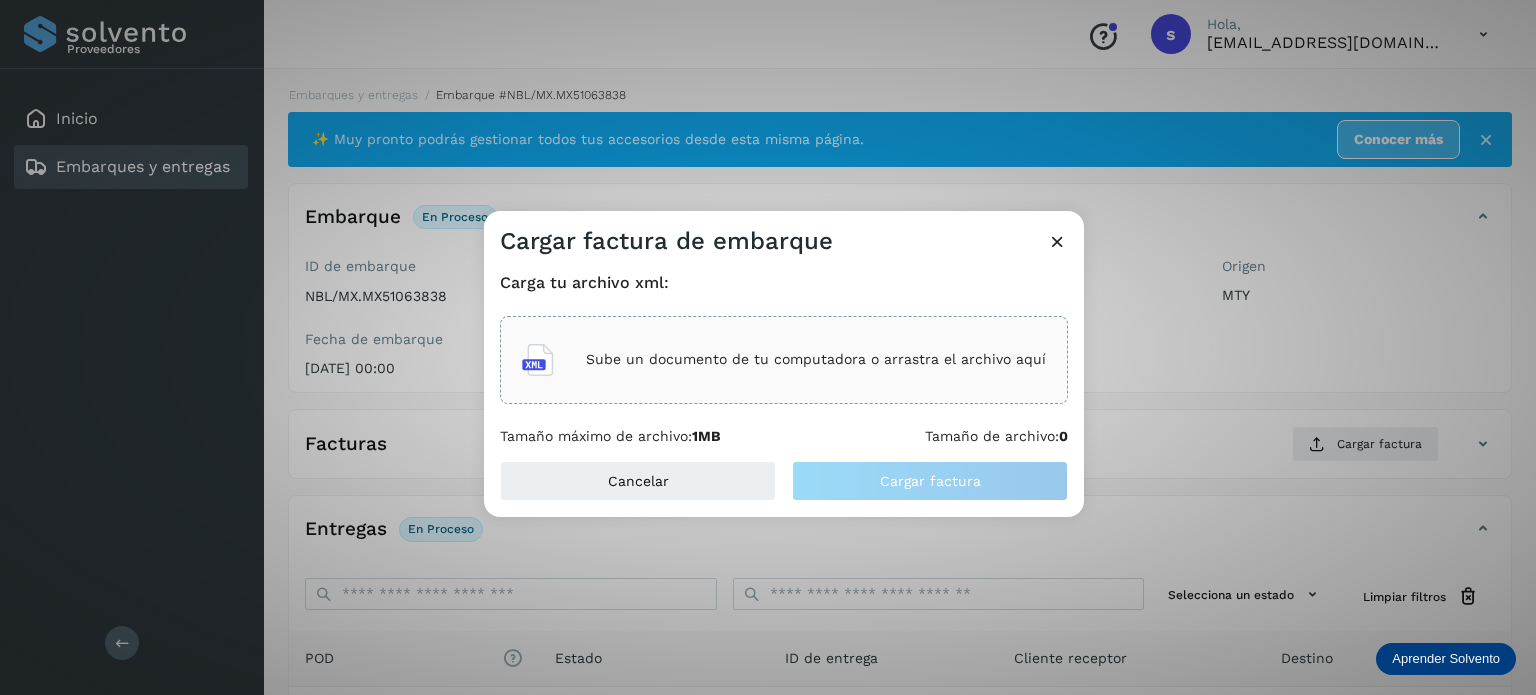 click on "Sube un documento de tu computadora o arrastra el archivo aquí" at bounding box center (816, 359) 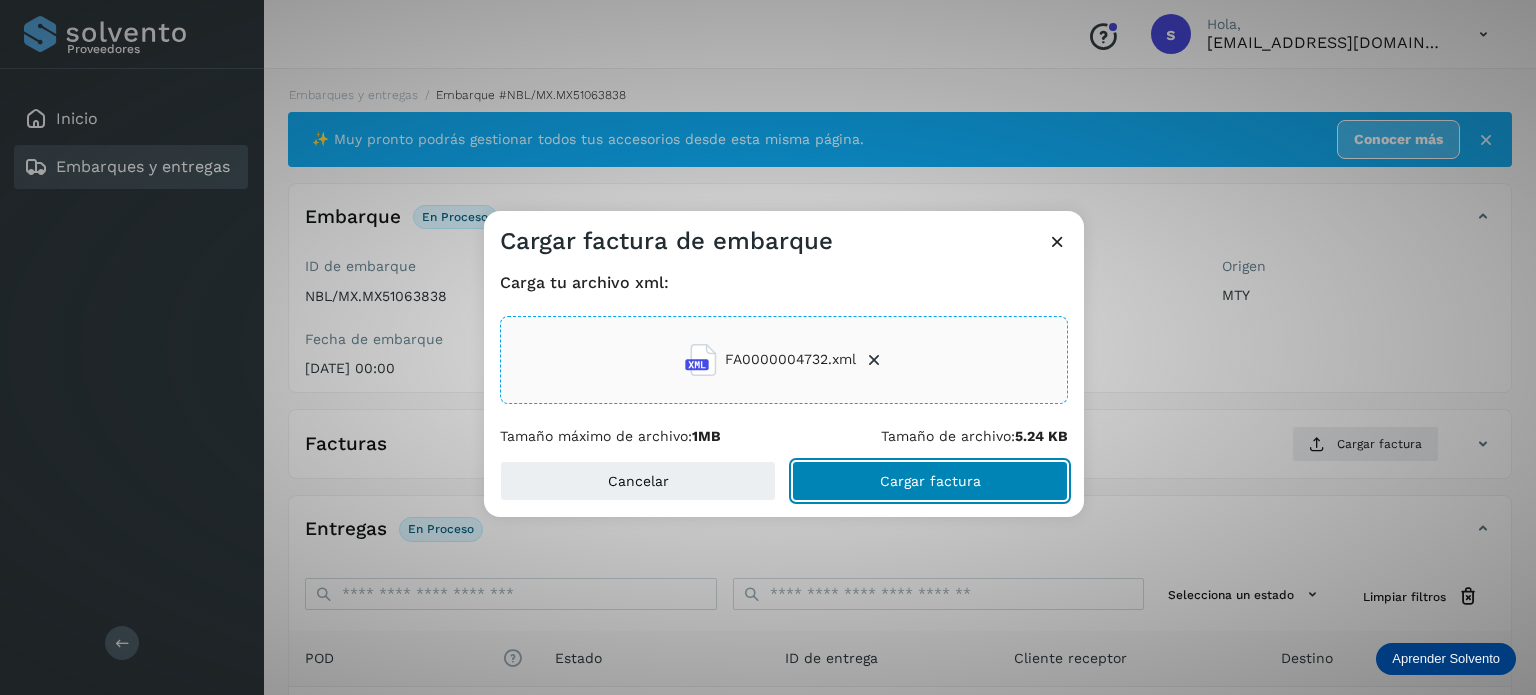 click on "Cargar factura" 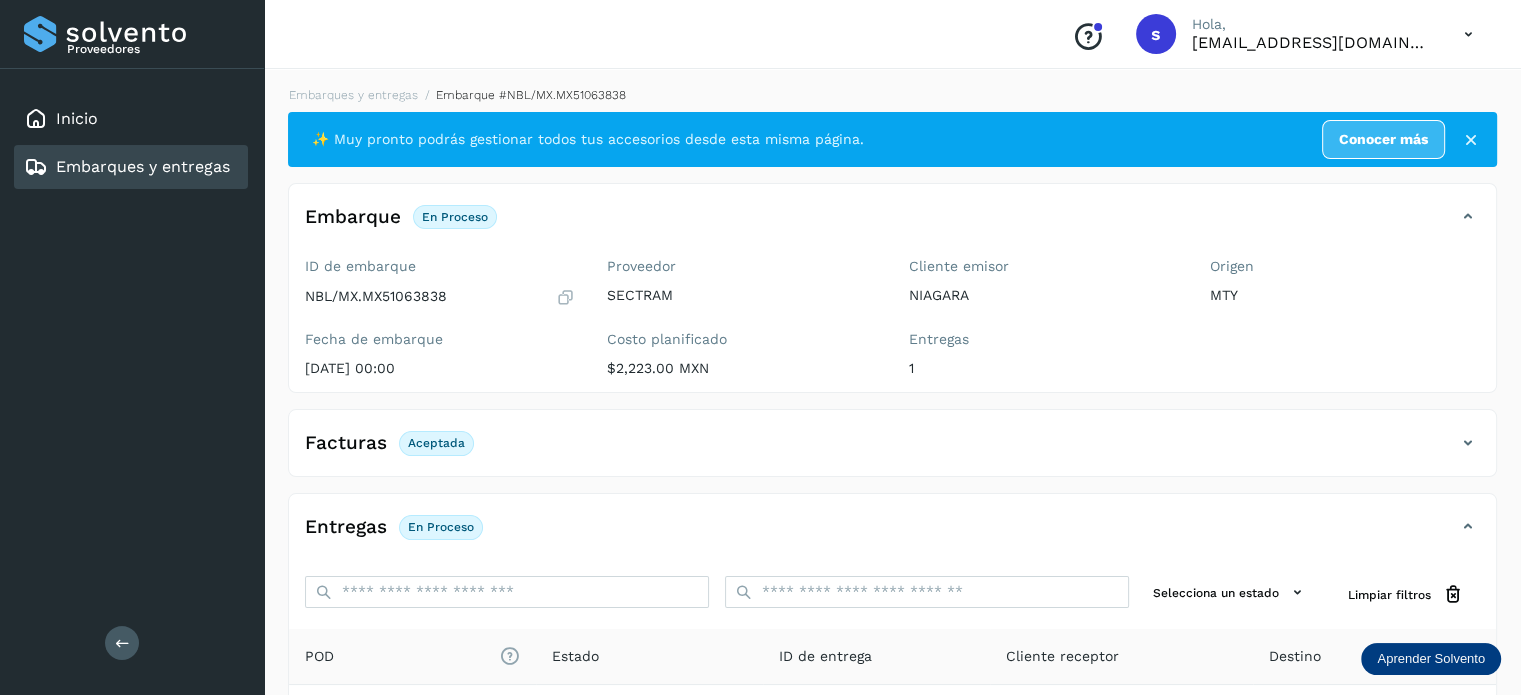 scroll, scrollTop: 250, scrollLeft: 0, axis: vertical 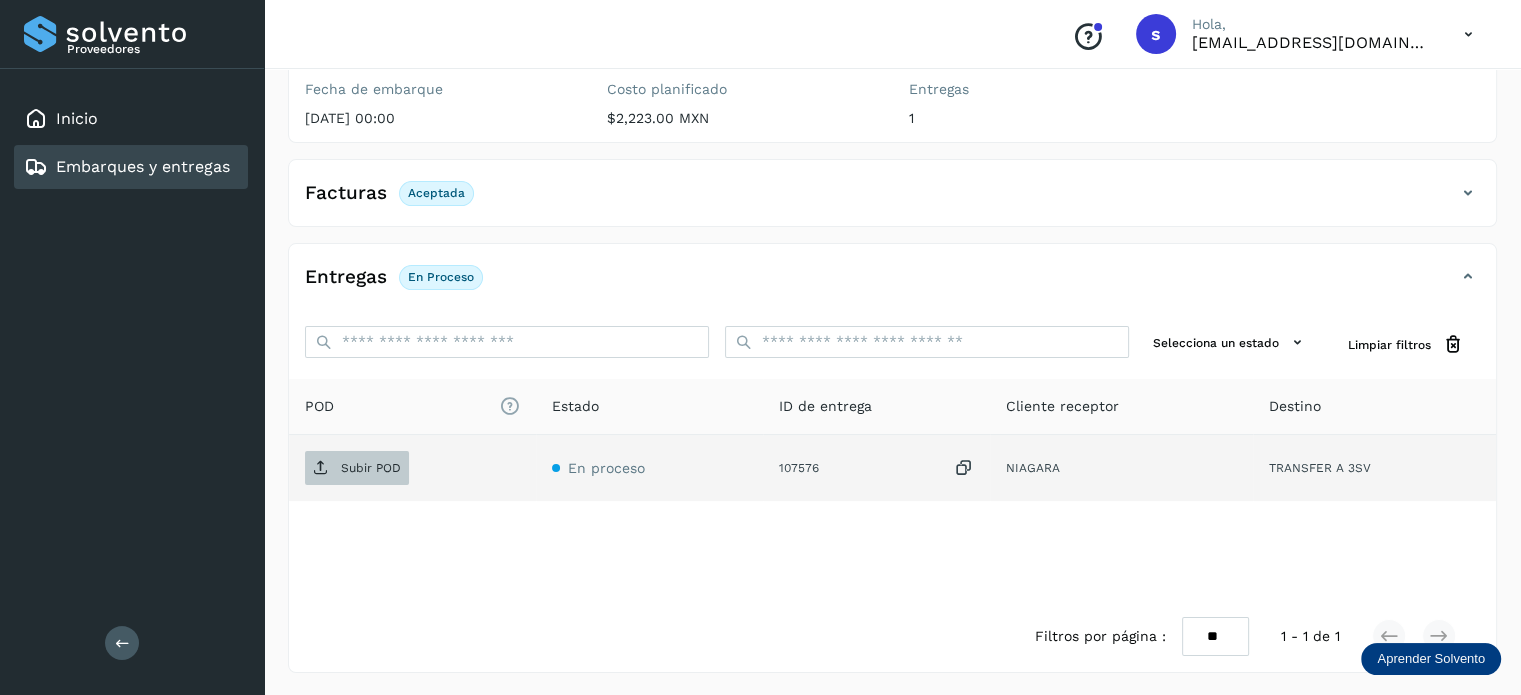 click on "Subir POD" at bounding box center (371, 468) 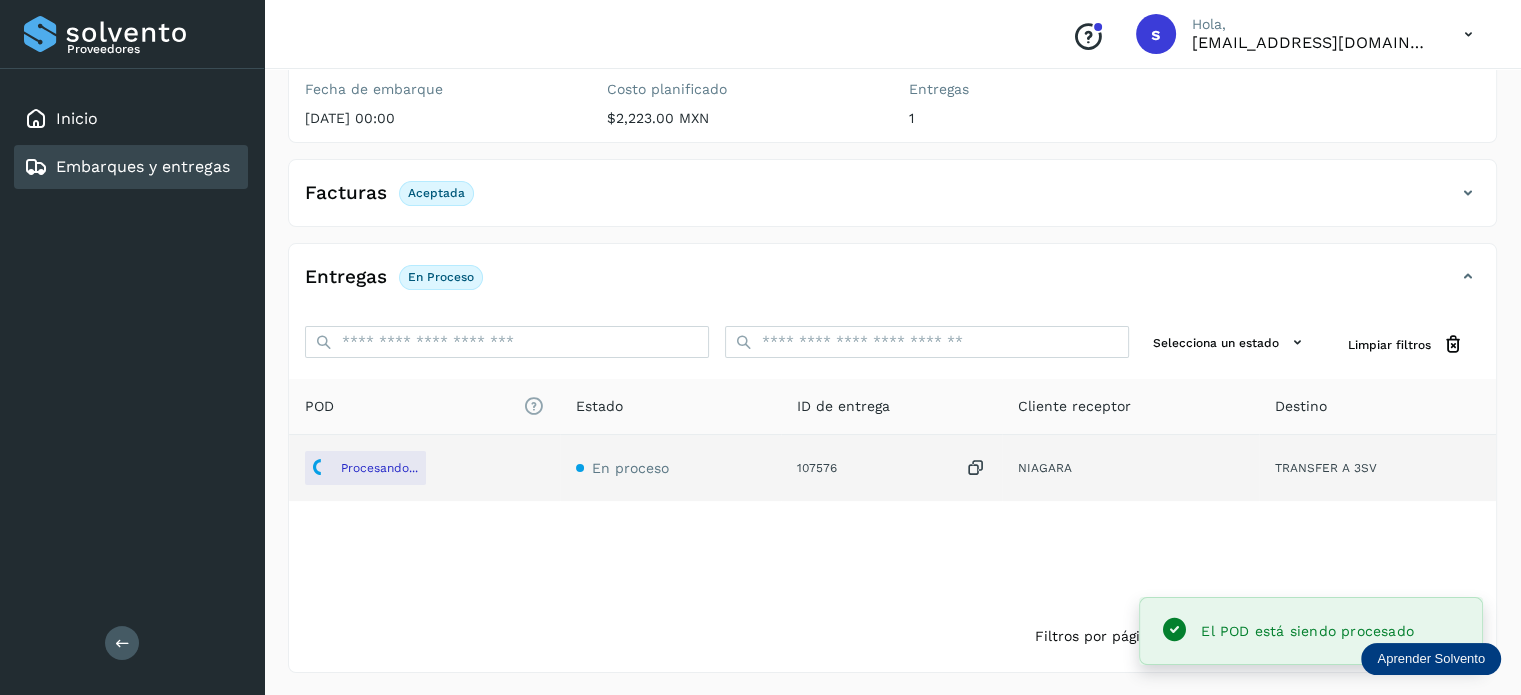 scroll, scrollTop: 0, scrollLeft: 0, axis: both 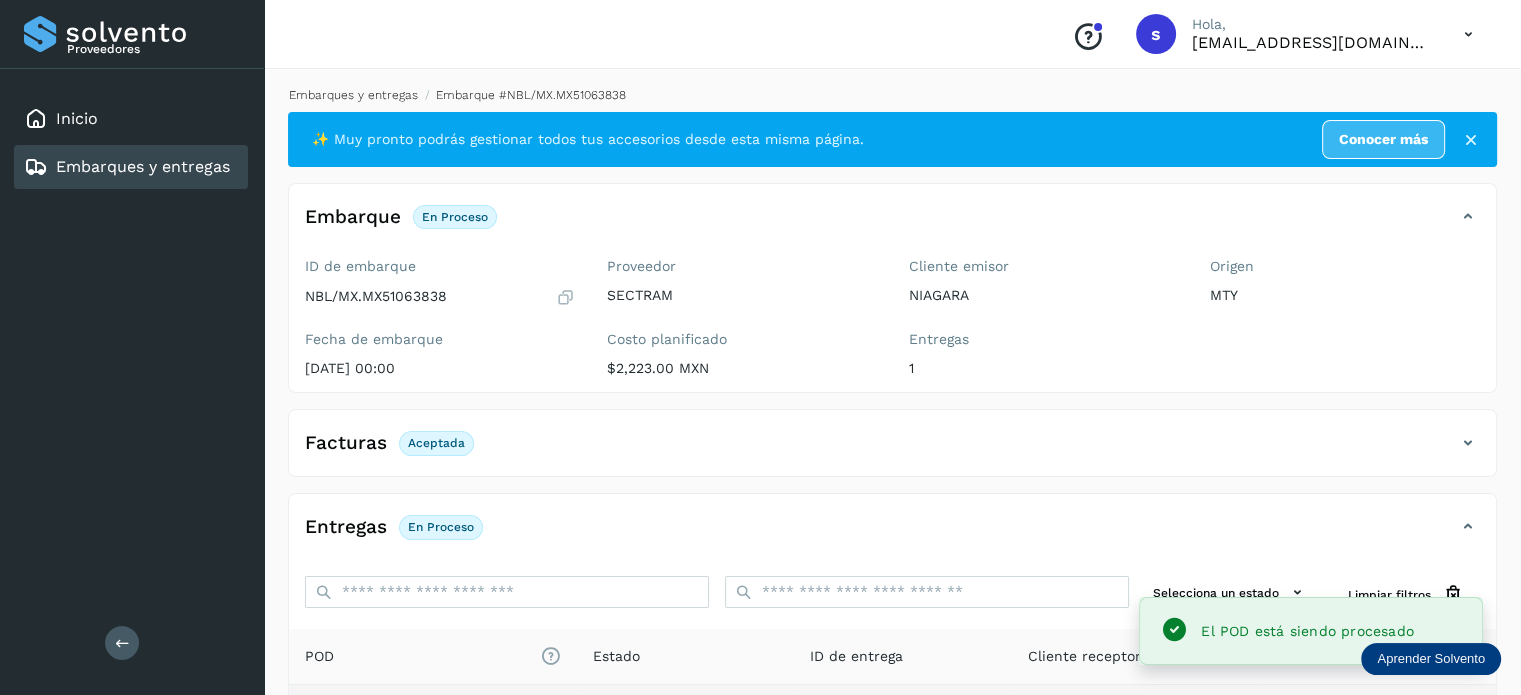 click on "Embarques y entregas" at bounding box center [353, 95] 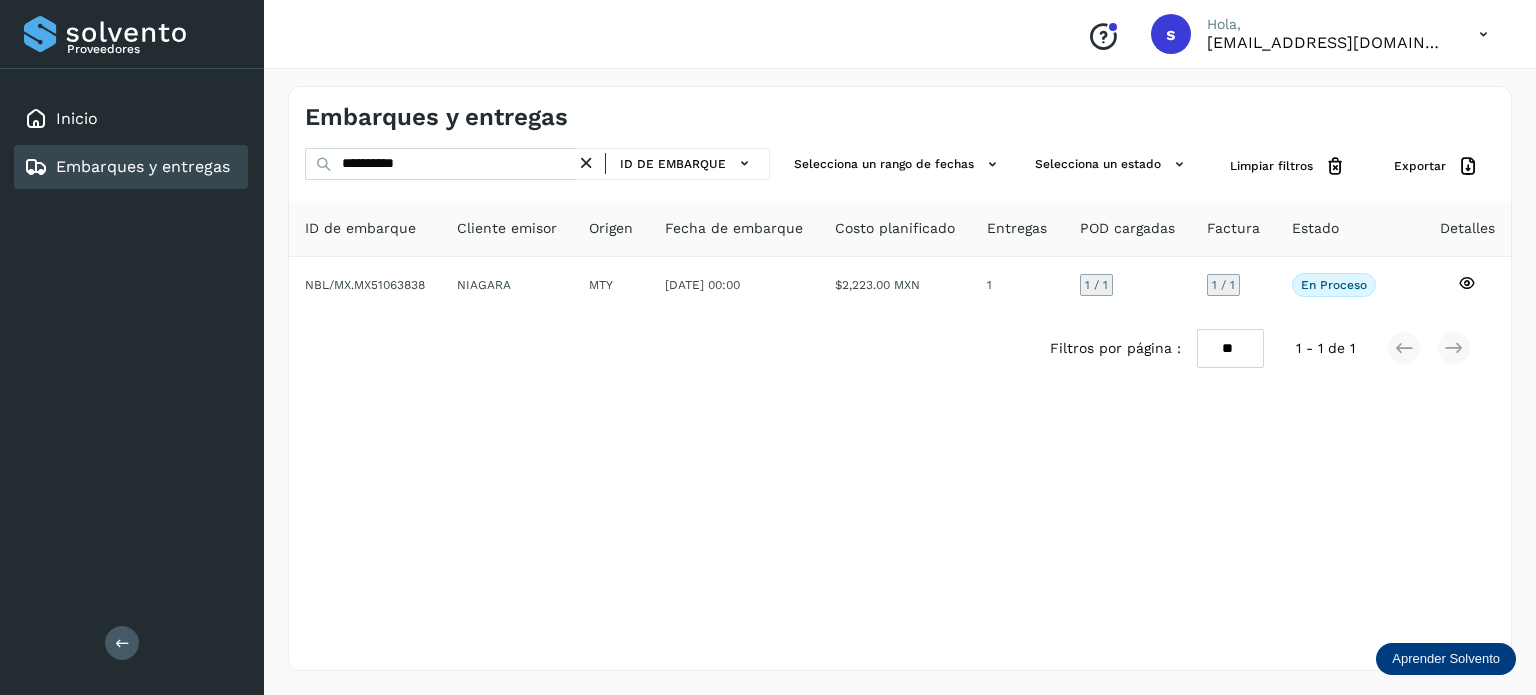click at bounding box center [586, 163] 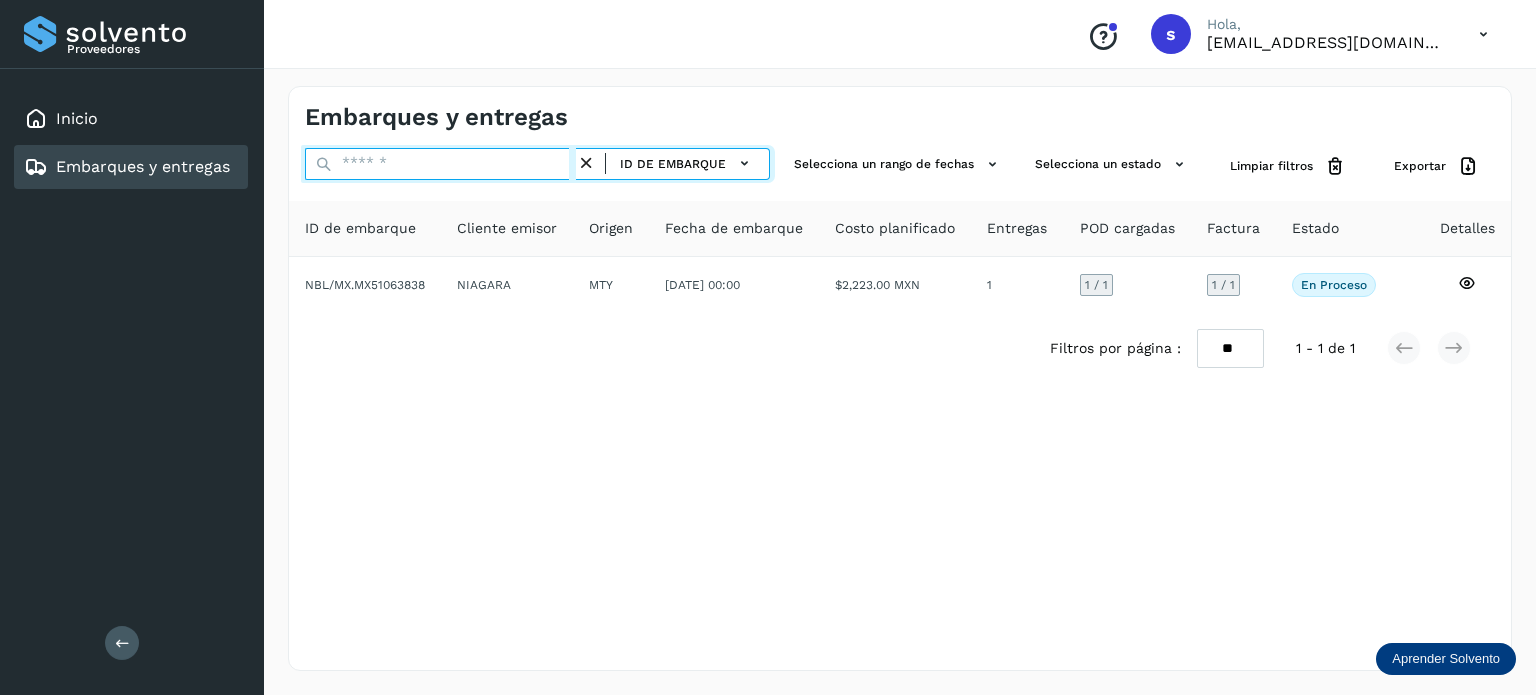 click at bounding box center [440, 164] 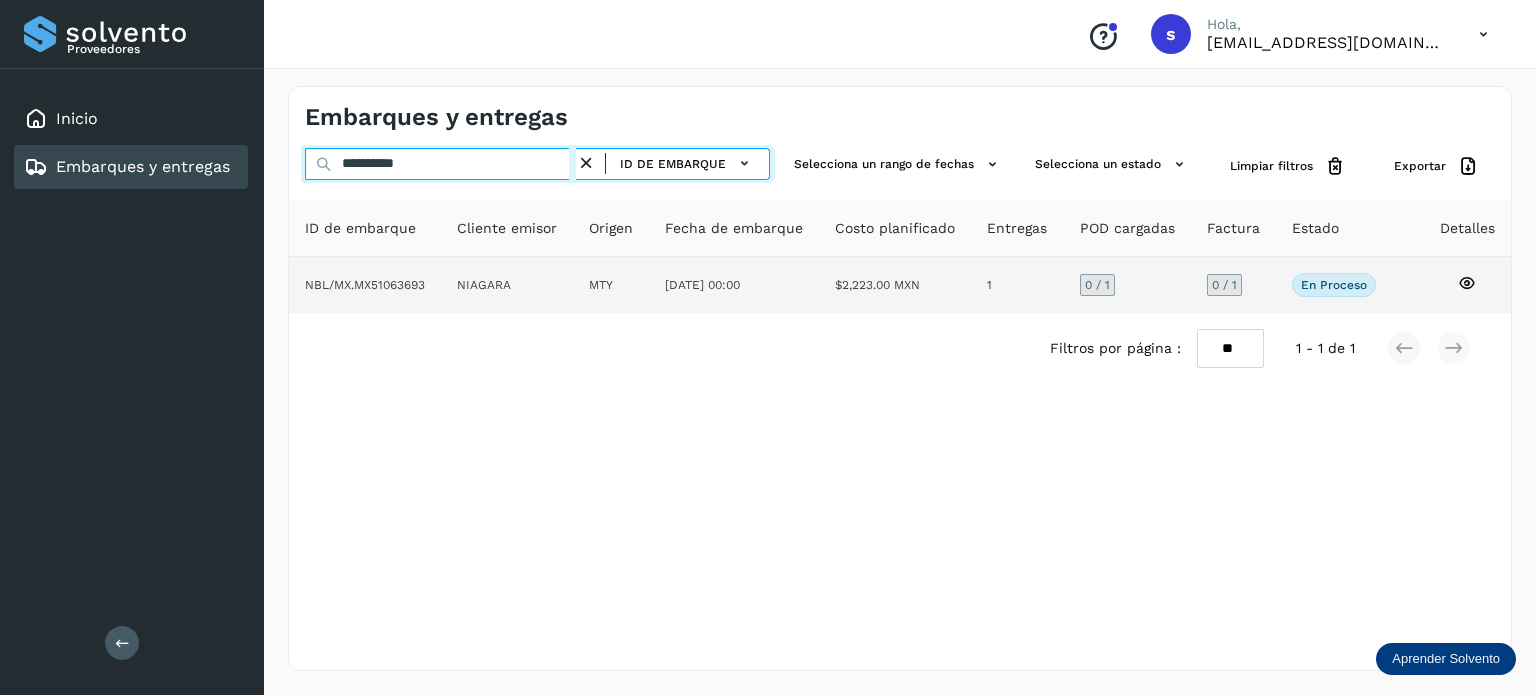 type on "**********" 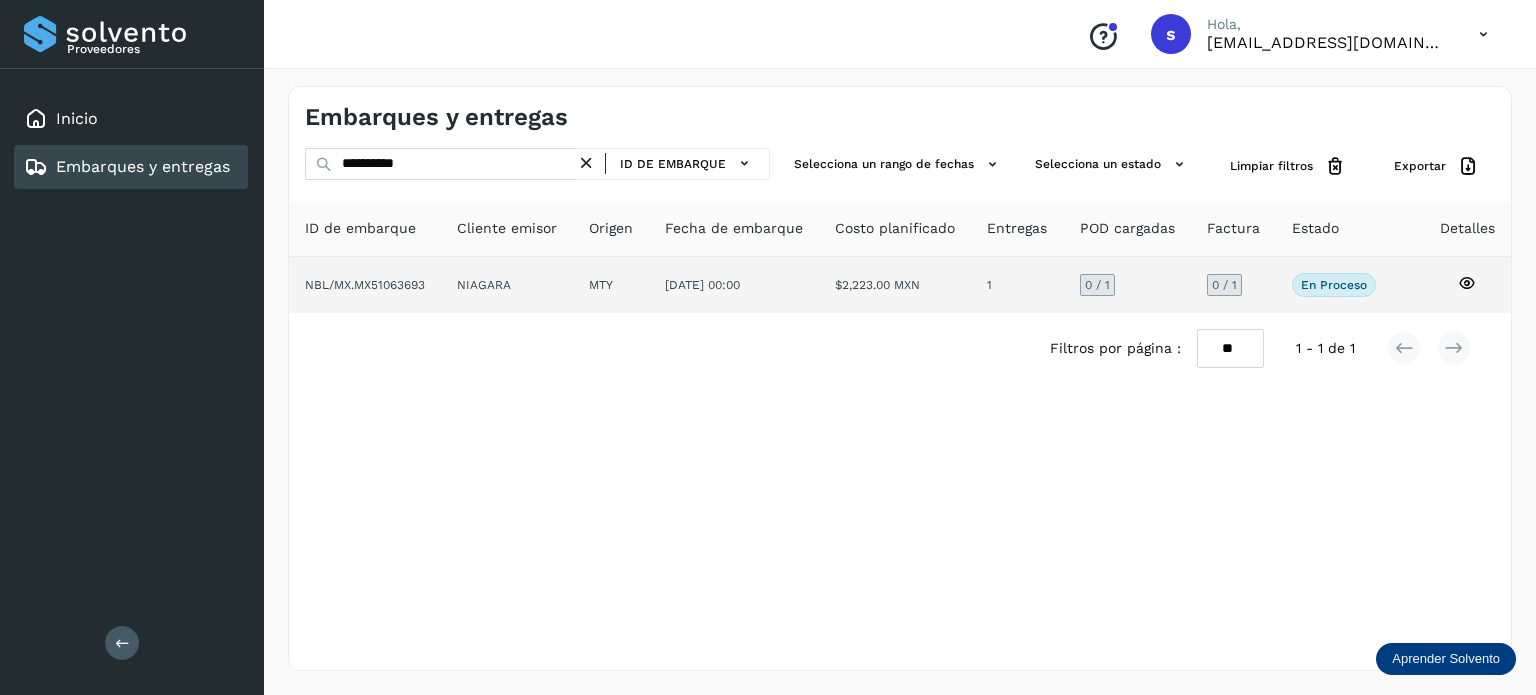click on "NIAGARA" 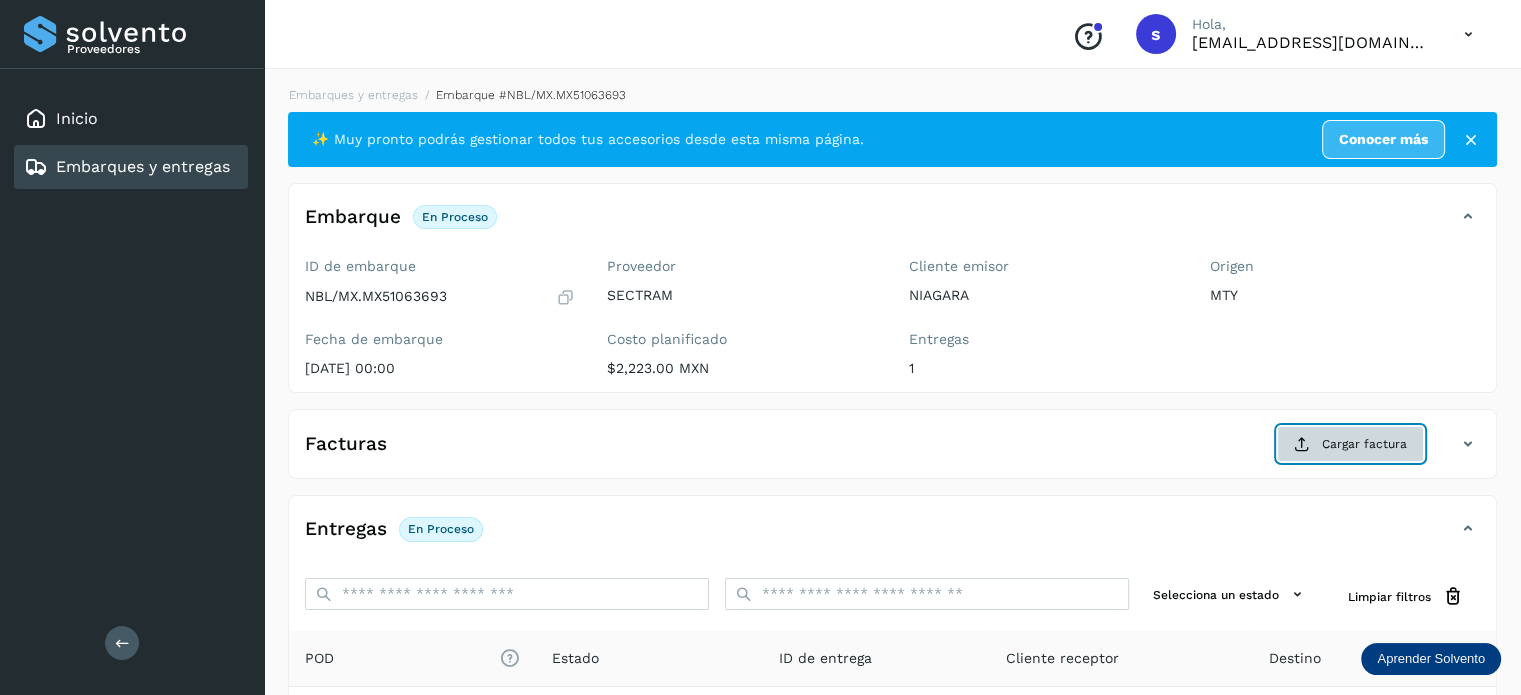 click on "Cargar factura" 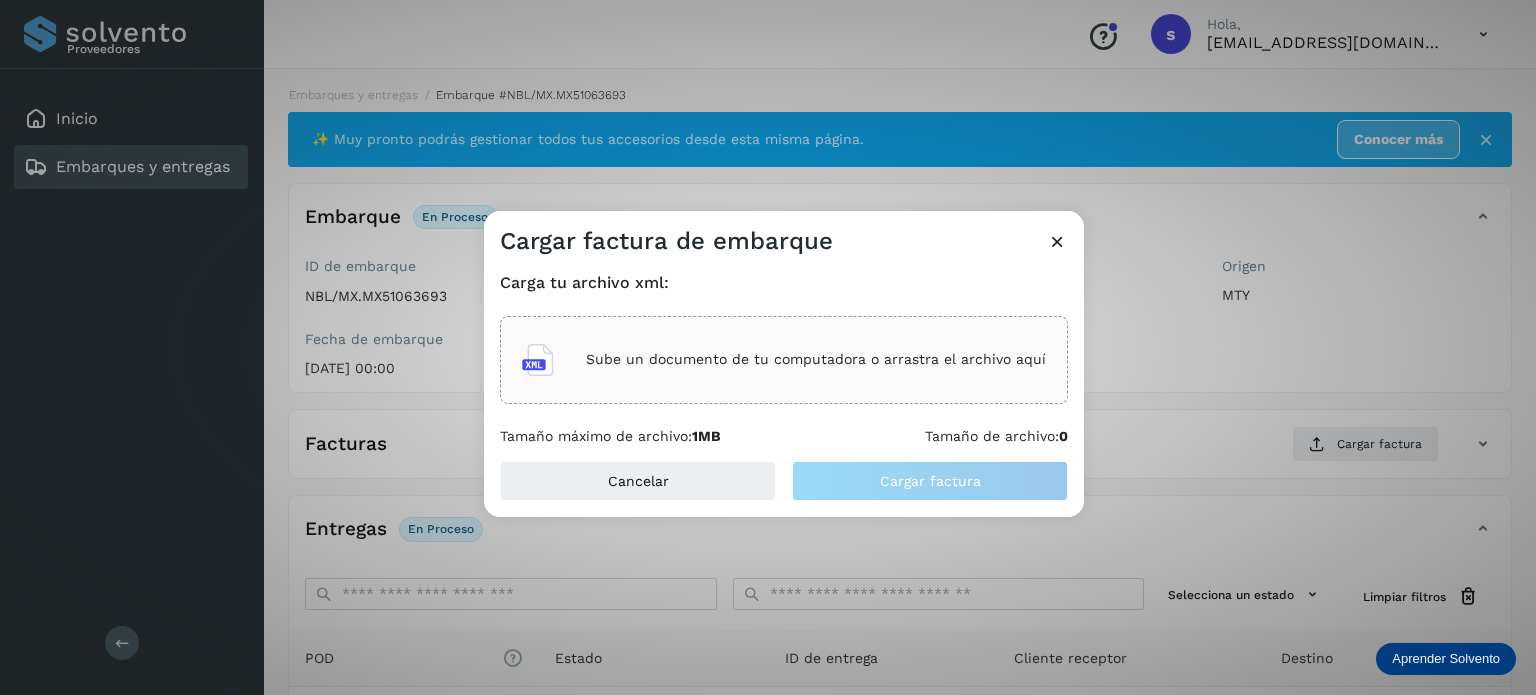 click on "Sube un documento de tu computadora o arrastra el archivo aquí" 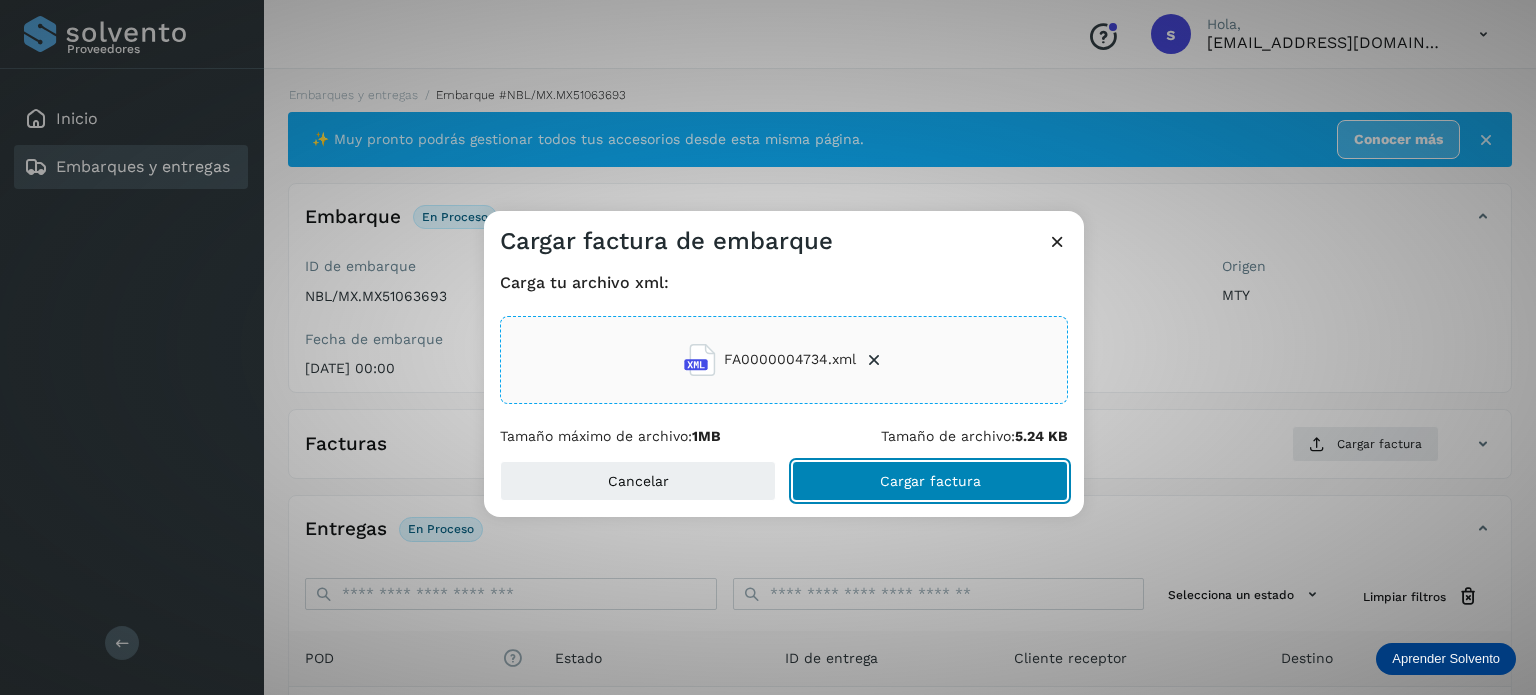 click on "Cargar factura" 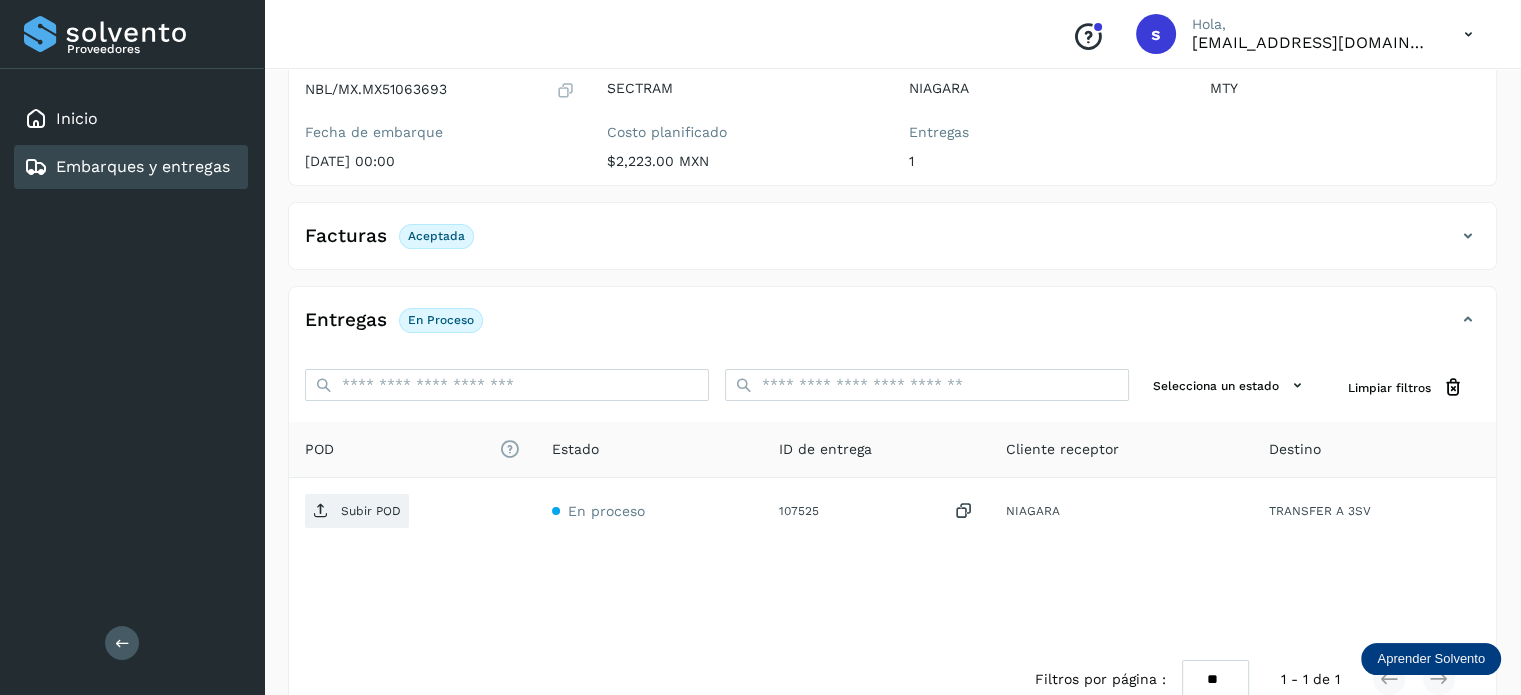 scroll, scrollTop: 208, scrollLeft: 0, axis: vertical 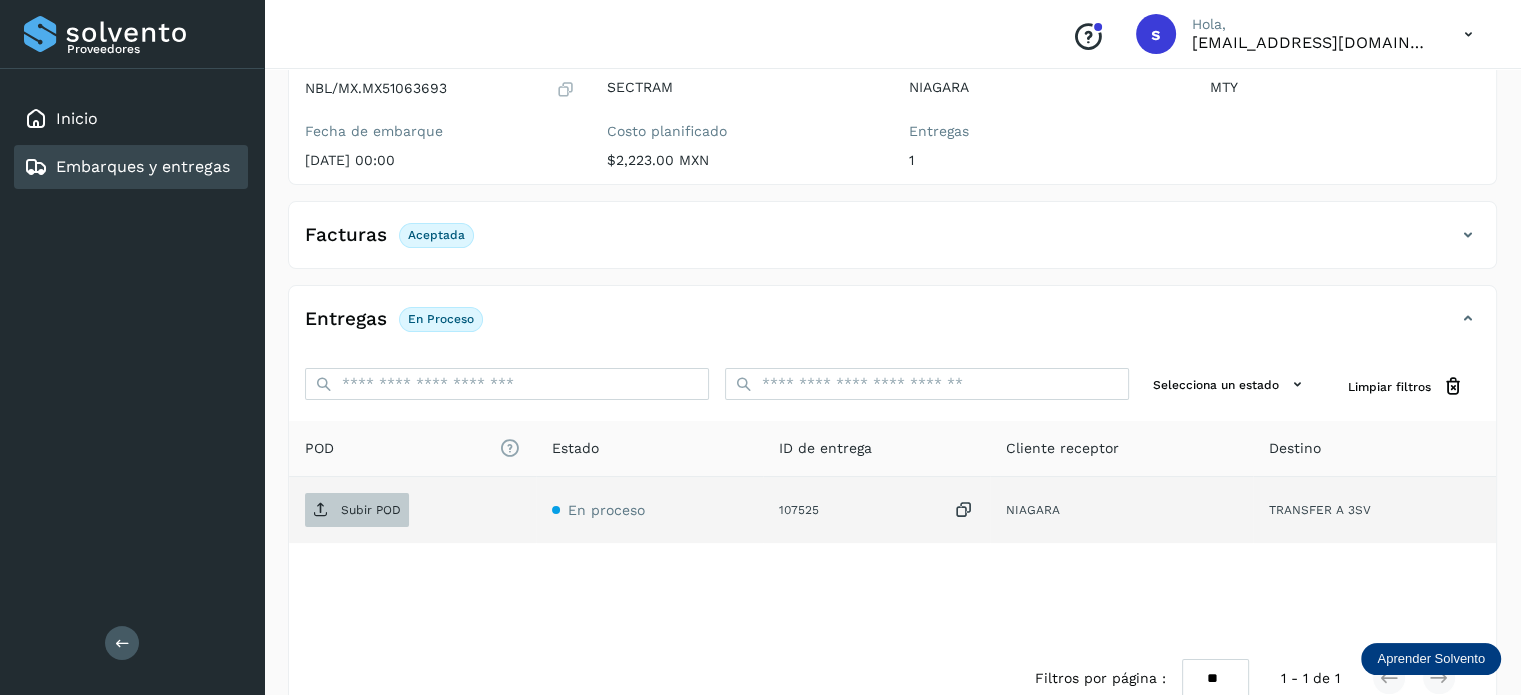 click on "Subir POD" at bounding box center [357, 510] 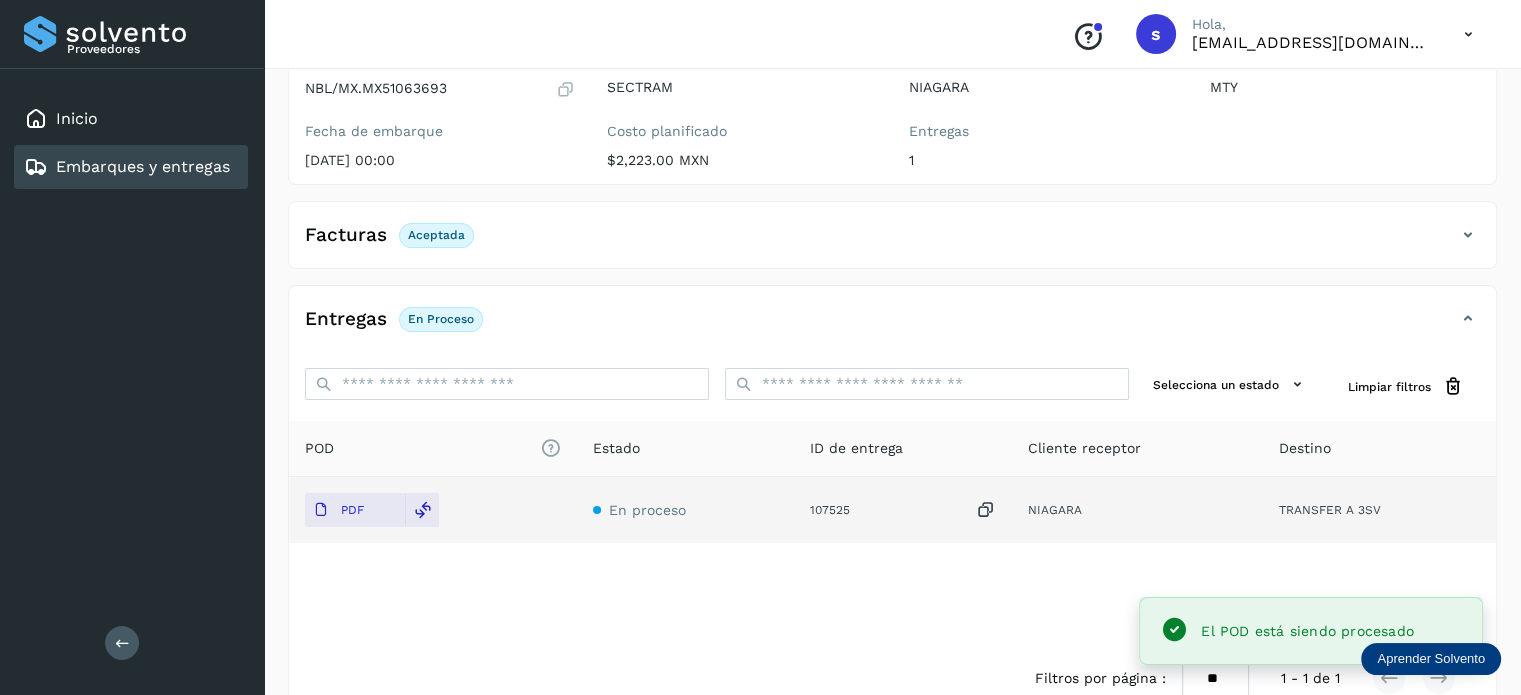 scroll, scrollTop: 0, scrollLeft: 0, axis: both 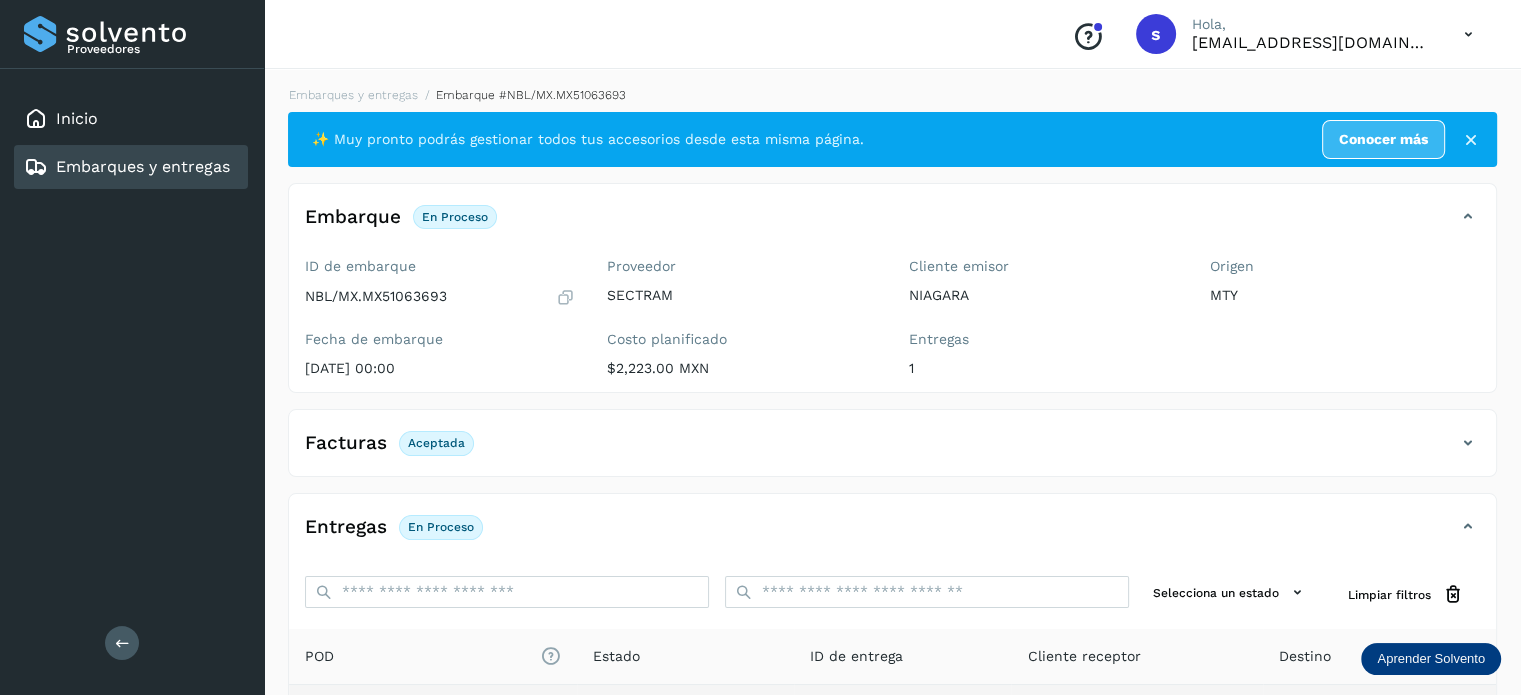 click on "Embarques y entregas Embarque #NBL/MX.MX51063693  ✨ Muy pronto podrás gestionar todos tus accesorios desde esta misma página. Conocer más Embarque En proceso
Verifica el estado de la factura o entregas asociadas a este embarque
ID de embarque NBL/MX.MX51063693 Fecha de embarque [DATE] 00:00 Proveedor SECTRAM Costo planificado  $2,223.00 MXN  Cliente emisor NIAGARA Entregas 1 Origen MTY Facturas Aceptada Estado Aceptada Entregas En proceso Selecciona un estado Limpiar filtros POD
El tamaño máximo de archivo es de 20 Mb.
Estado ID de entrega Cliente receptor Destino PDF En proceso 107525  NIAGARA TRANSFER A 3SV NIAGARA 107525 PDF Destino: TRANSFER A 3SV En proceso Filtros por página : ** ** ** 1 - 1 de 1" at bounding box center [892, 504] 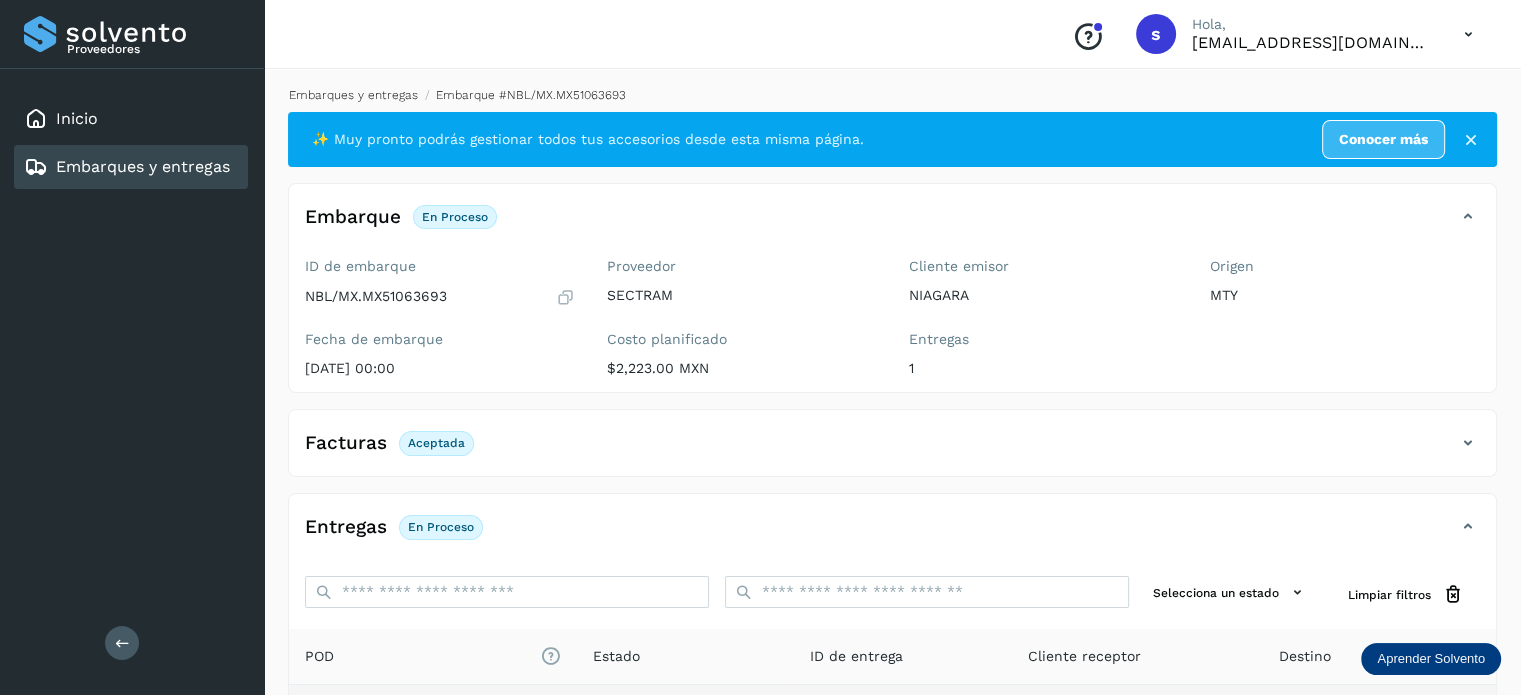 click on "Embarques y entregas" at bounding box center (353, 95) 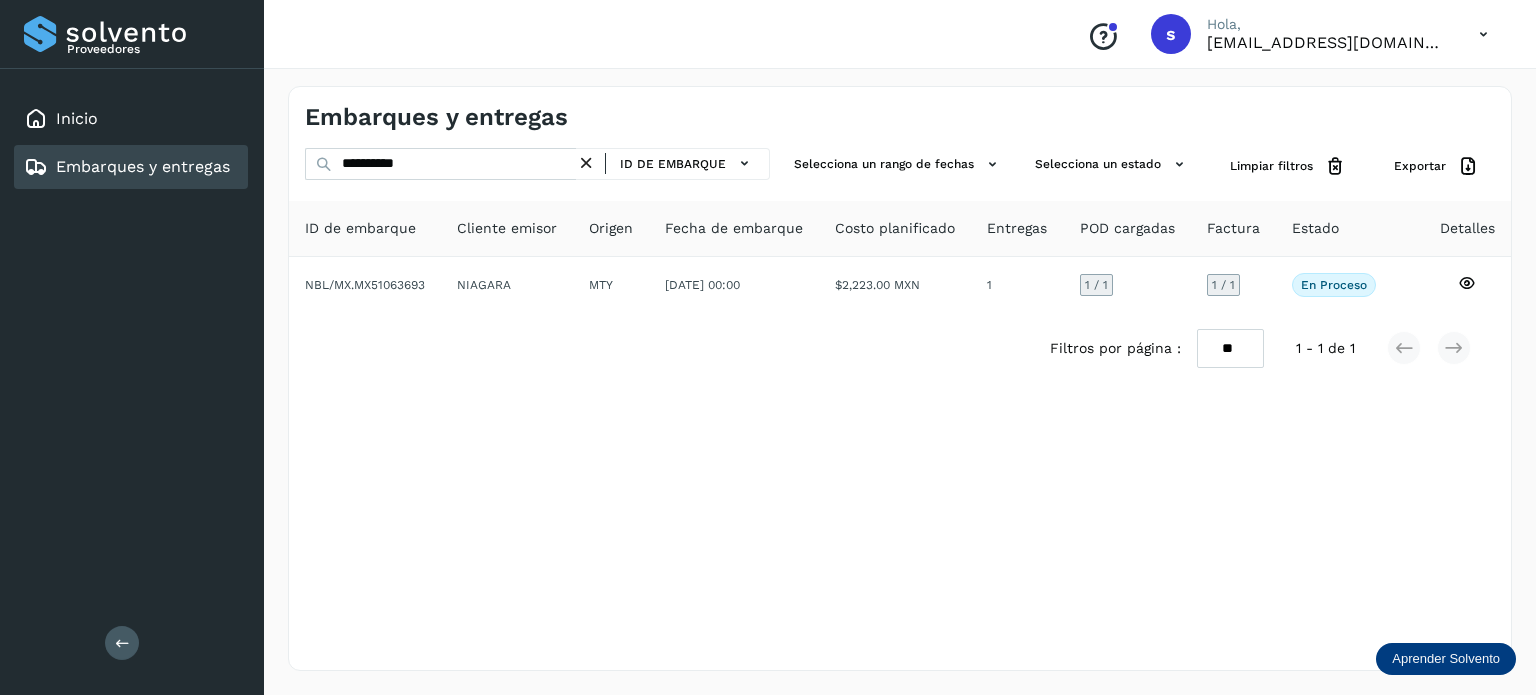 click at bounding box center (586, 163) 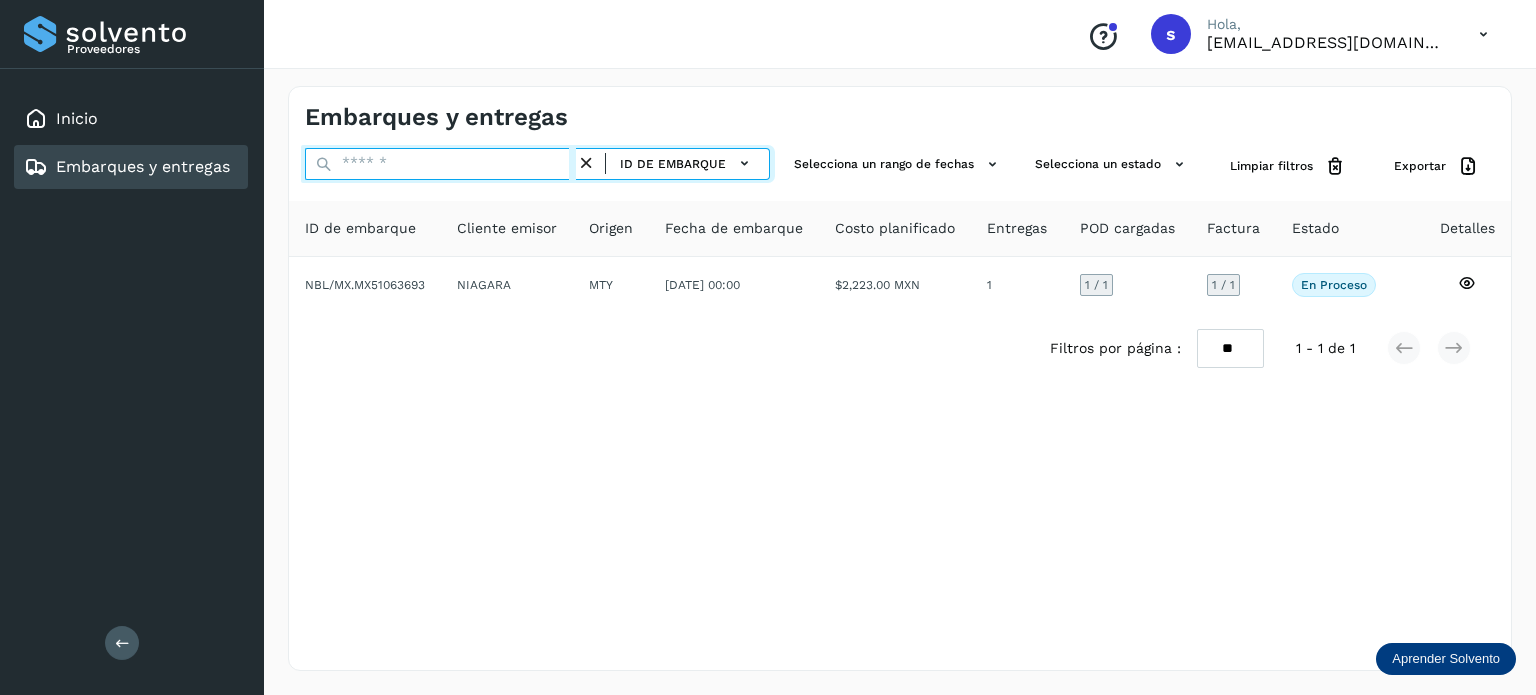 click at bounding box center [440, 164] 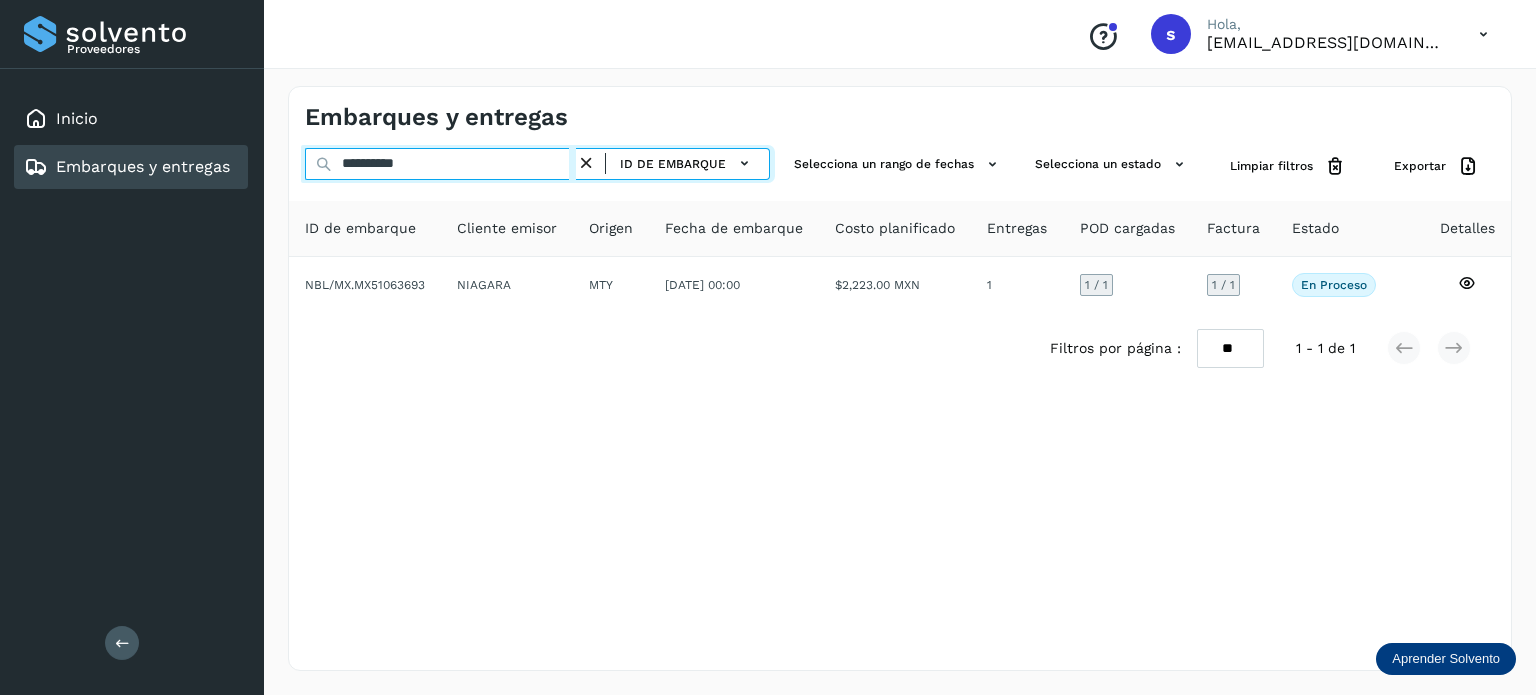 type on "**********" 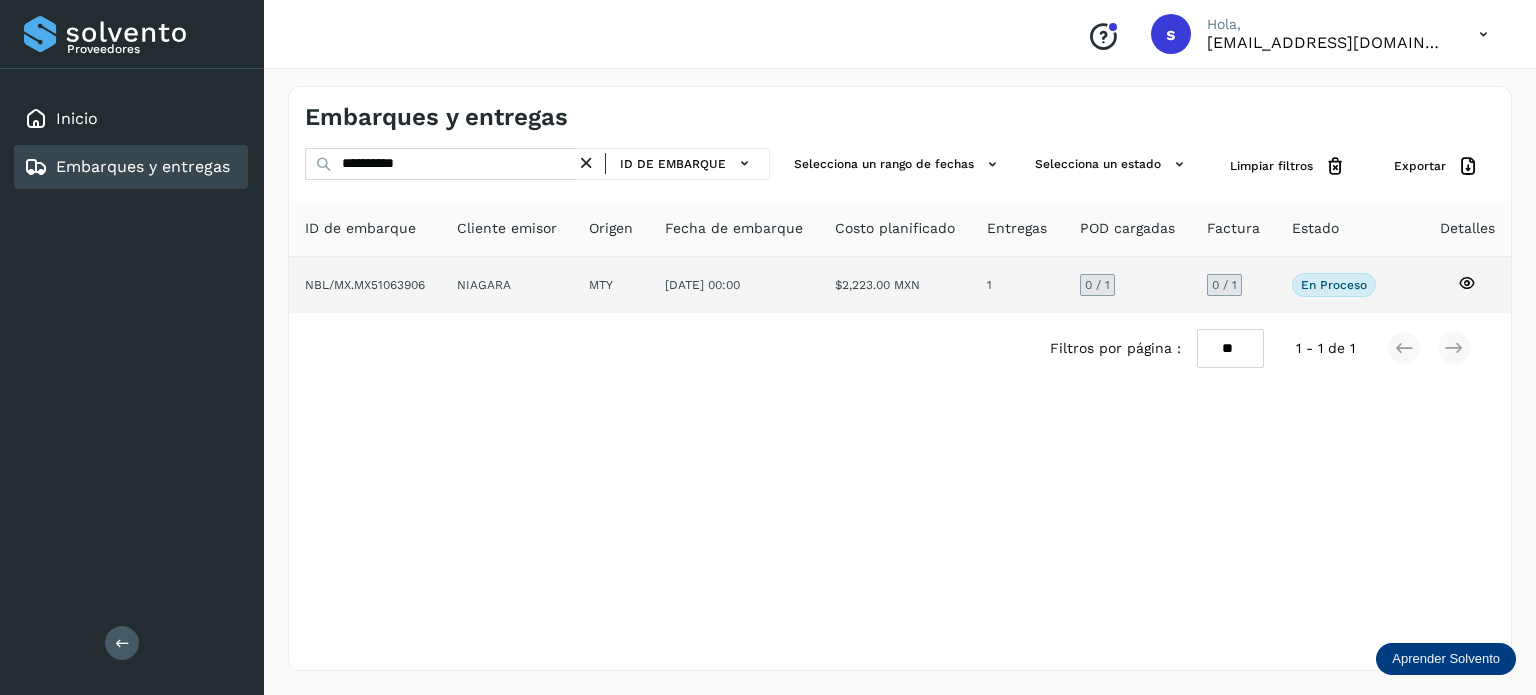 click on "[DATE] 00:00" 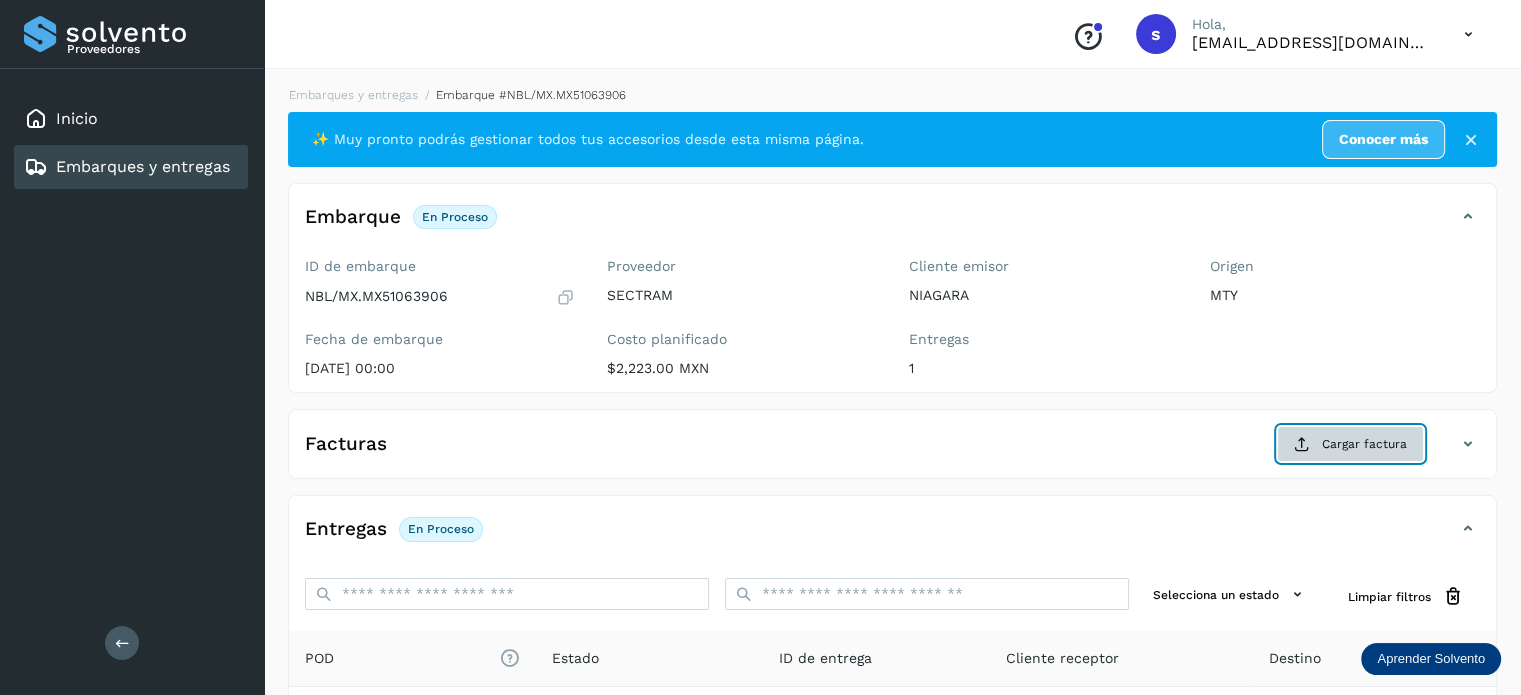 click on "Cargar factura" 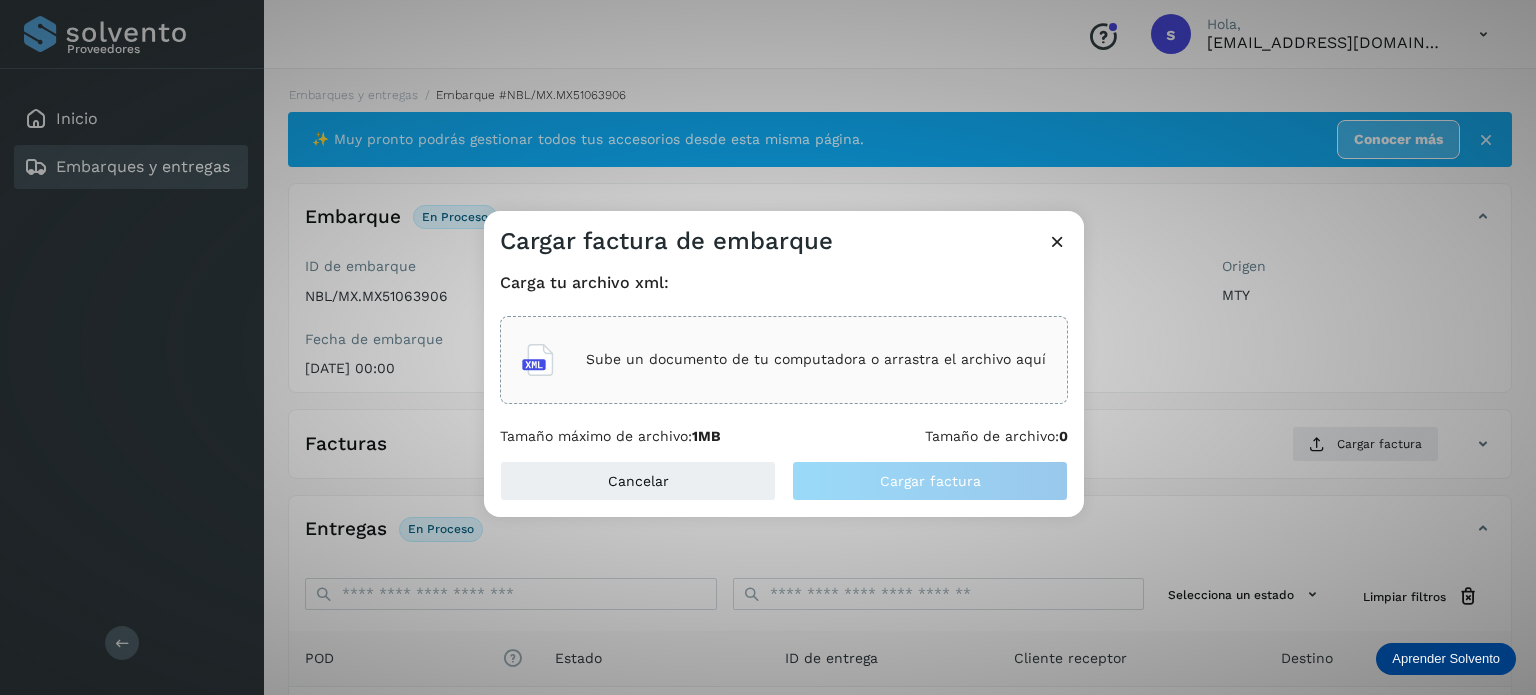 click on "Sube un documento de tu computadora o arrastra el archivo aquí" at bounding box center [816, 359] 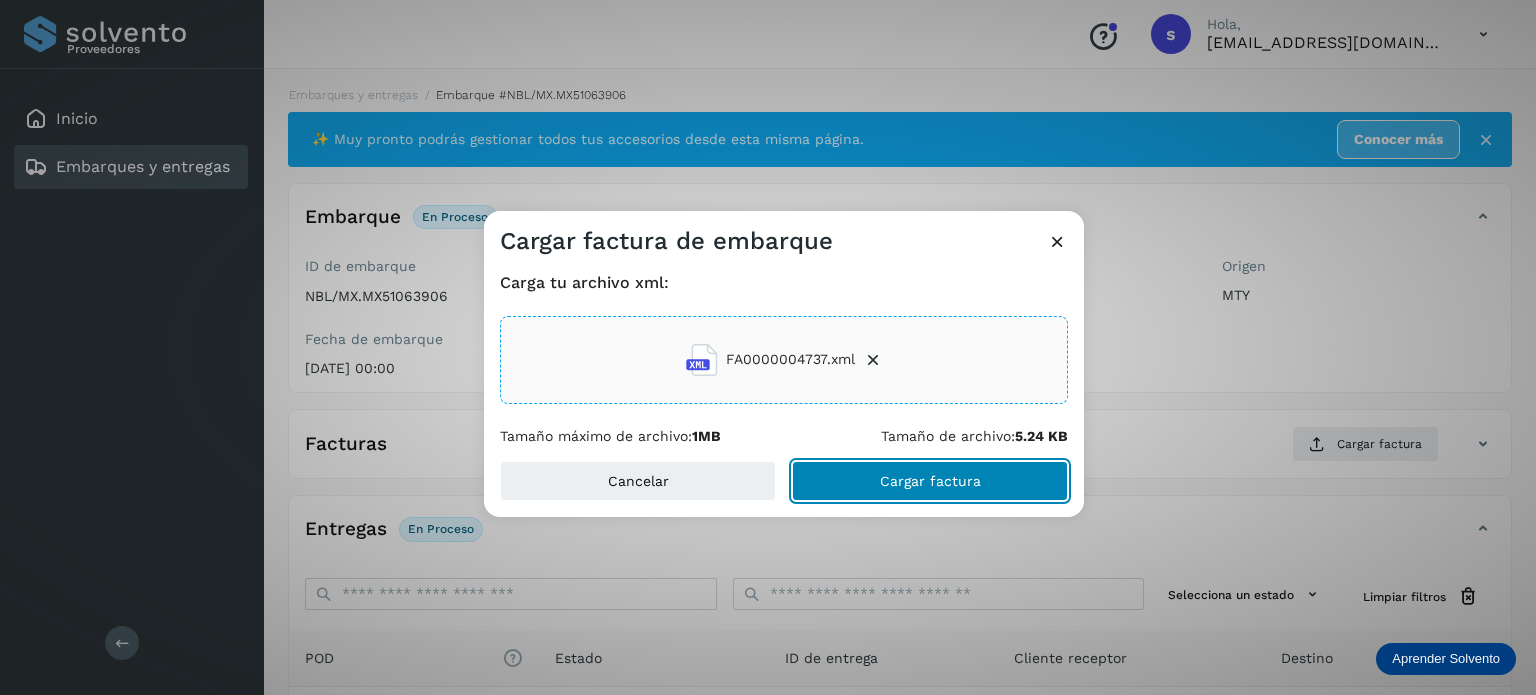 click on "Cargar factura" 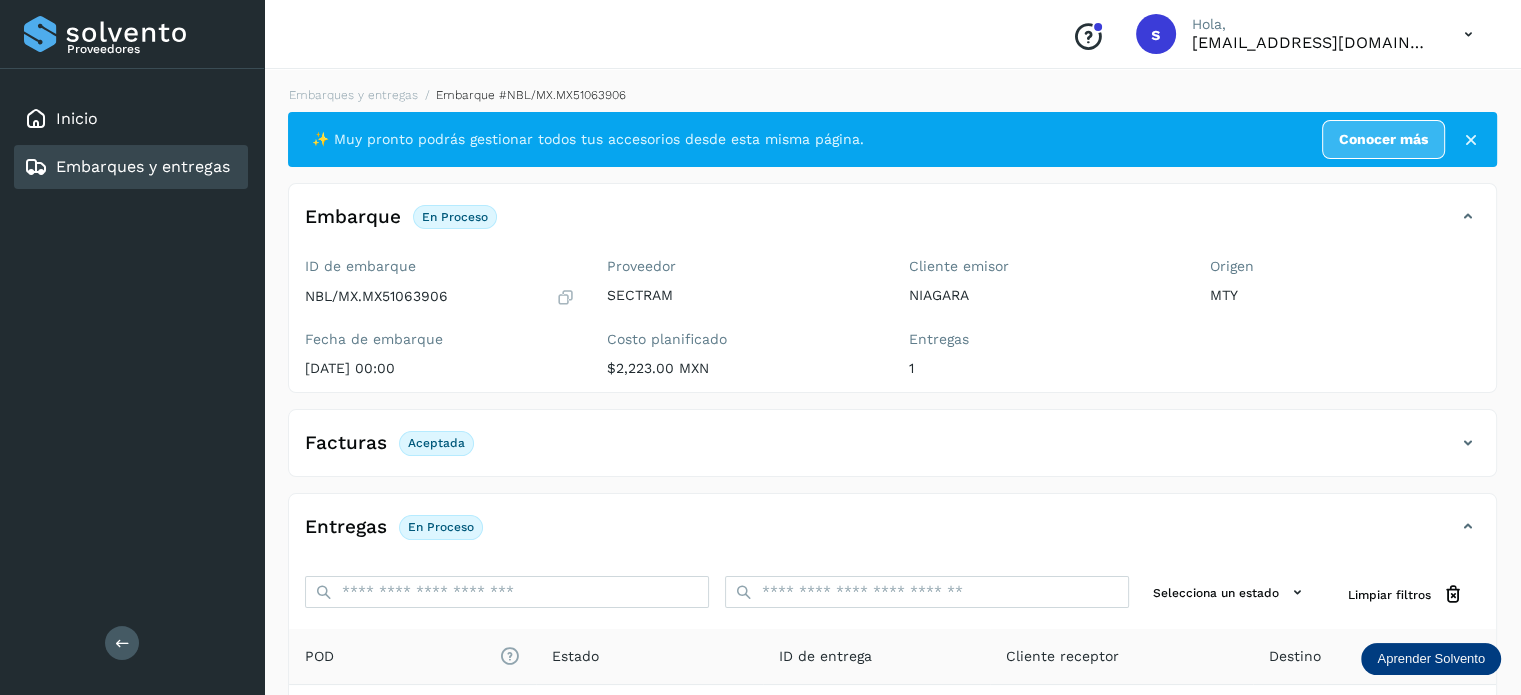 scroll, scrollTop: 250, scrollLeft: 0, axis: vertical 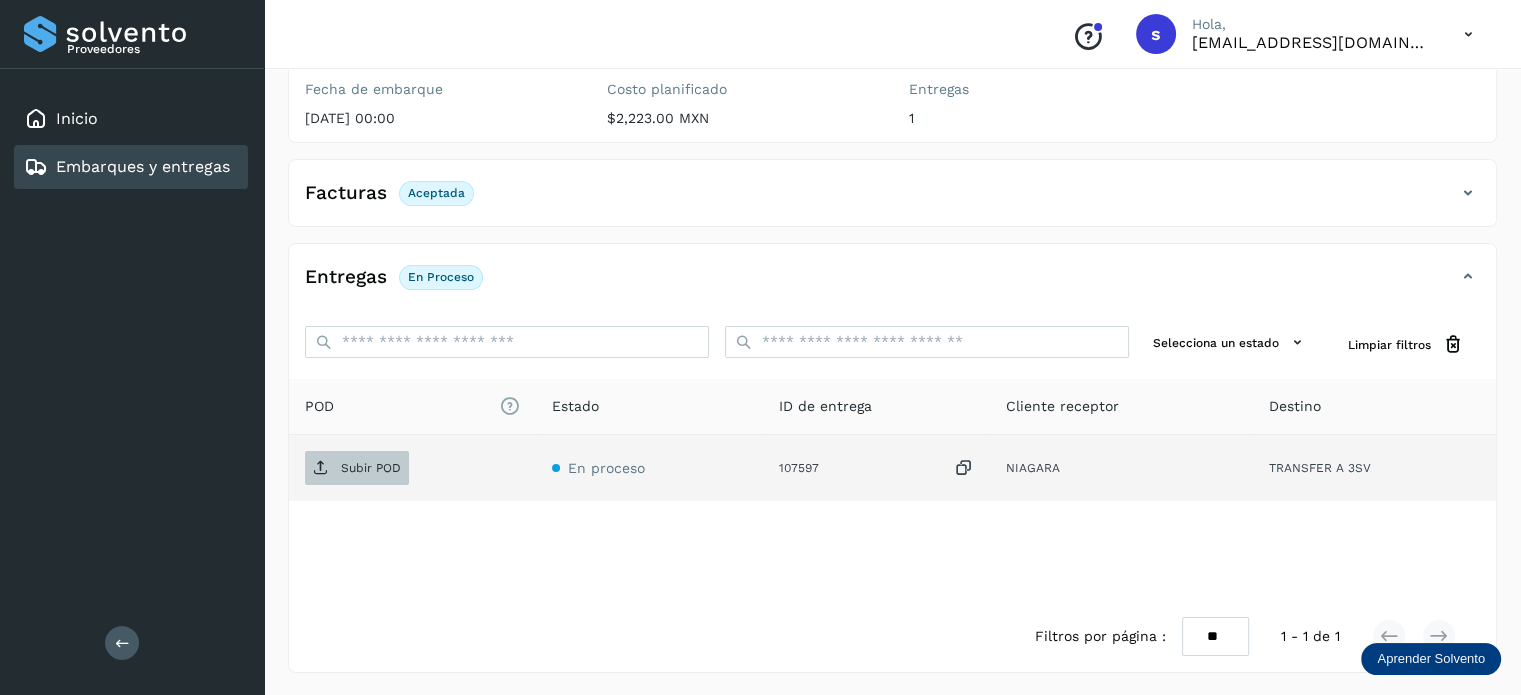 click at bounding box center [321, 468] 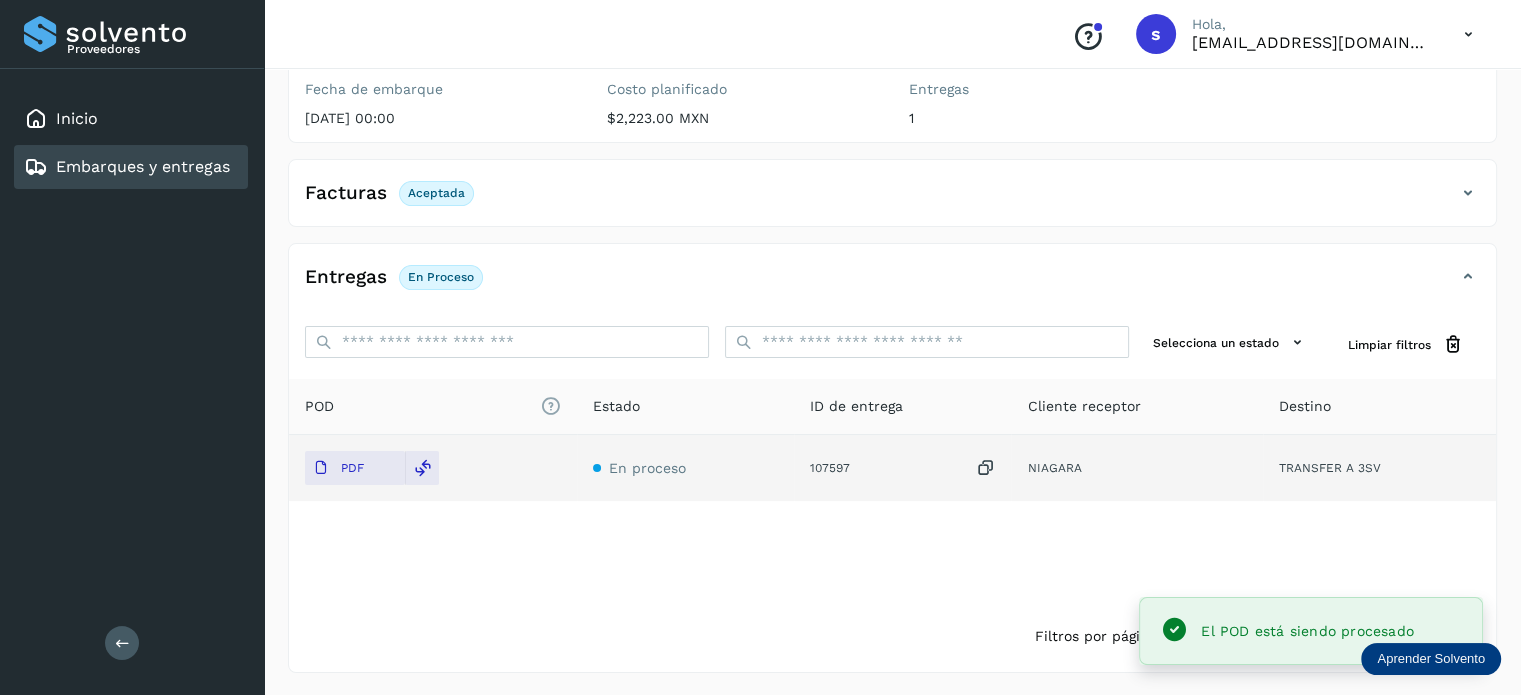 scroll, scrollTop: 0, scrollLeft: 0, axis: both 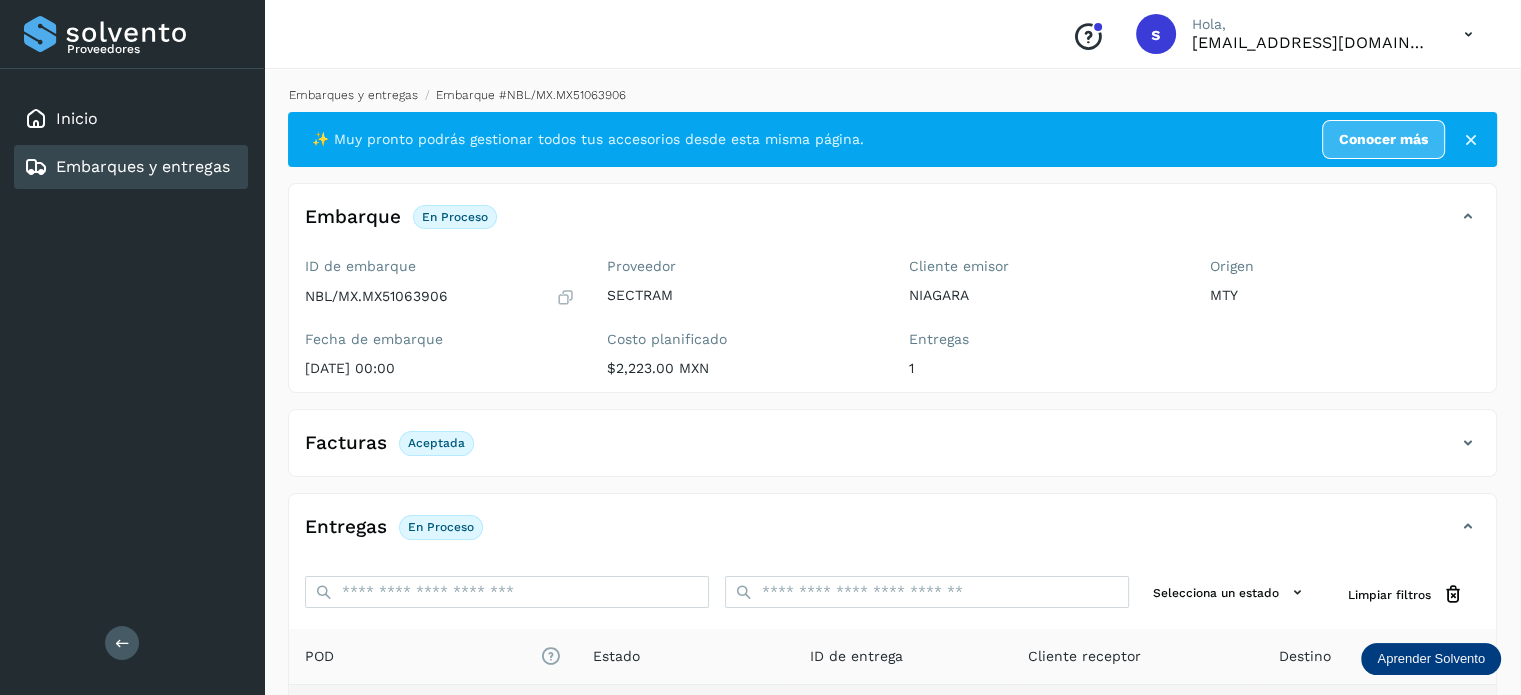 click on "Embarques y entregas" at bounding box center [353, 95] 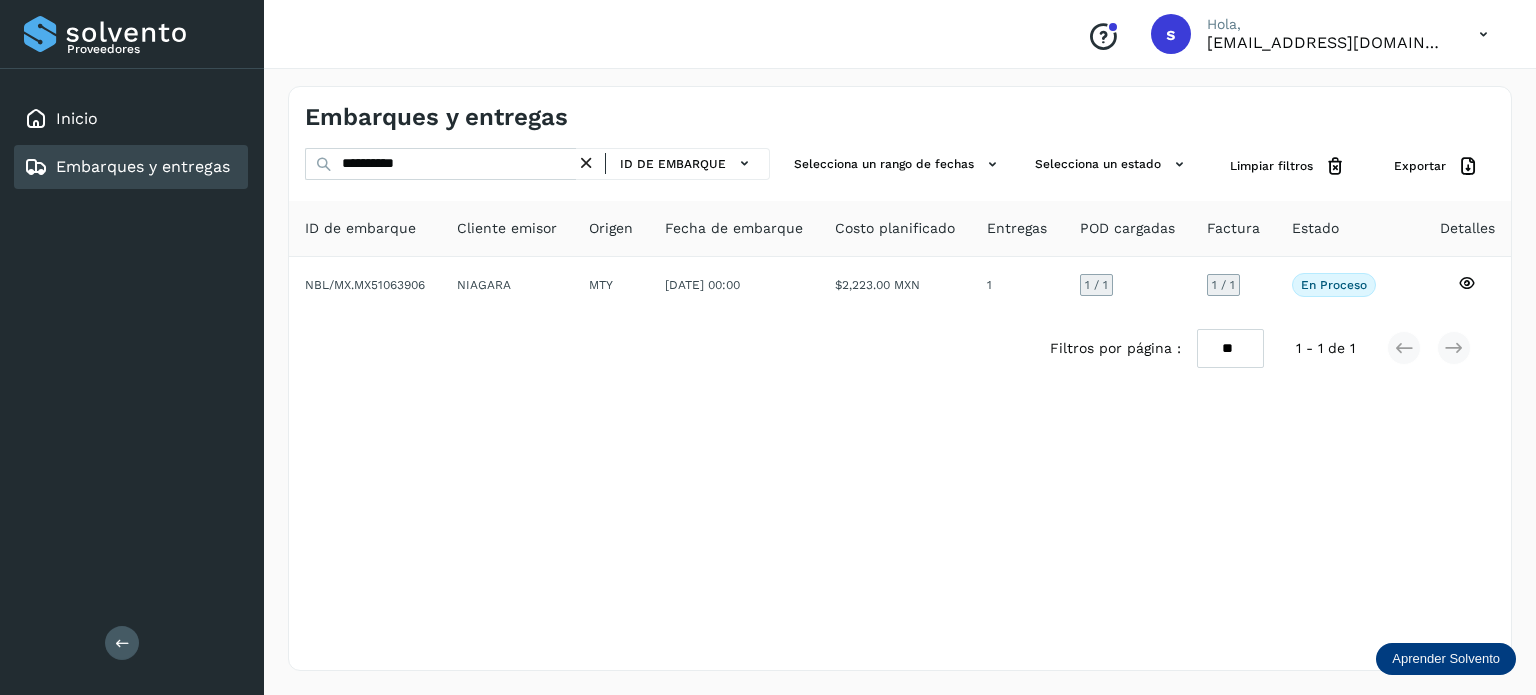 click at bounding box center [586, 163] 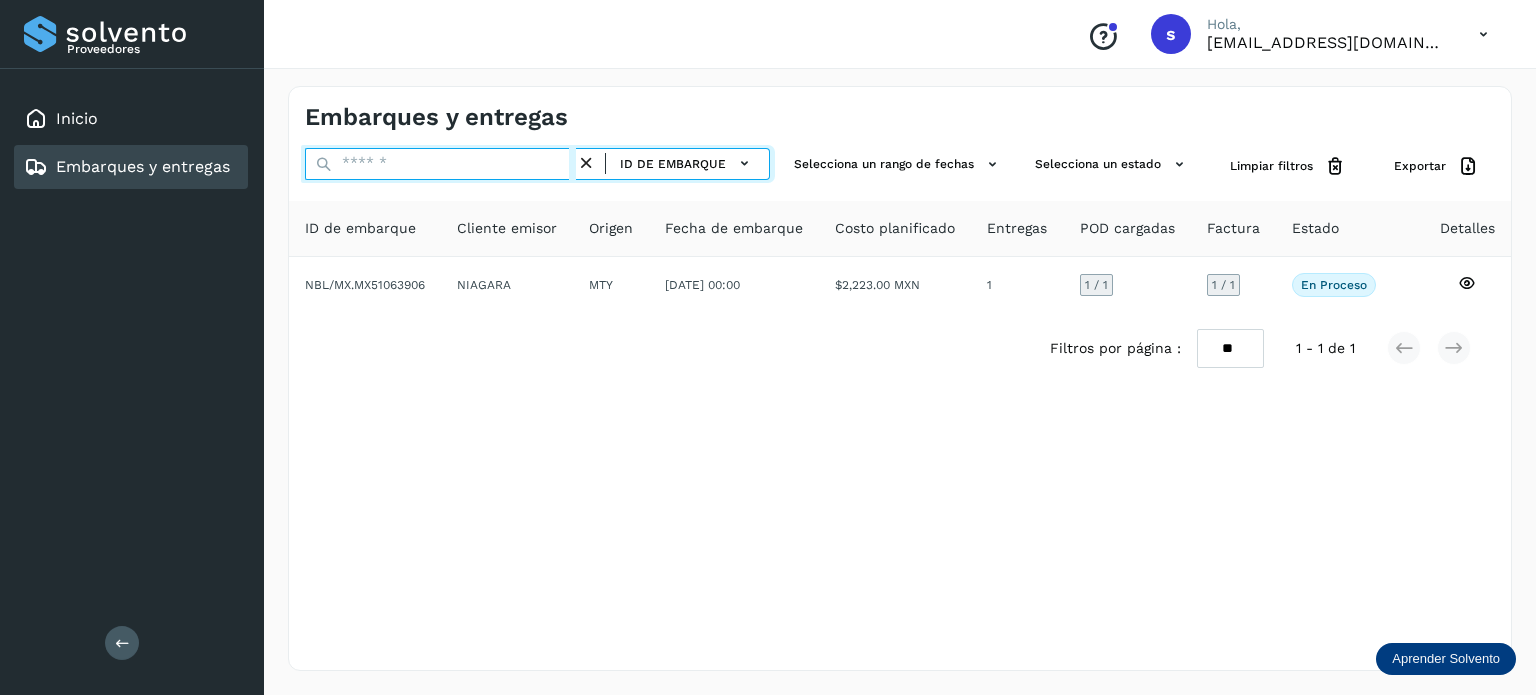 click at bounding box center (440, 164) 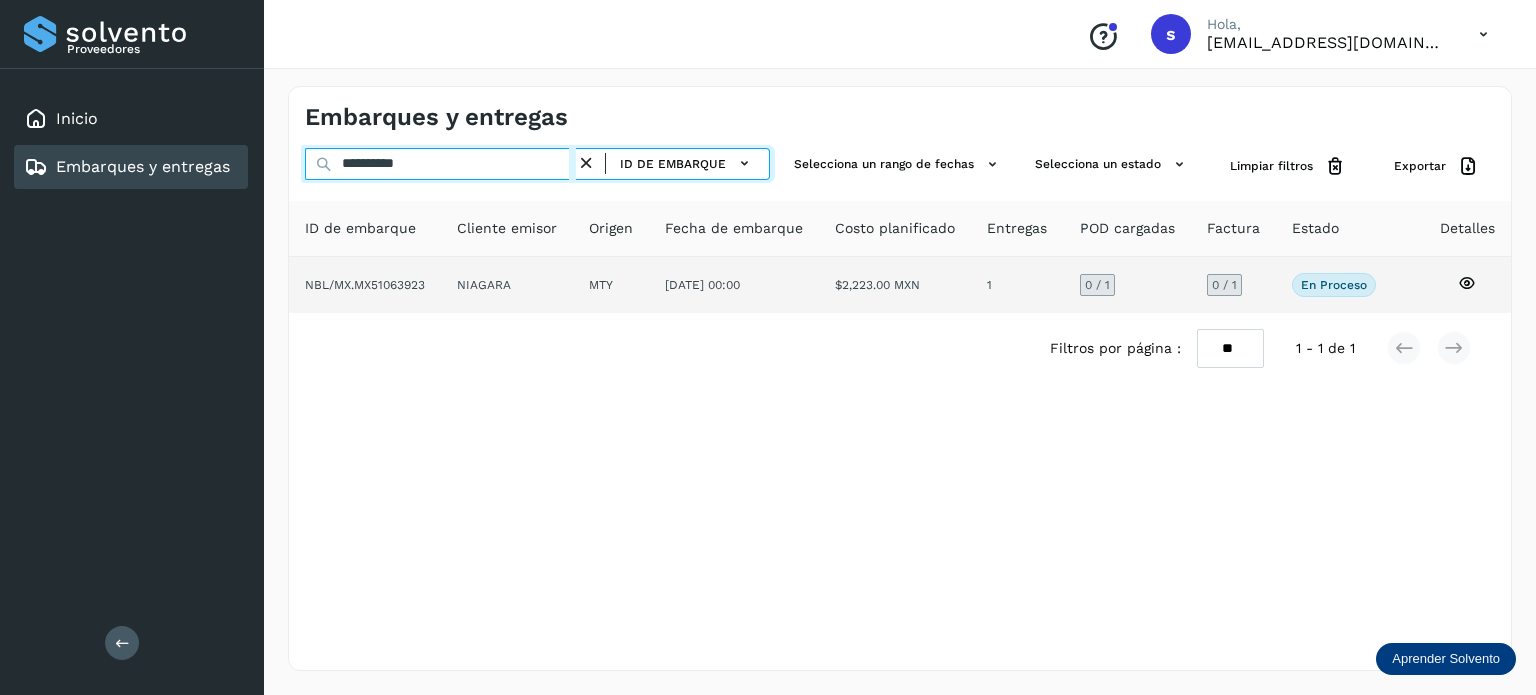 type on "**********" 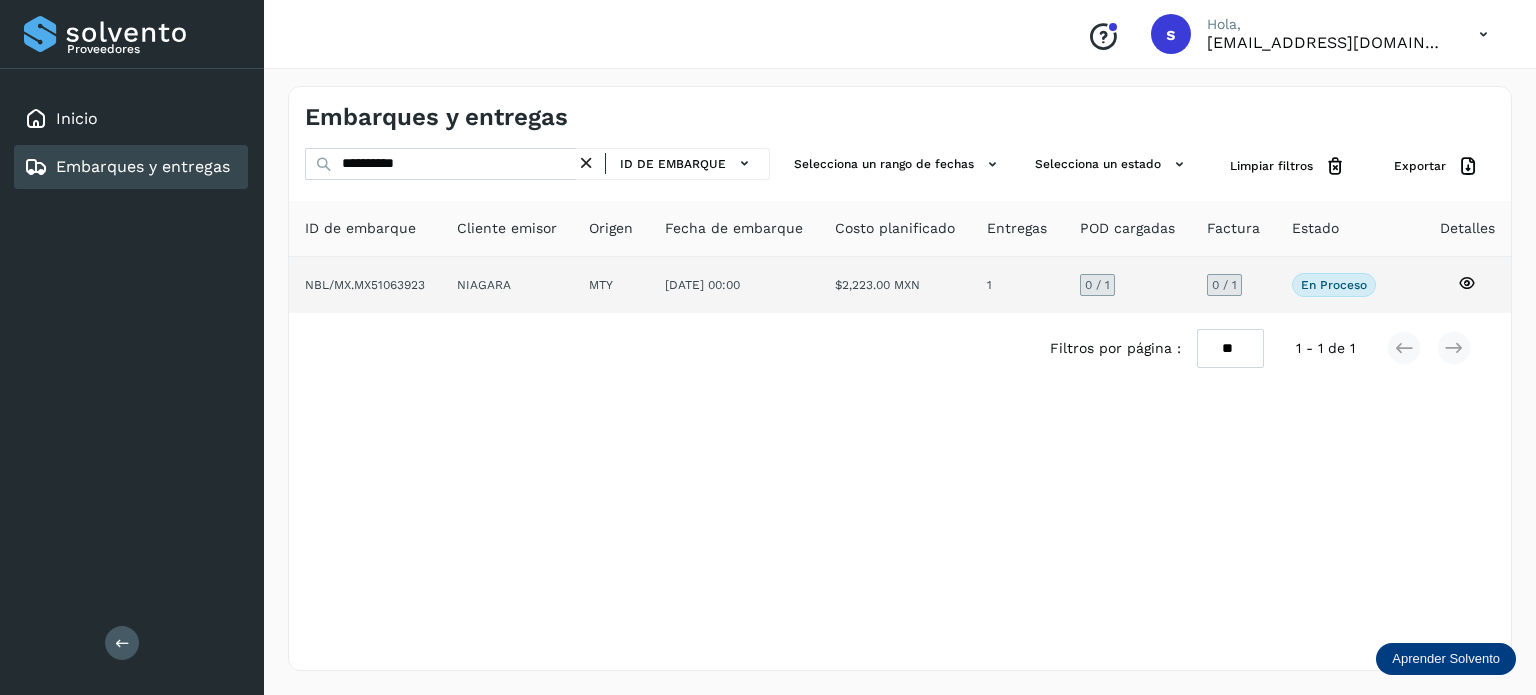 click on "NIAGARA" 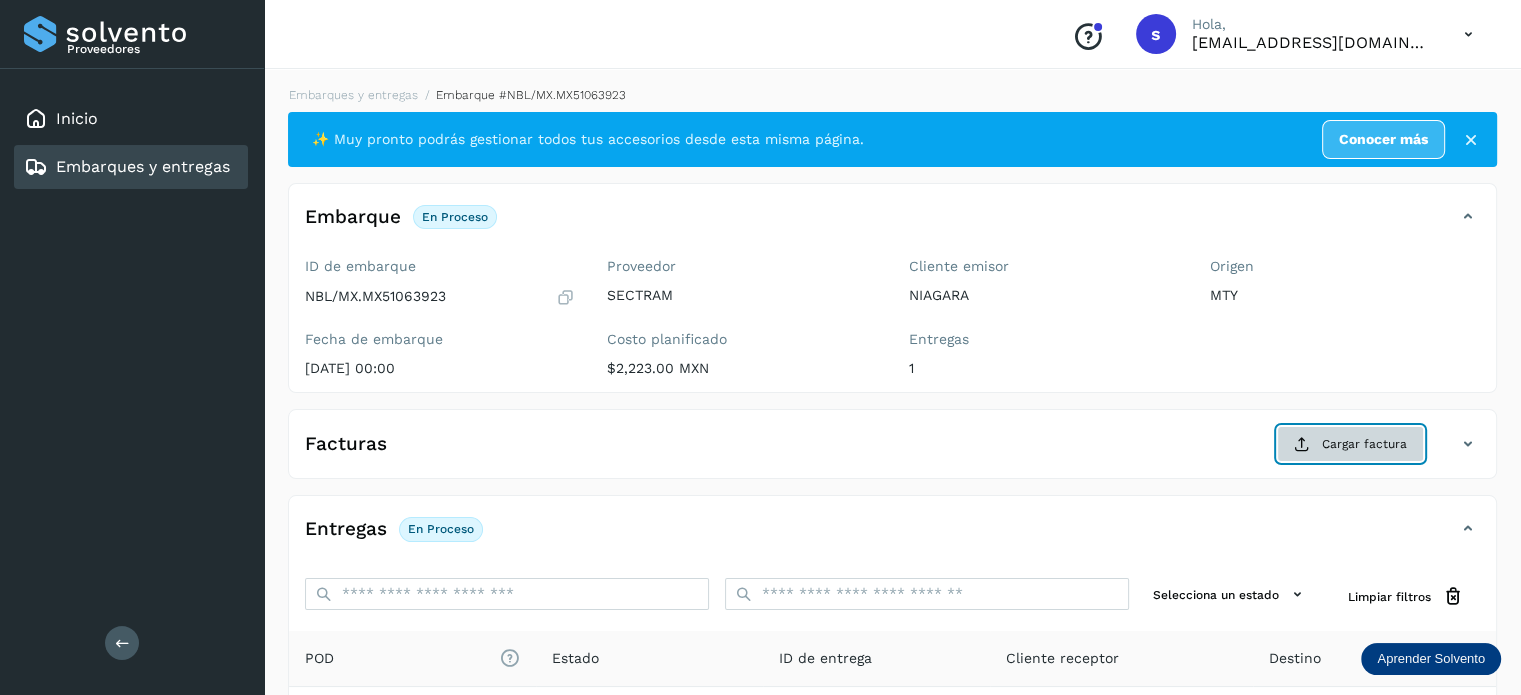 click on "Cargar factura" 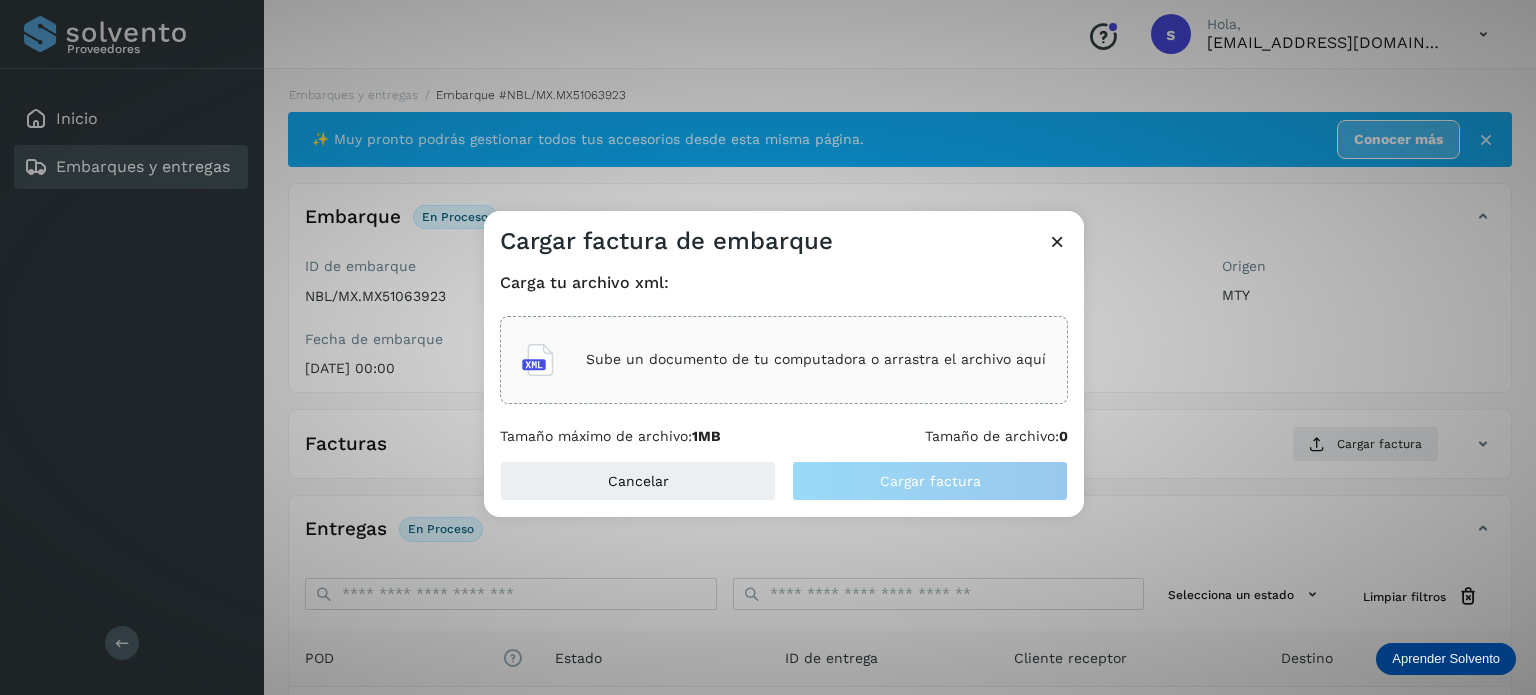 click on "Sube un documento de tu computadora o arrastra el archivo aquí" at bounding box center [784, 360] 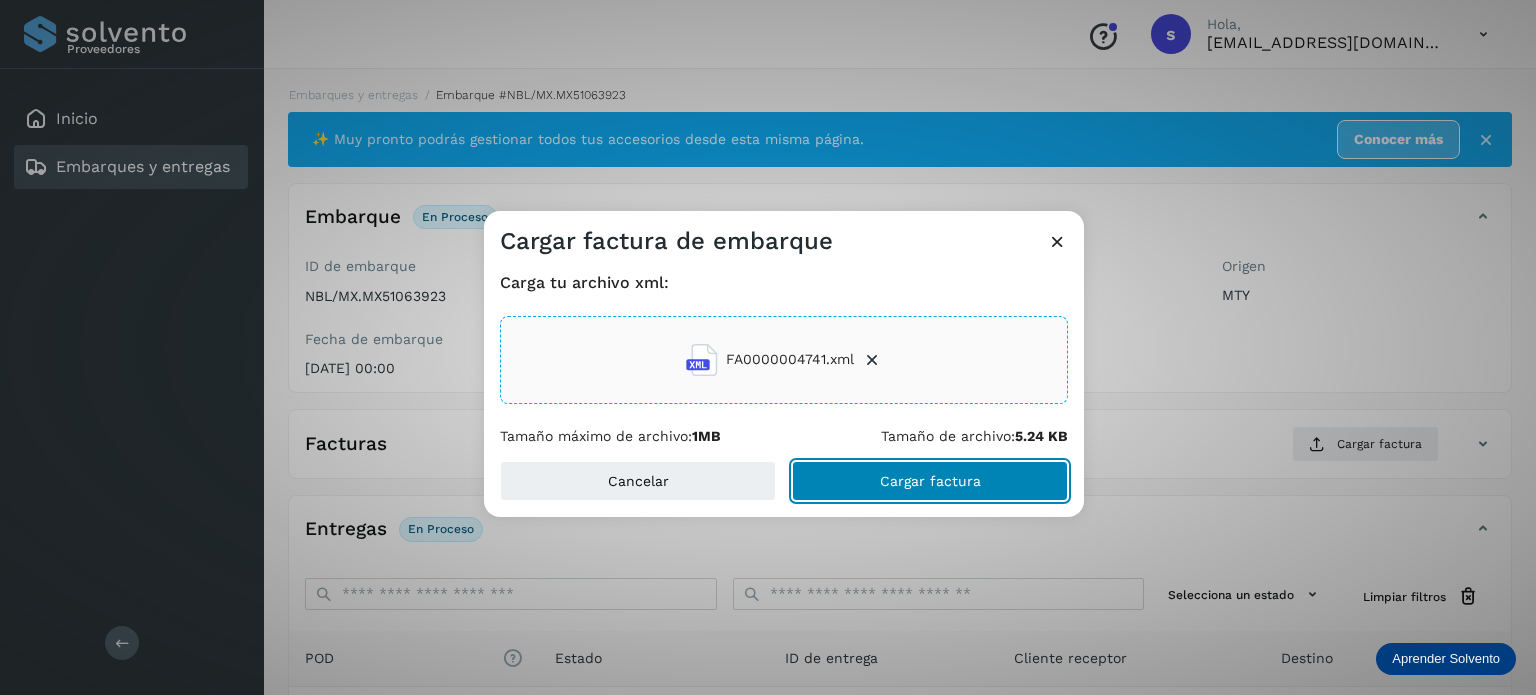 click on "Cargar factura" 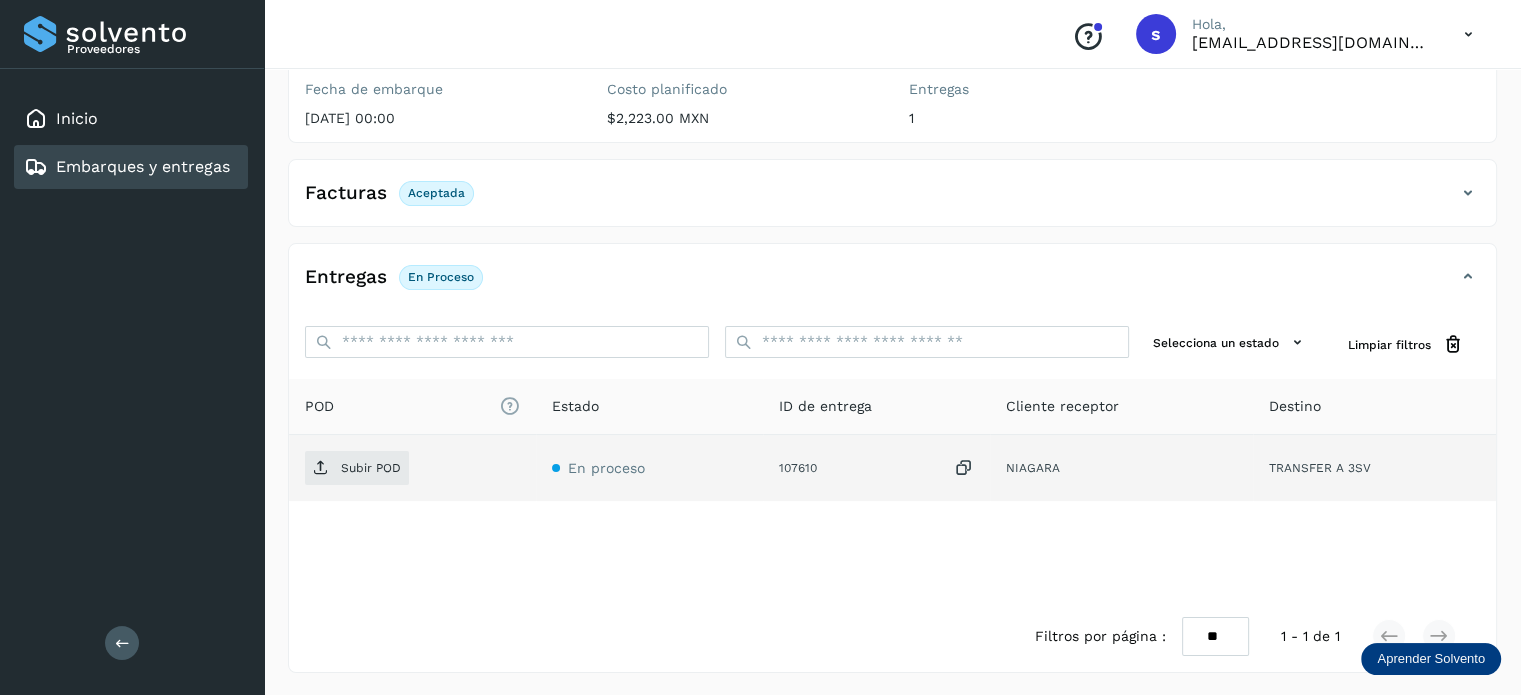 scroll, scrollTop: 249, scrollLeft: 0, axis: vertical 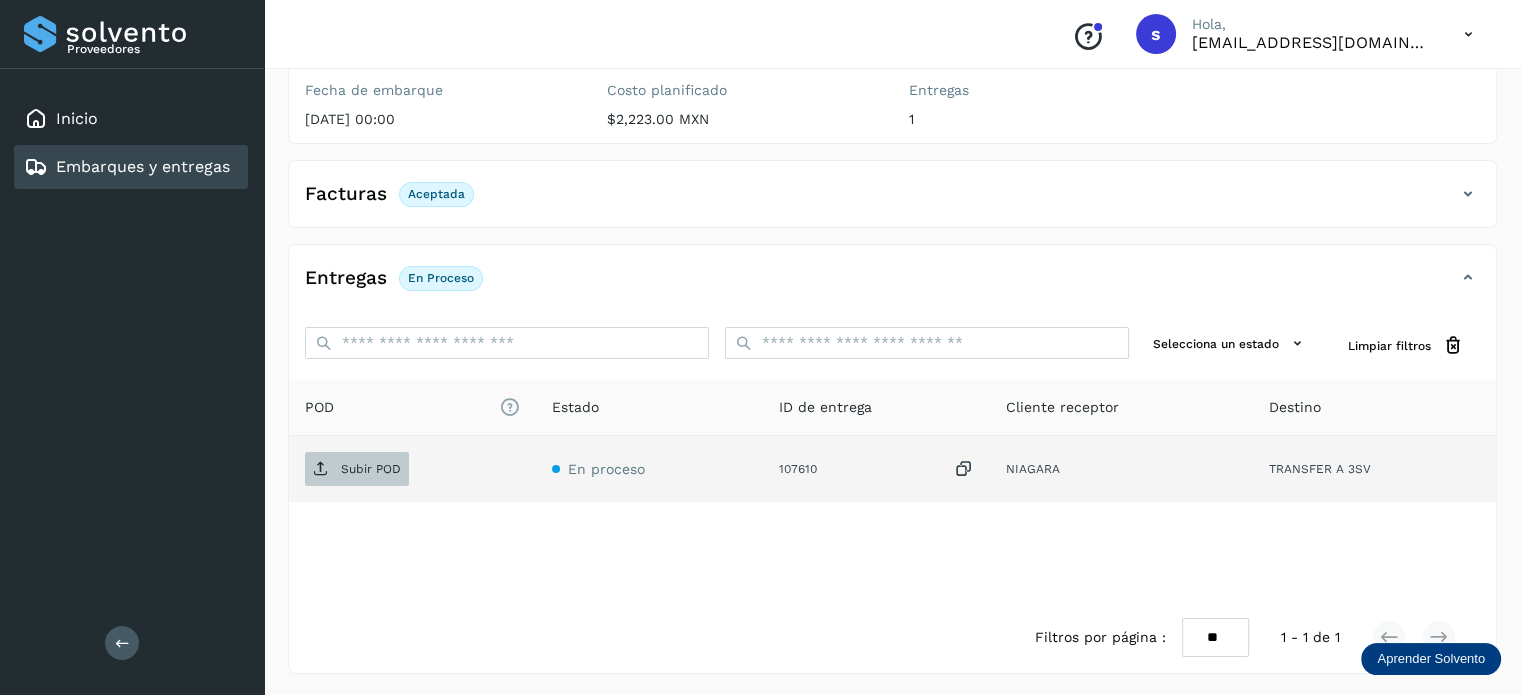 click on "Subir POD" at bounding box center [357, 469] 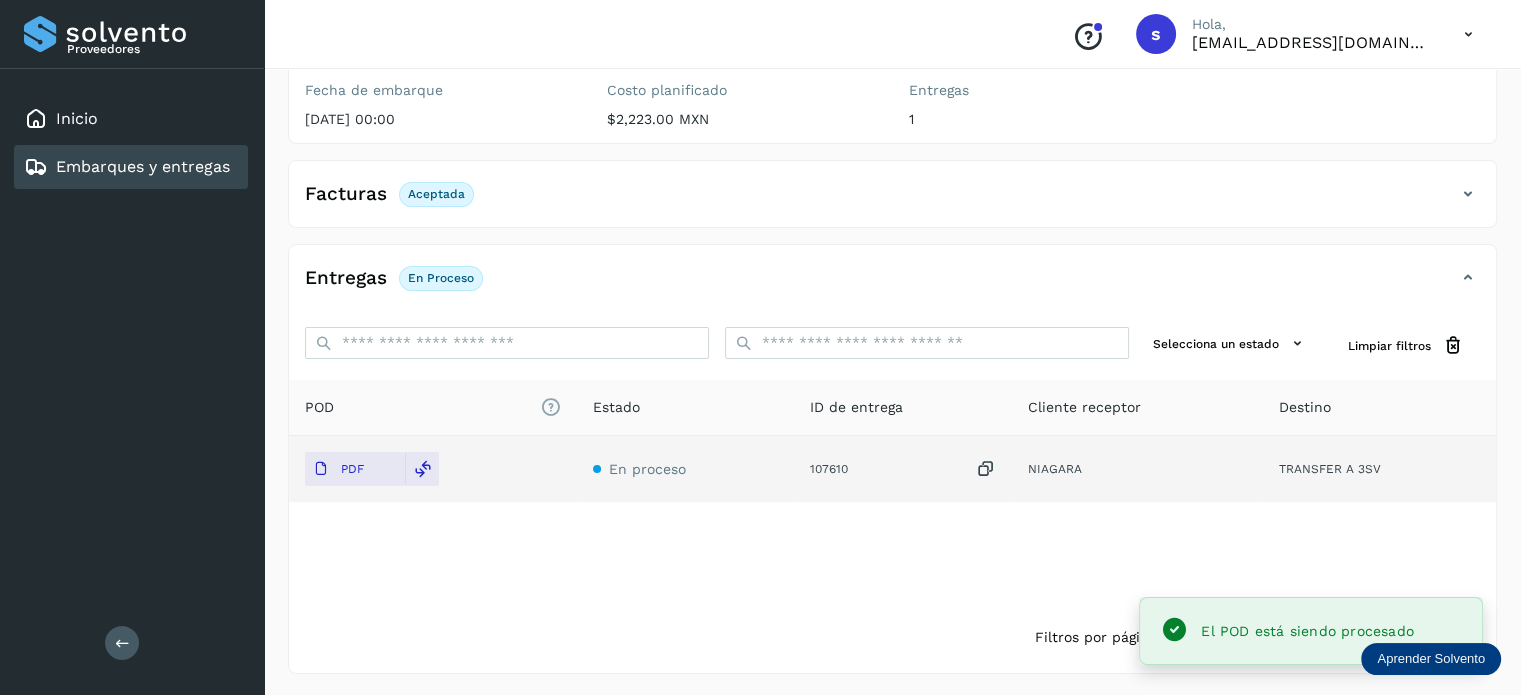 scroll, scrollTop: 0, scrollLeft: 0, axis: both 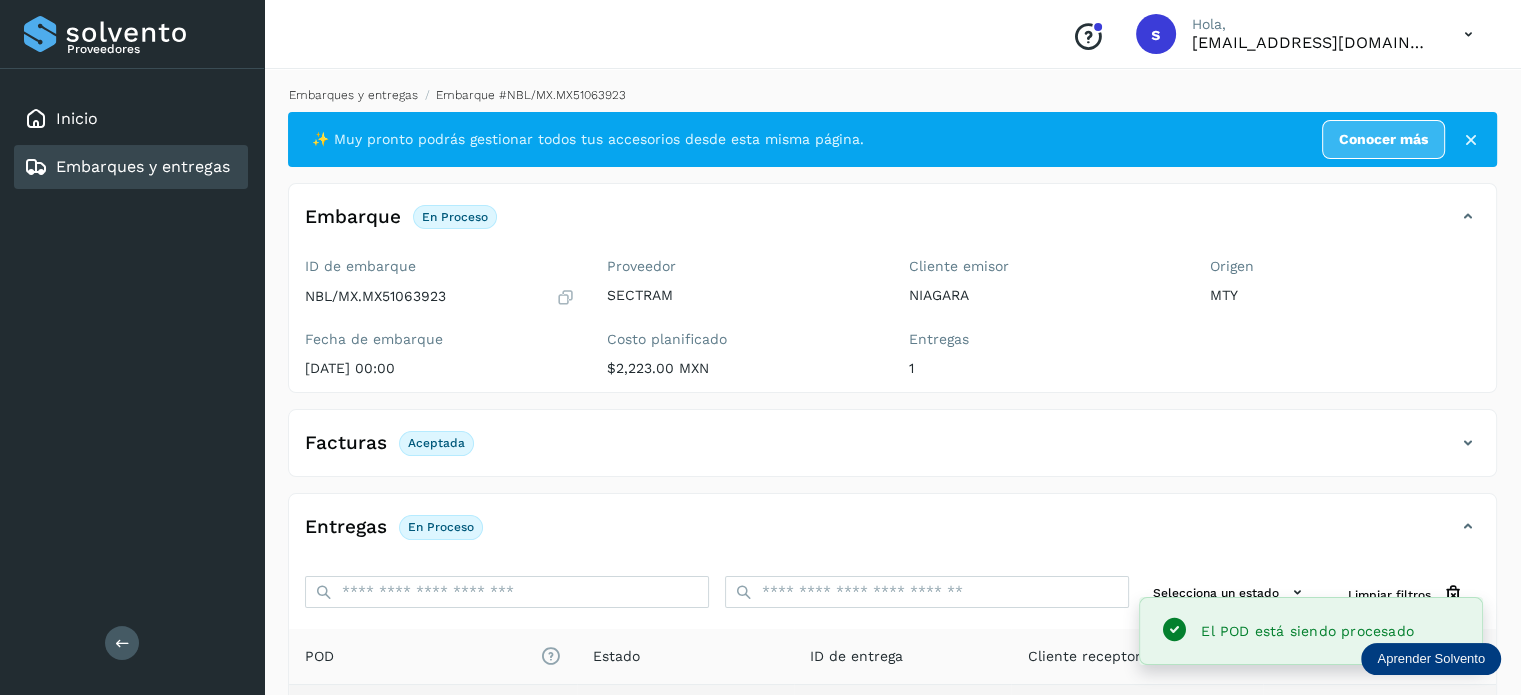 click on "Embarques y entregas" at bounding box center [353, 95] 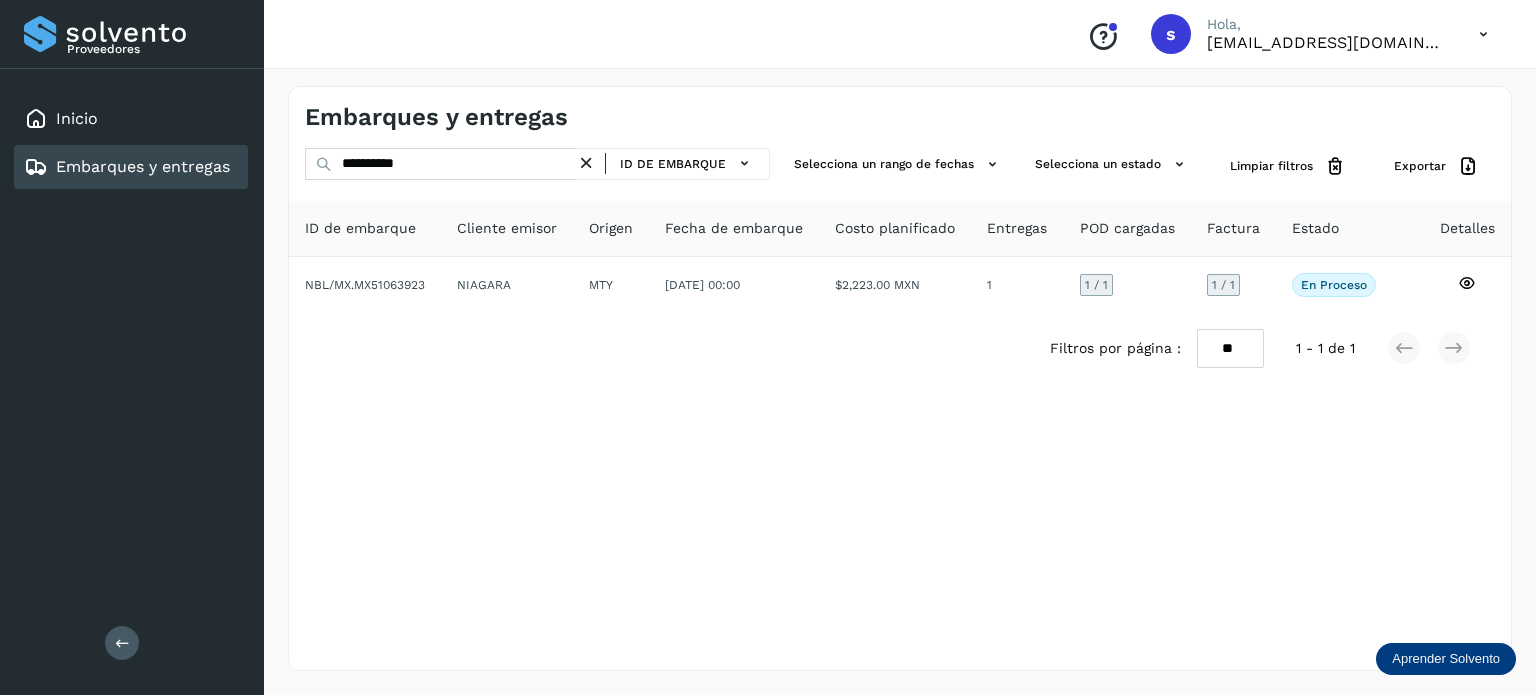 click at bounding box center (586, 163) 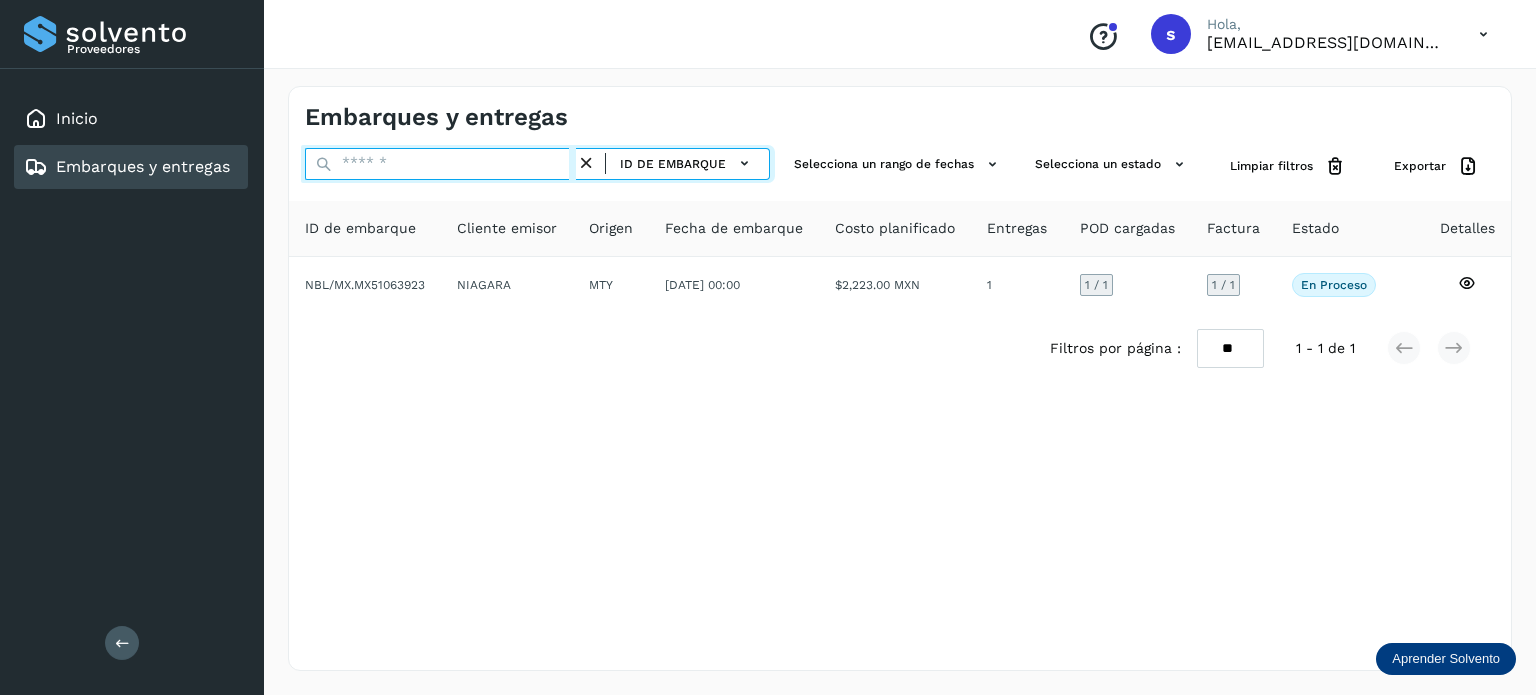 click at bounding box center [440, 164] 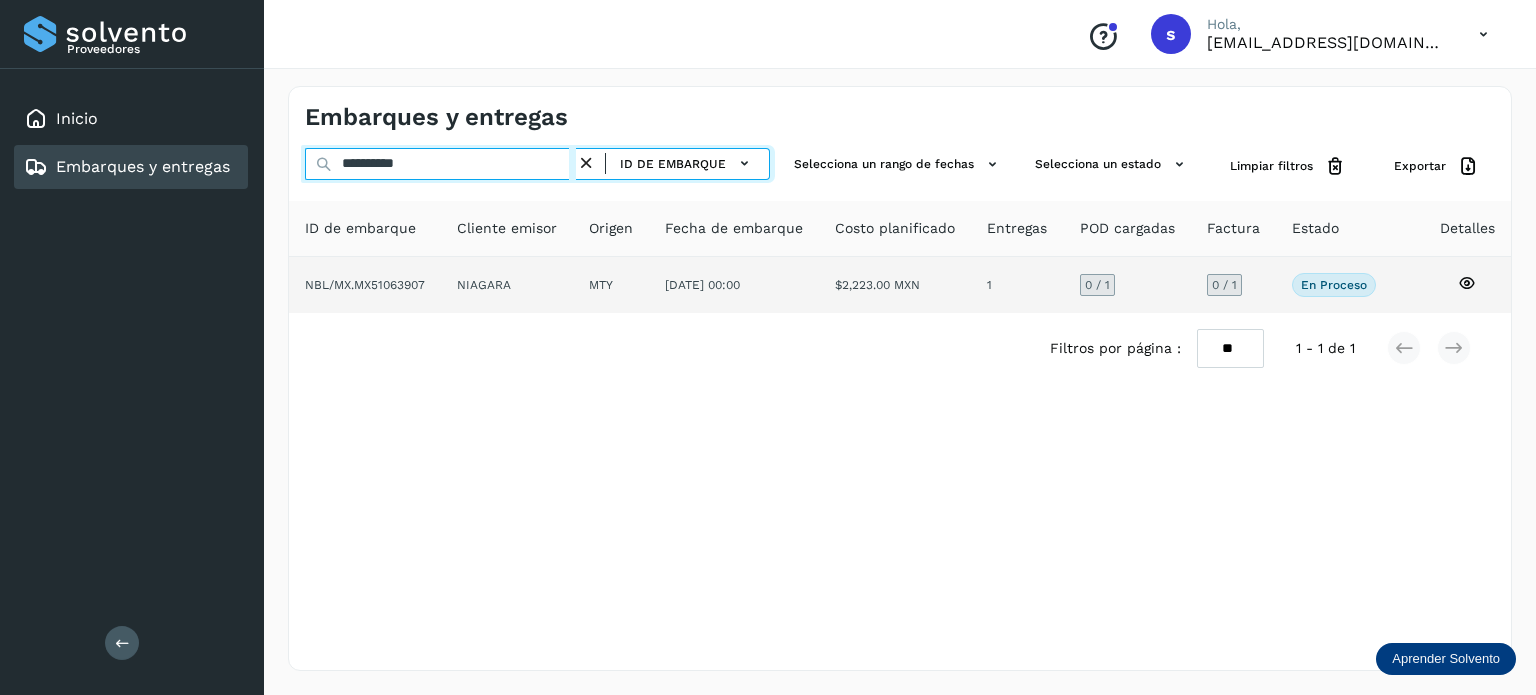 type on "**********" 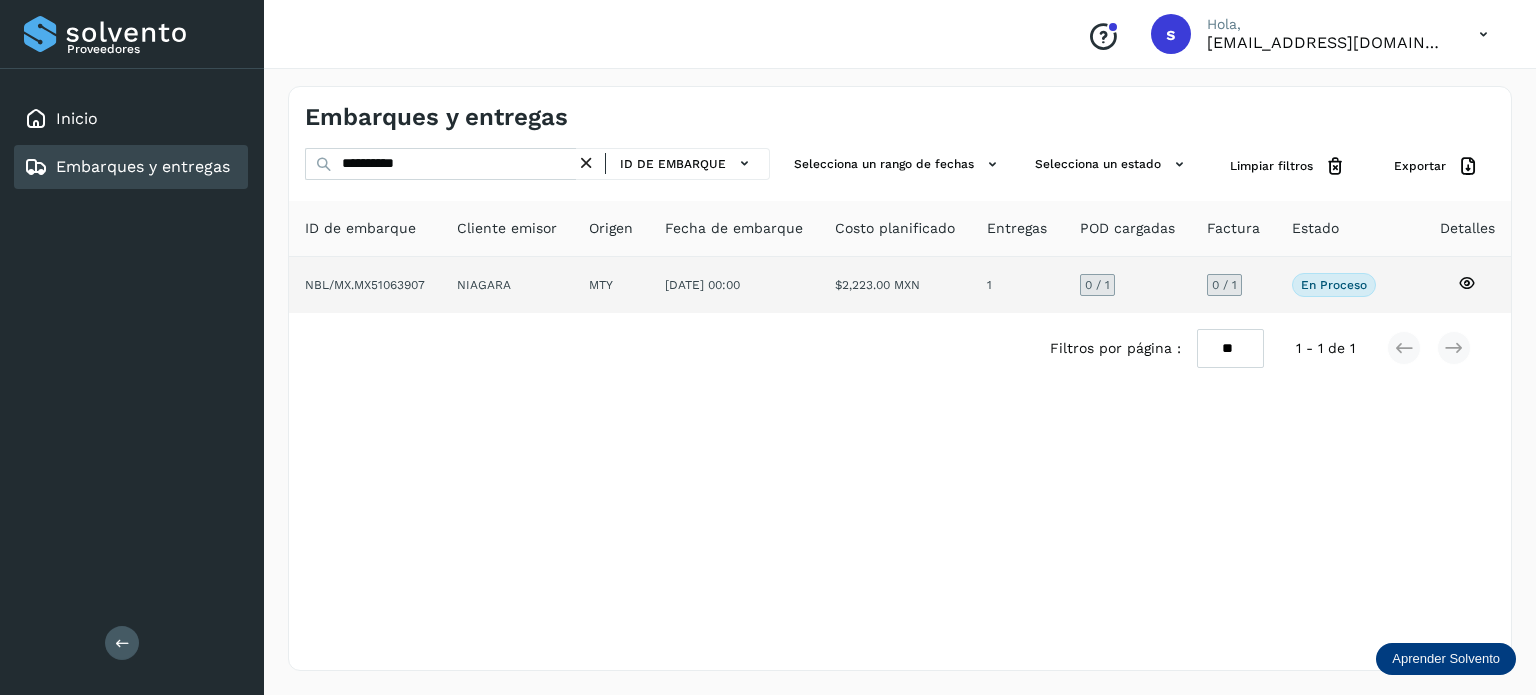 click on "NIAGARA" 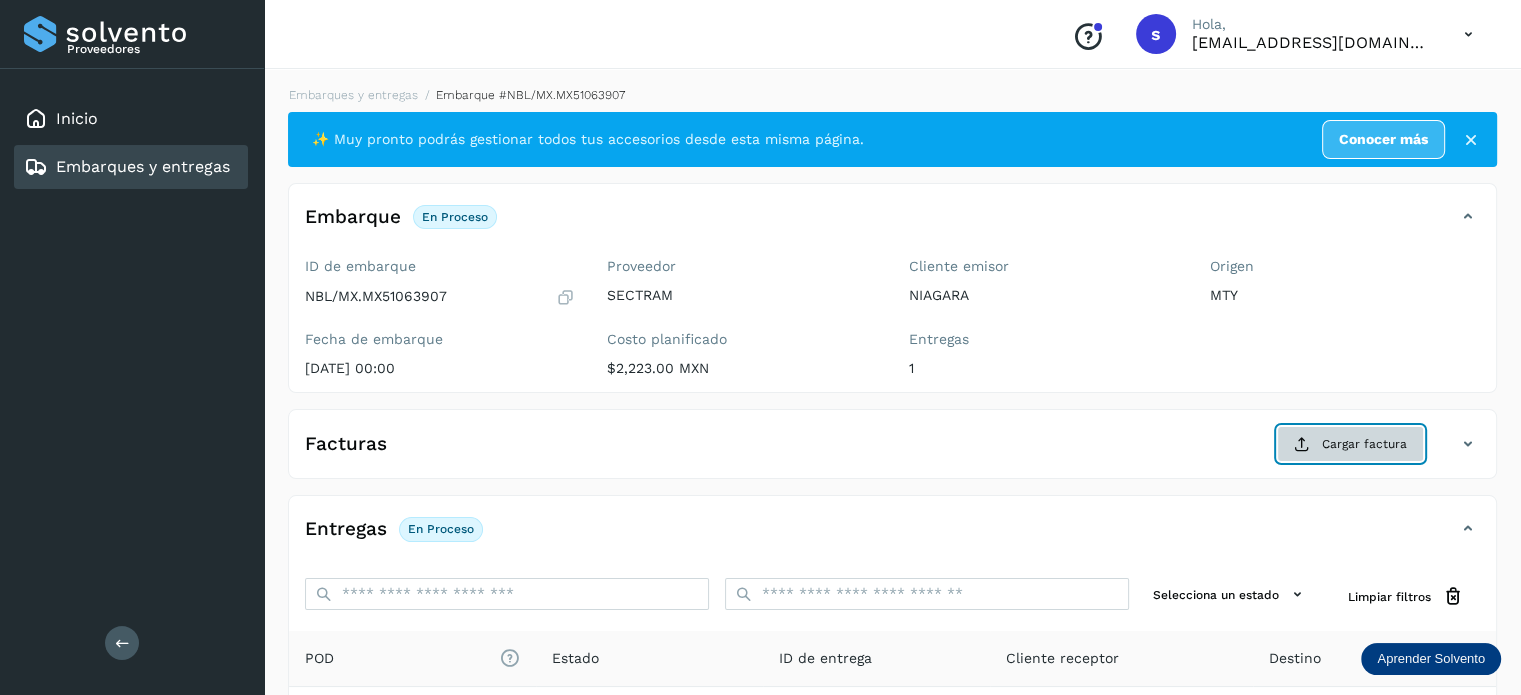 click on "Cargar factura" at bounding box center (1350, 444) 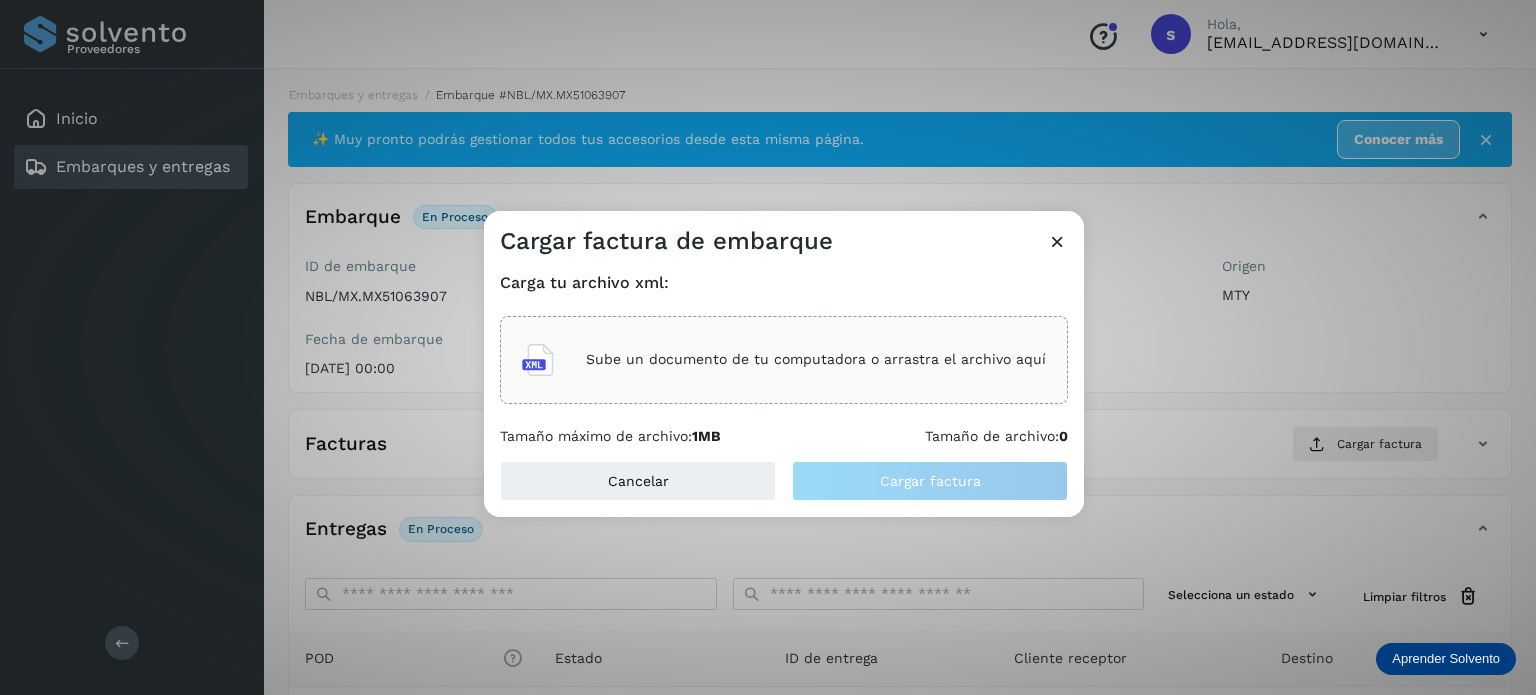 click on "Sube un documento de tu computadora o arrastra el archivo aquí" at bounding box center (816, 359) 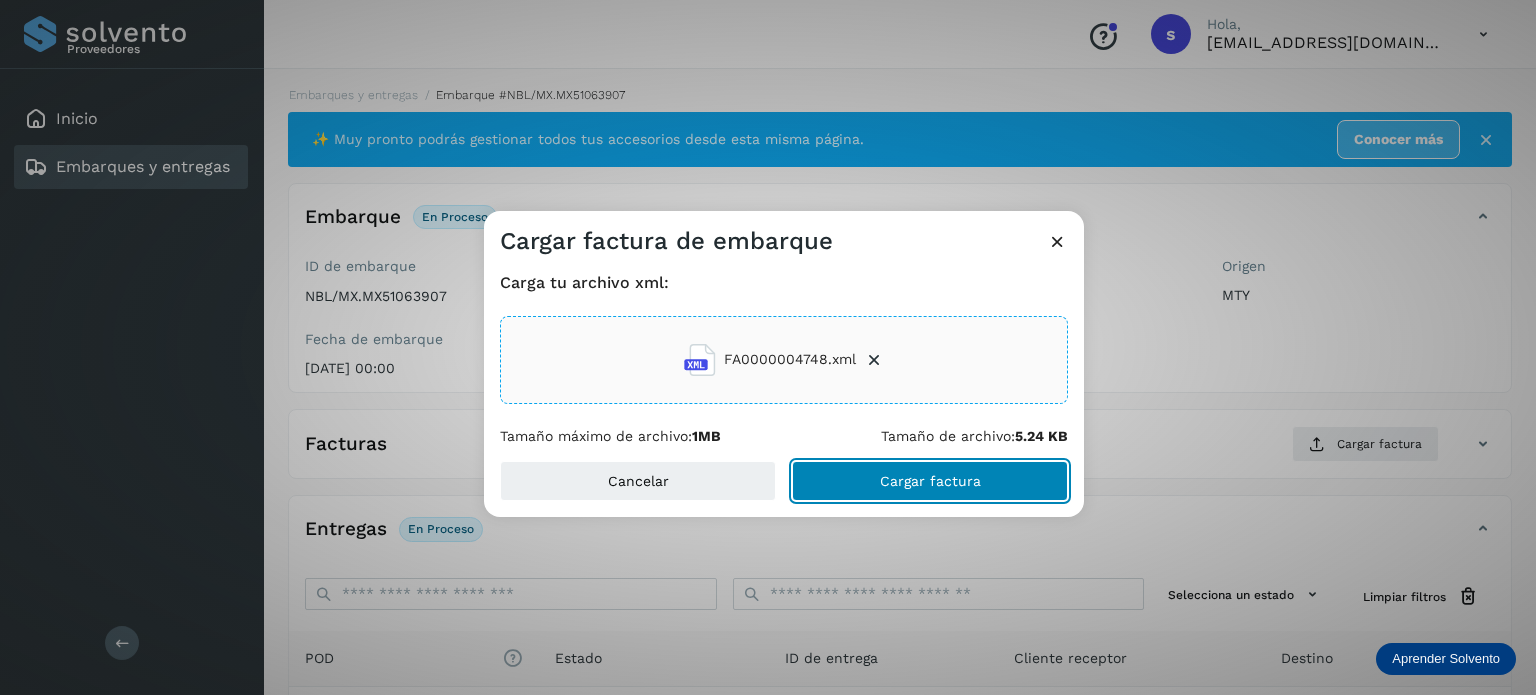 click on "Cargar factura" 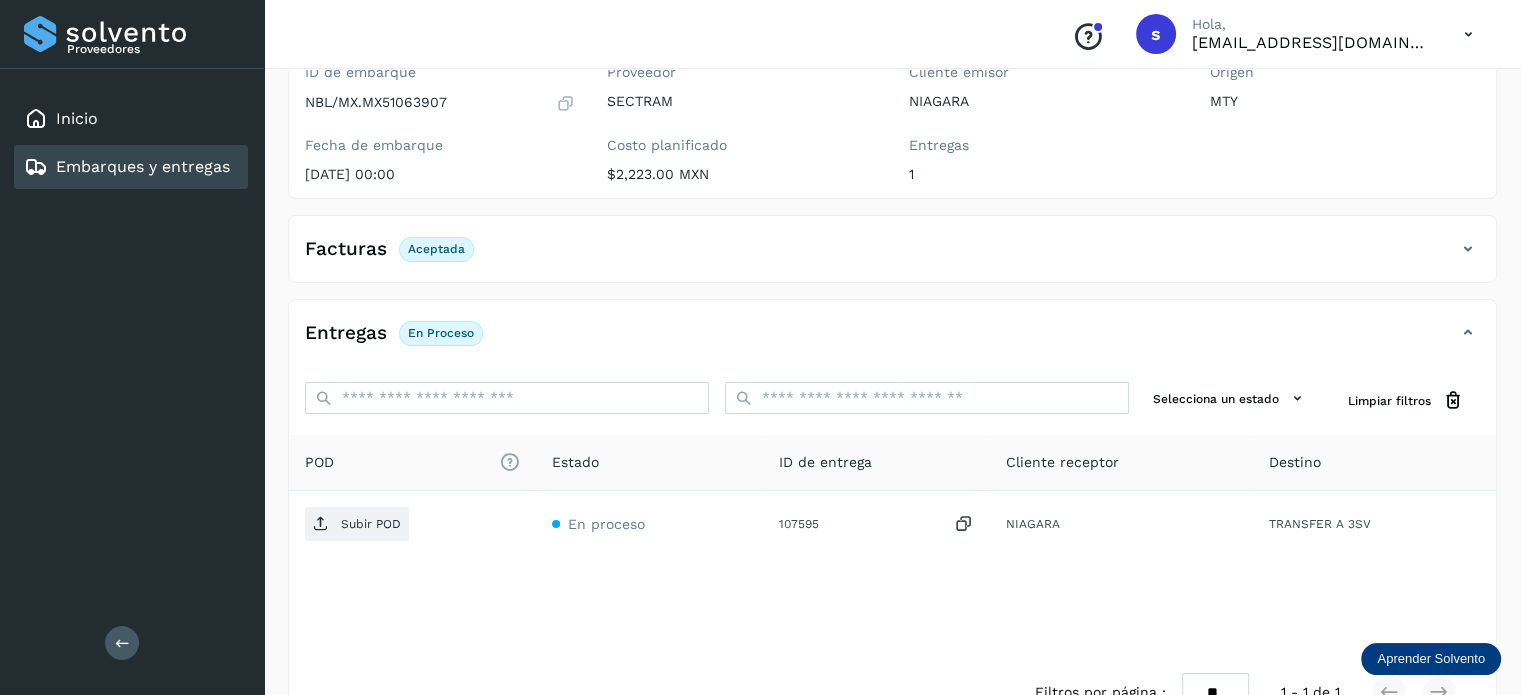 scroll, scrollTop: 250, scrollLeft: 0, axis: vertical 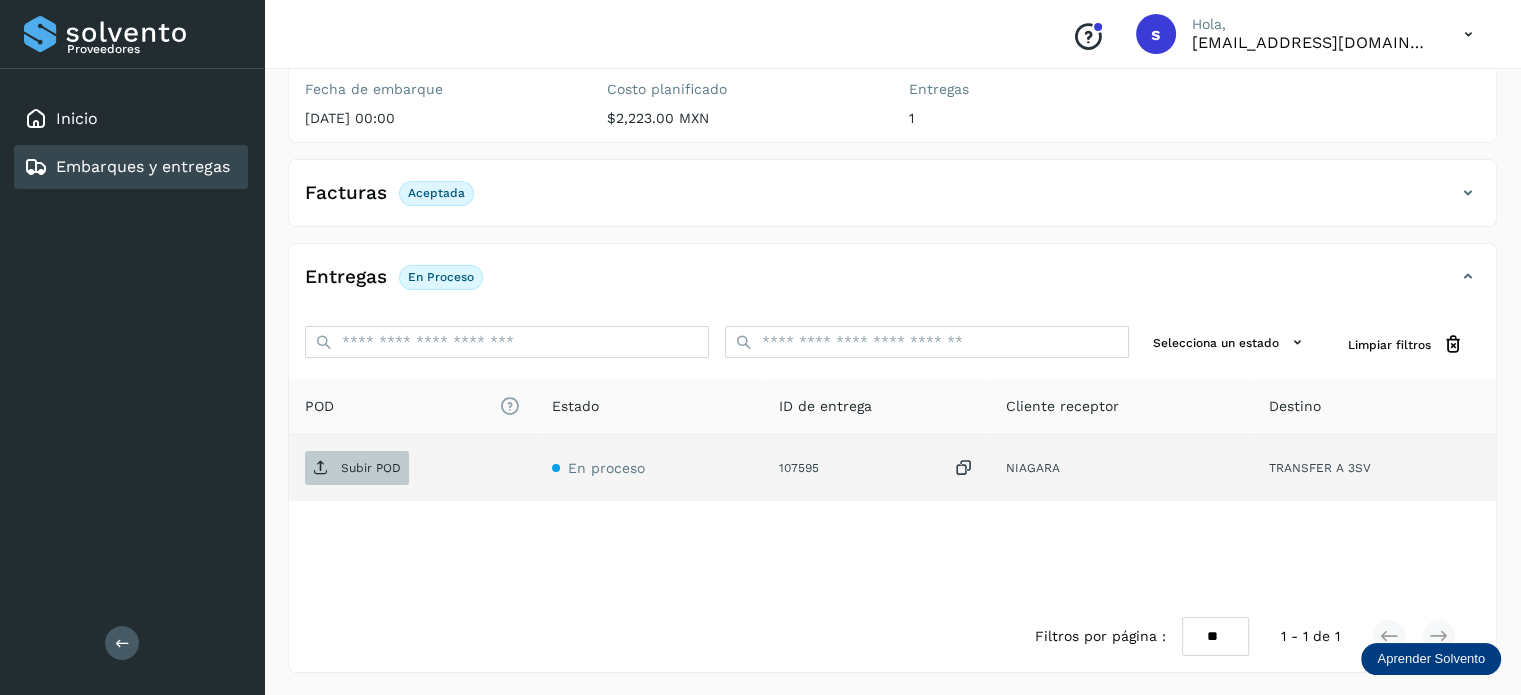 click on "Subir POD" at bounding box center [357, 468] 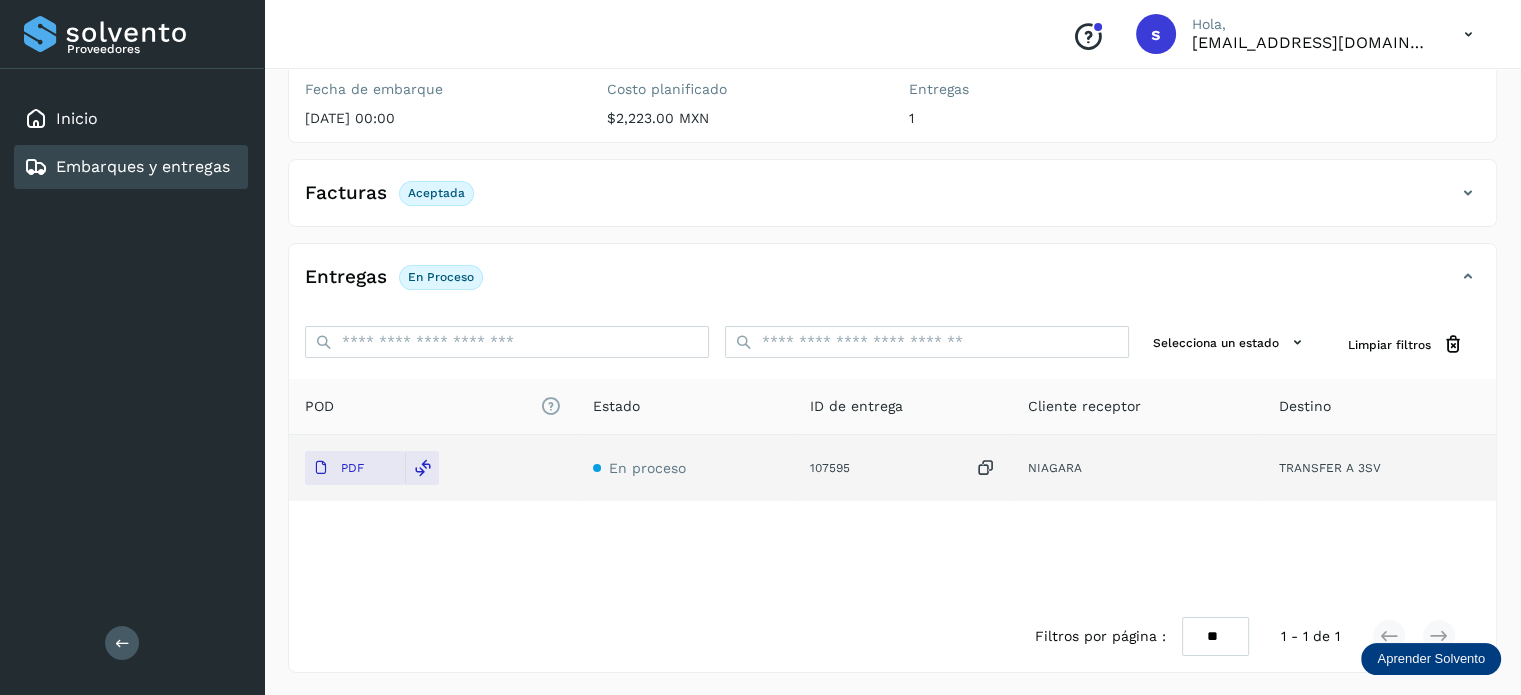 scroll, scrollTop: 0, scrollLeft: 0, axis: both 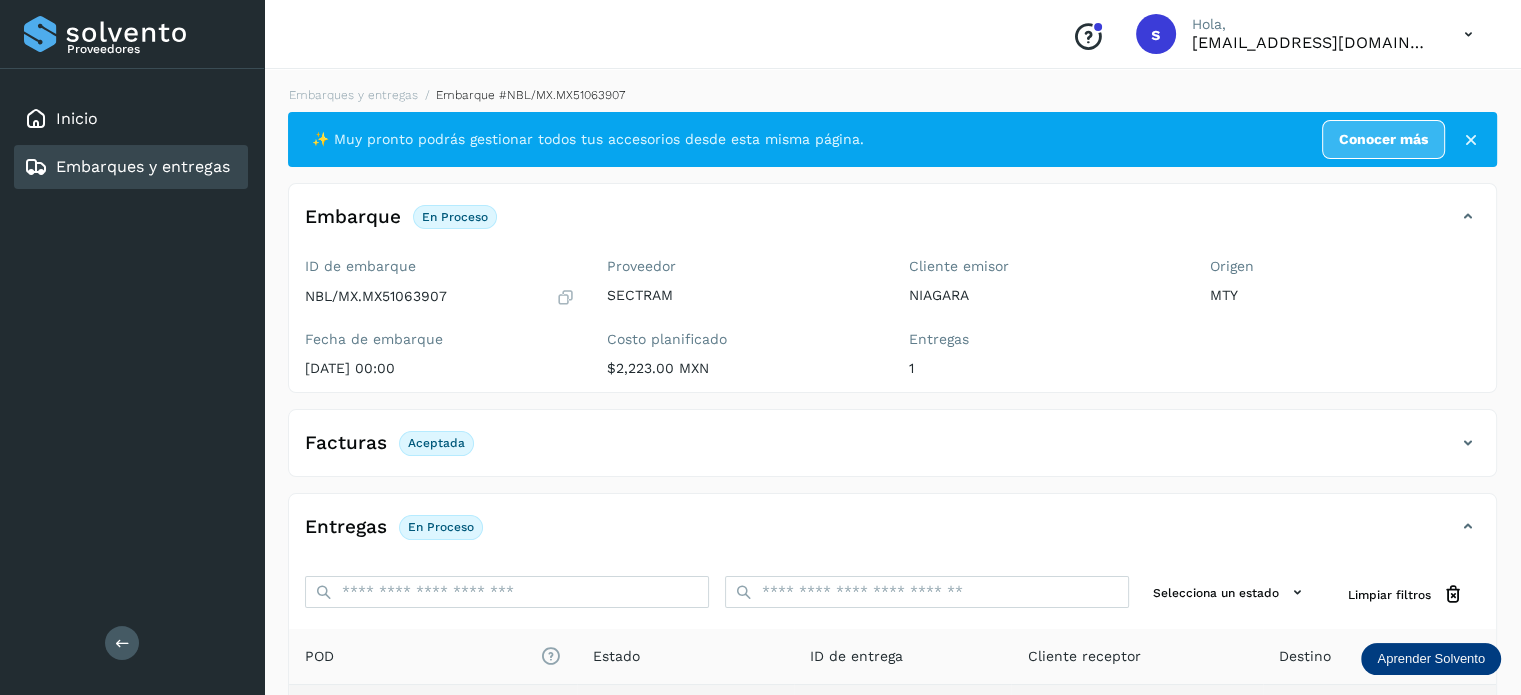 click on "Embarques y entregas" 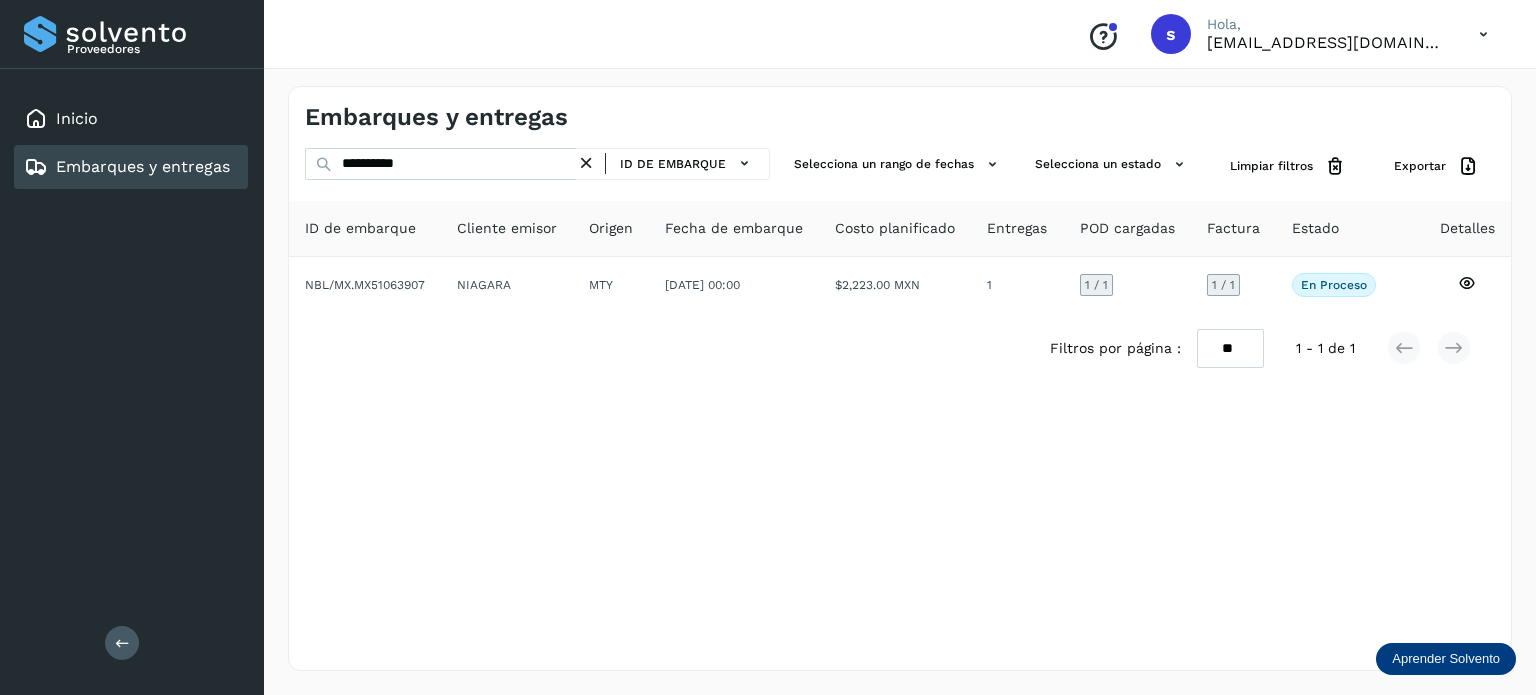 click at bounding box center [586, 163] 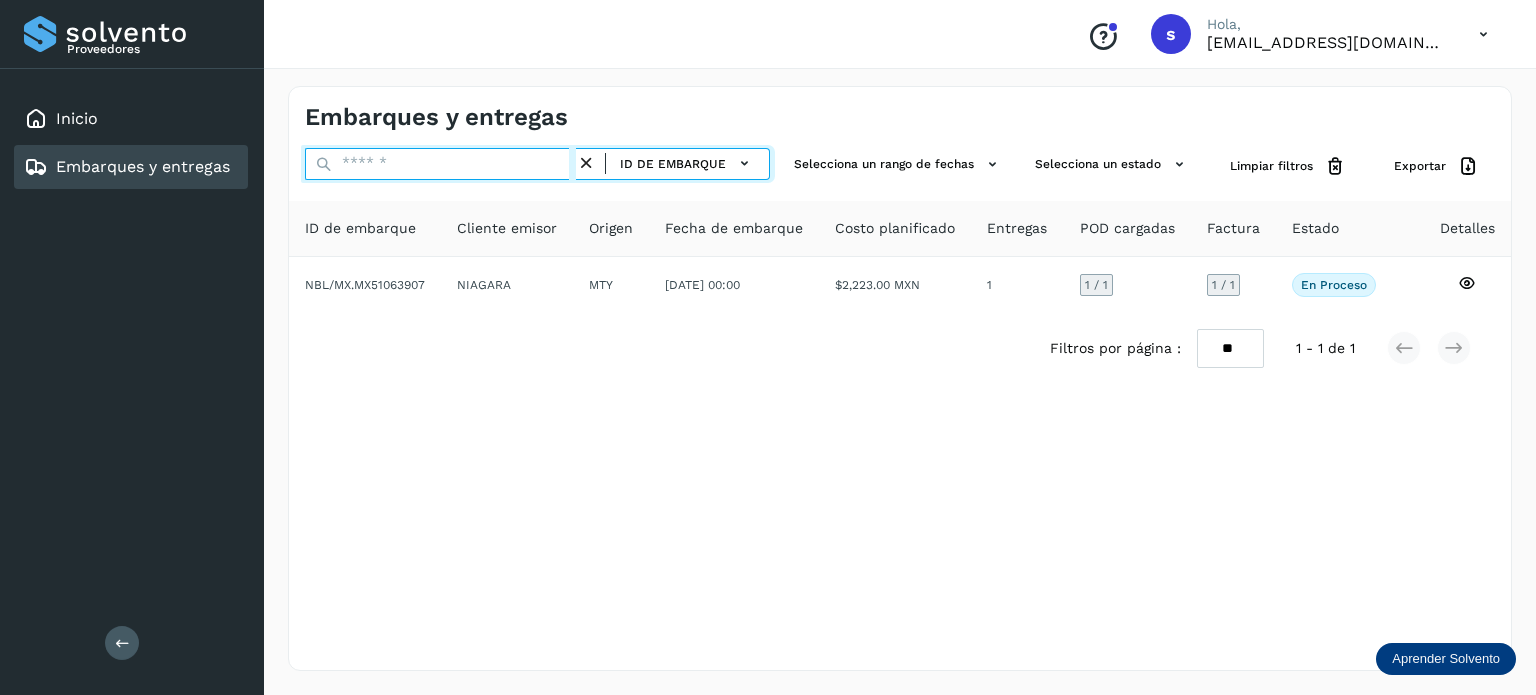 click at bounding box center (440, 164) 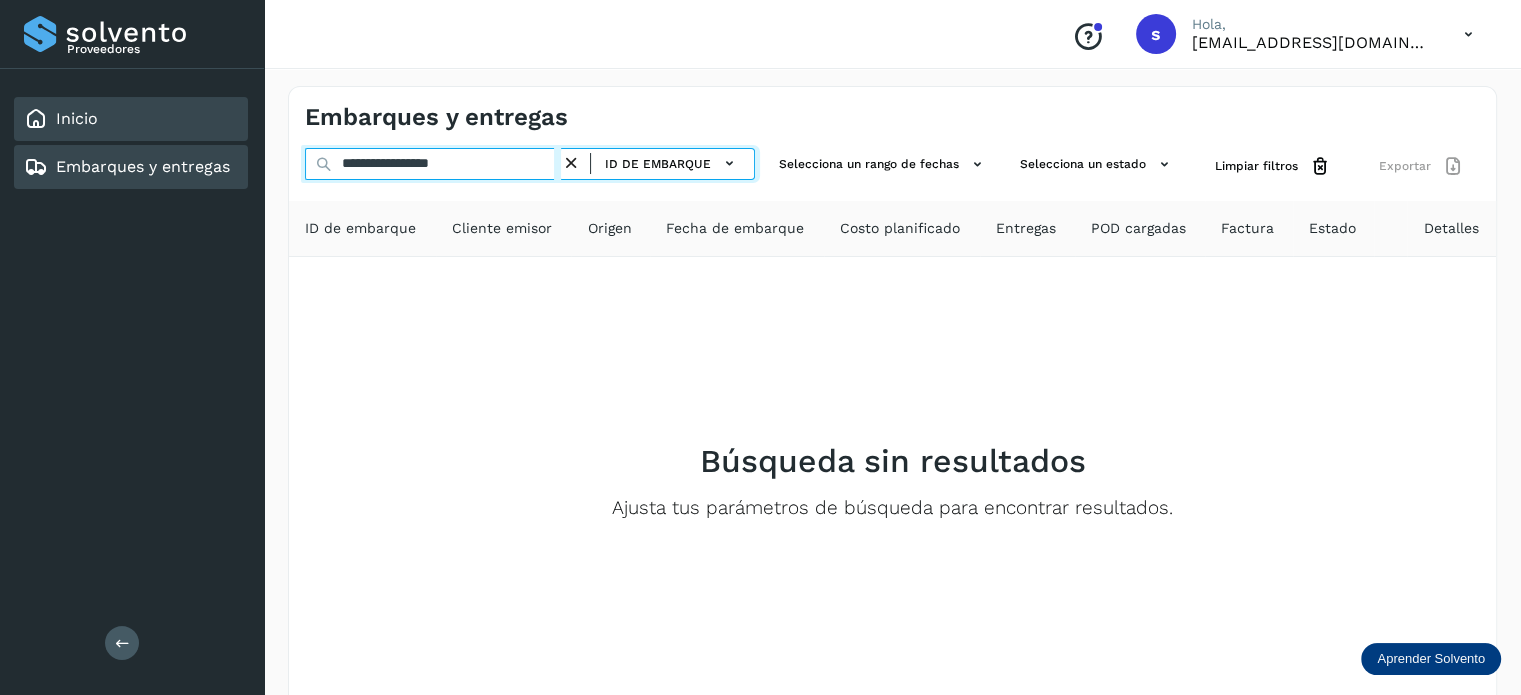 drag, startPoint x: 406, startPoint y: 161, endPoint x: 220, endPoint y: 118, distance: 190.90573 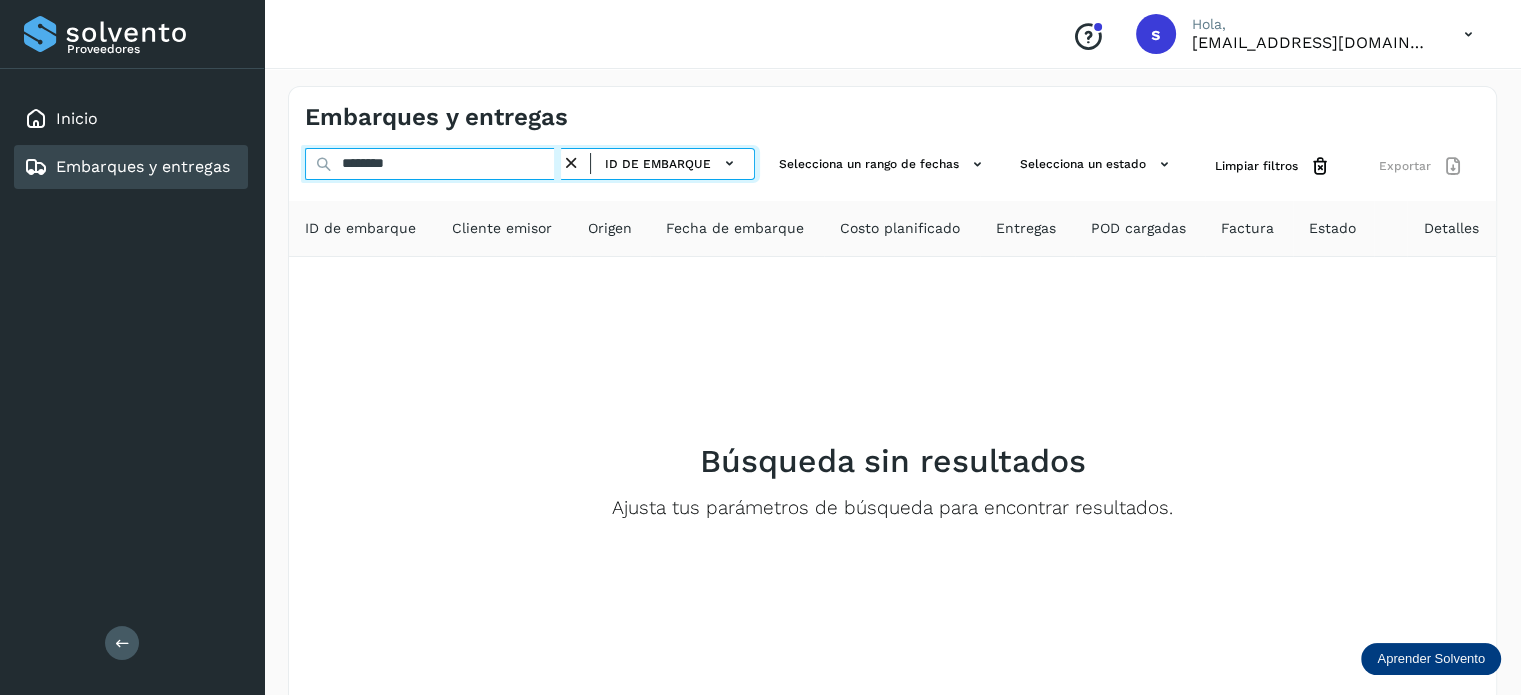 type on "********" 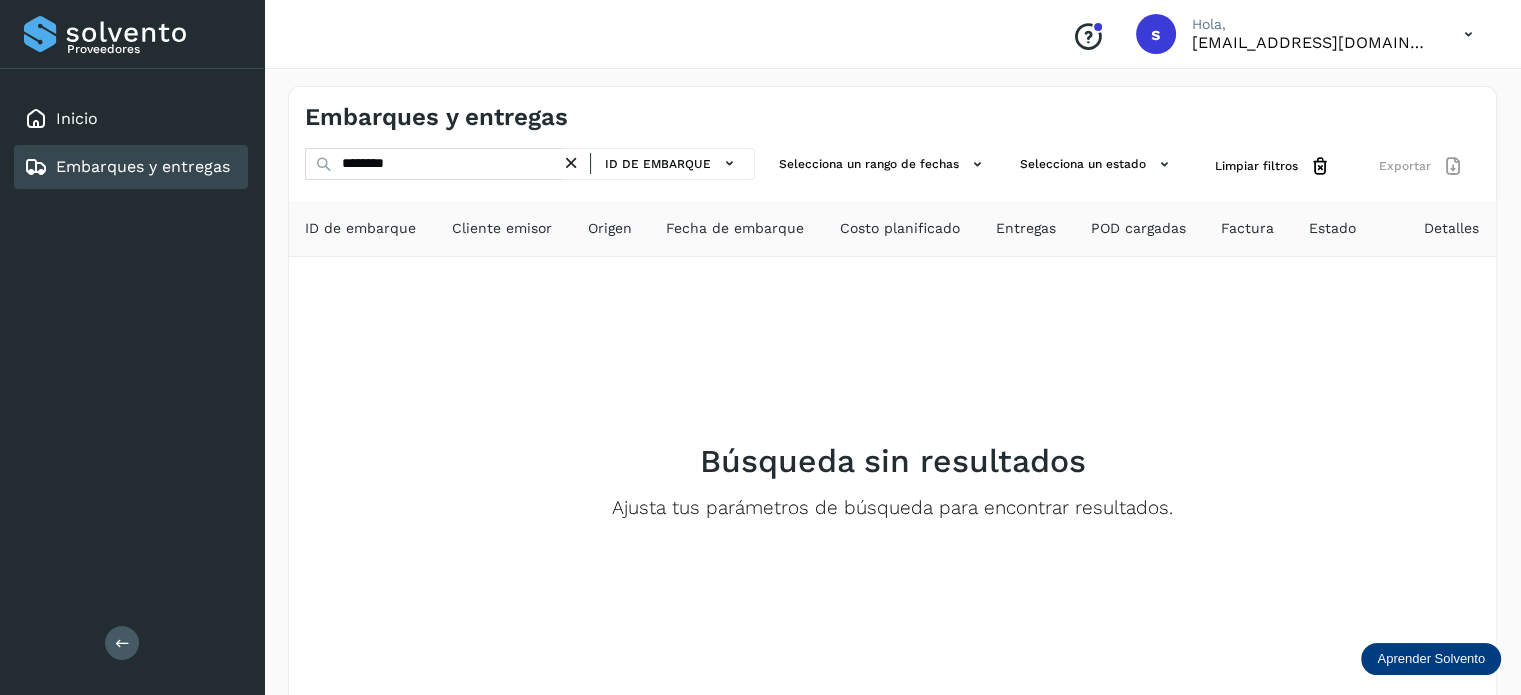 click at bounding box center [571, 163] 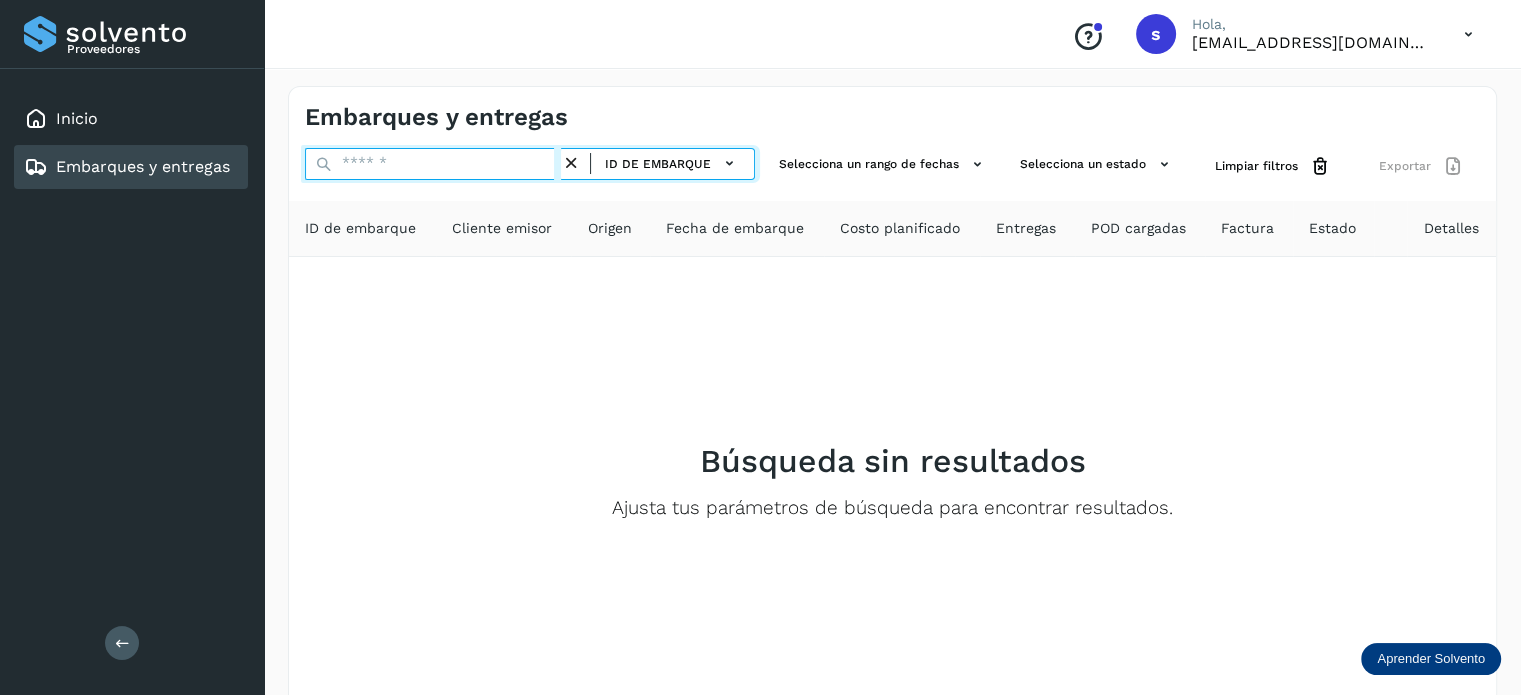 click at bounding box center (433, 164) 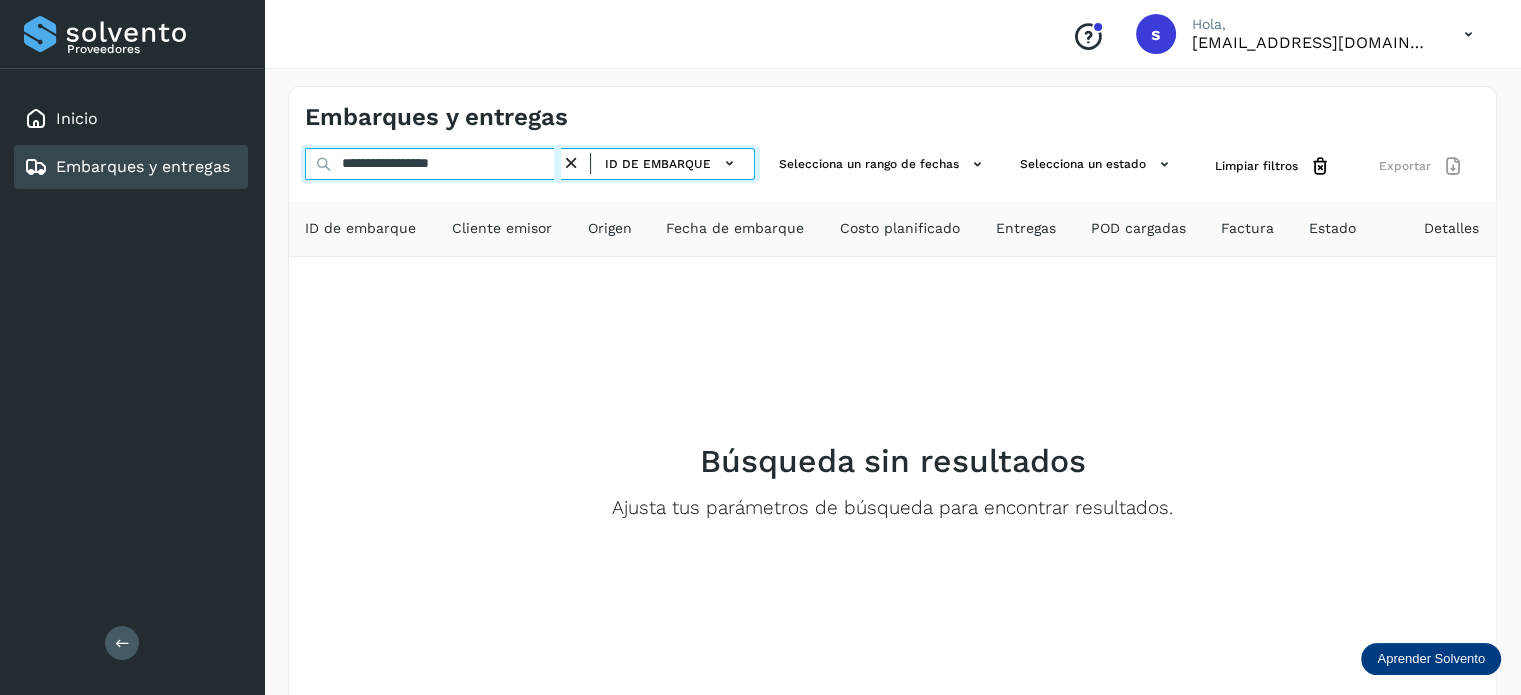 type on "**********" 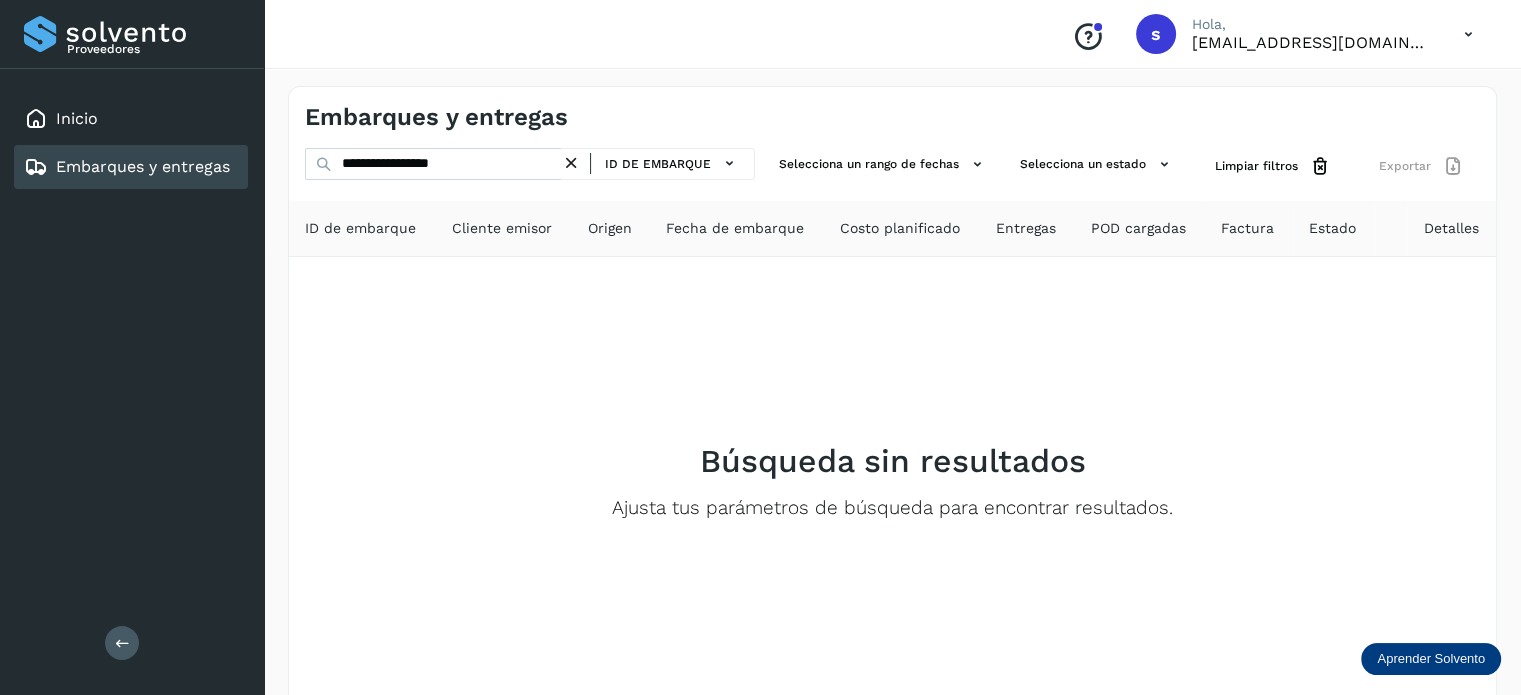 click at bounding box center [571, 163] 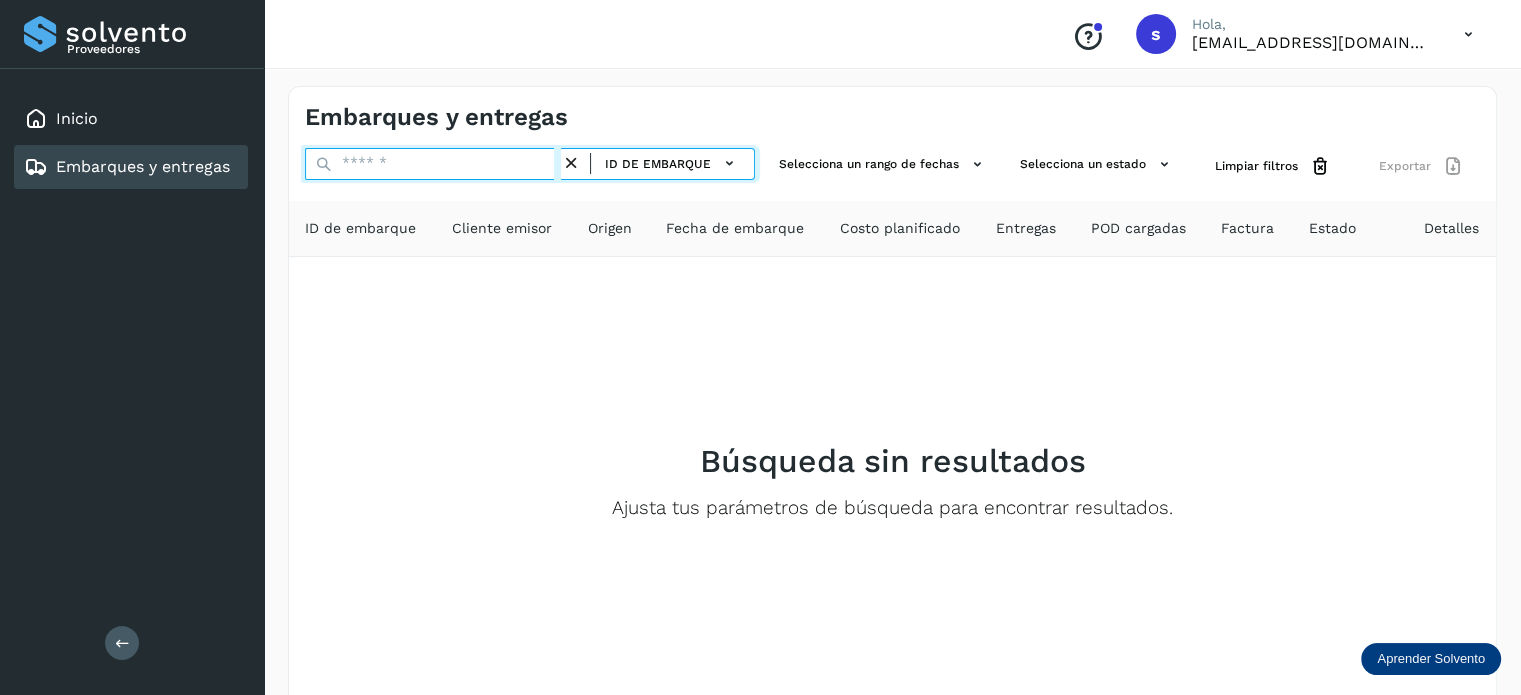 click at bounding box center [433, 164] 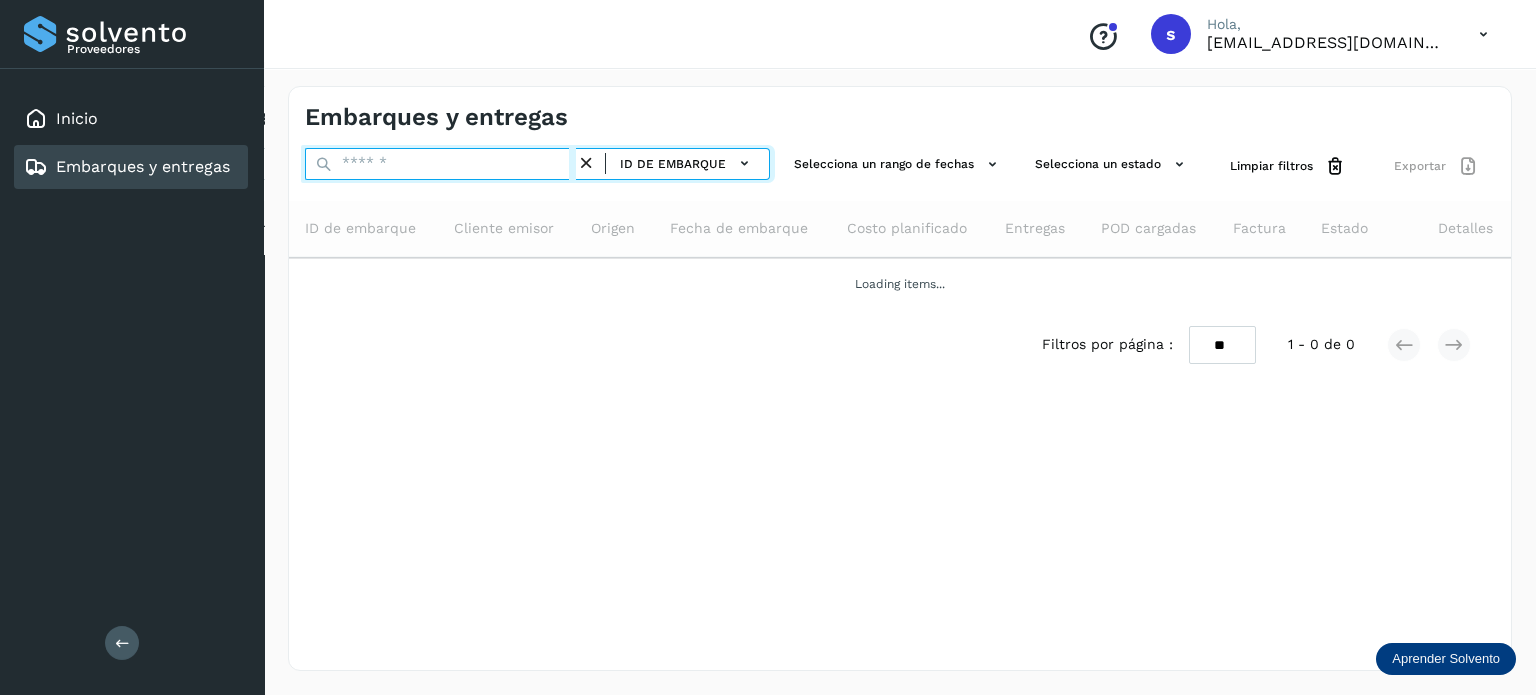 paste on "**********" 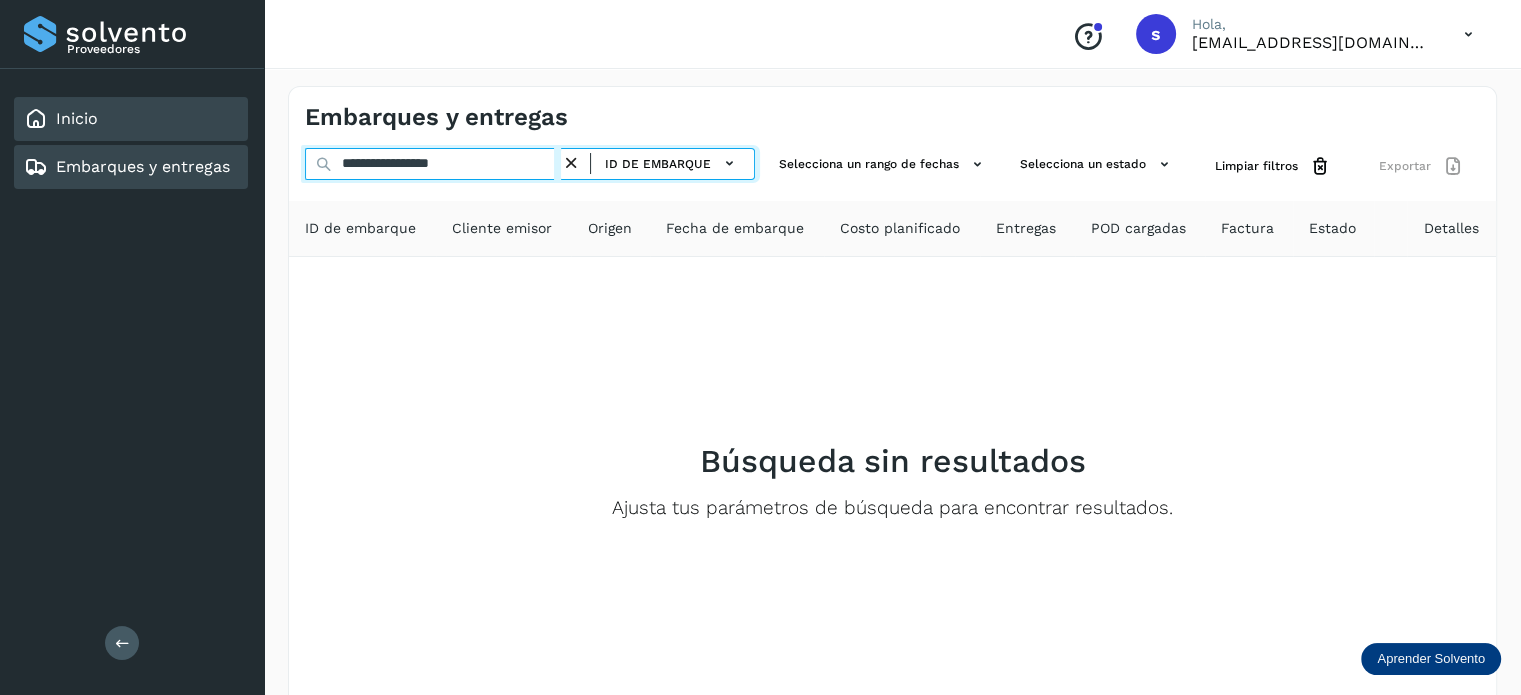 drag, startPoint x: 404, startPoint y: 165, endPoint x: 244, endPoint y: 111, distance: 168.8668 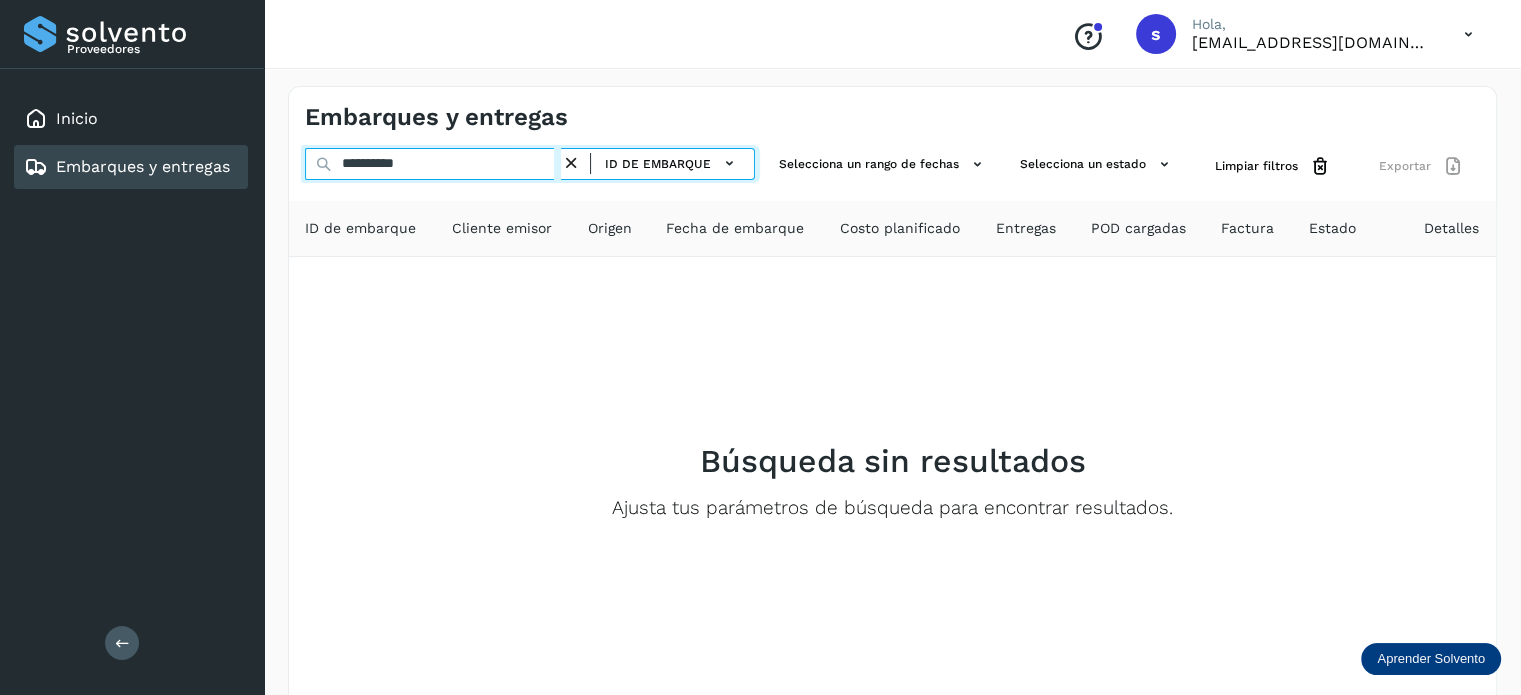 type on "**********" 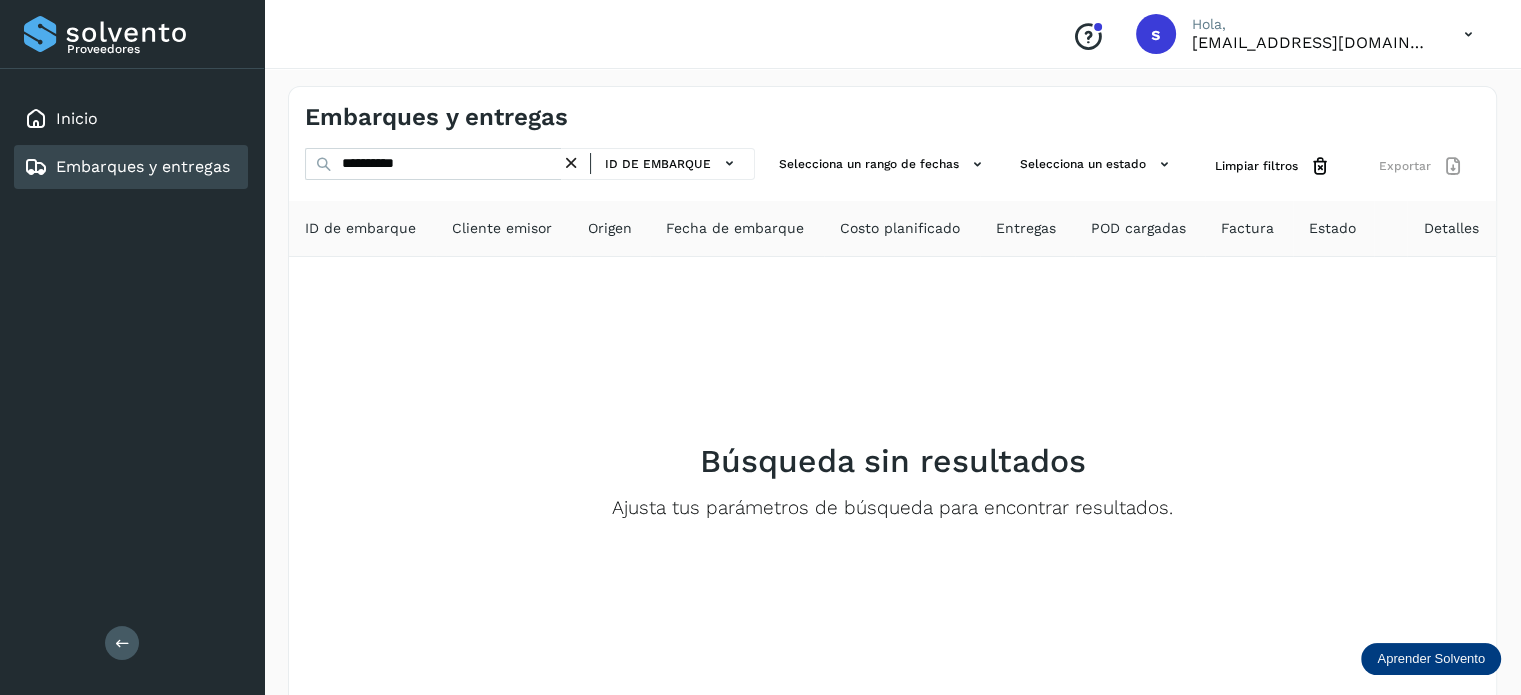 click at bounding box center [571, 163] 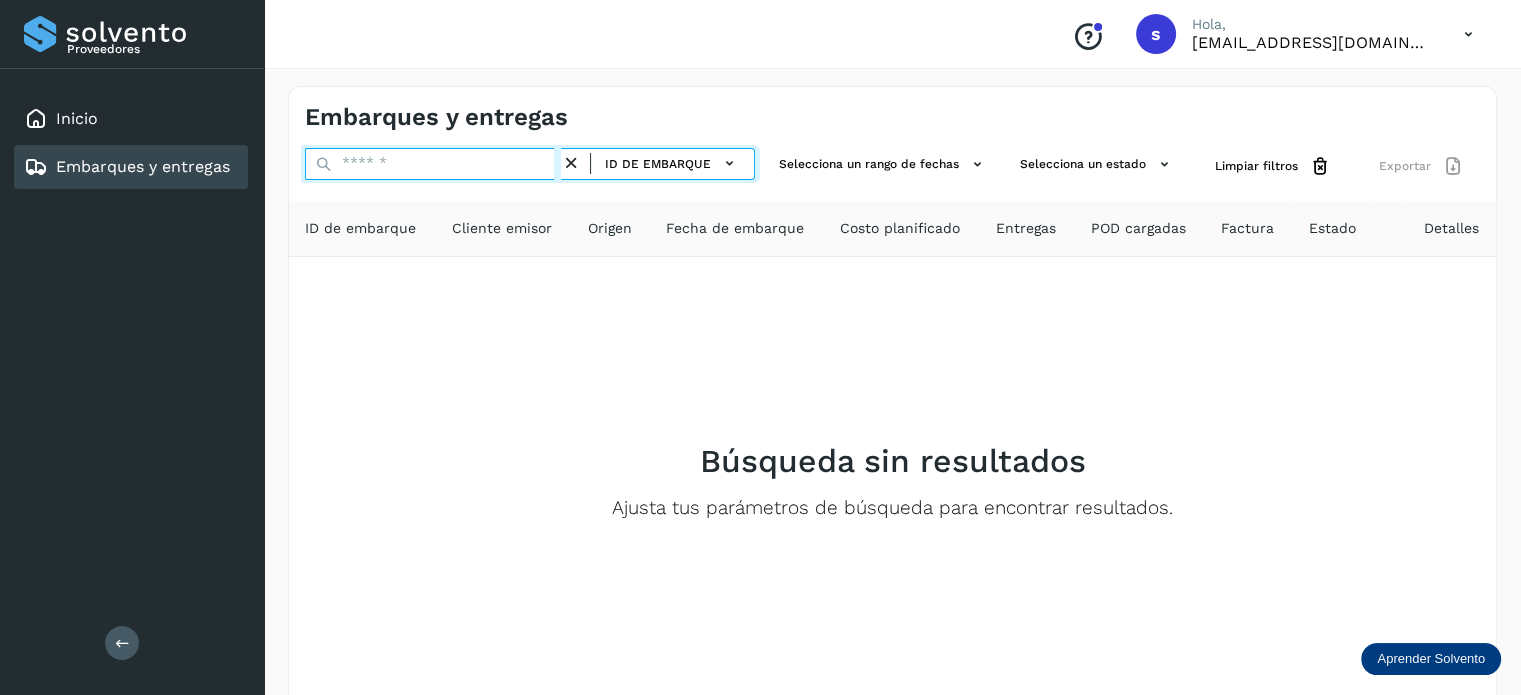 click at bounding box center (433, 164) 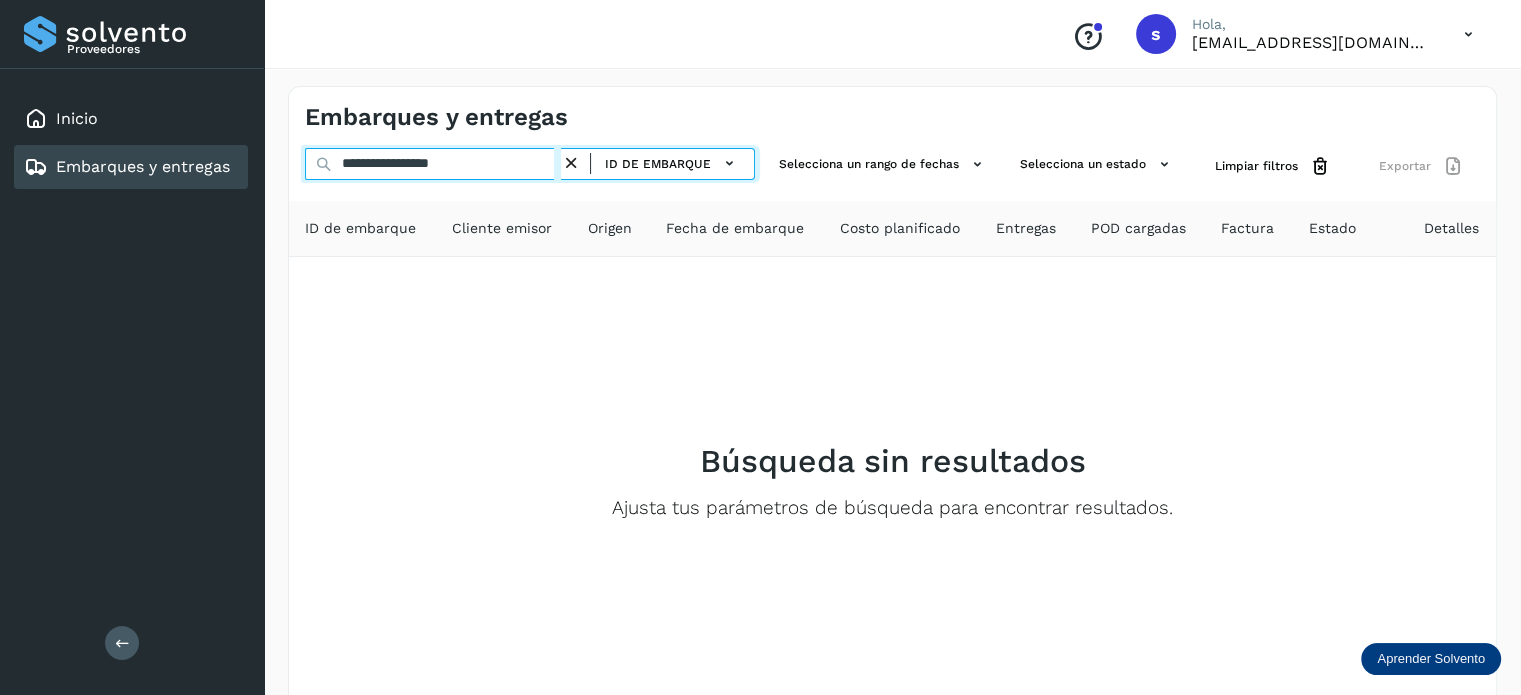 type on "**********" 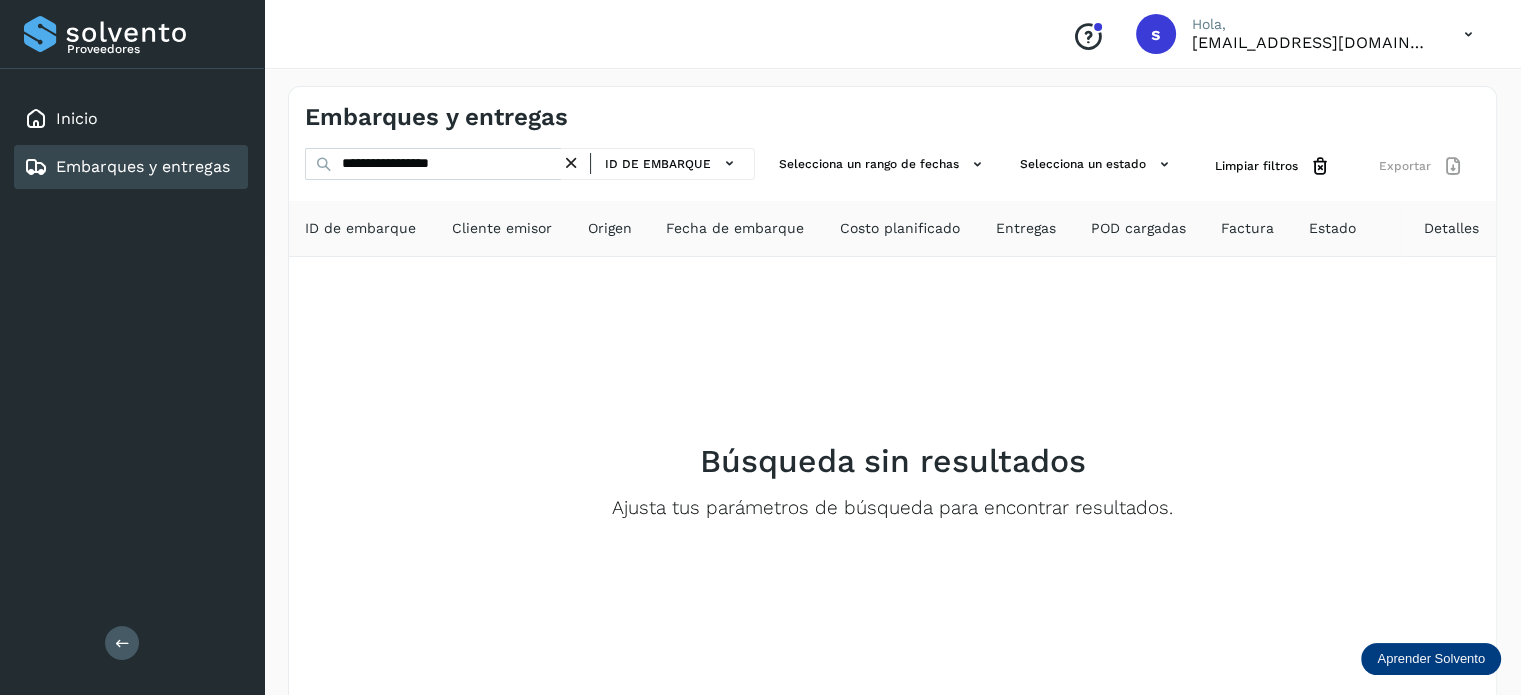 click at bounding box center (571, 163) 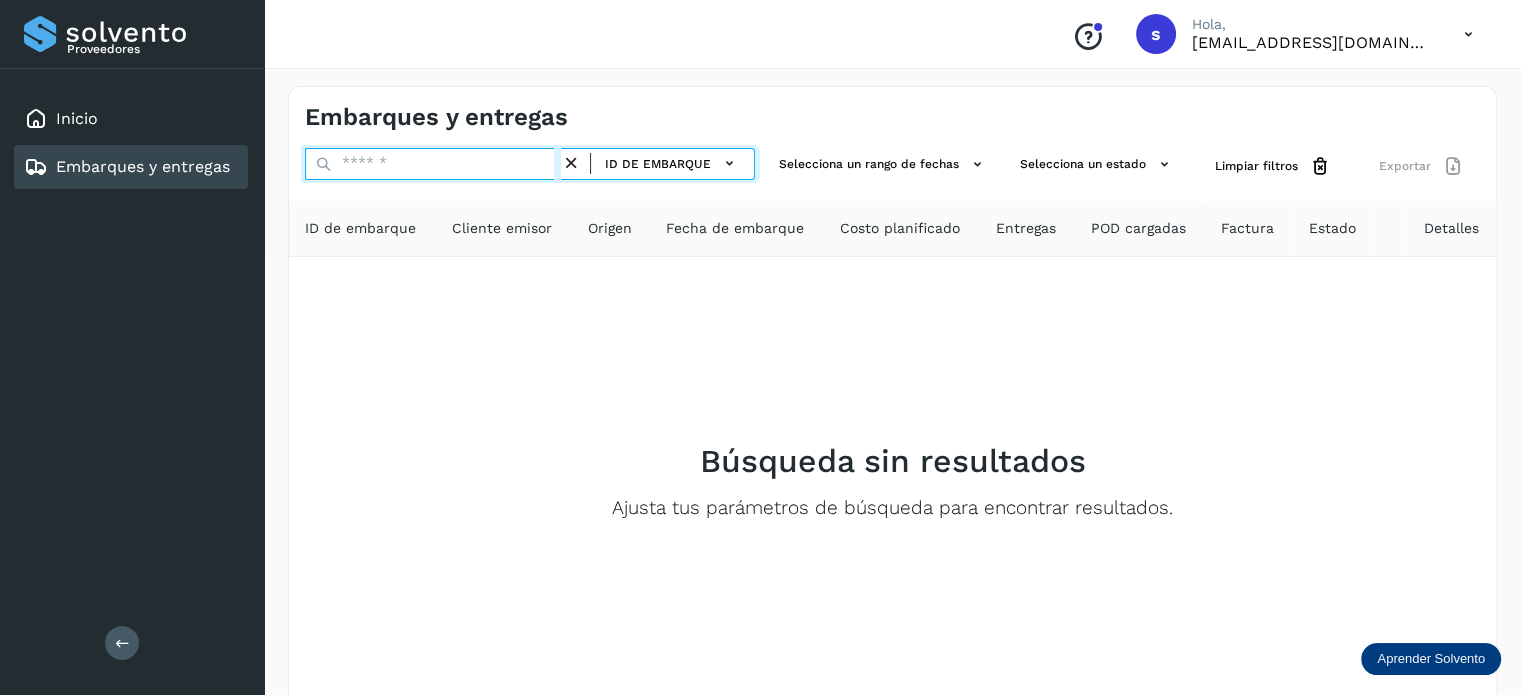 click at bounding box center (433, 164) 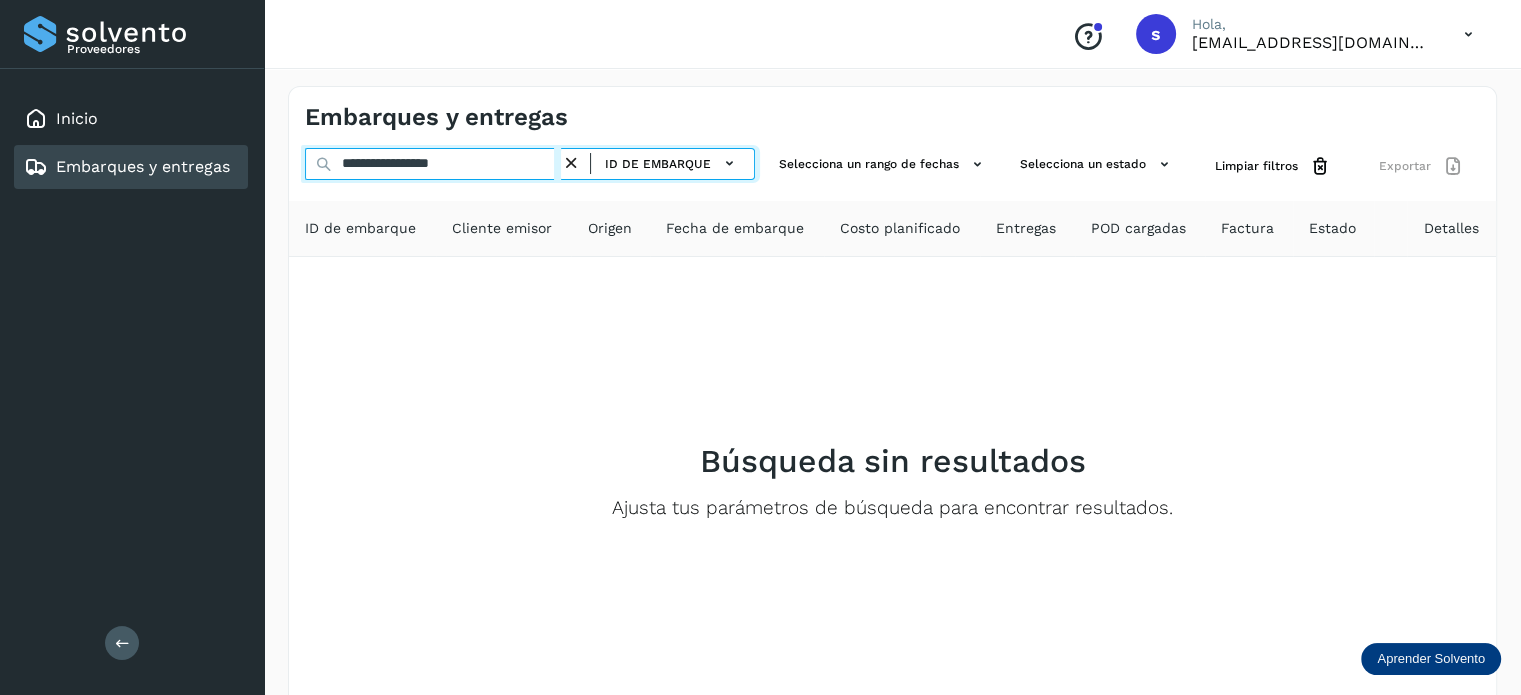 type on "**********" 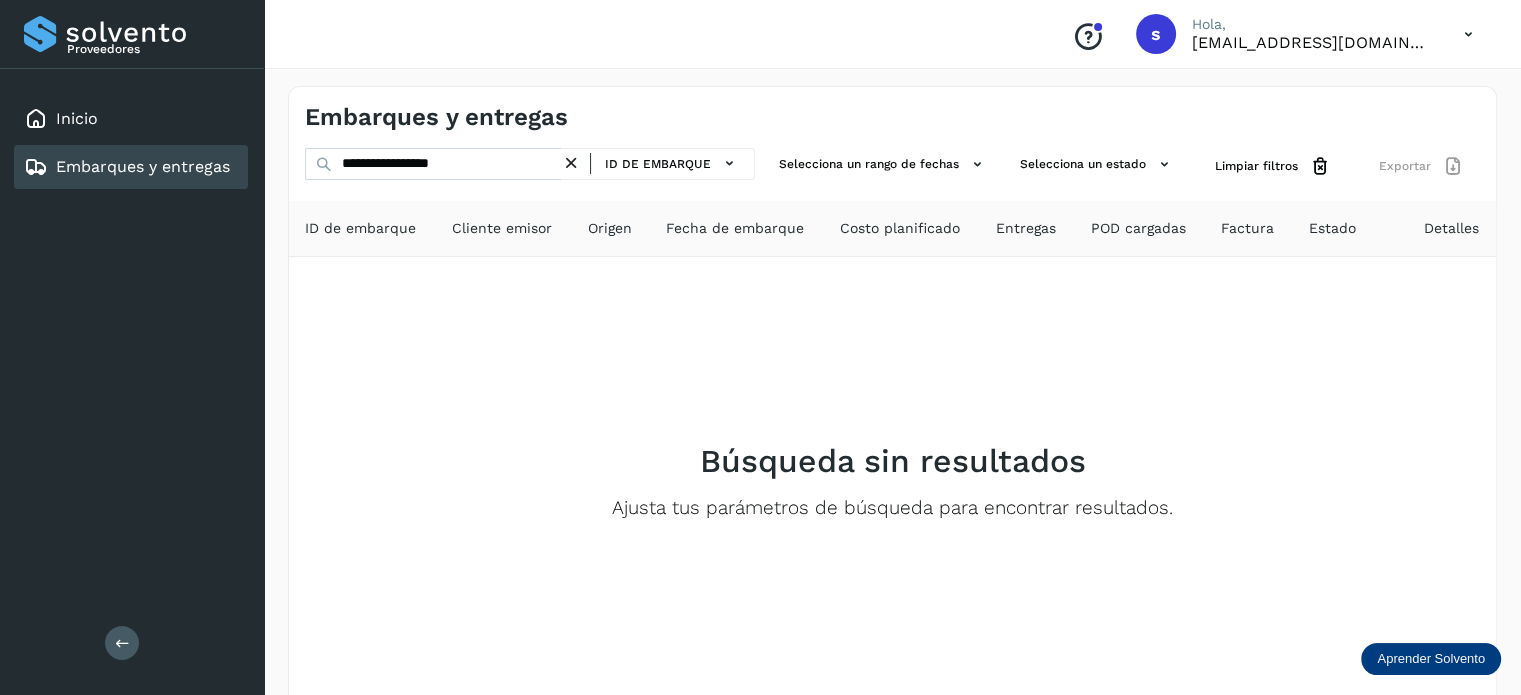 click at bounding box center (571, 163) 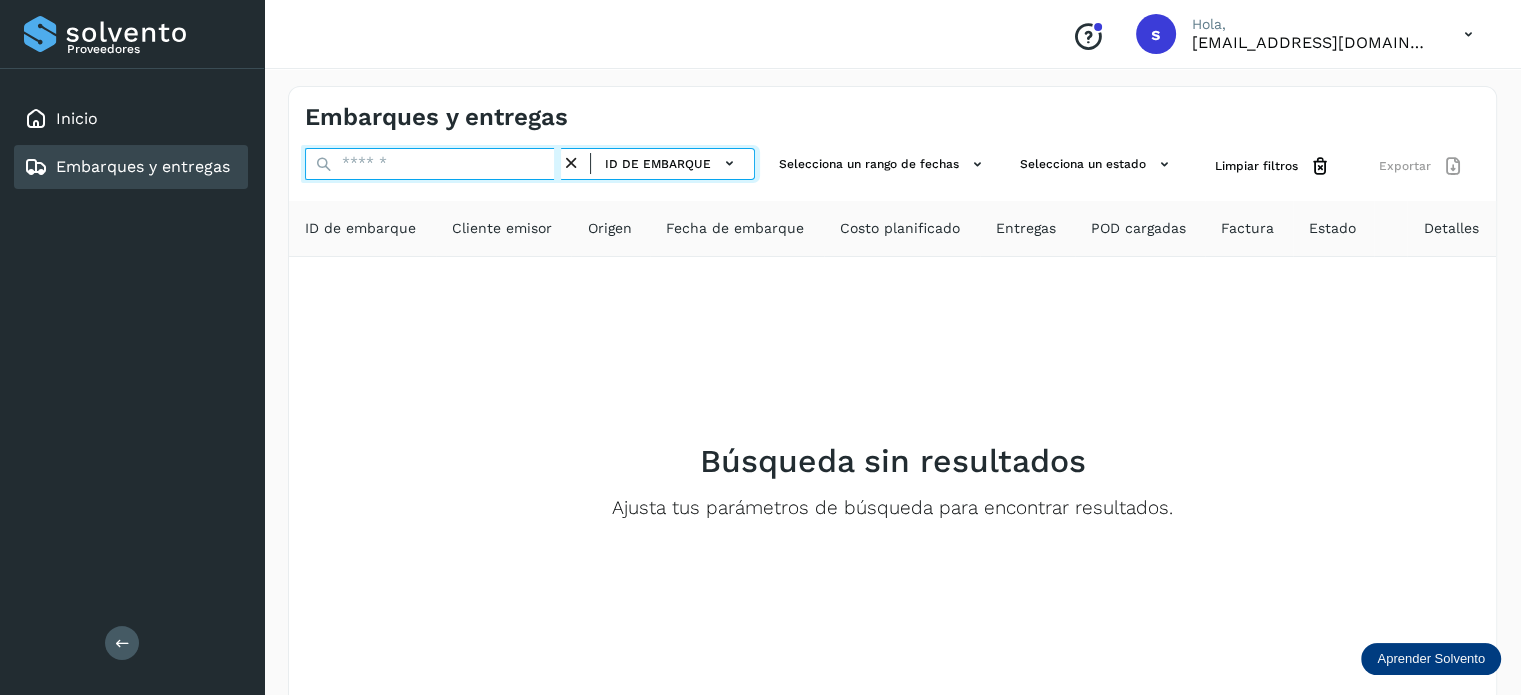 click at bounding box center (433, 164) 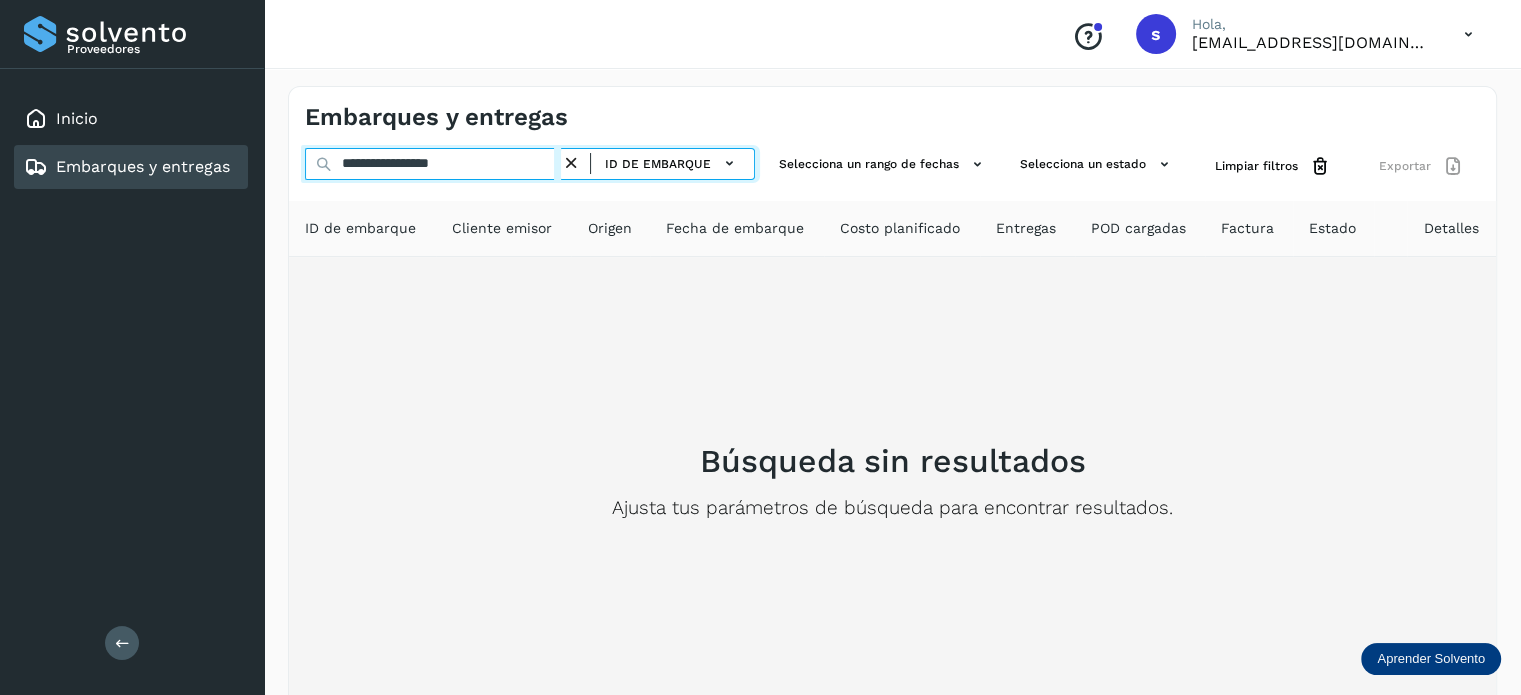 type on "**********" 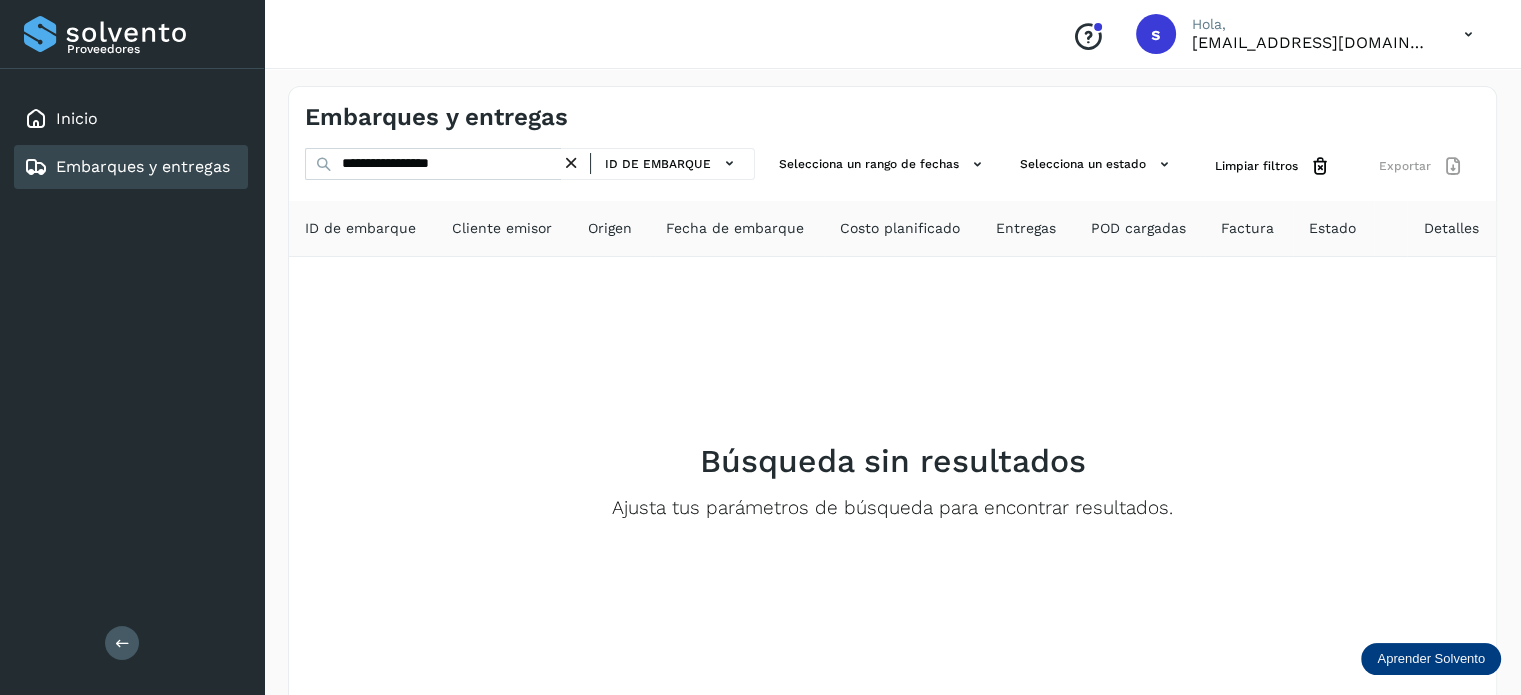 click at bounding box center [571, 163] 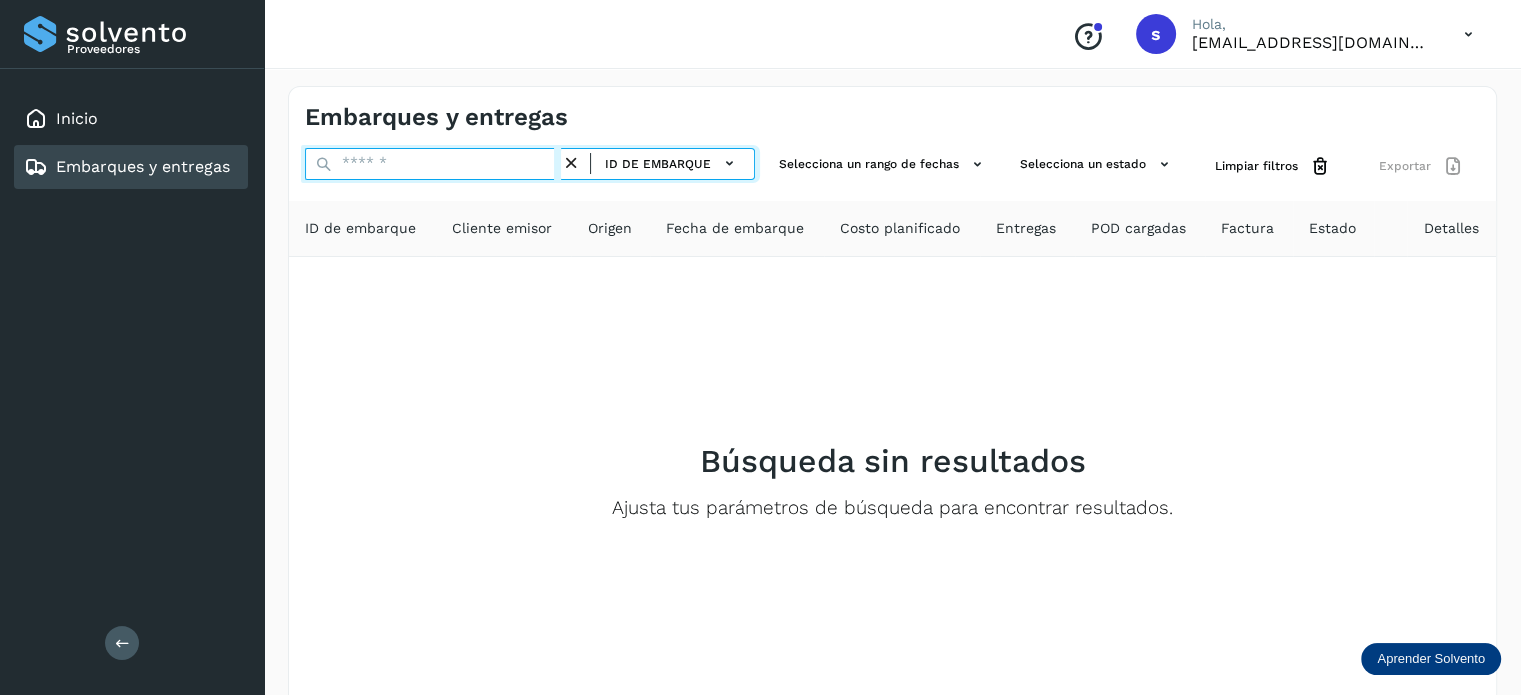 click at bounding box center (433, 164) 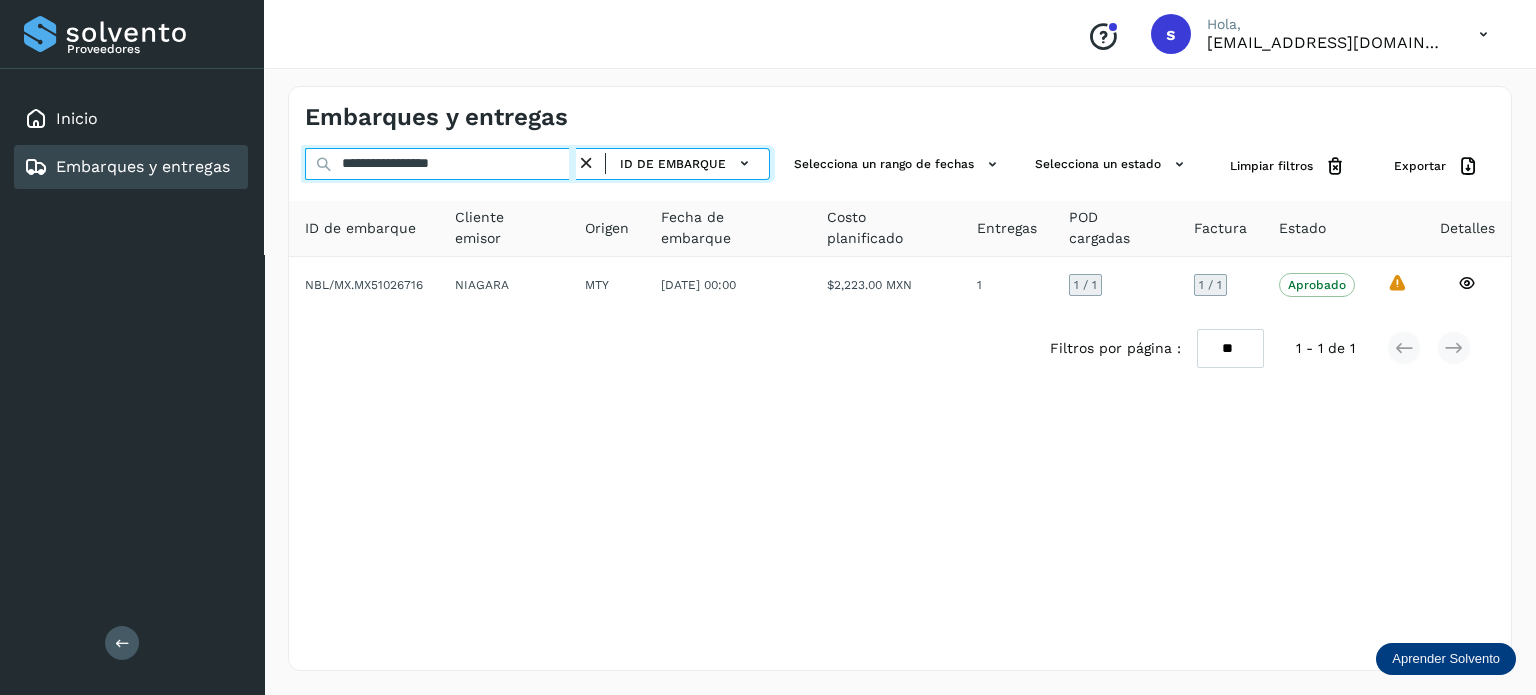 type on "**********" 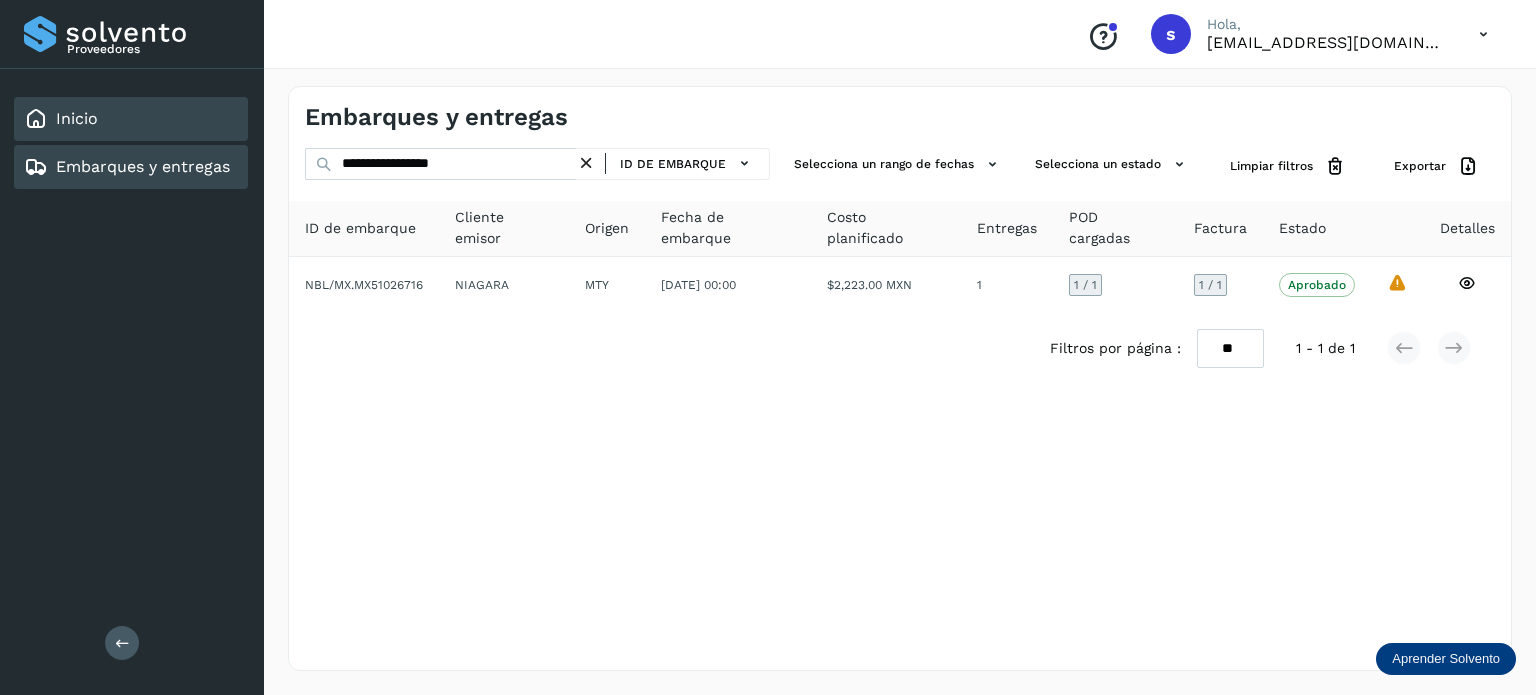 click on "Inicio" at bounding box center [77, 118] 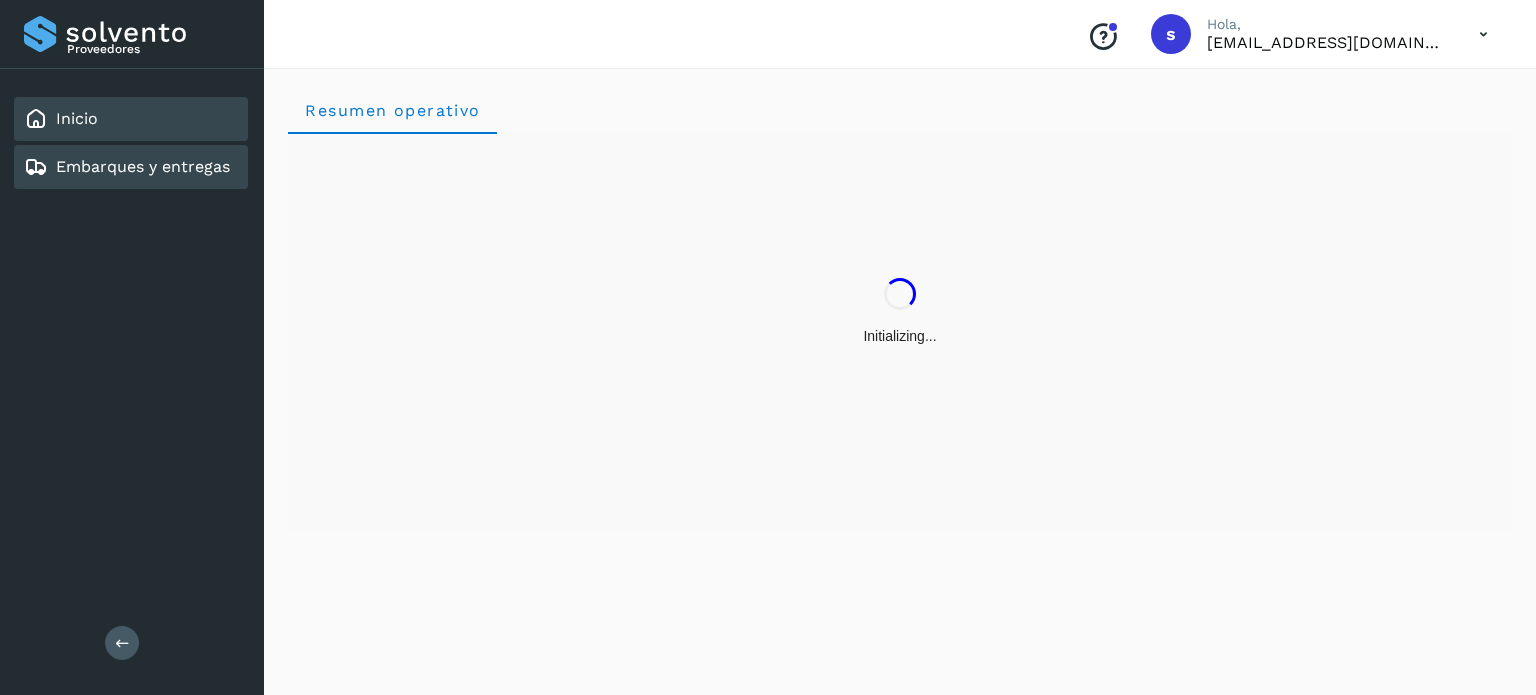 click on "Embarques y entregas" 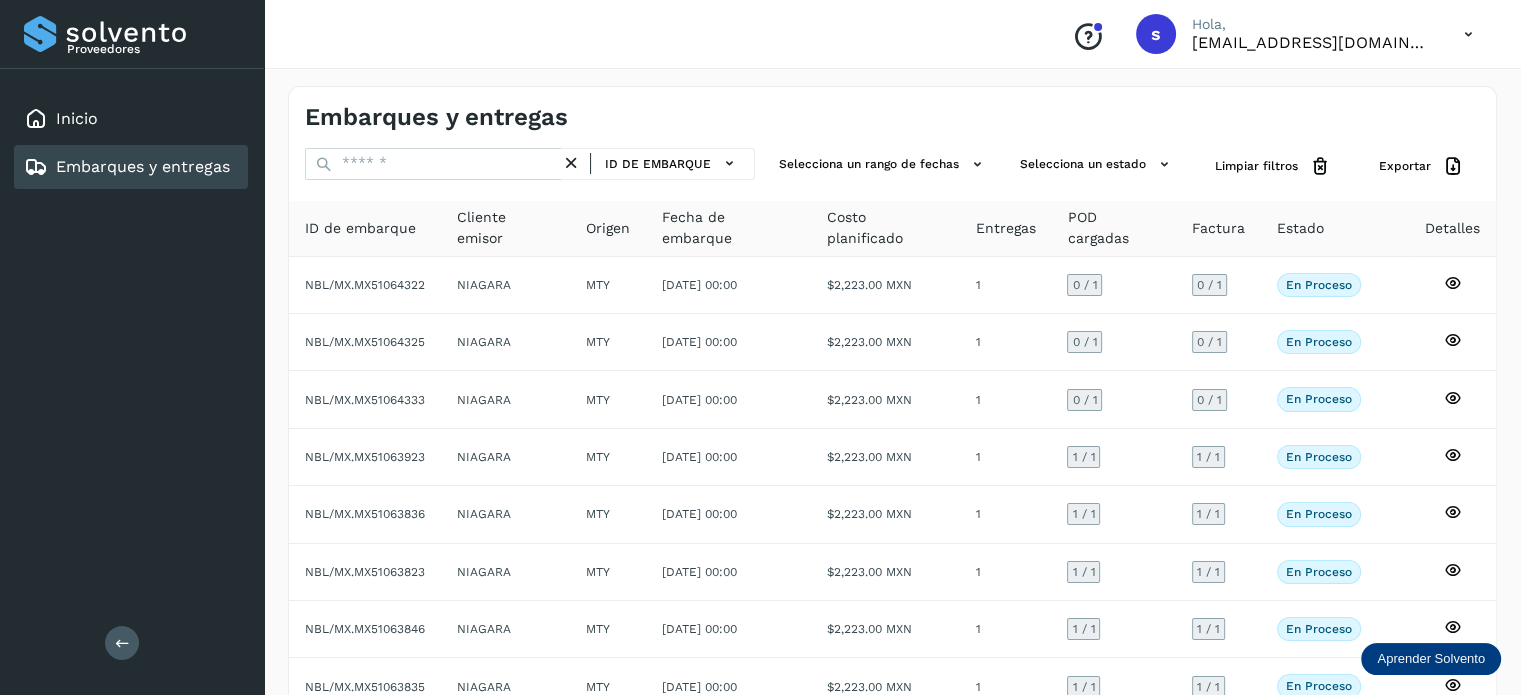 click at bounding box center [571, 163] 